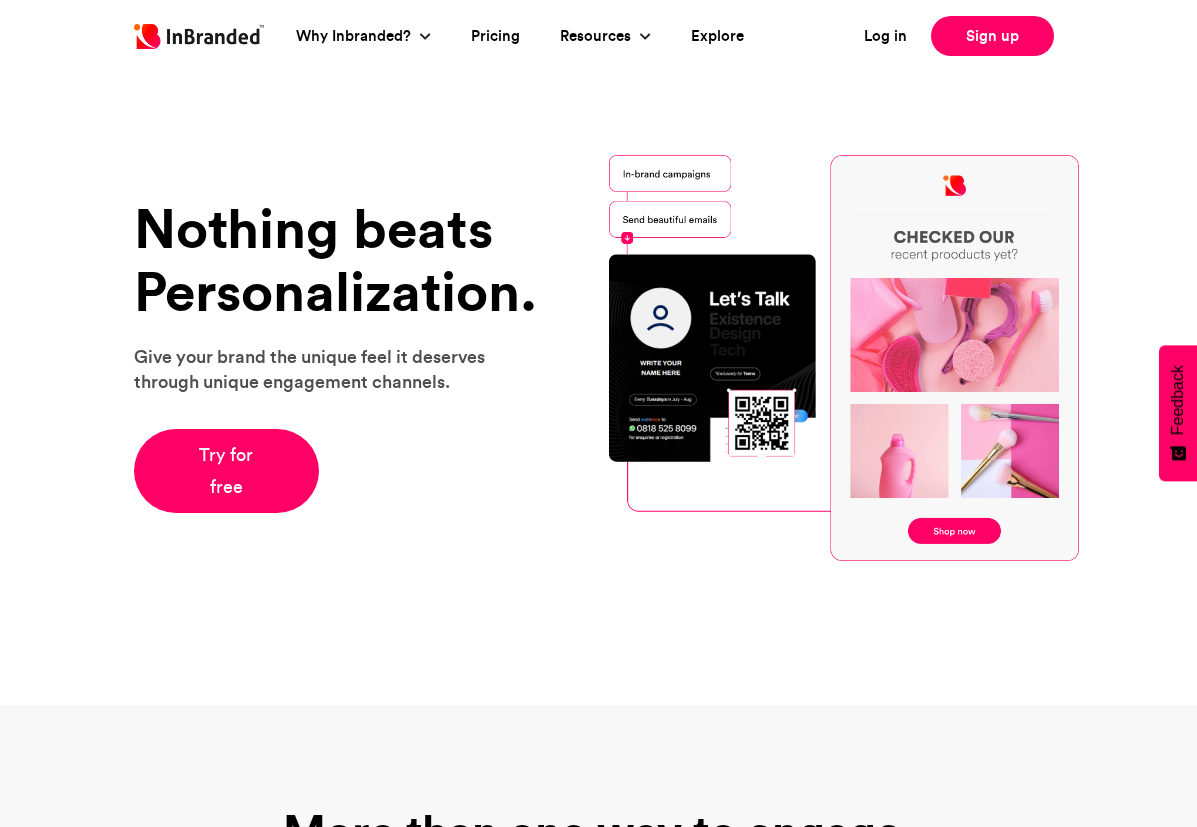 scroll, scrollTop: 0, scrollLeft: 0, axis: both 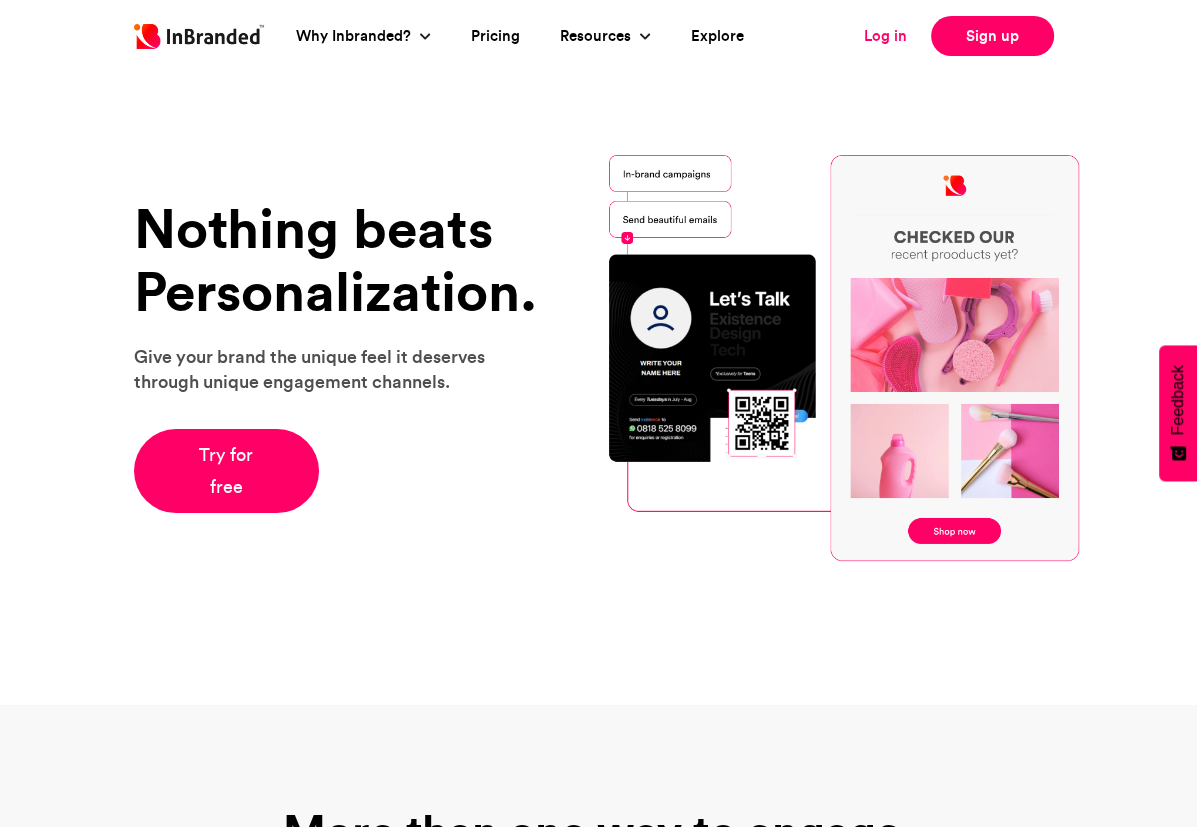 click on "Log in" at bounding box center [885, 36] 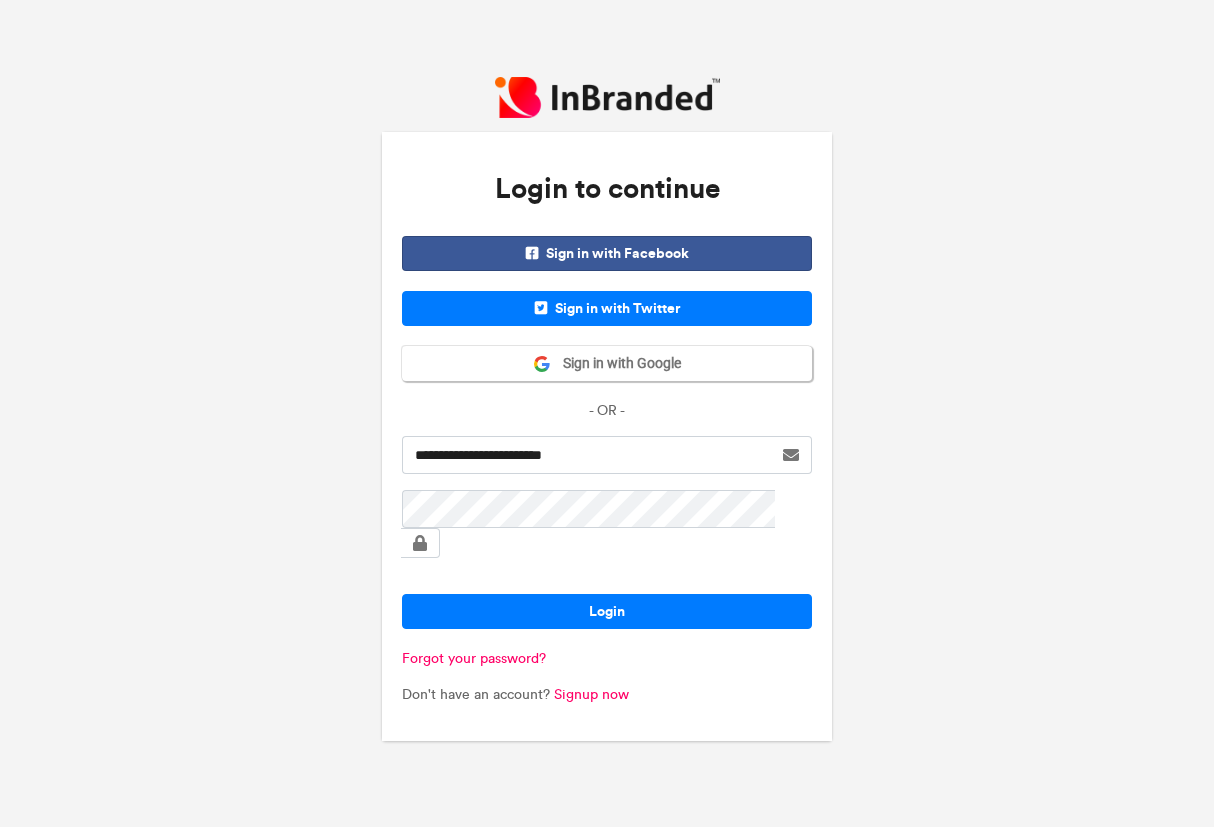 scroll, scrollTop: 0, scrollLeft: 0, axis: both 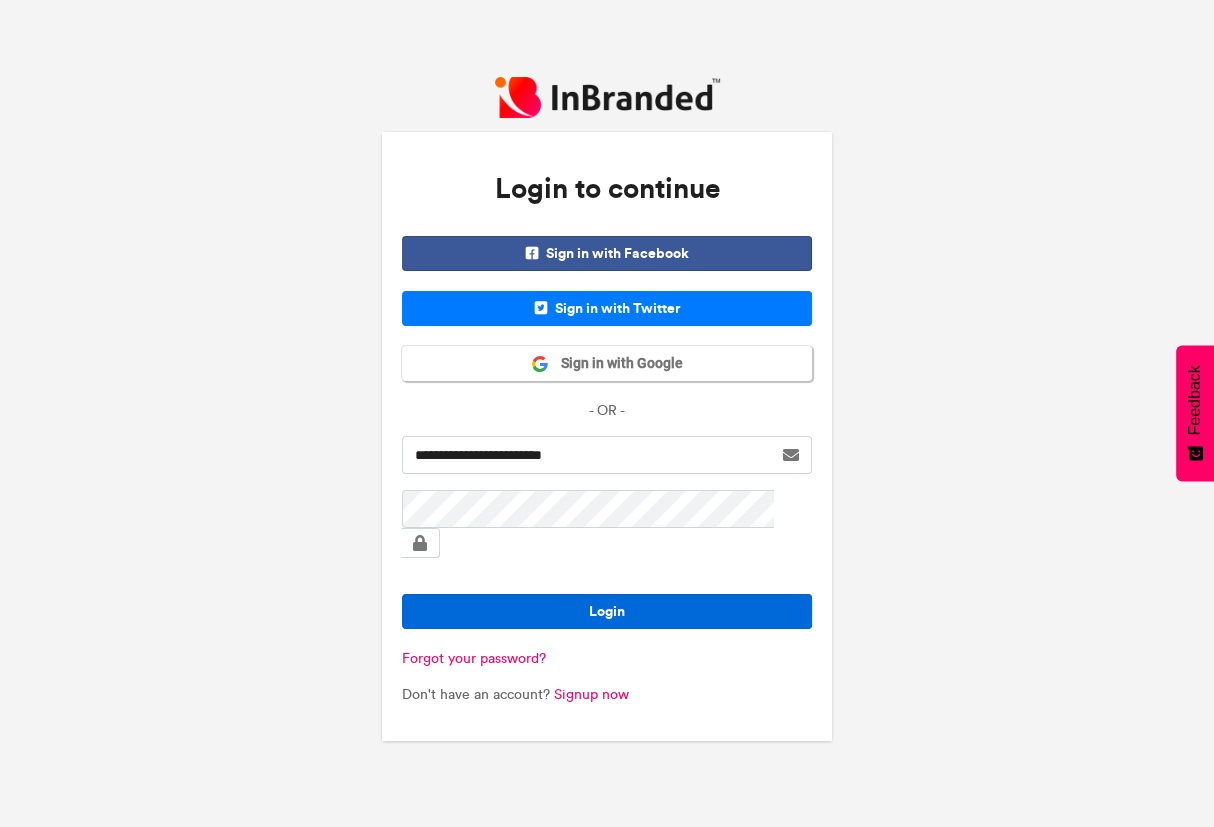 click on "Login" at bounding box center (607, 611) 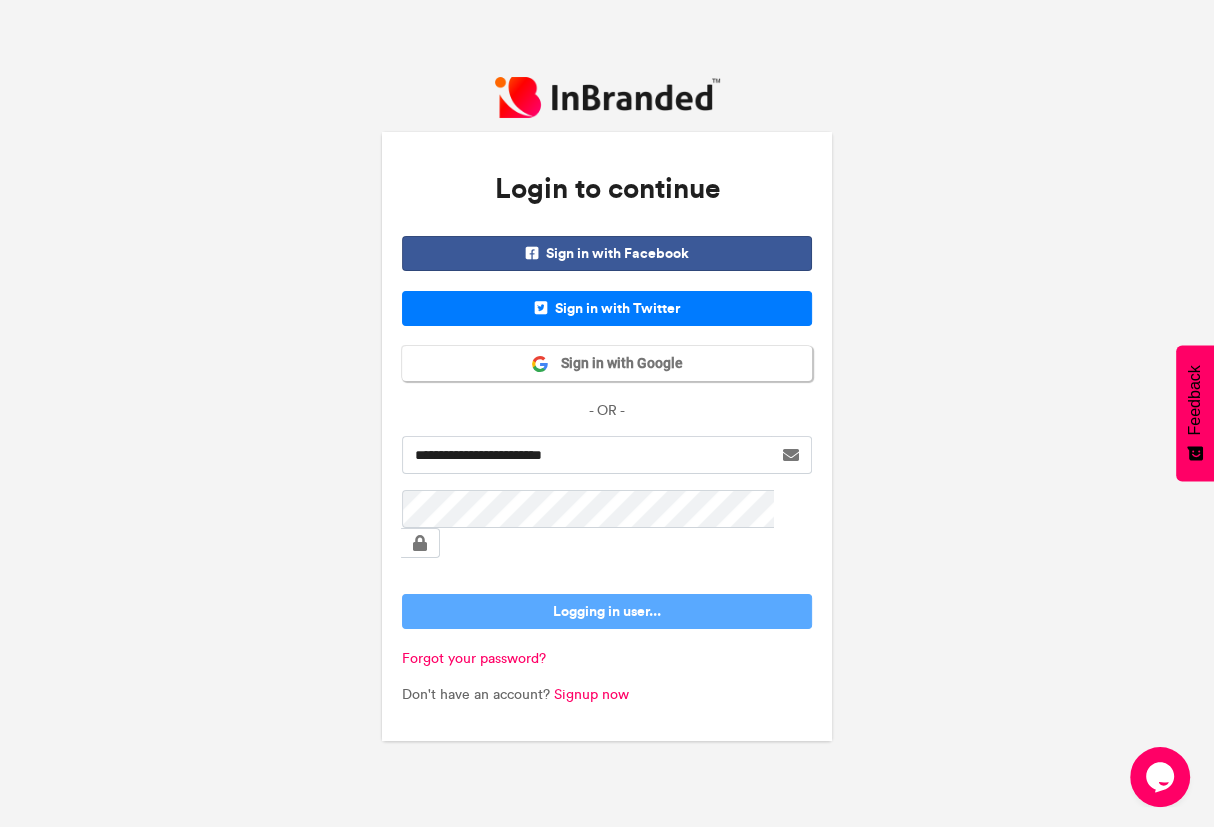 scroll, scrollTop: 0, scrollLeft: 0, axis: both 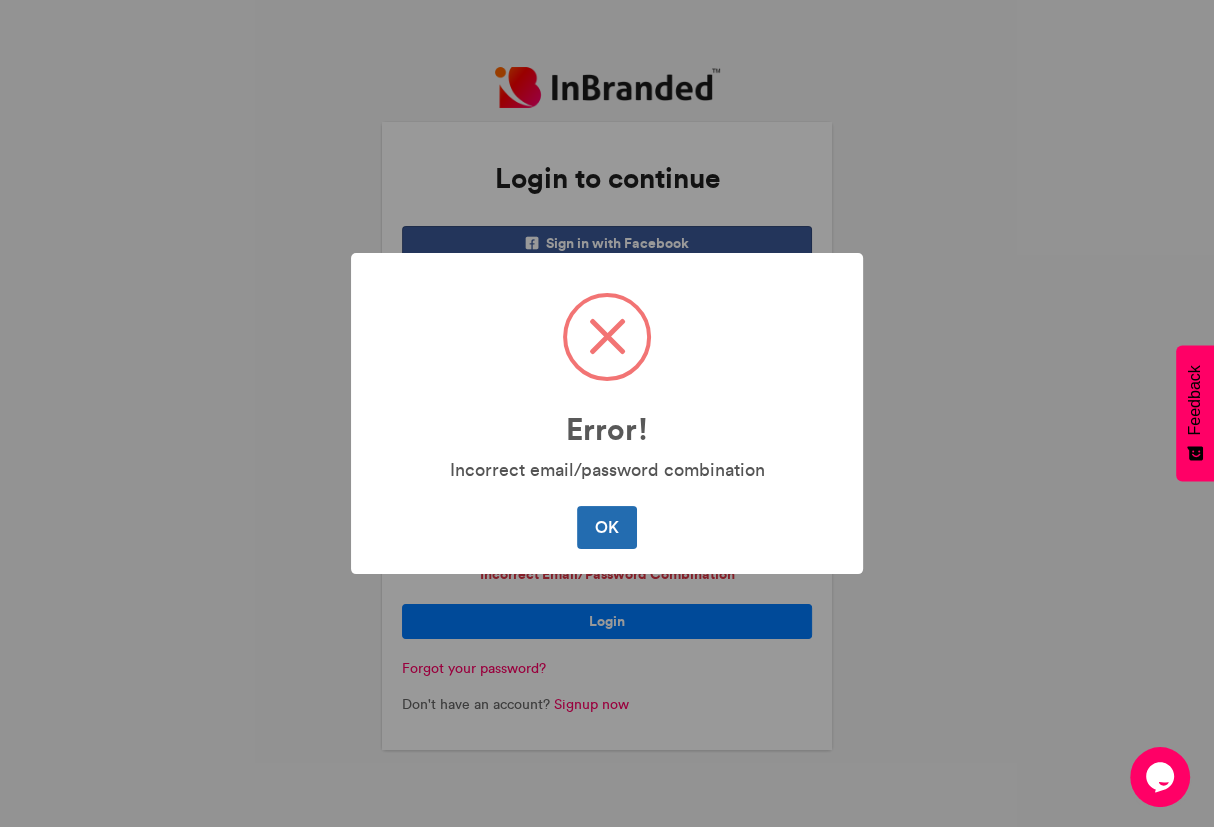 click on "OK" at bounding box center (606, 527) 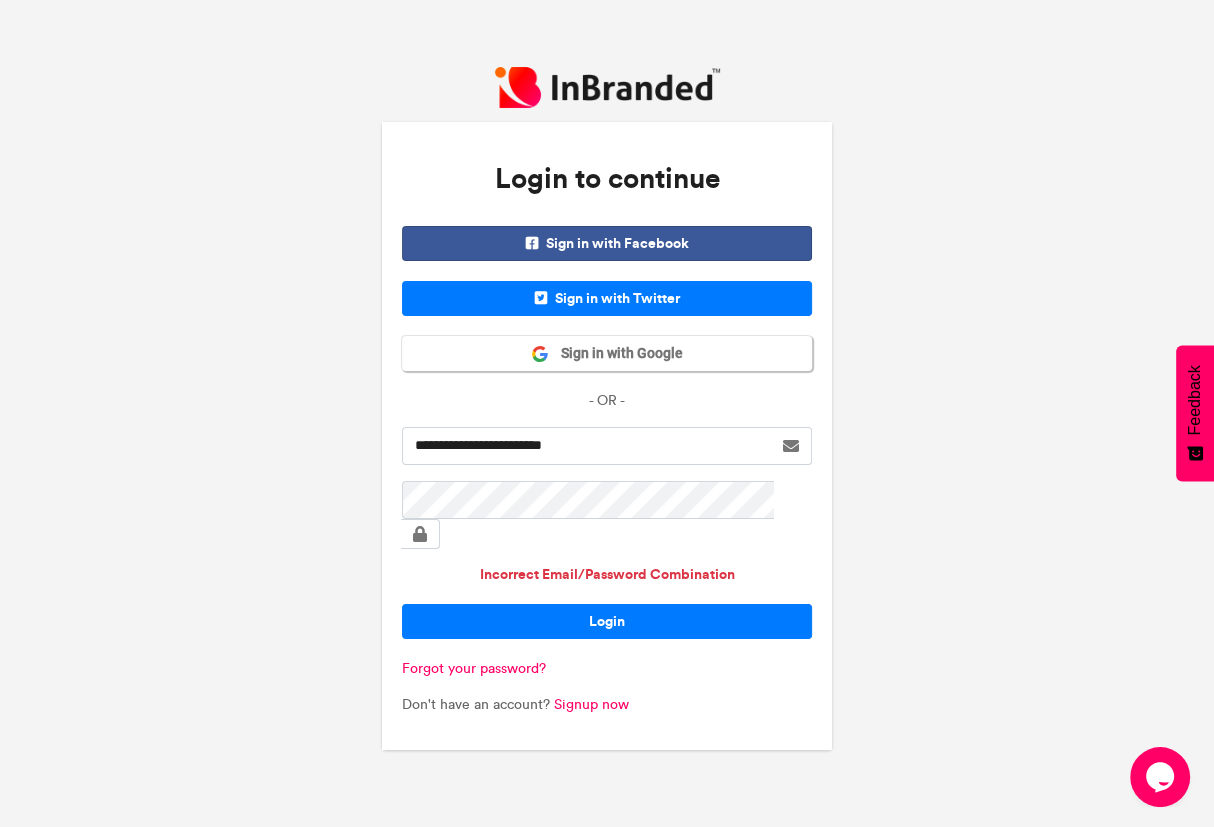 click at bounding box center [420, 534] 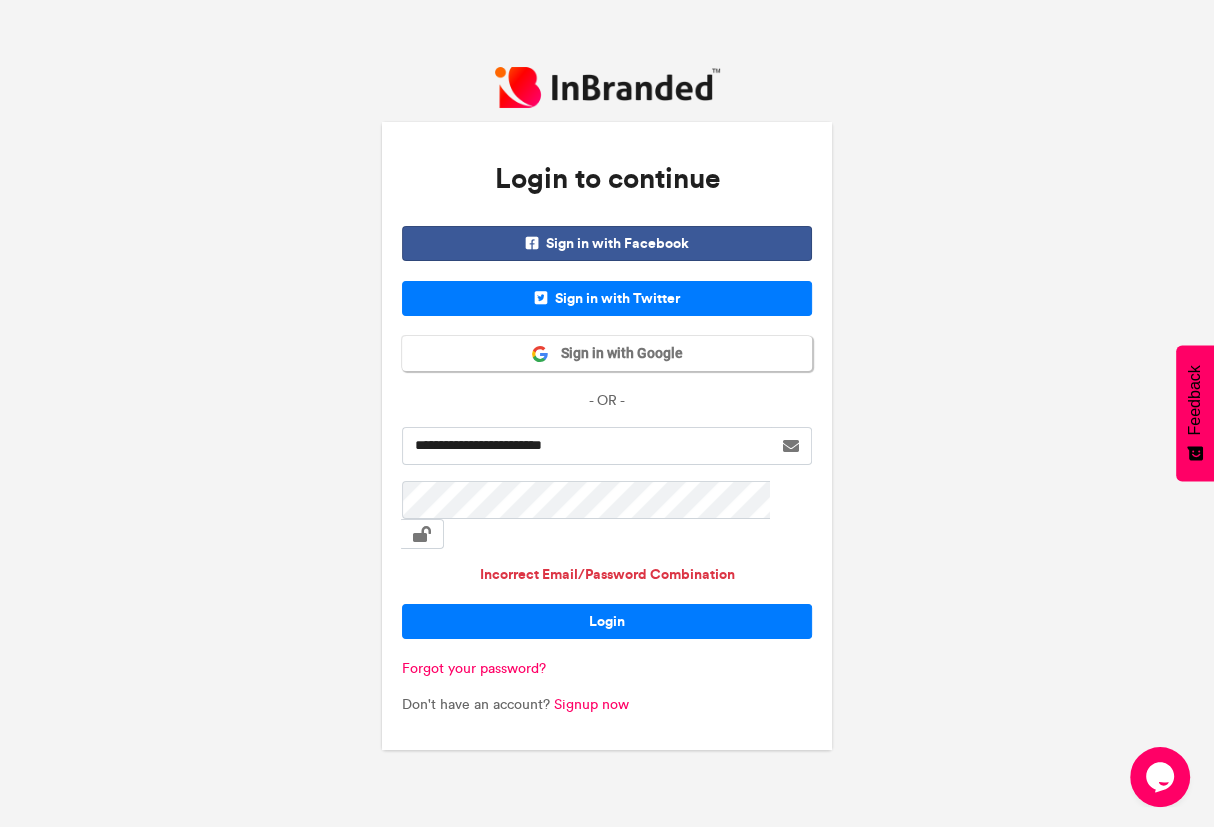 click at bounding box center (422, 534) 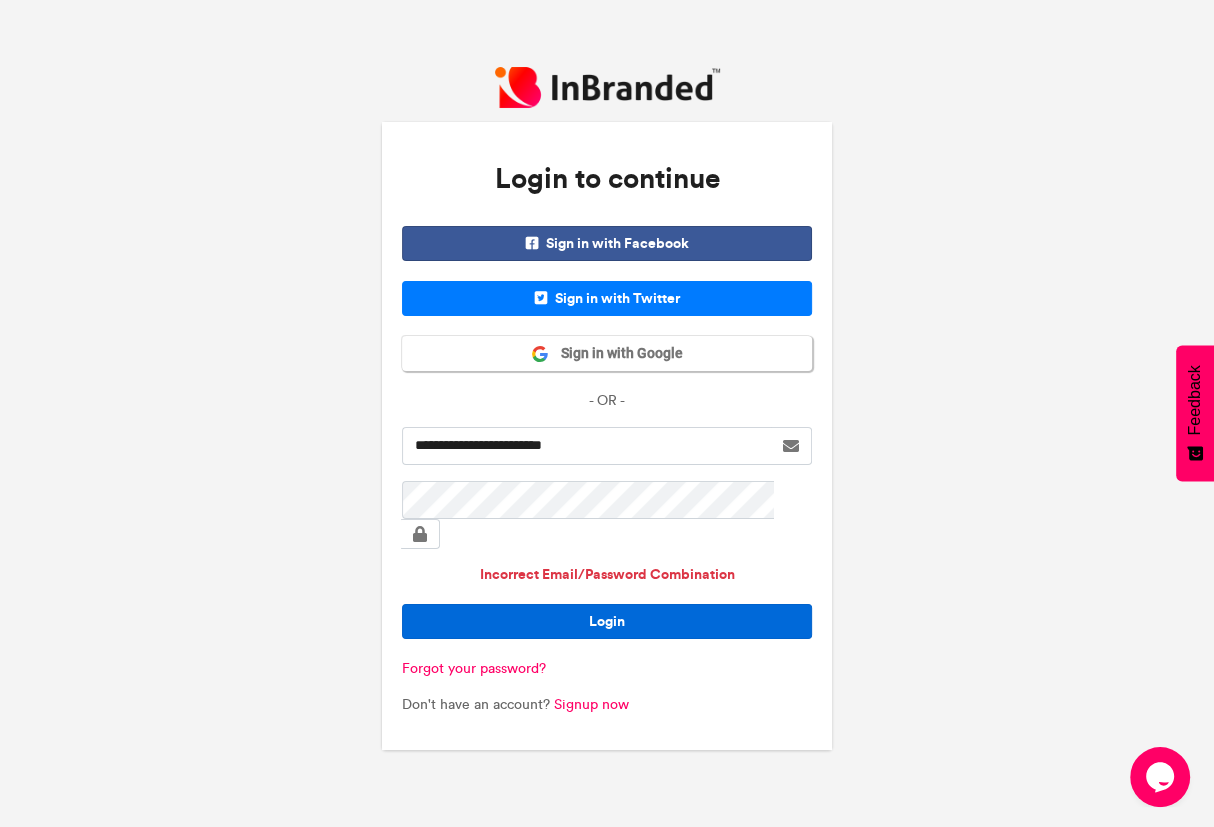 click on "Login" at bounding box center [607, 621] 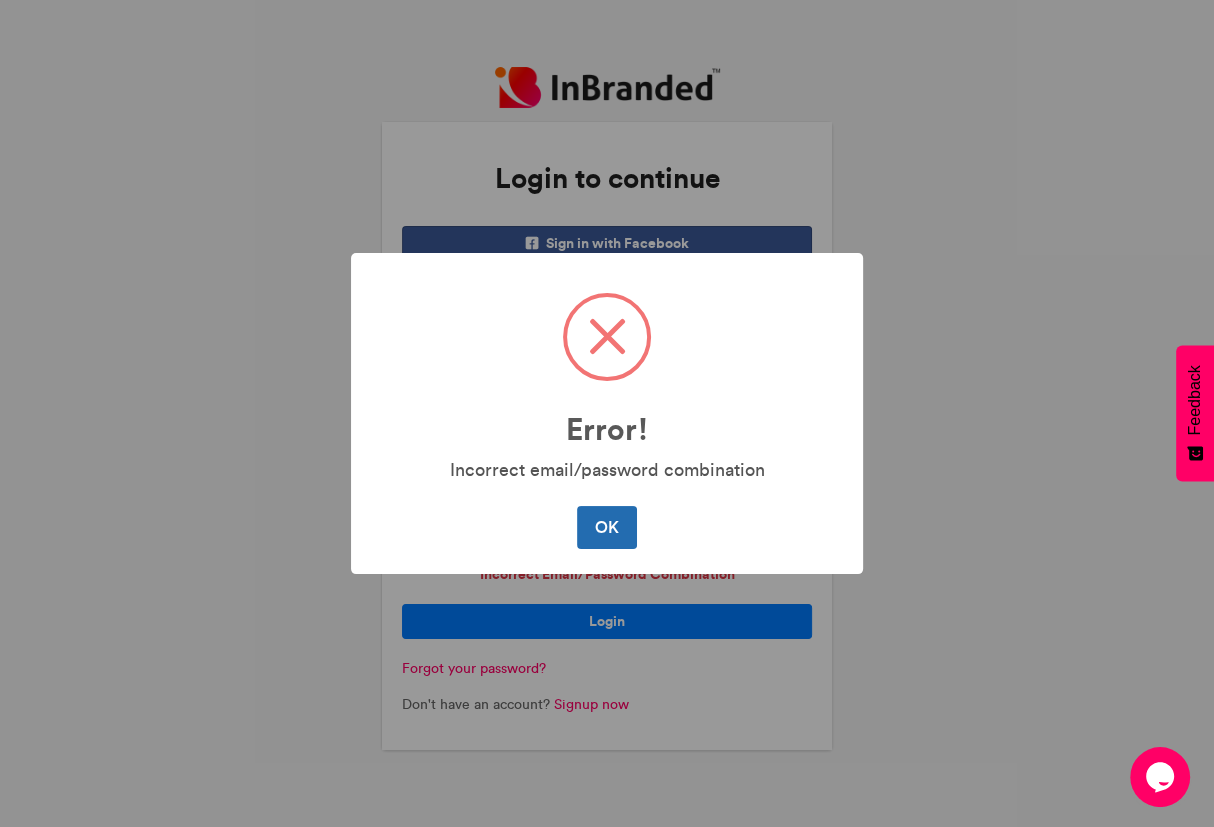 click on "OK" at bounding box center [606, 527] 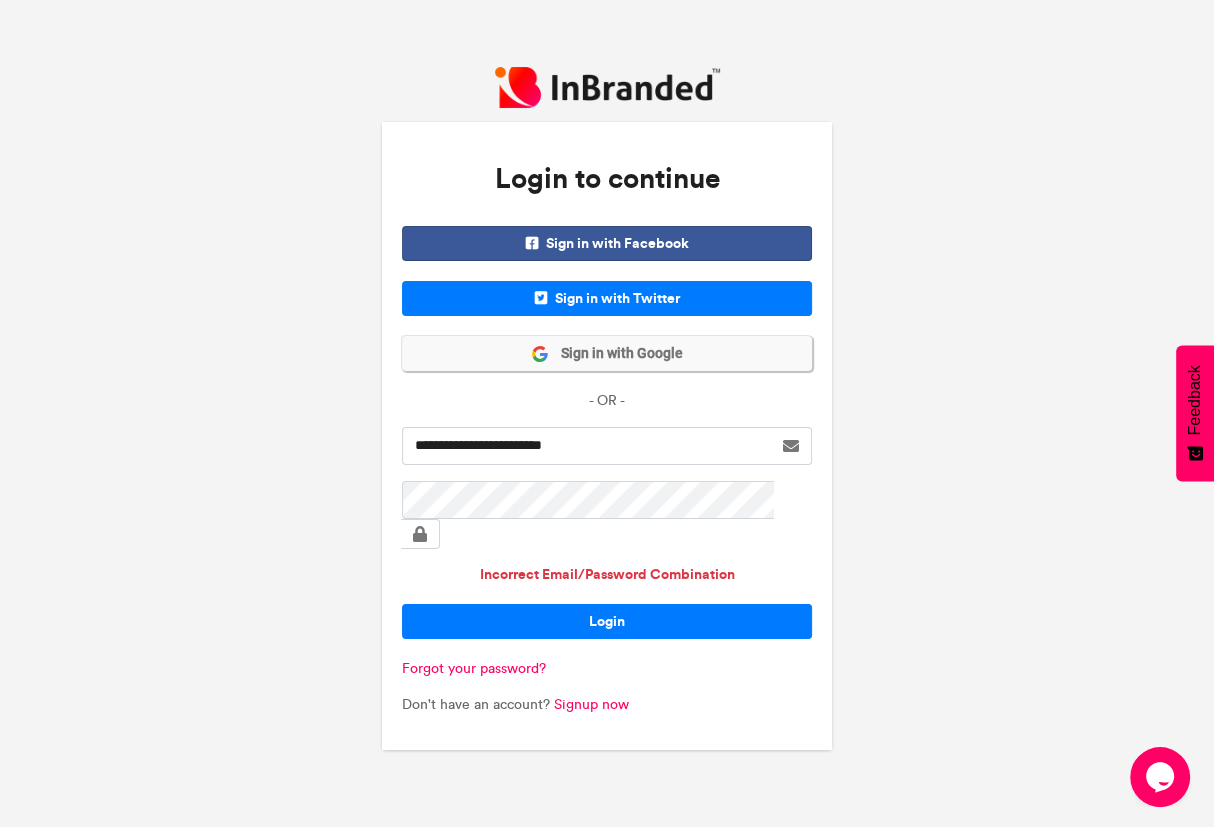 click on "Sign in with Google" at bounding box center [616, 354] 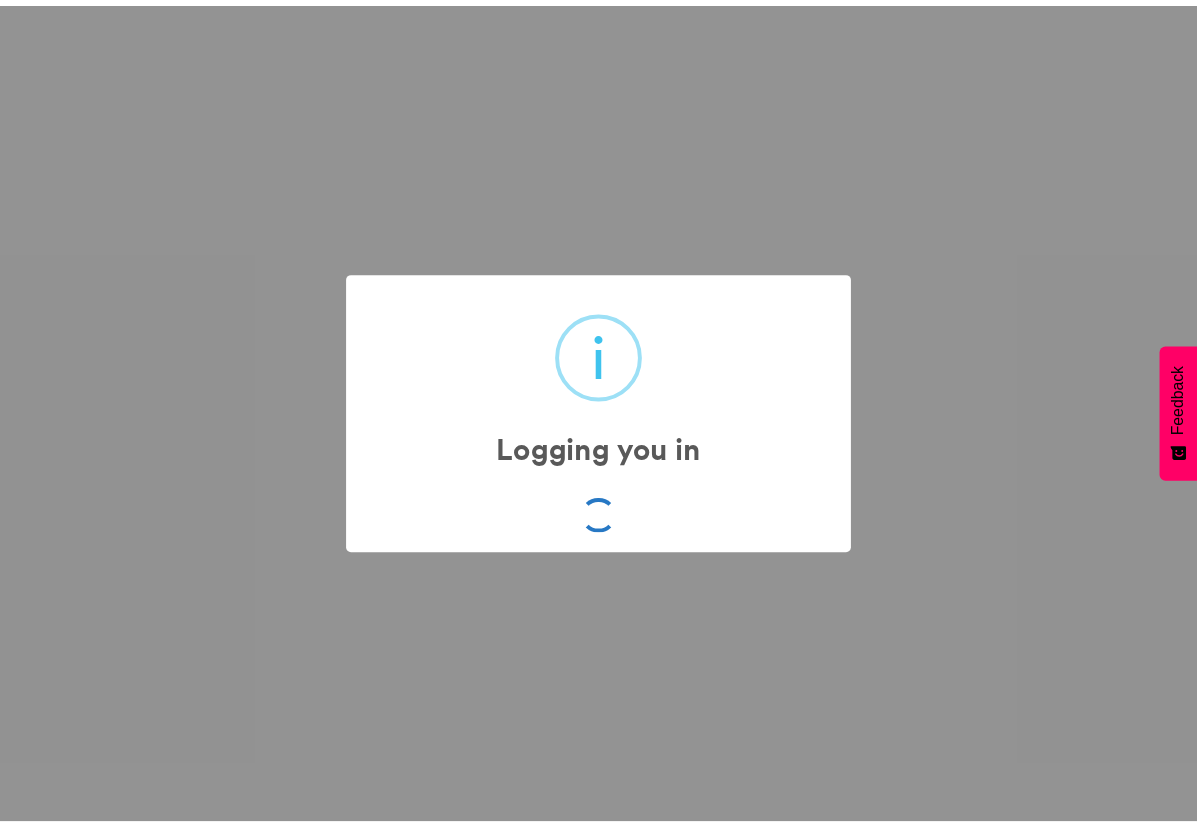 scroll, scrollTop: 0, scrollLeft: 0, axis: both 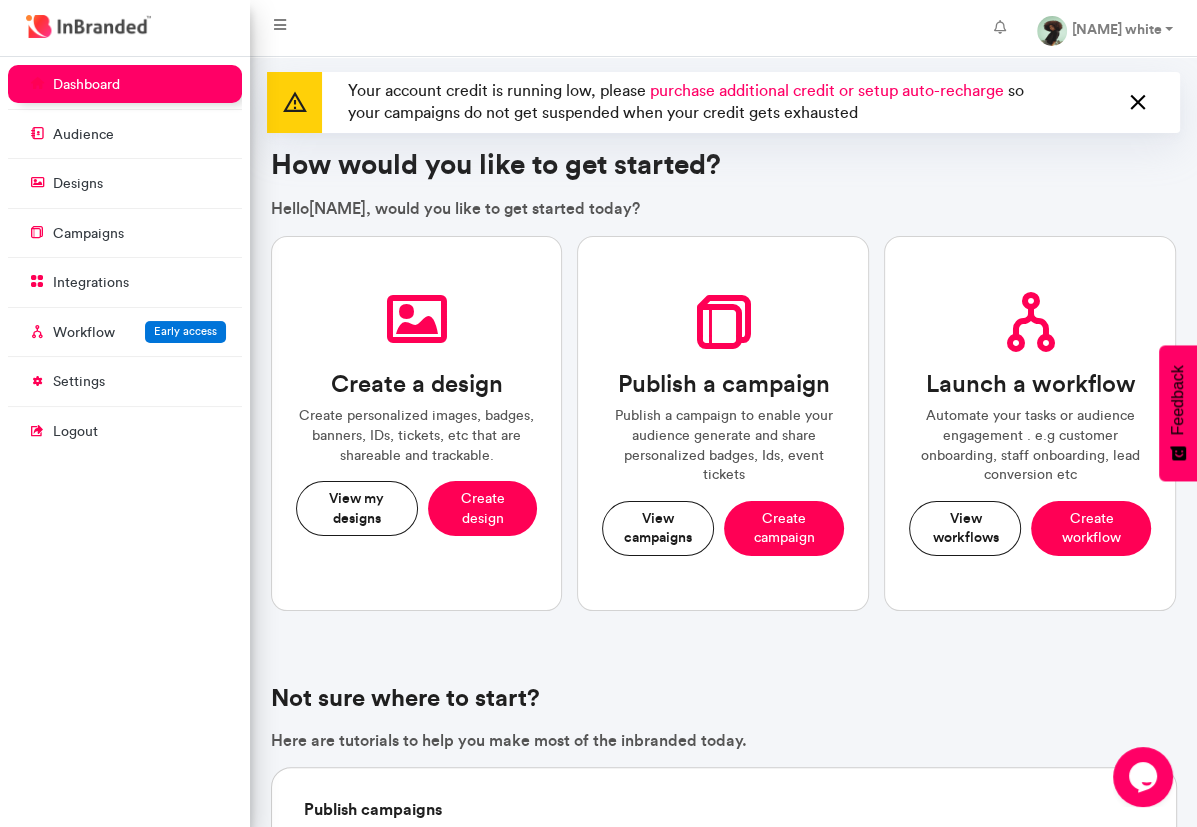 click at bounding box center [1138, 103] 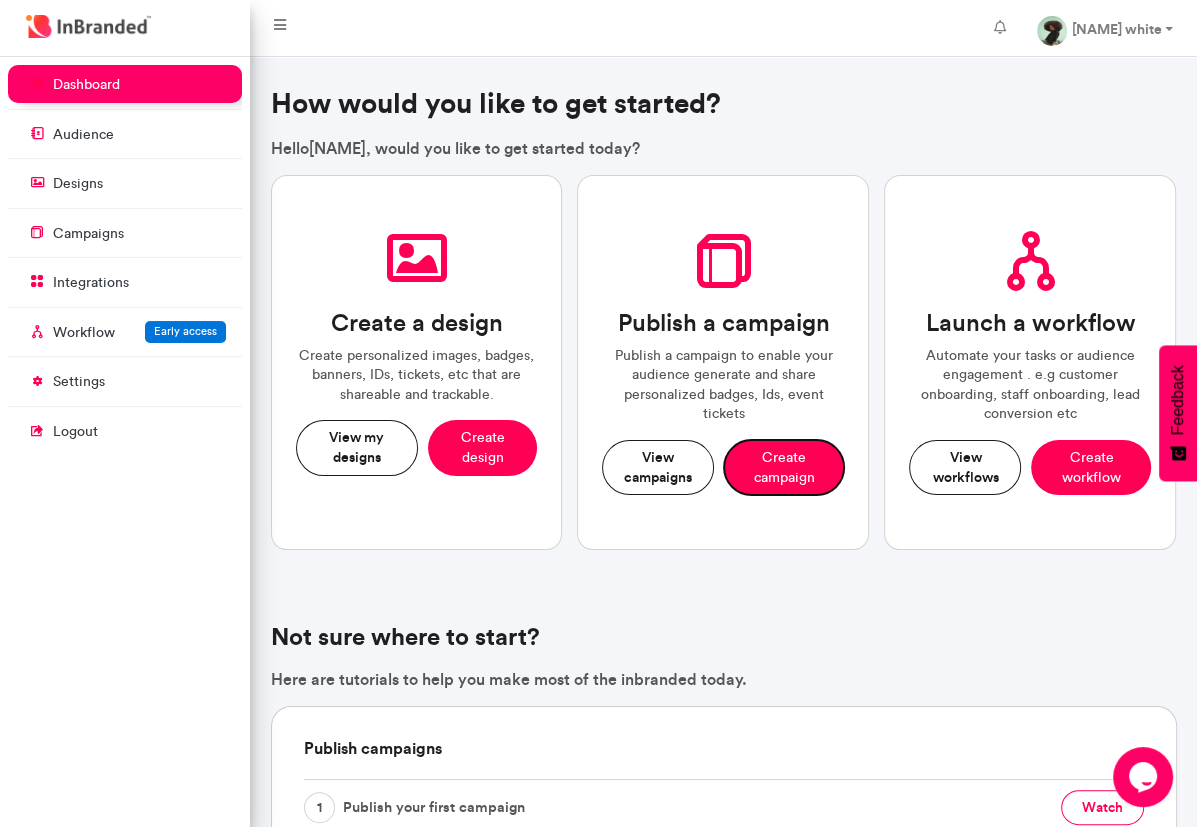click on "Create campaign" at bounding box center [784, 467] 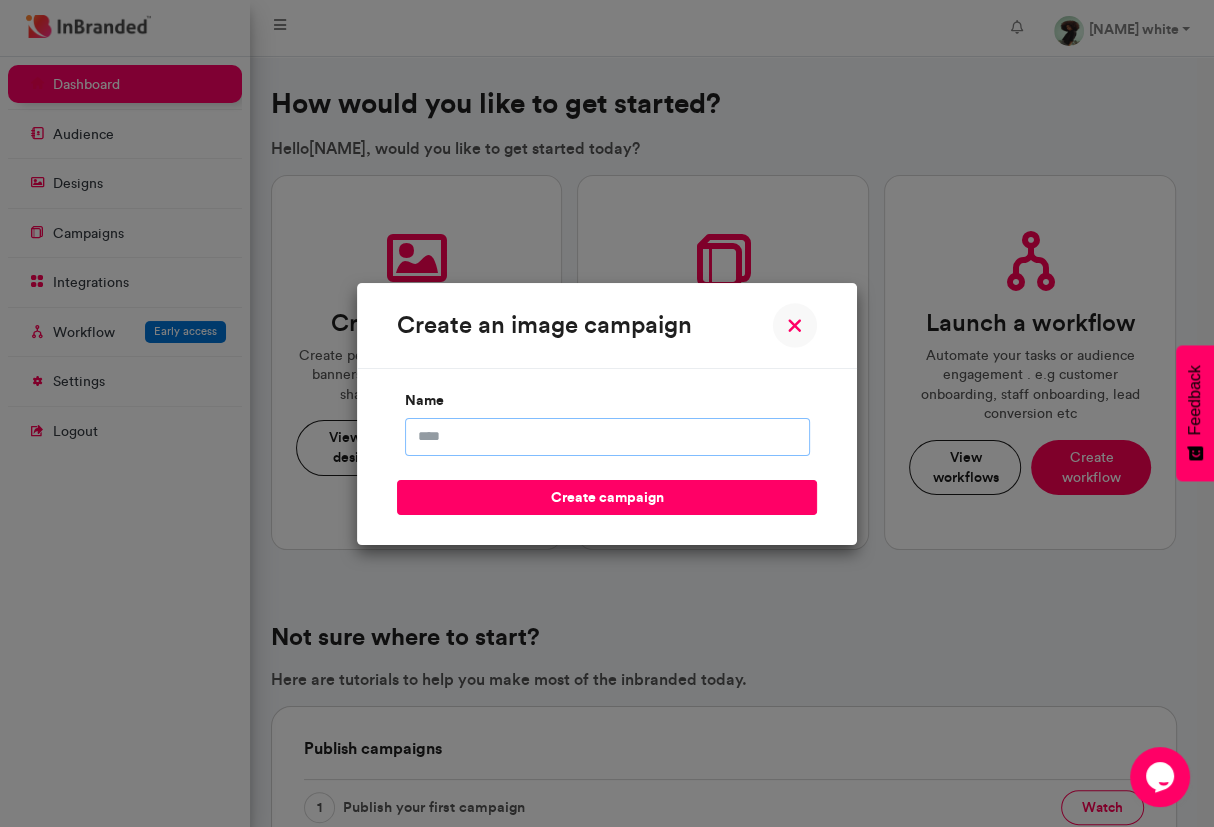 click on "name" at bounding box center (607, 437) 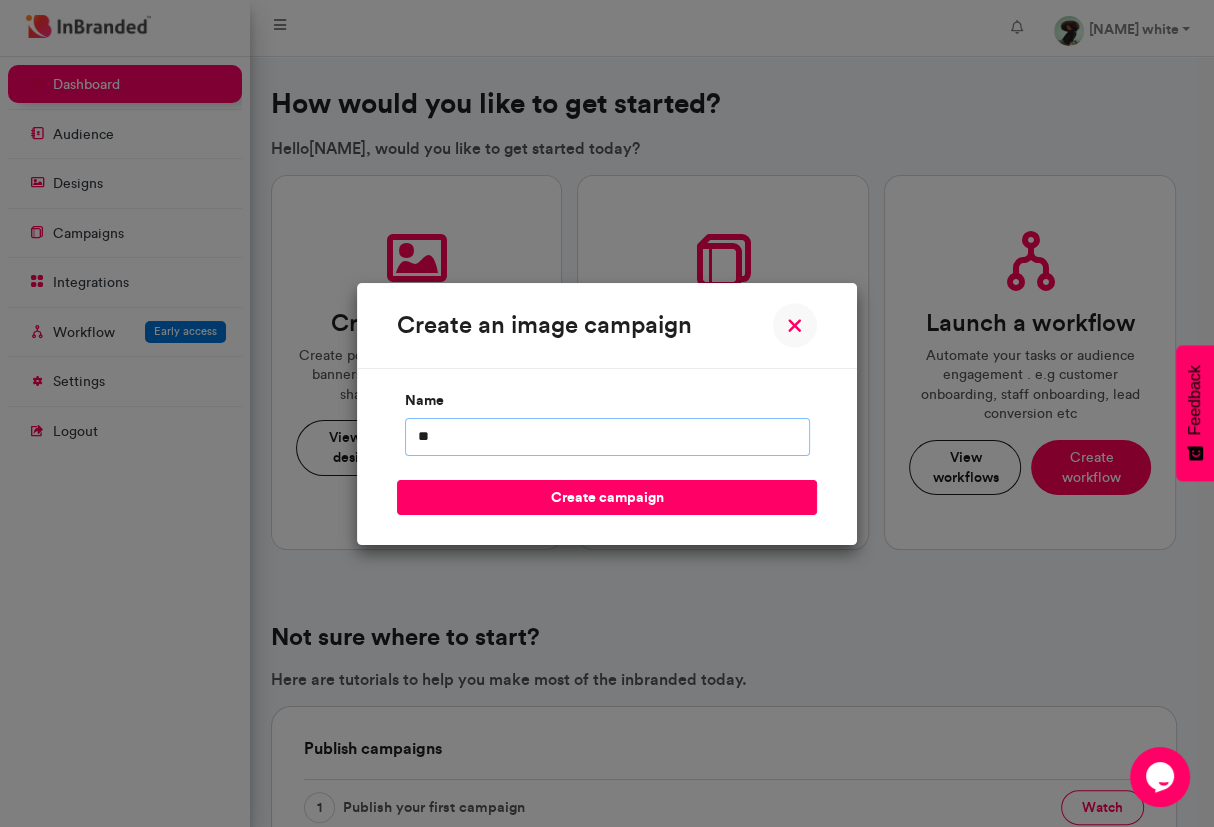 type on "*" 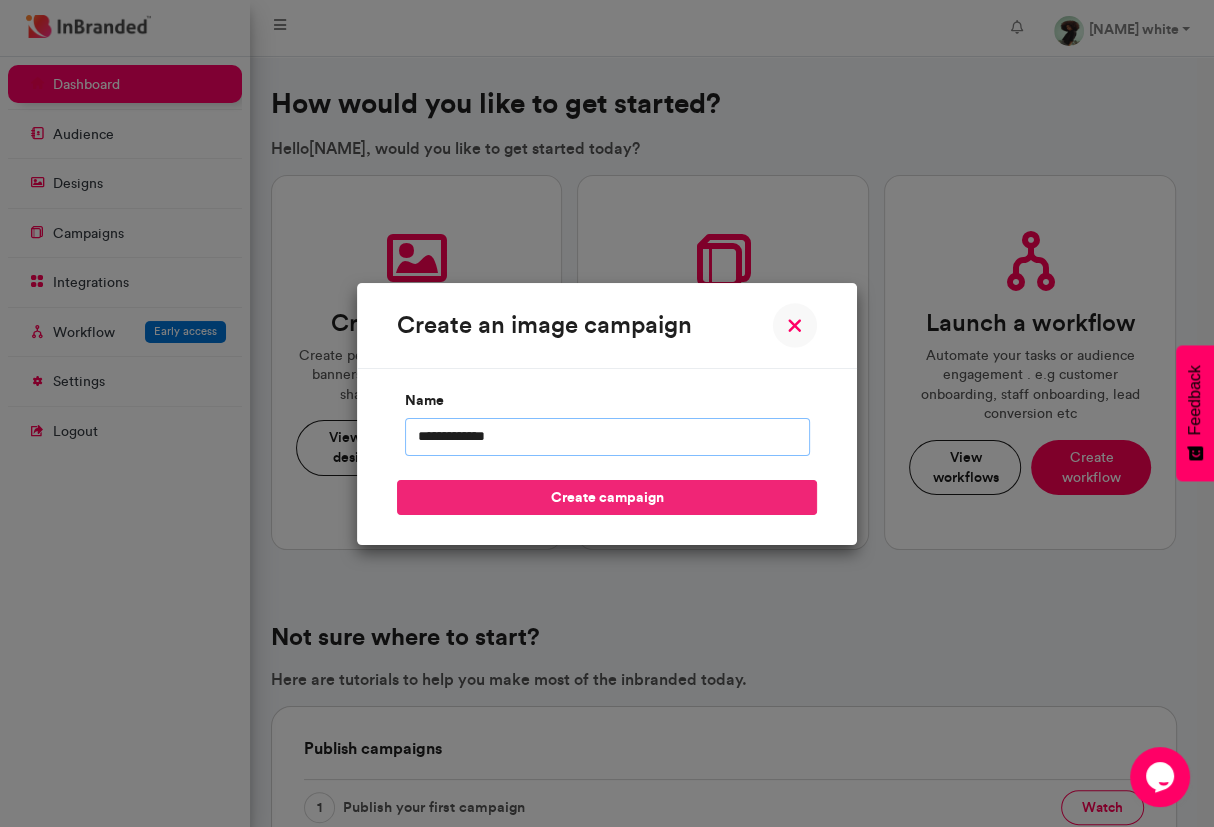 type on "**********" 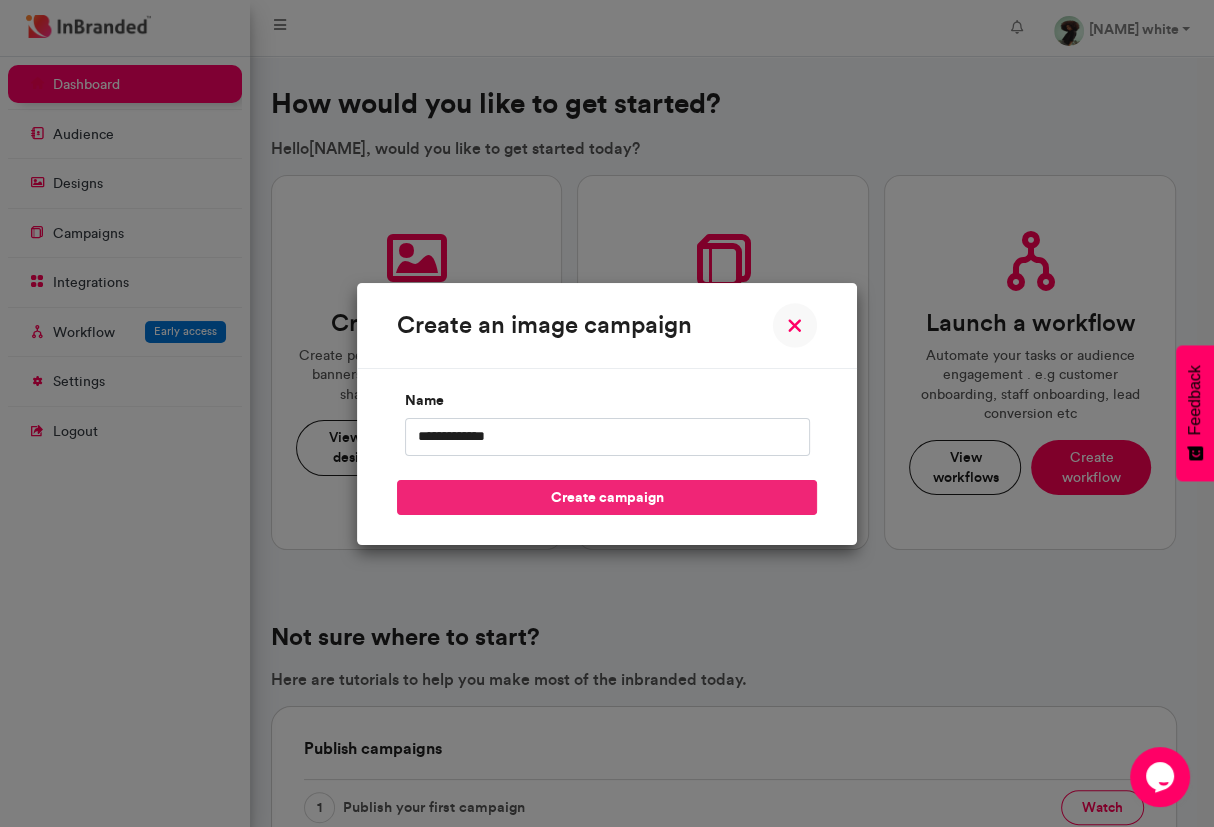 click on "create campaign" at bounding box center (607, 497) 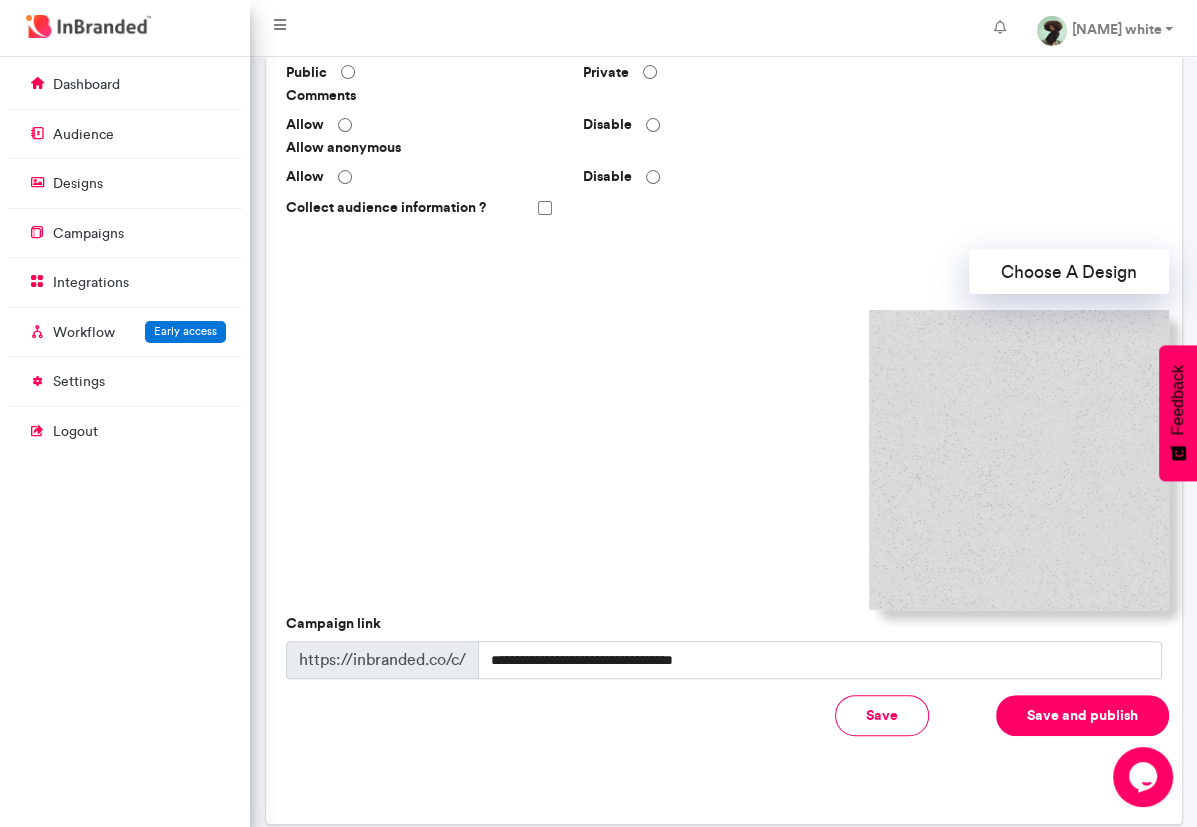 scroll, scrollTop: 483, scrollLeft: 0, axis: vertical 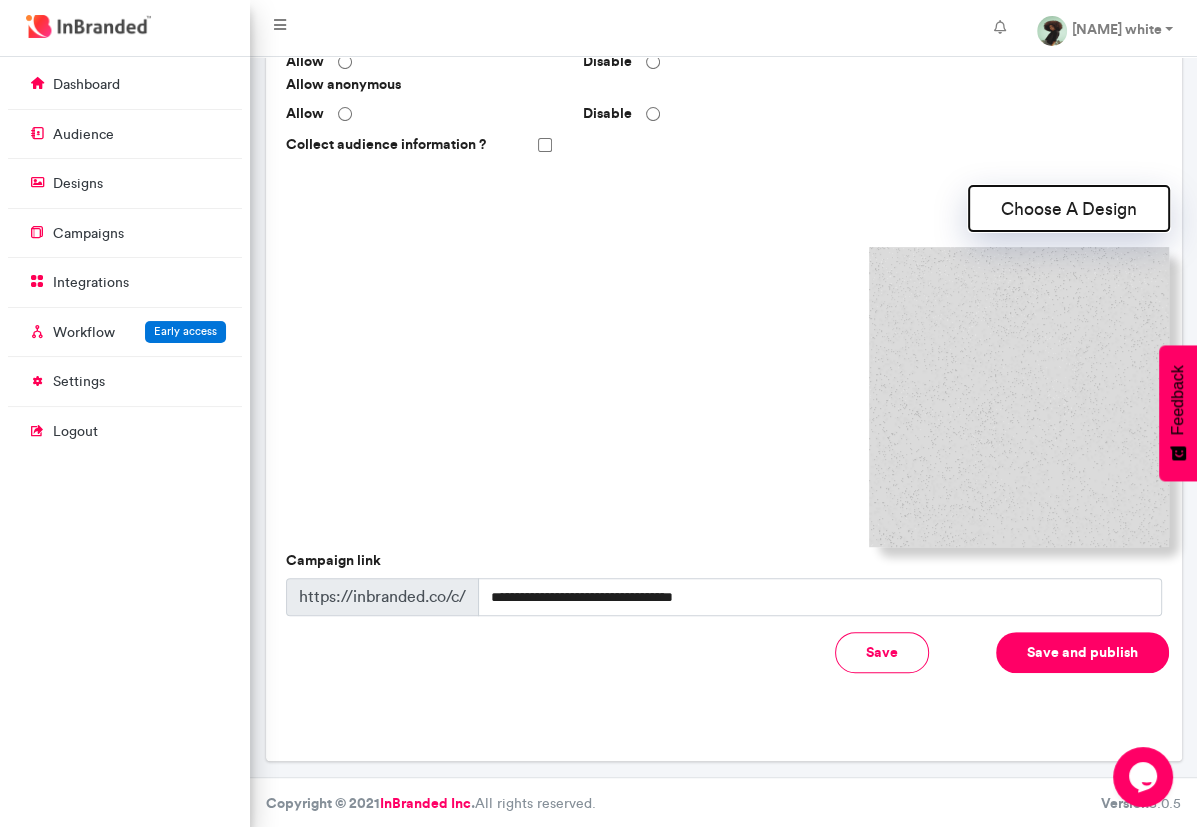click on "Choose A Design" at bounding box center [1069, 208] 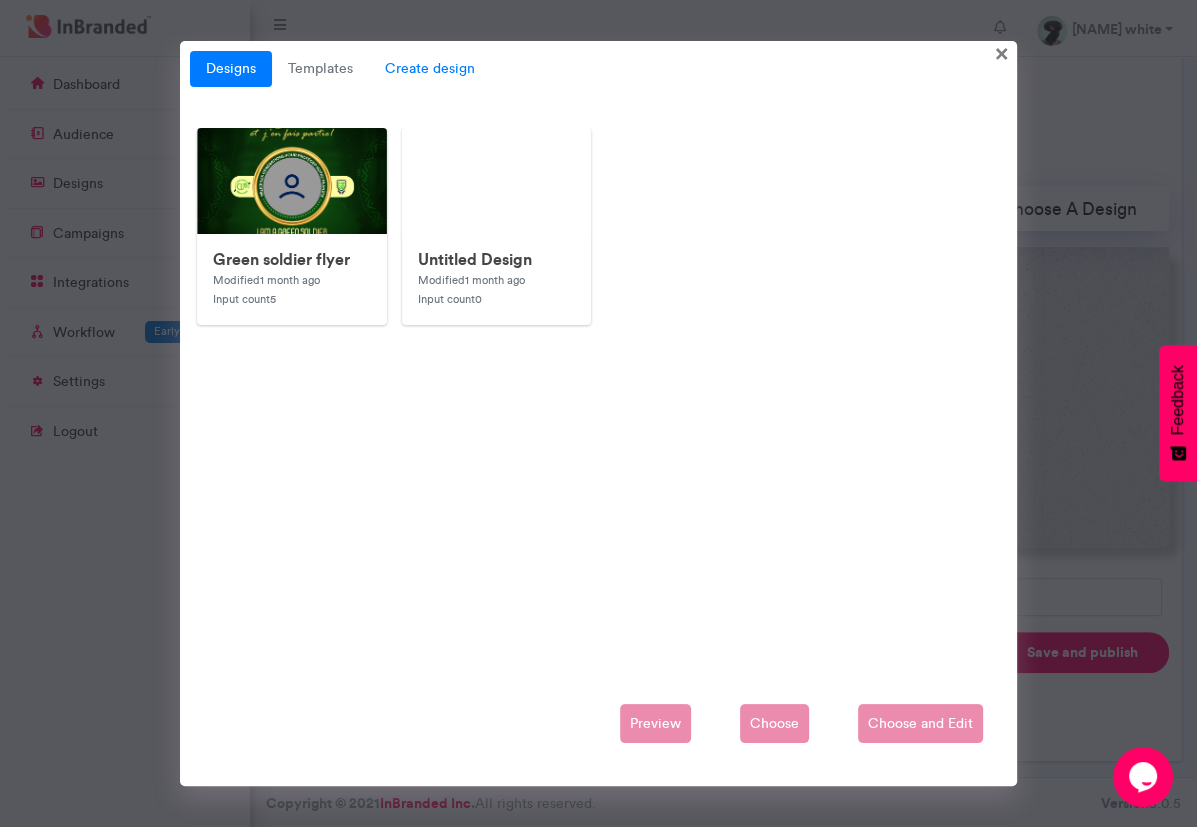 click on "Create design" at bounding box center [430, 69] 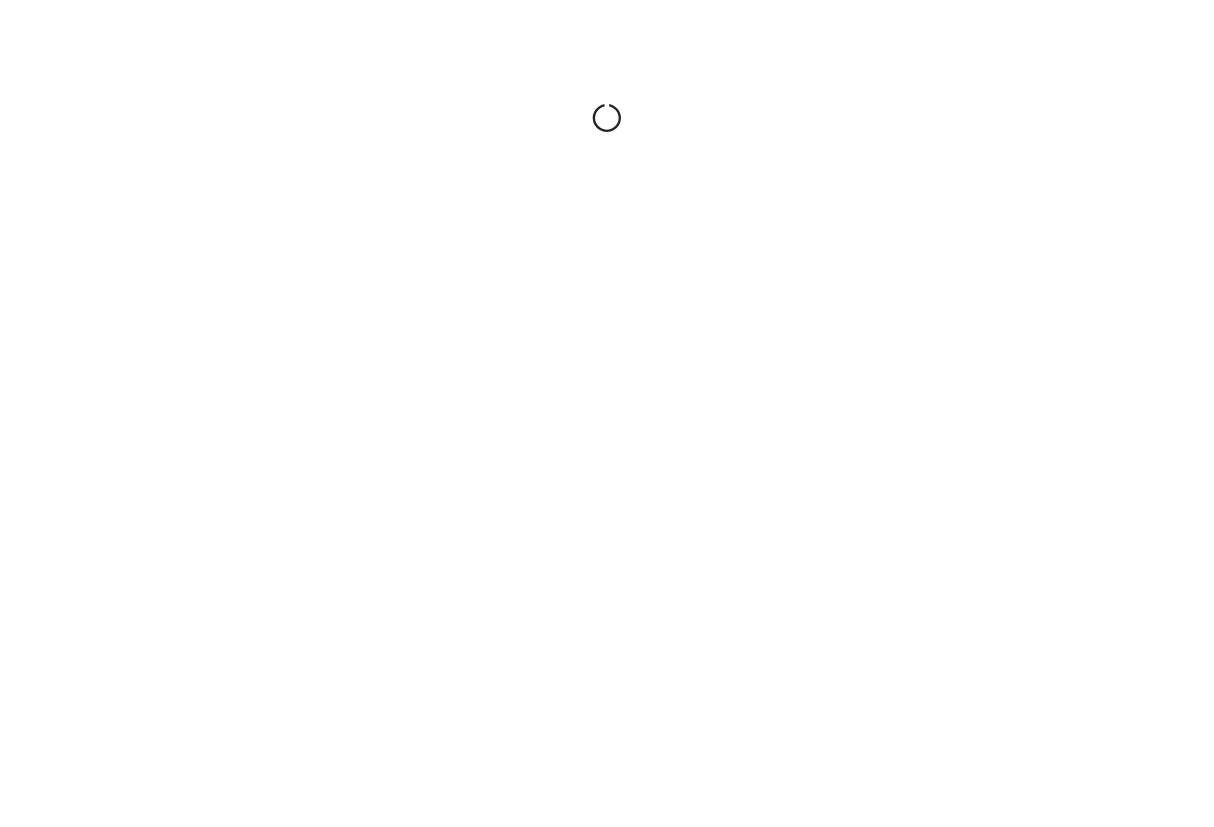 scroll, scrollTop: 0, scrollLeft: 0, axis: both 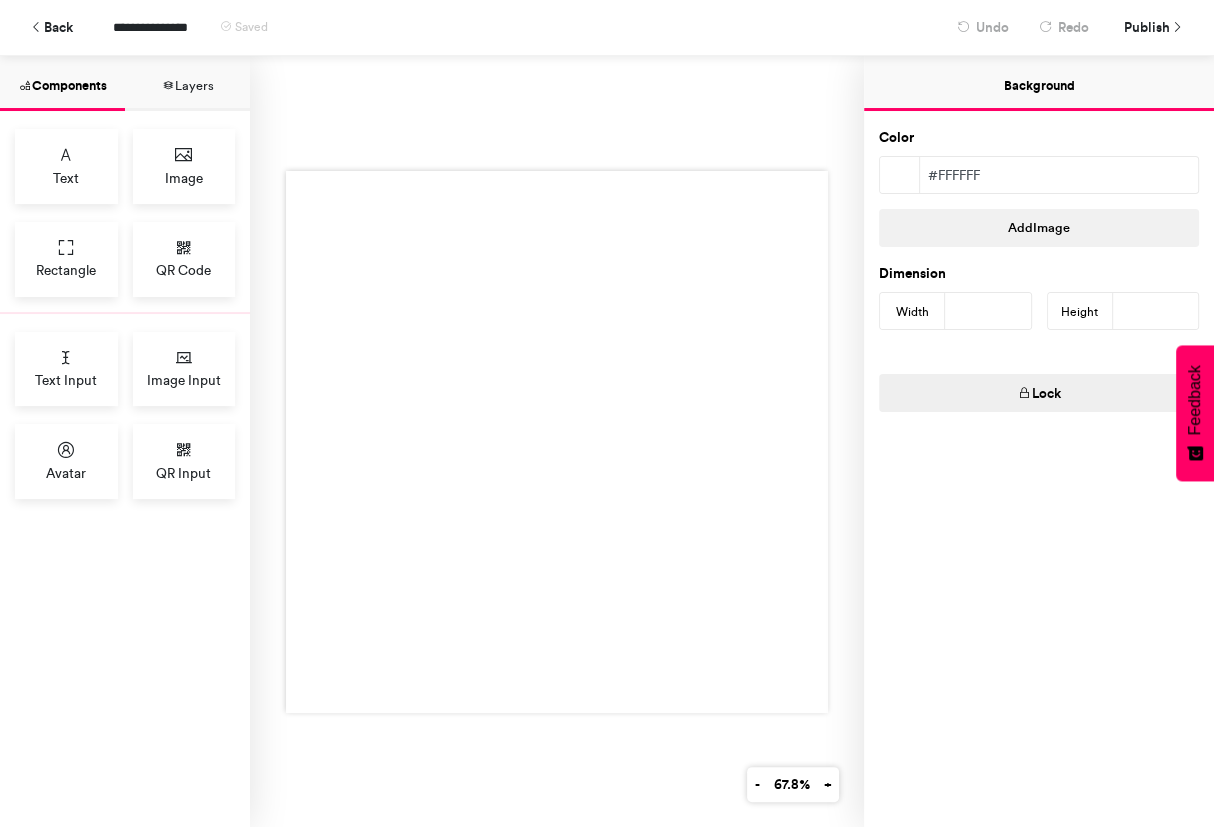 click at bounding box center (168, 86) 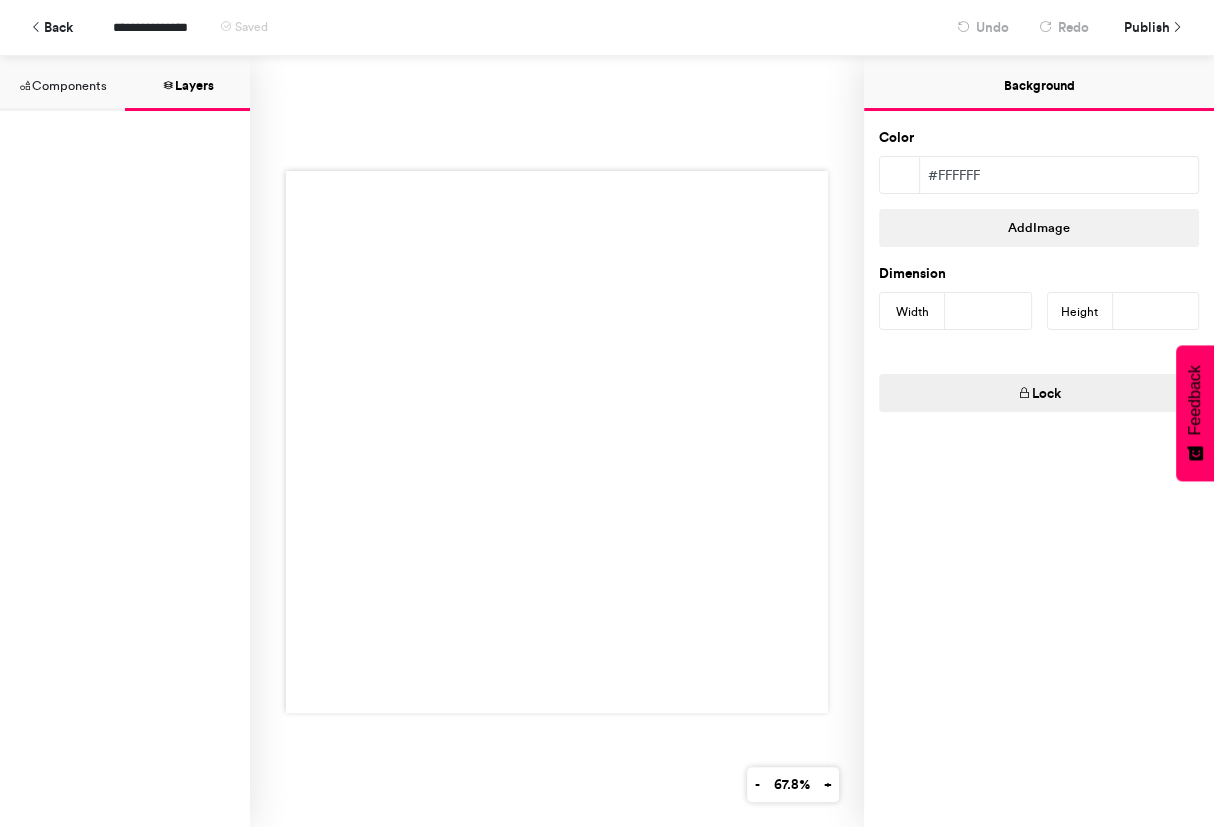 click on "Components" at bounding box center (62, 83) 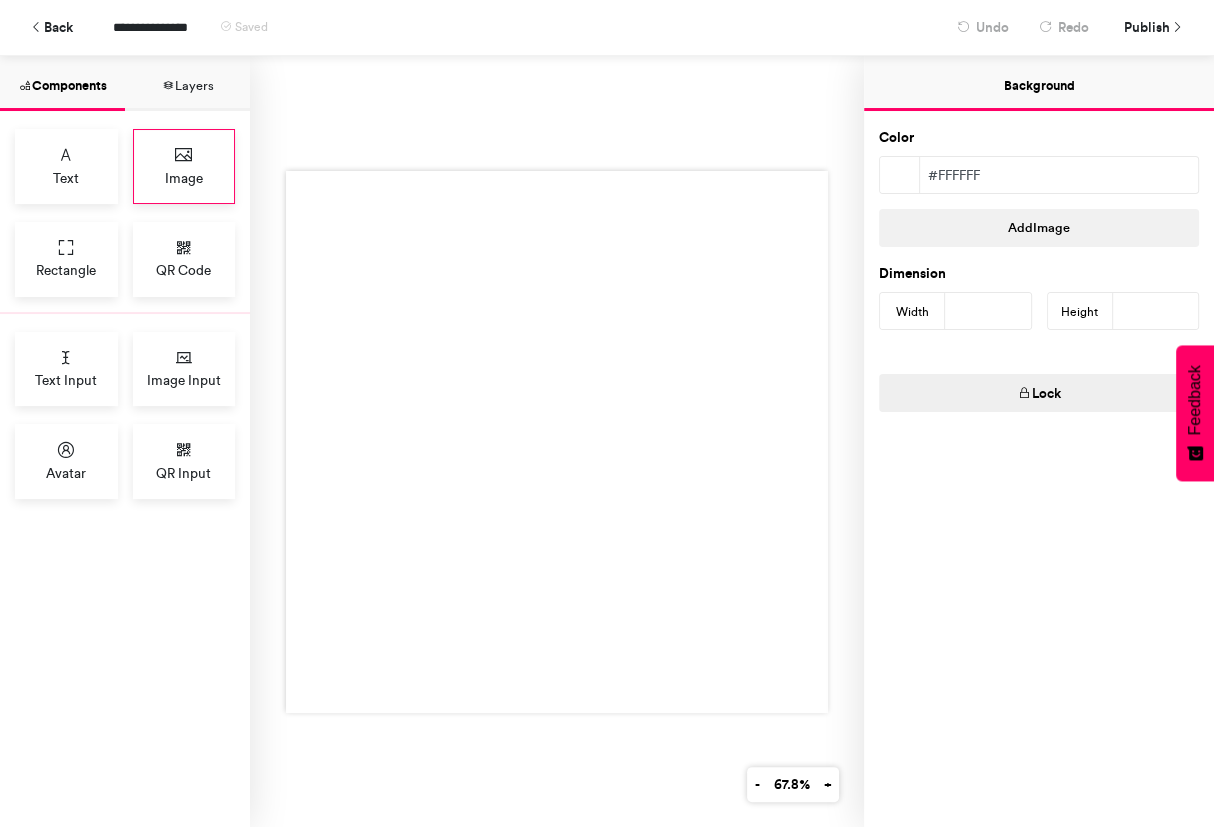 click on "Image" at bounding box center [184, 166] 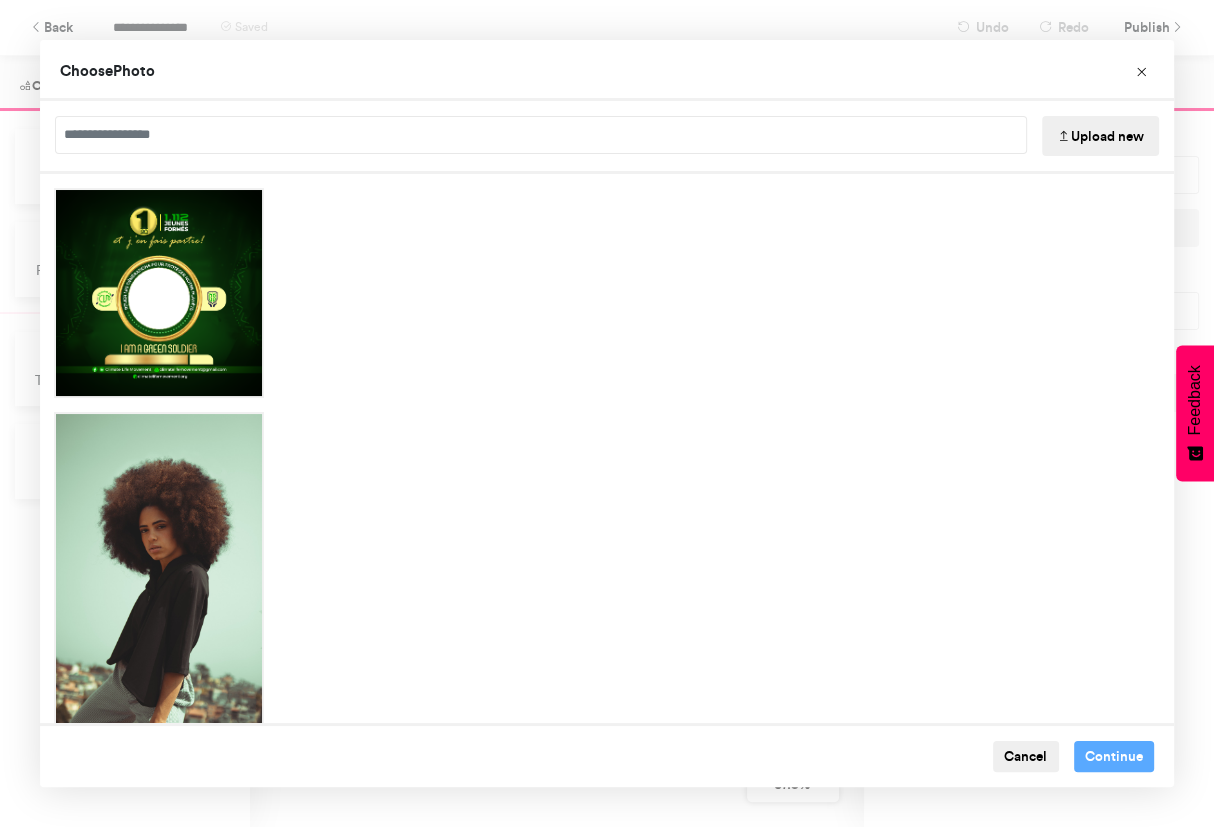 click on "Upload new" at bounding box center [1100, 136] 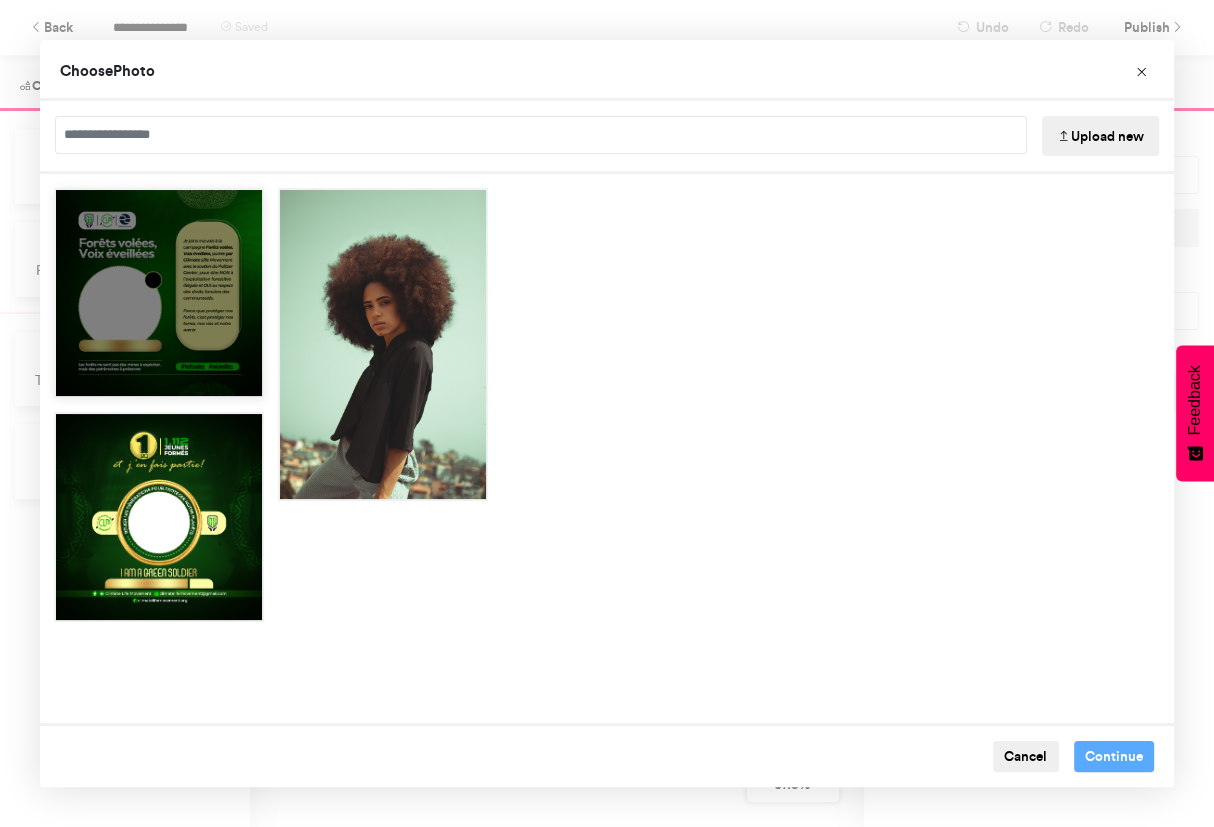 click at bounding box center [159, 293] 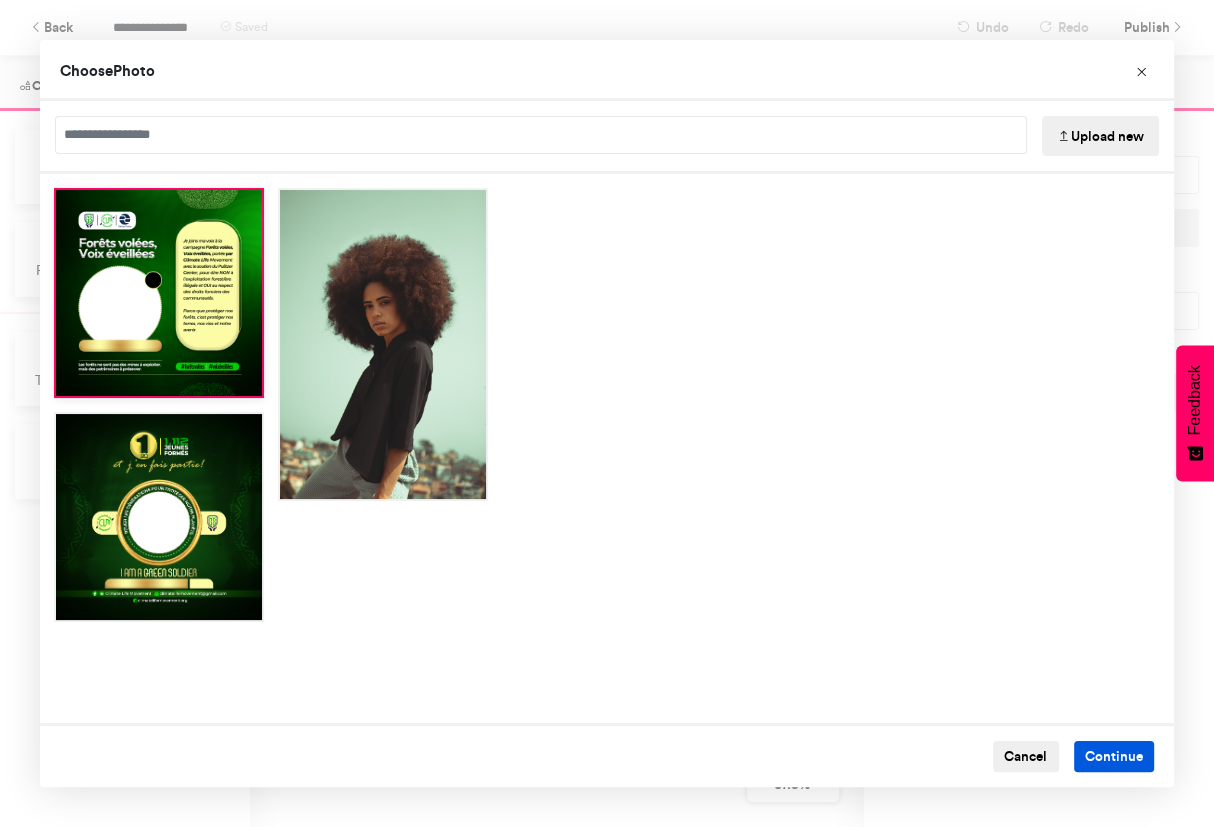 click on "Continue" at bounding box center [1114, 757] 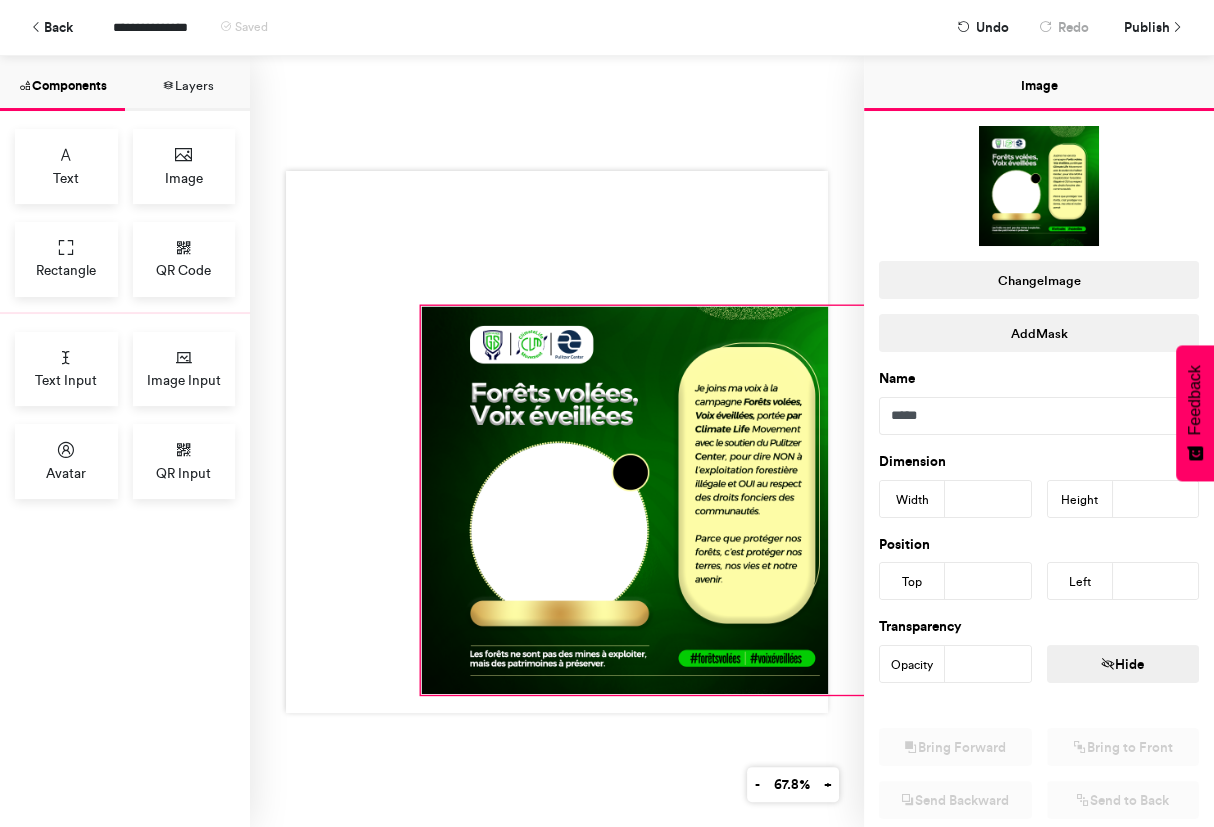 drag, startPoint x: 550, startPoint y: 434, endPoint x: 857, endPoint y: 686, distance: 397.1813 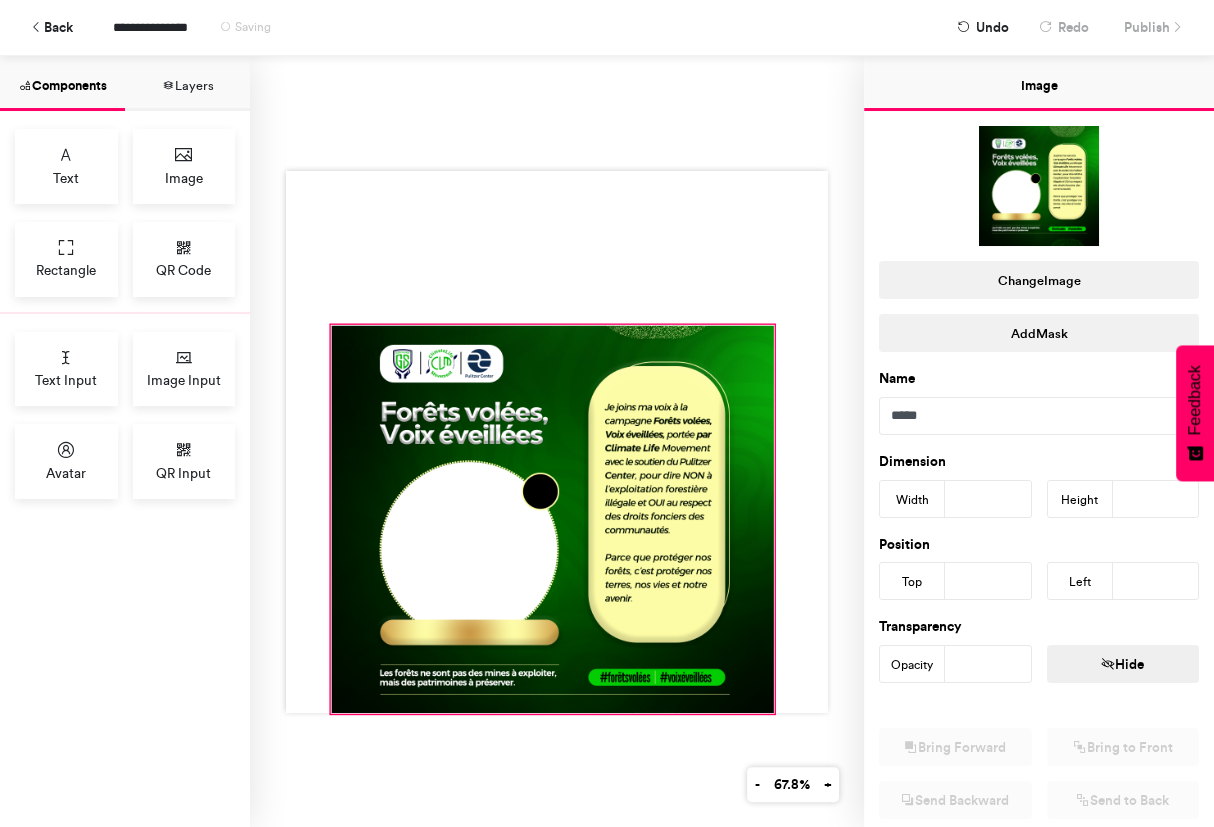 drag, startPoint x: 696, startPoint y: 588, endPoint x: 606, endPoint y: 607, distance: 91.983696 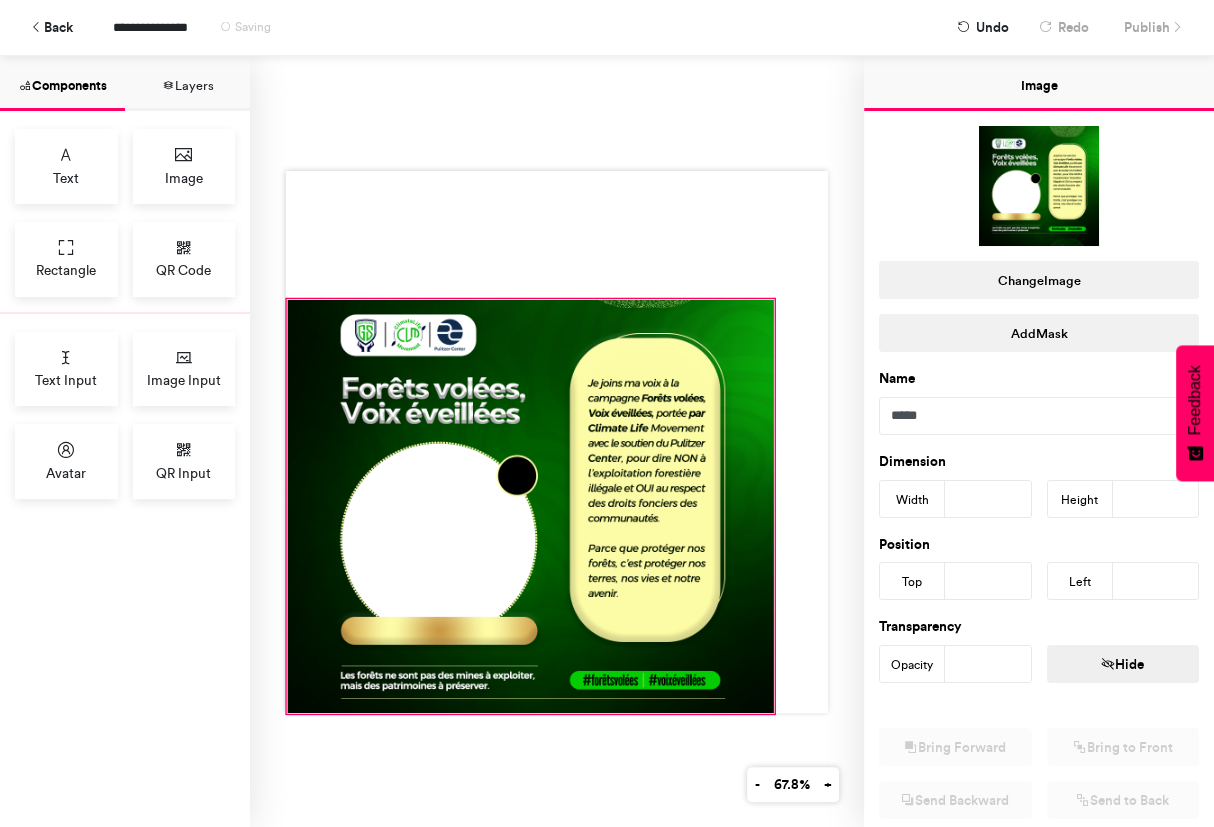 drag, startPoint x: 319, startPoint y: 316, endPoint x: 275, endPoint y: 290, distance: 51.10773 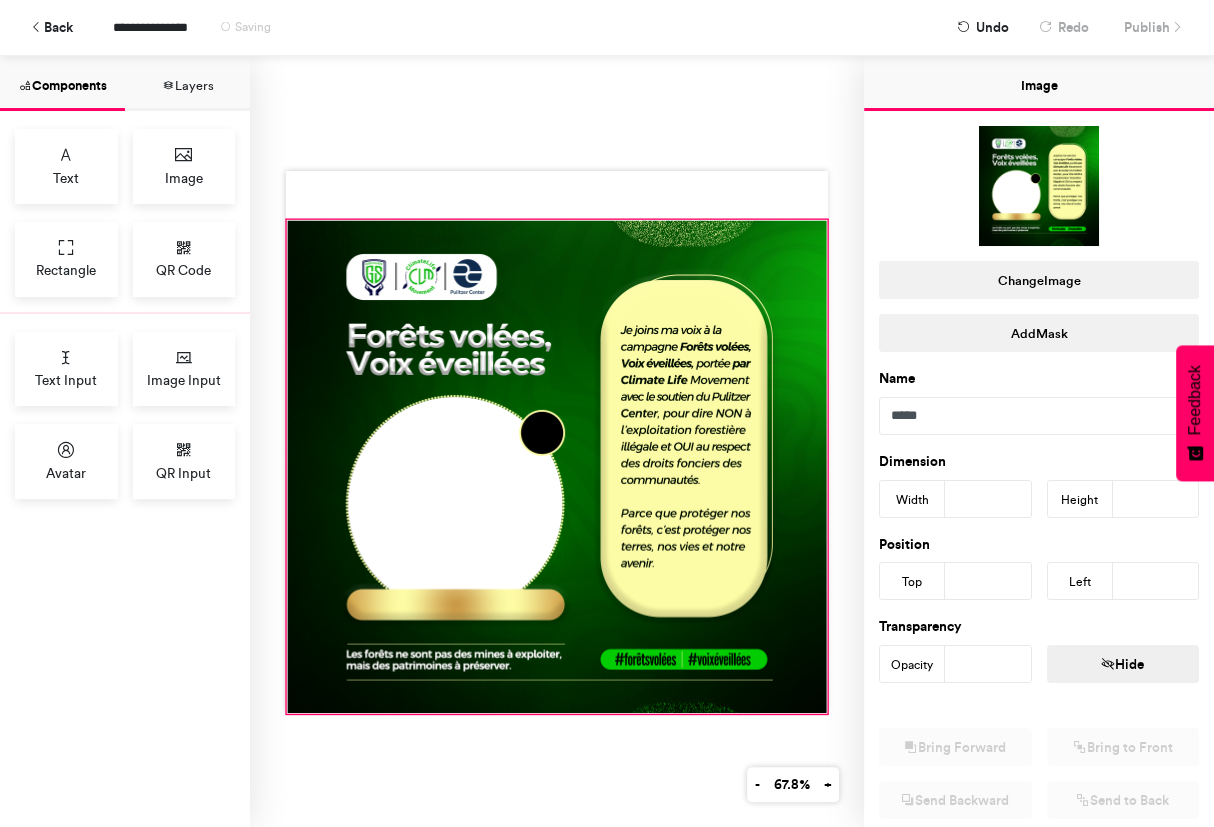 drag, startPoint x: 768, startPoint y: 295, endPoint x: 821, endPoint y: 216, distance: 95.131485 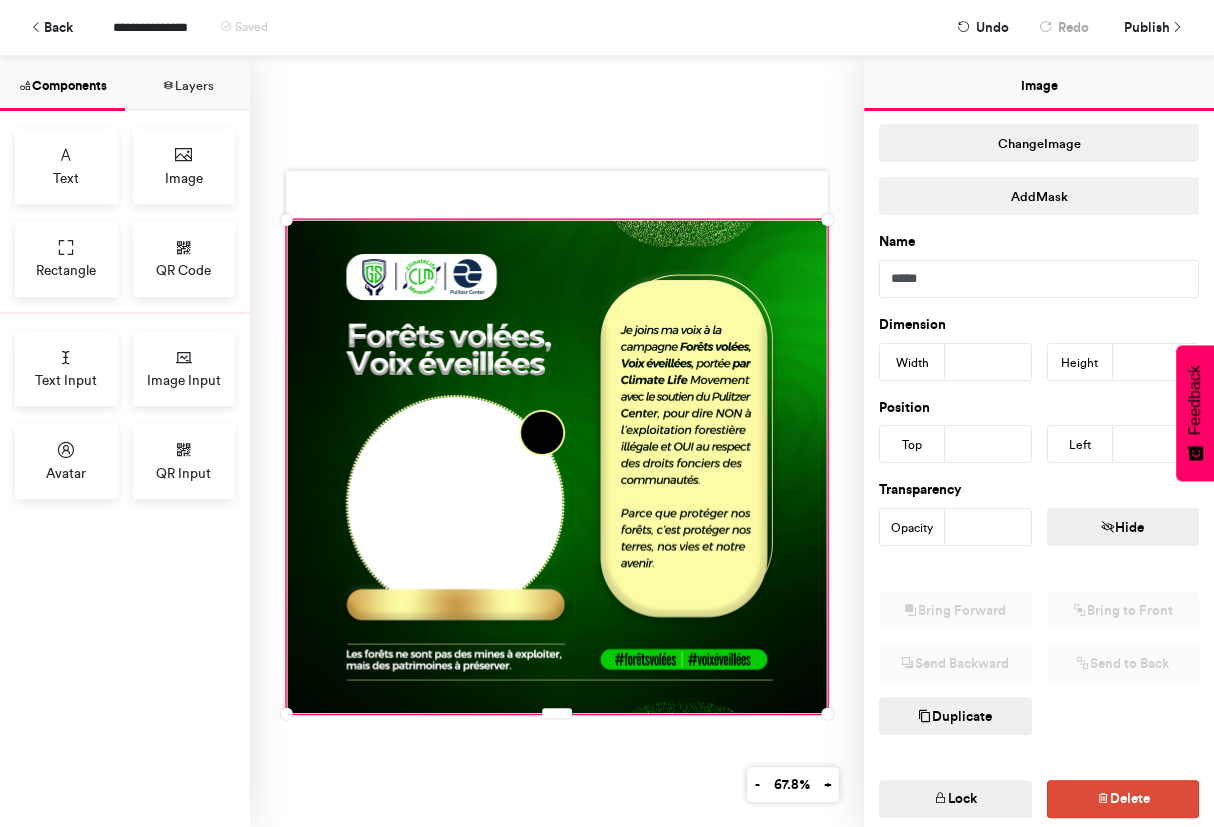 scroll, scrollTop: 124, scrollLeft: 0, axis: vertical 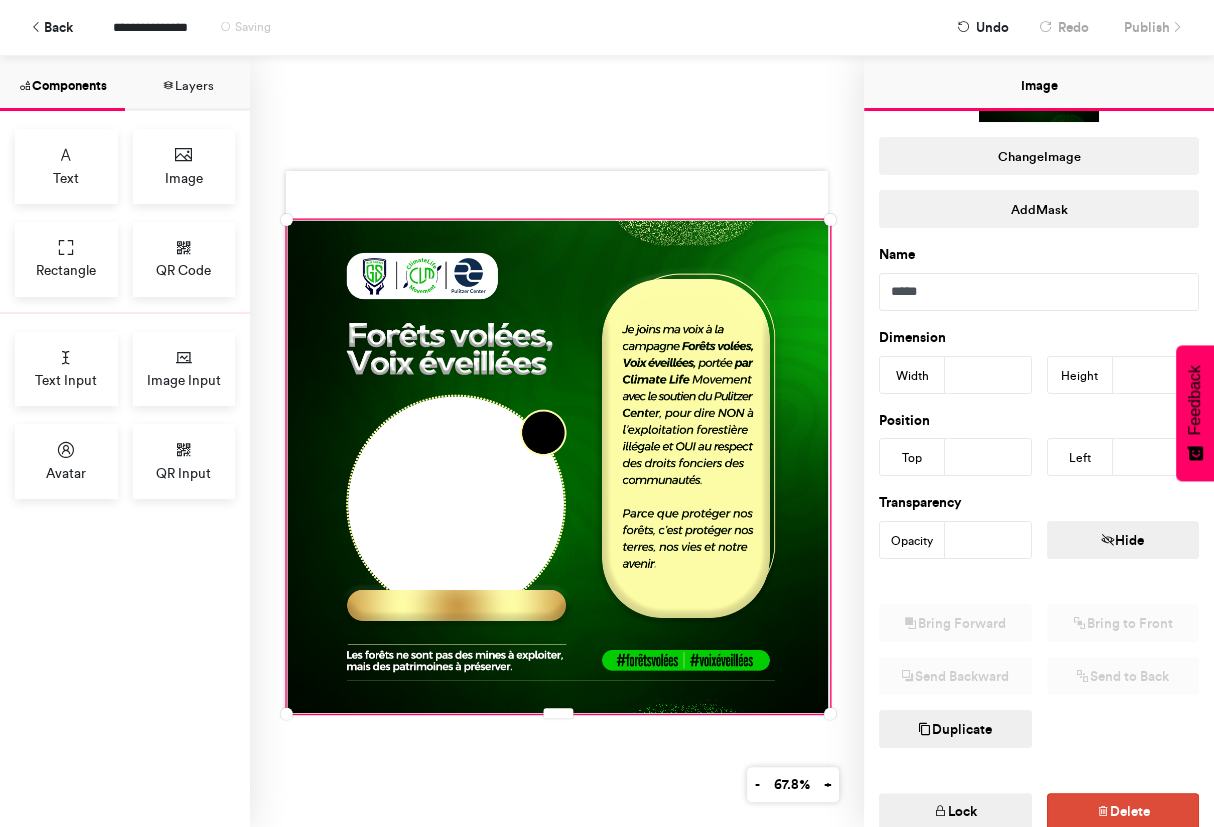 click on "***" at bounding box center [988, 375] 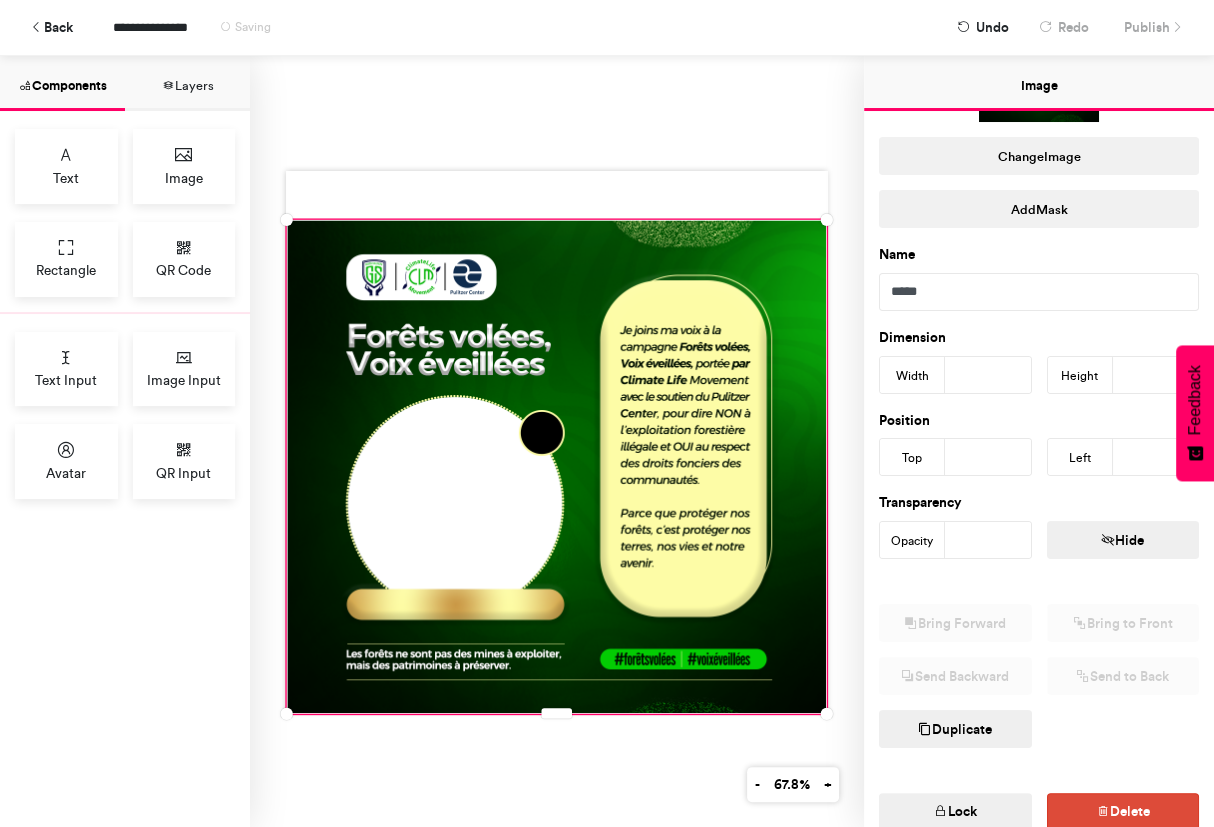 type on "***" 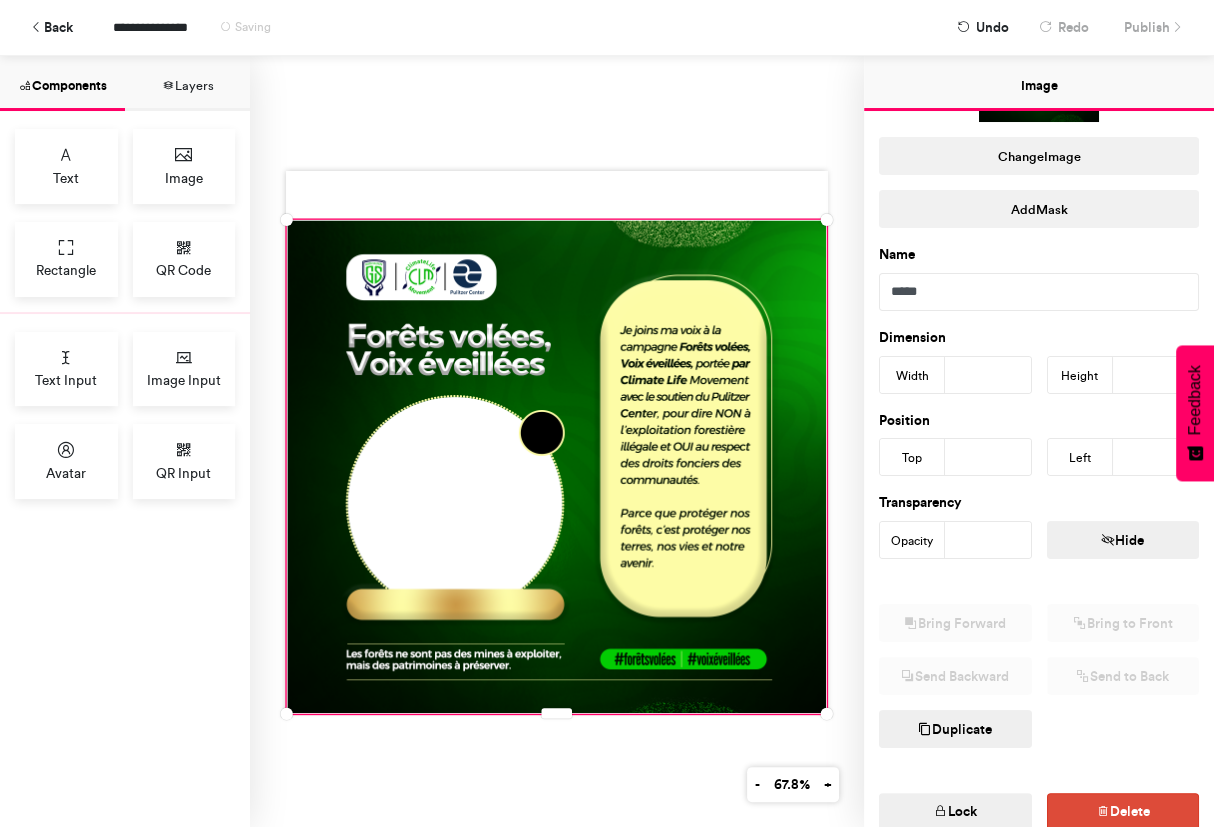 click on "***" at bounding box center [988, 375] 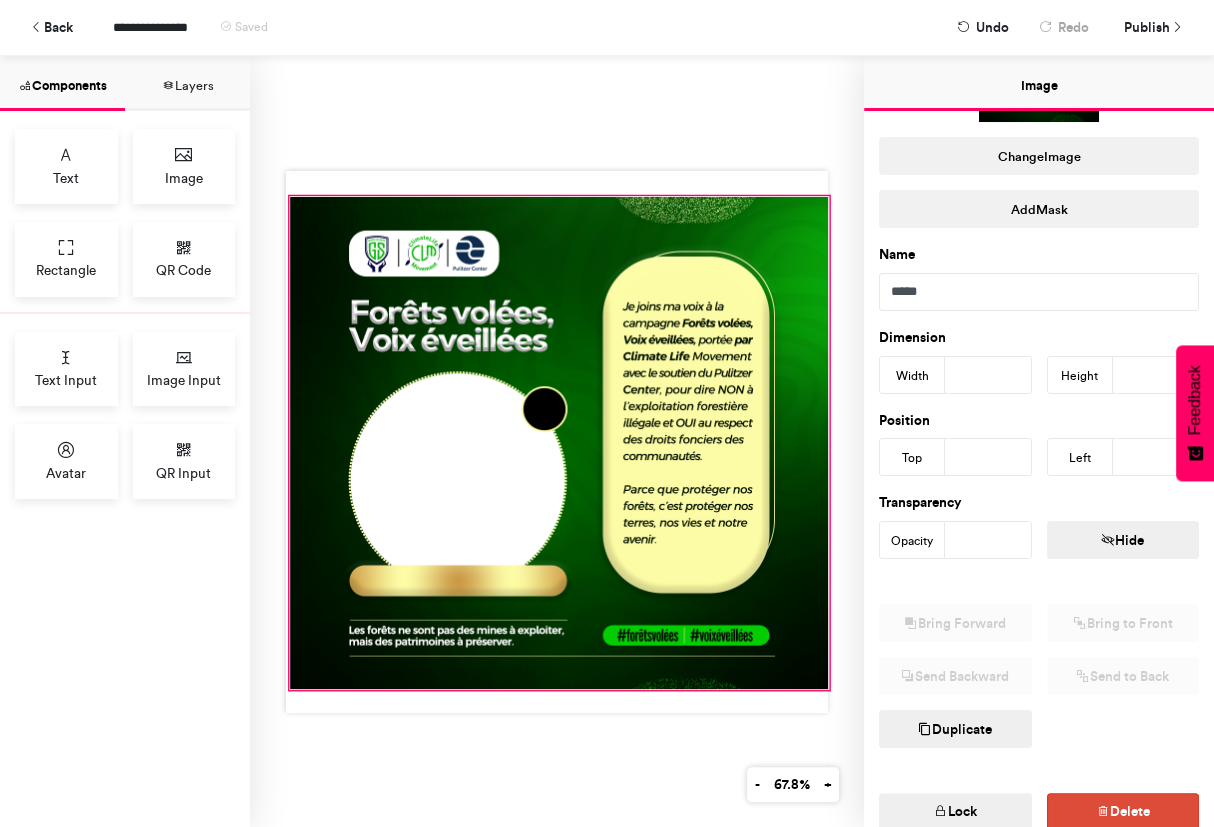 drag, startPoint x: 645, startPoint y: 391, endPoint x: 647, endPoint y: 359, distance: 32.06244 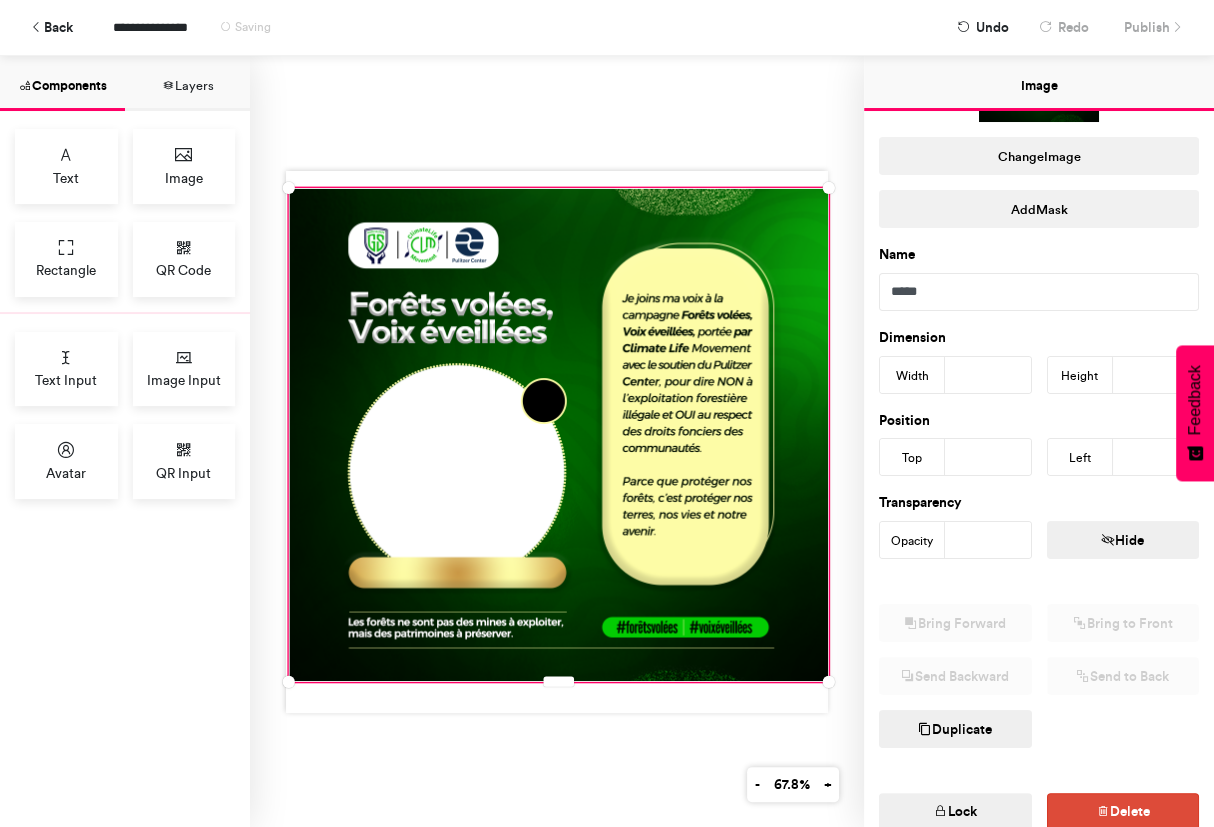 click at bounding box center [558, 434] 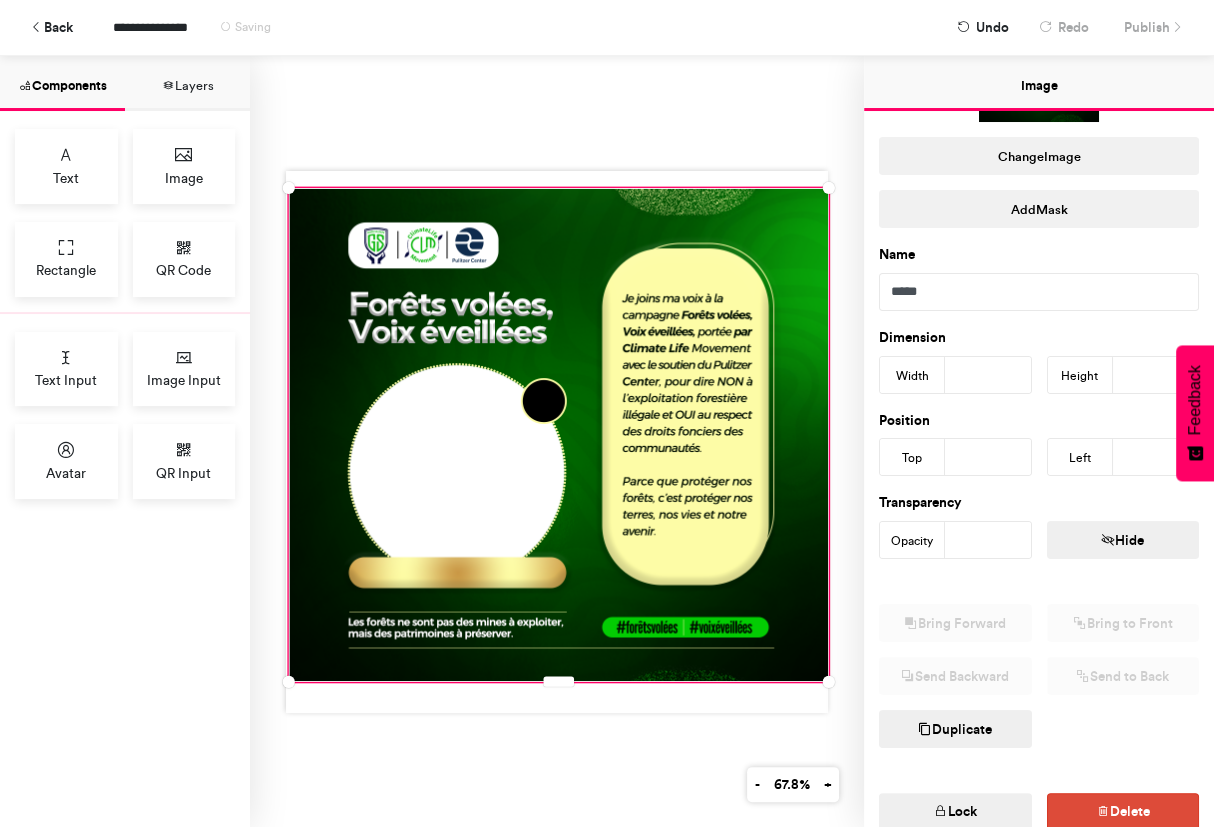type on "*" 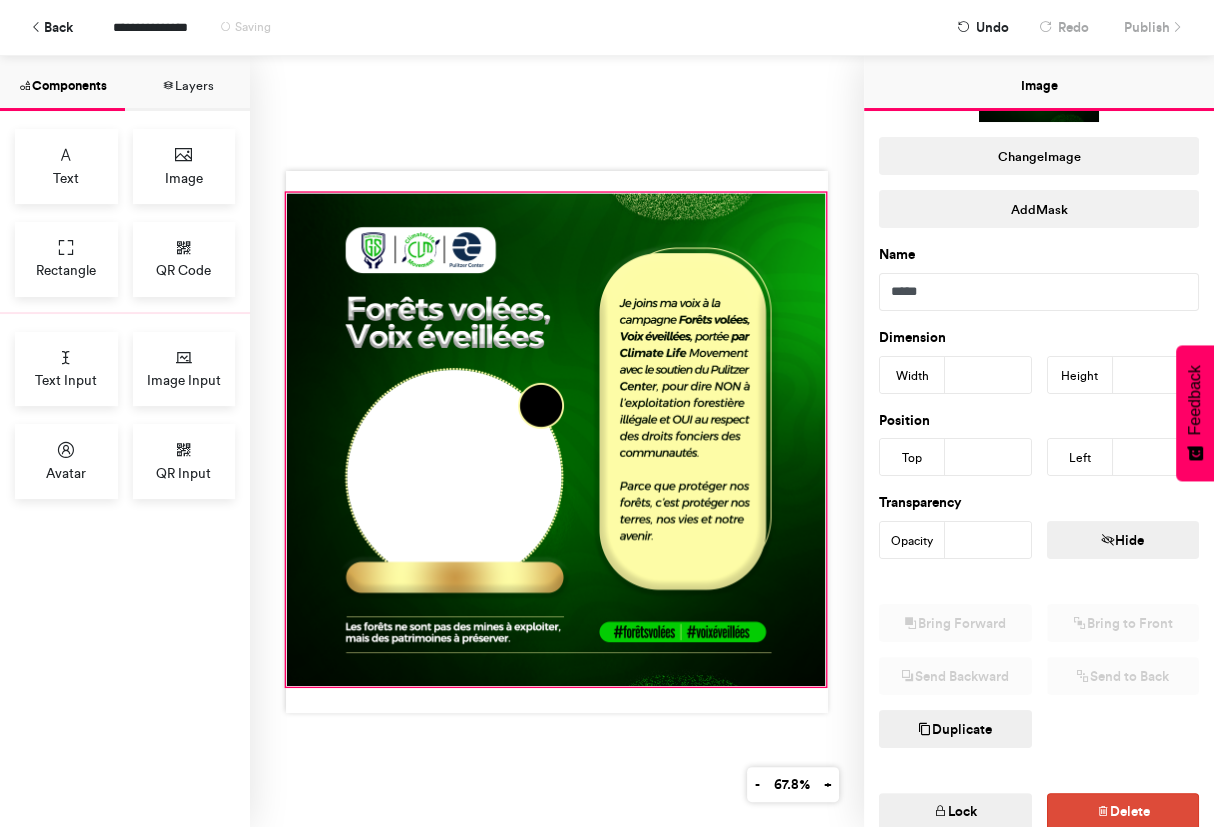 click at bounding box center [556, 439] 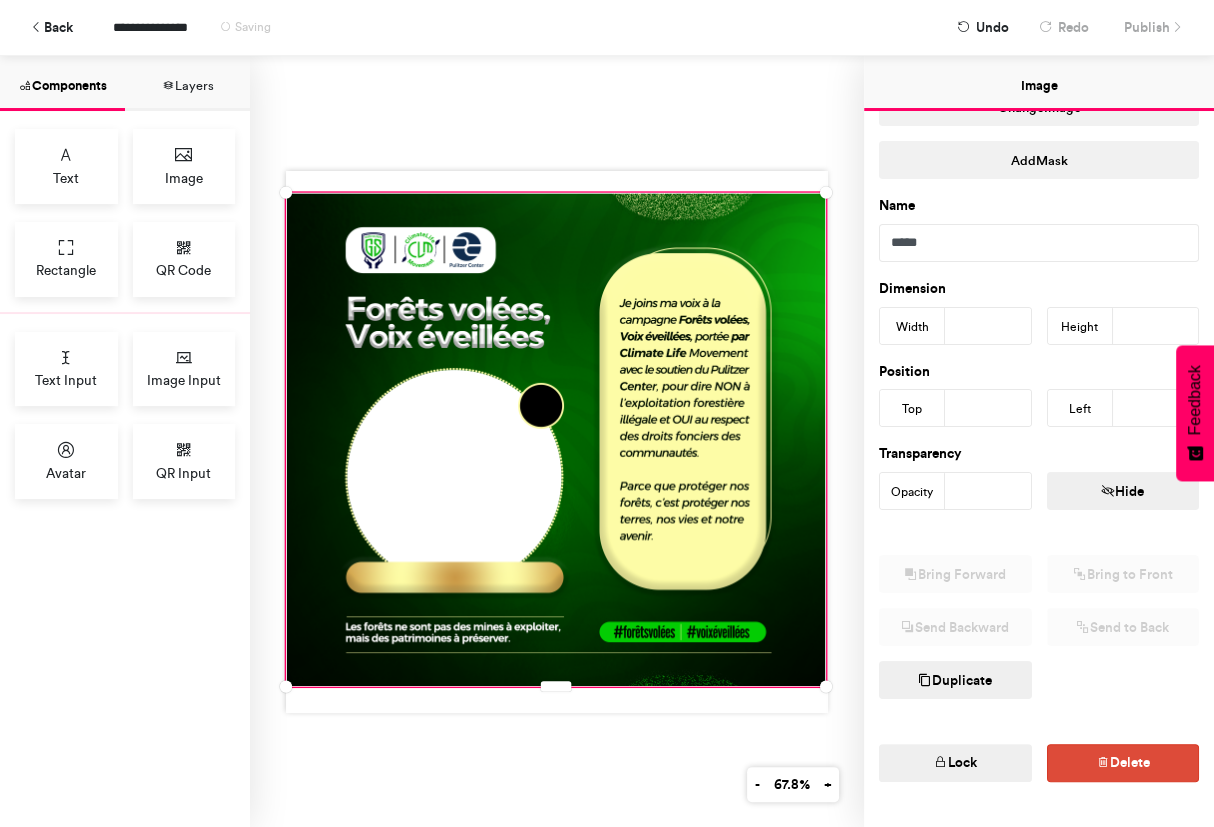 scroll, scrollTop: 228, scrollLeft: 0, axis: vertical 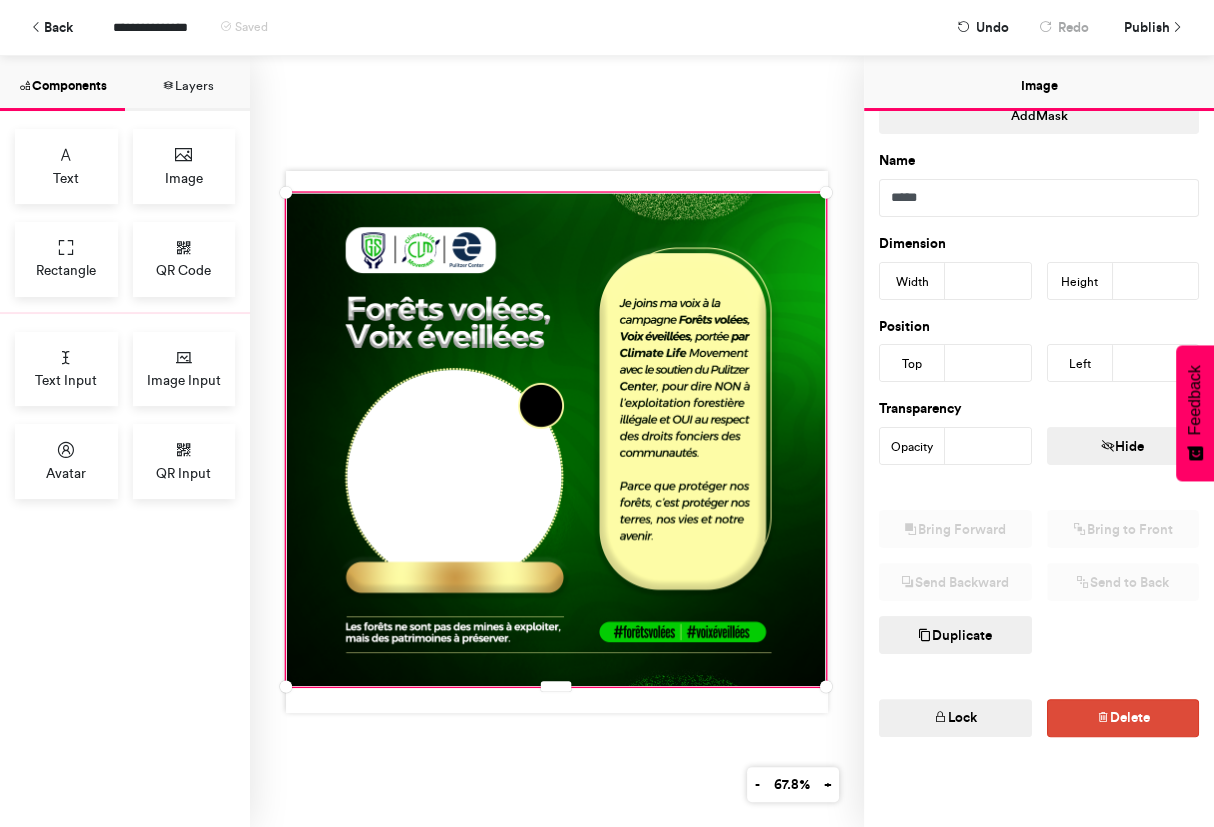 click on "Lock" at bounding box center (955, 718) 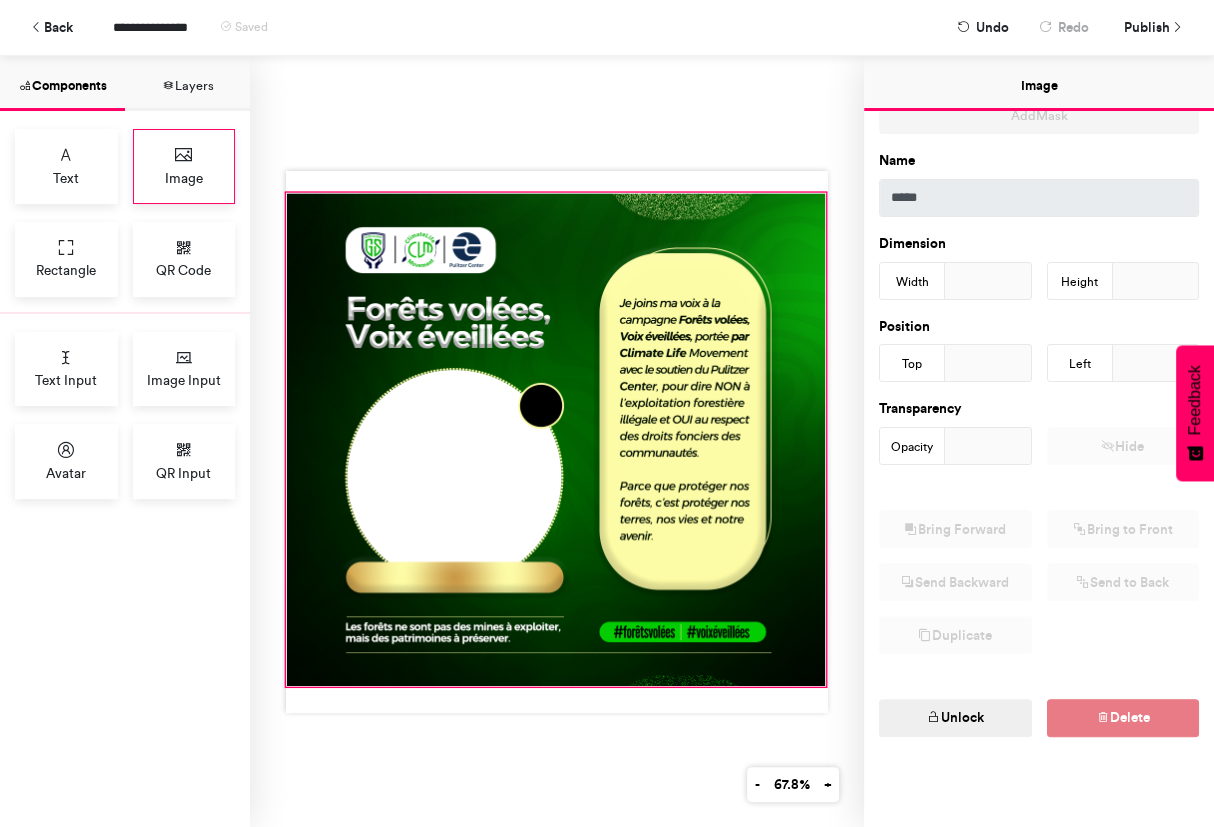 click on "Image" at bounding box center (184, 166) 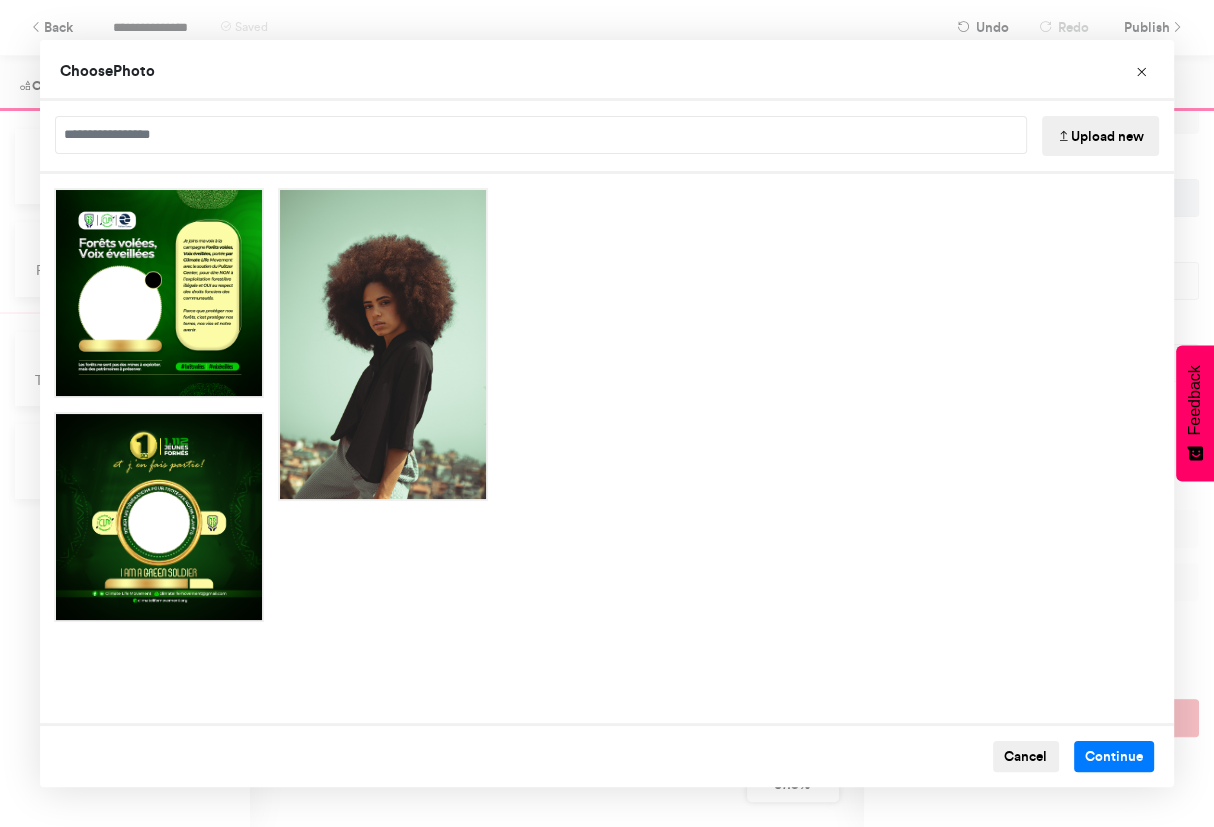 click on "Cancel" at bounding box center [1026, 757] 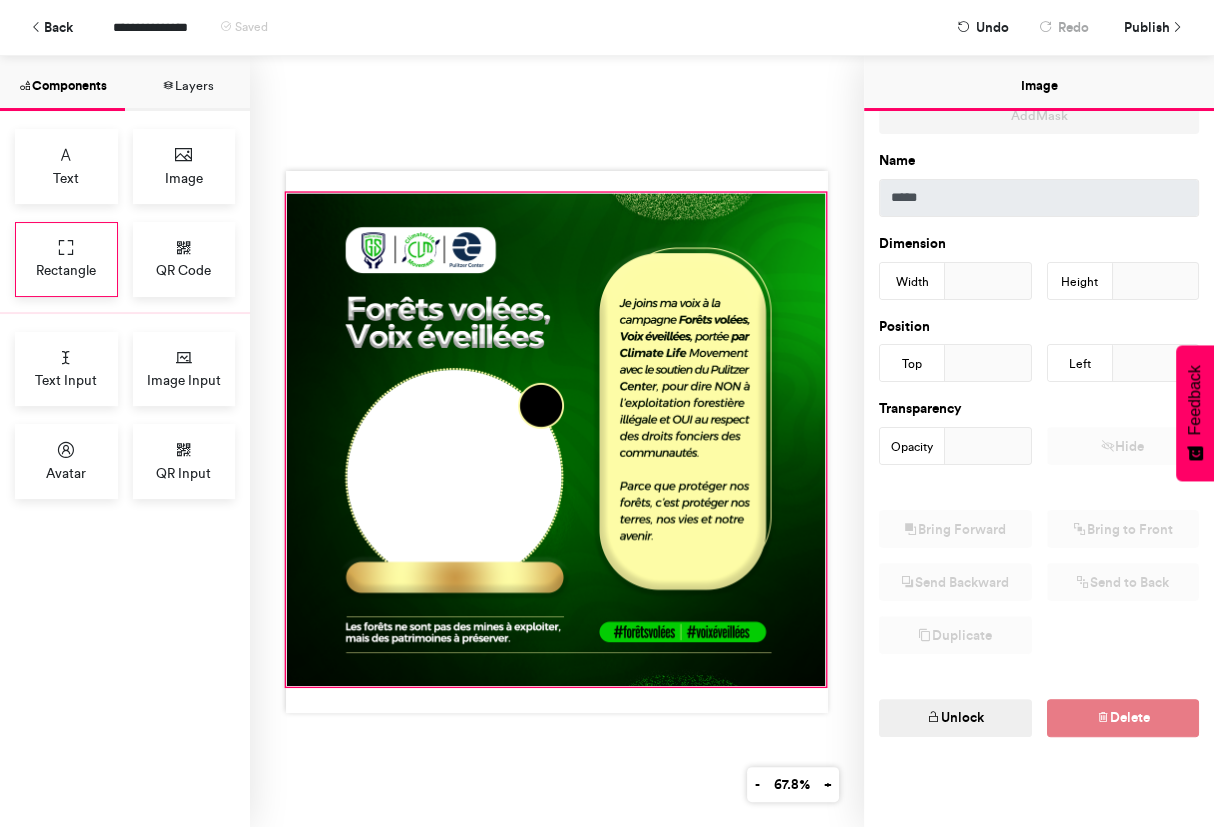 click on "Rectangle" at bounding box center (66, 270) 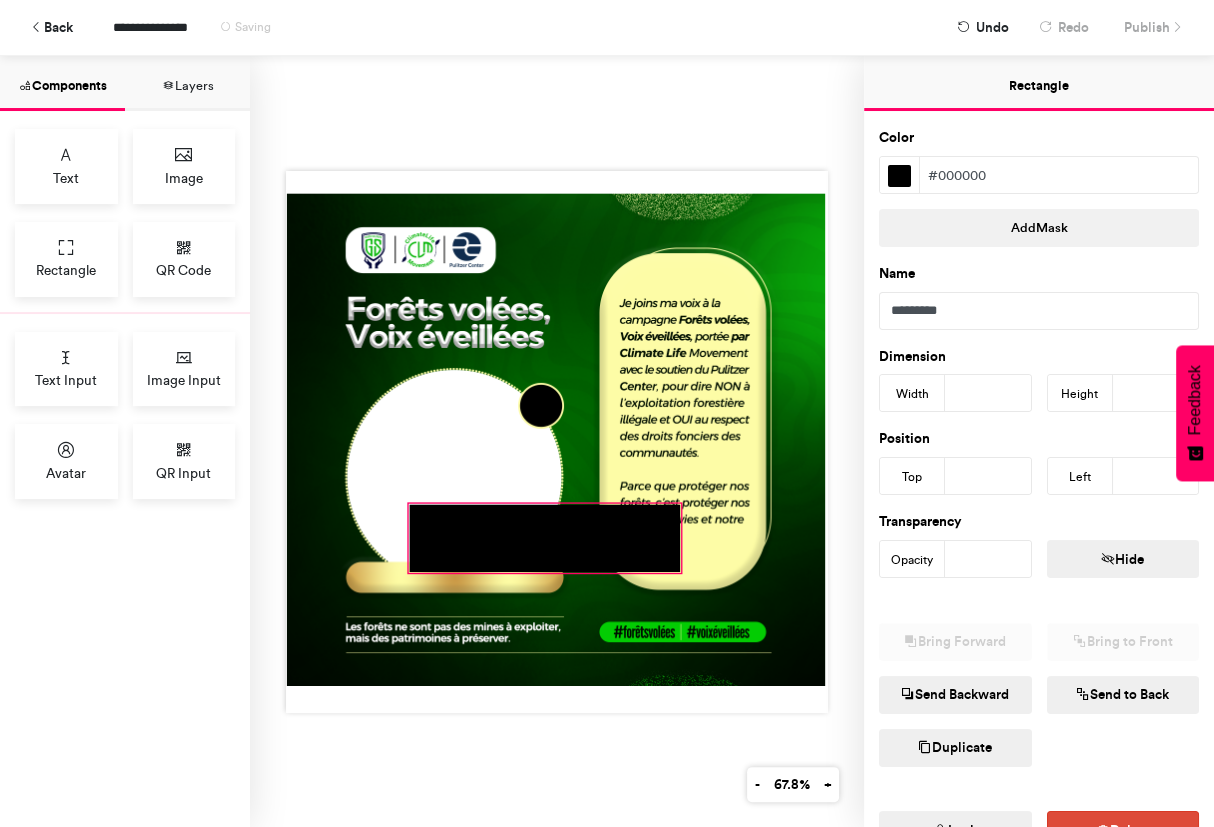 drag, startPoint x: 491, startPoint y: 328, endPoint x: 479, endPoint y: 526, distance: 198.3633 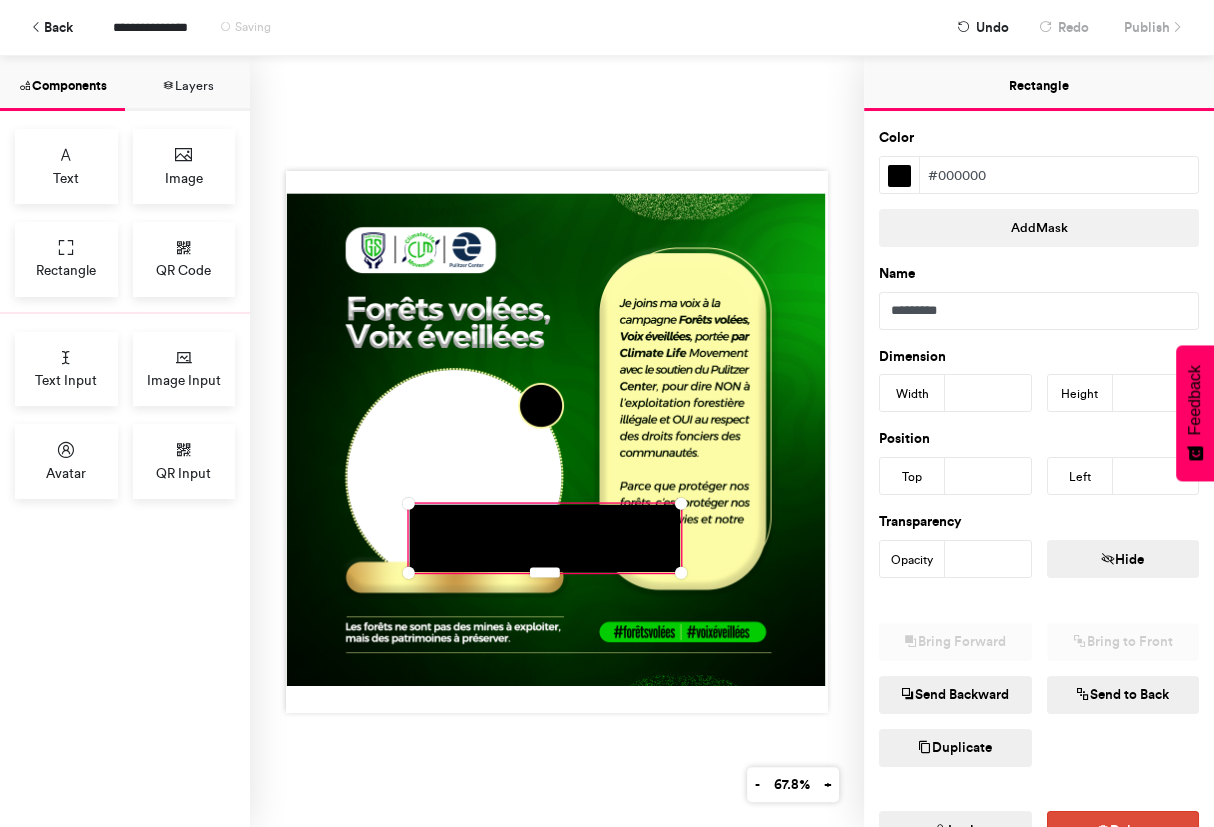 scroll, scrollTop: 122, scrollLeft: 0, axis: vertical 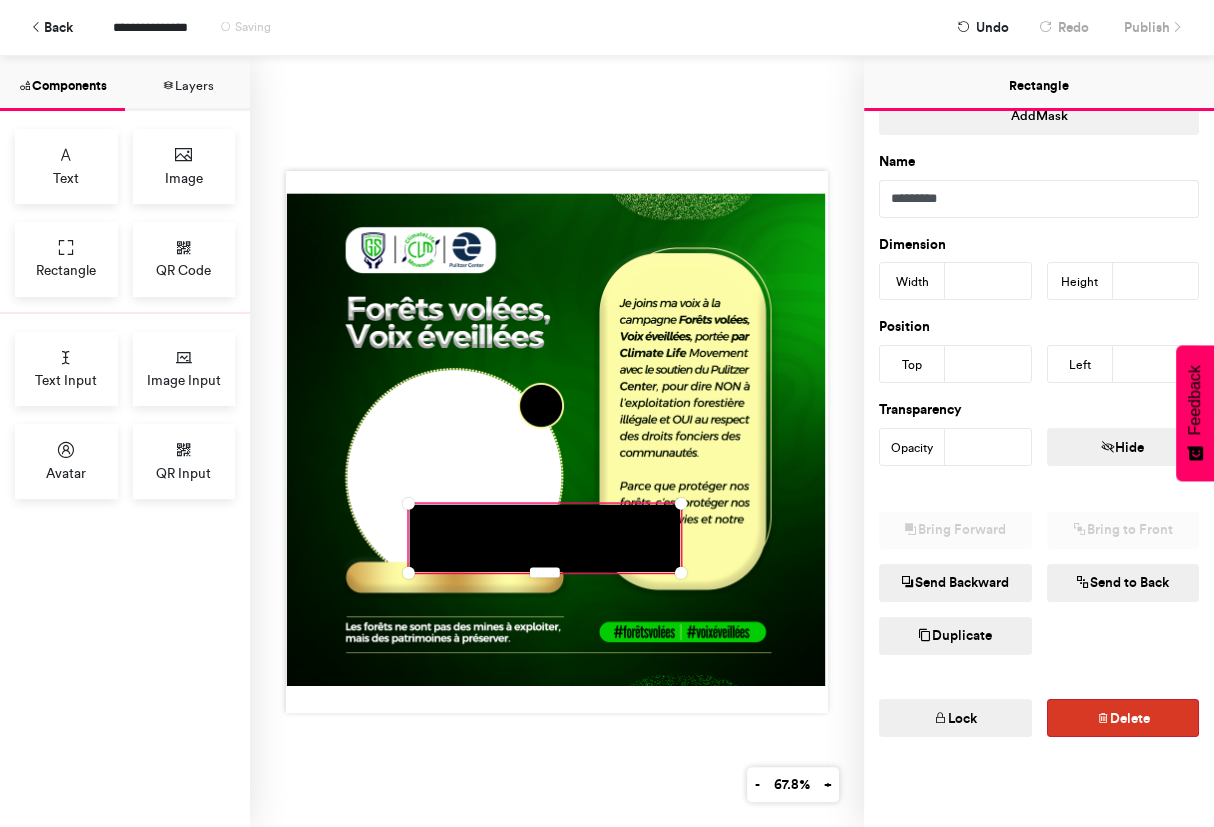 click on "Delete" at bounding box center [1123, 718] 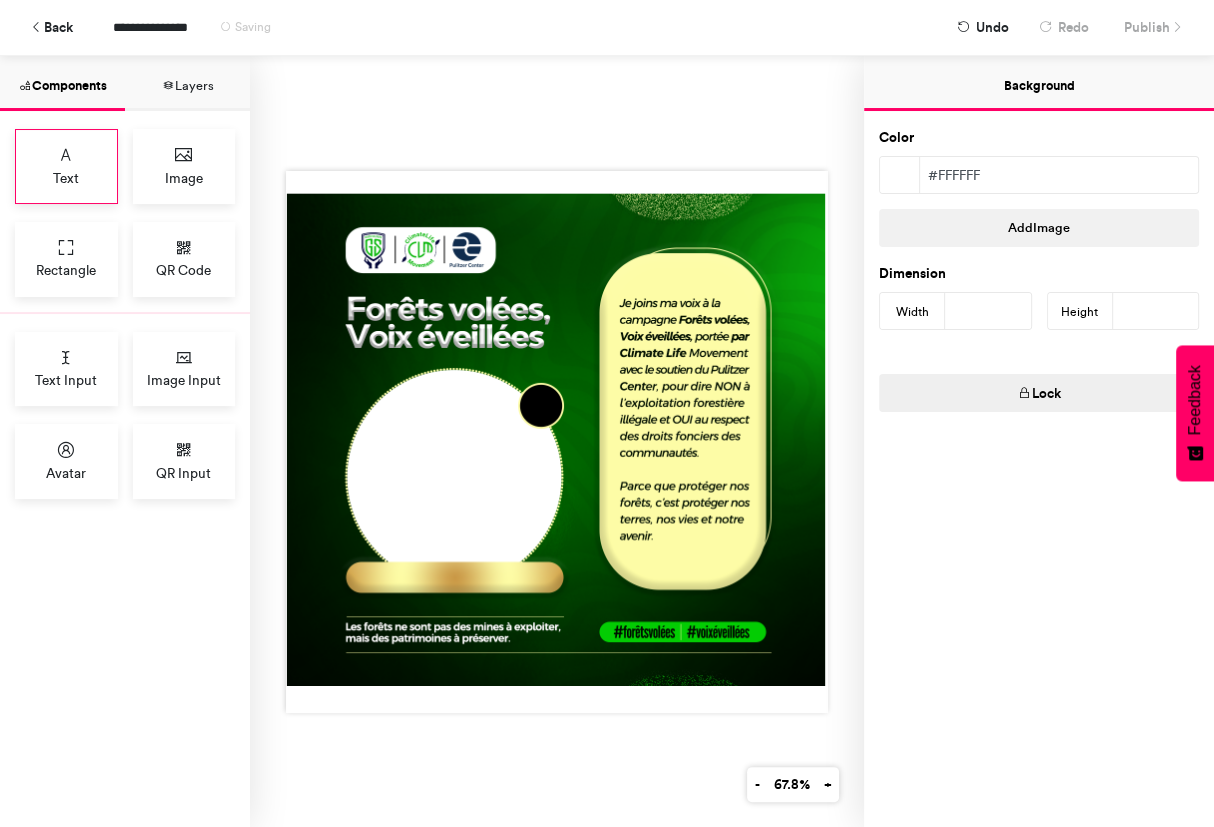 click at bounding box center [66, 155] 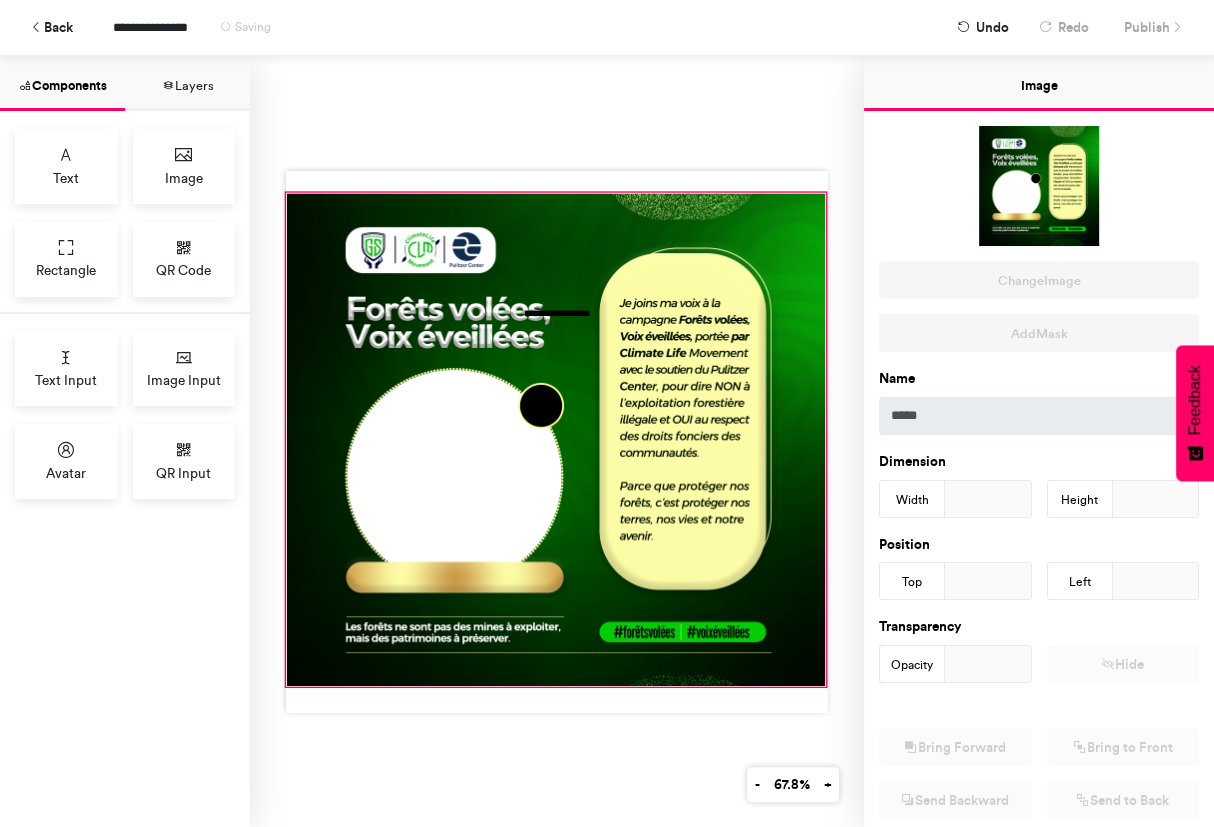 click at bounding box center [556, 439] 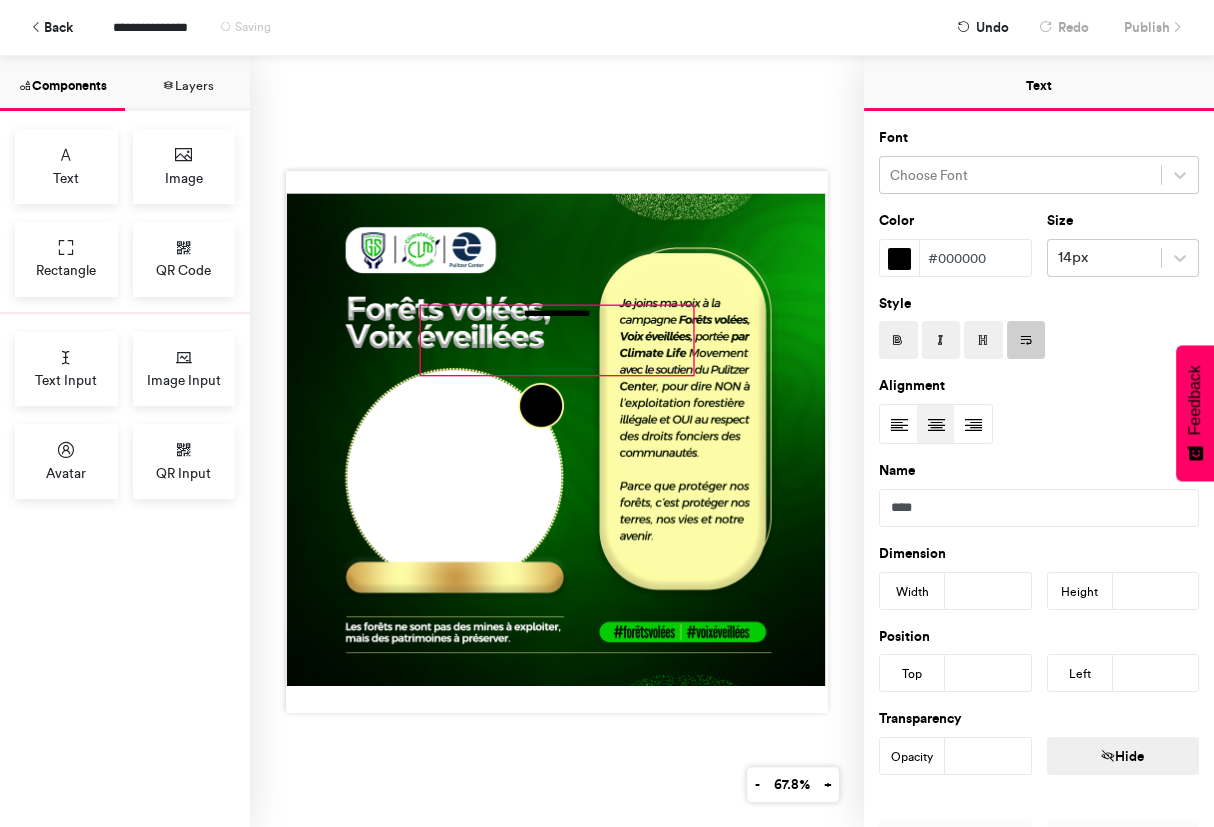 click on "**********" at bounding box center (557, 340) 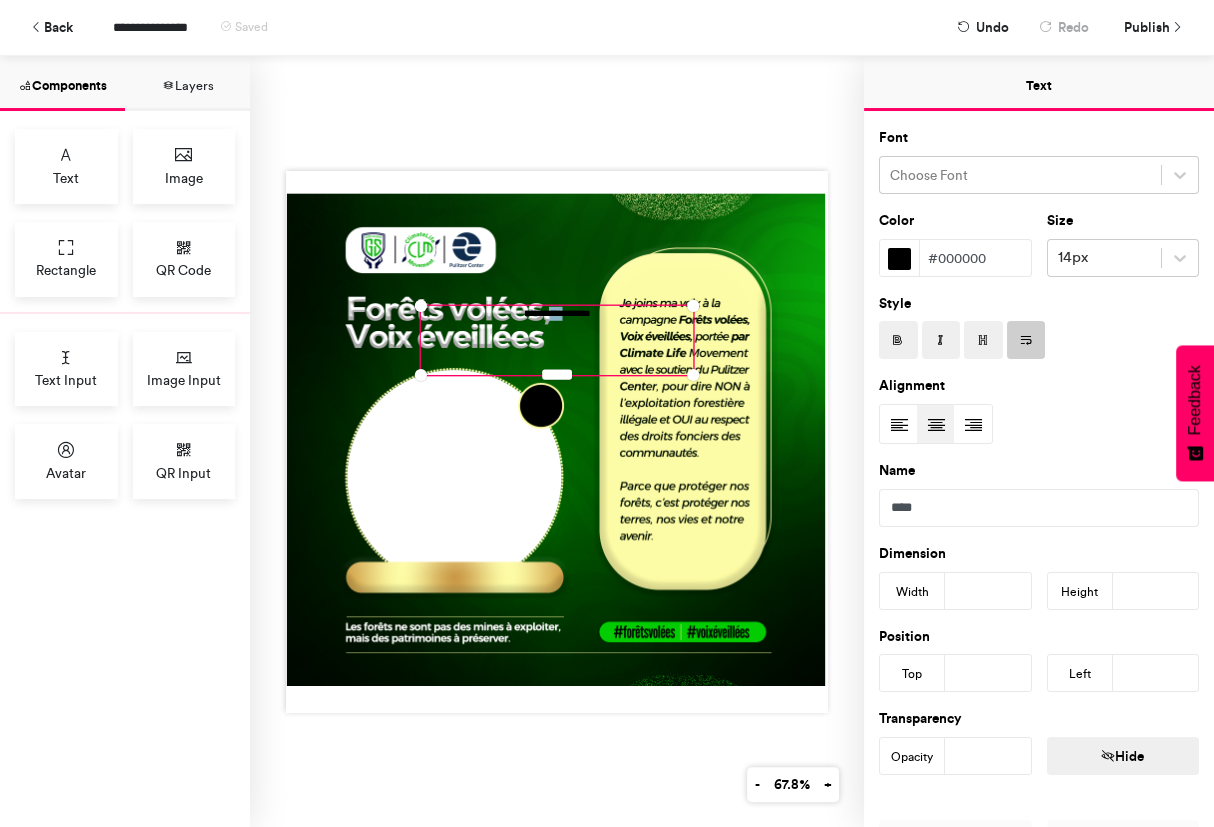 drag, startPoint x: 556, startPoint y: 304, endPoint x: 533, endPoint y: 389, distance: 88.0568 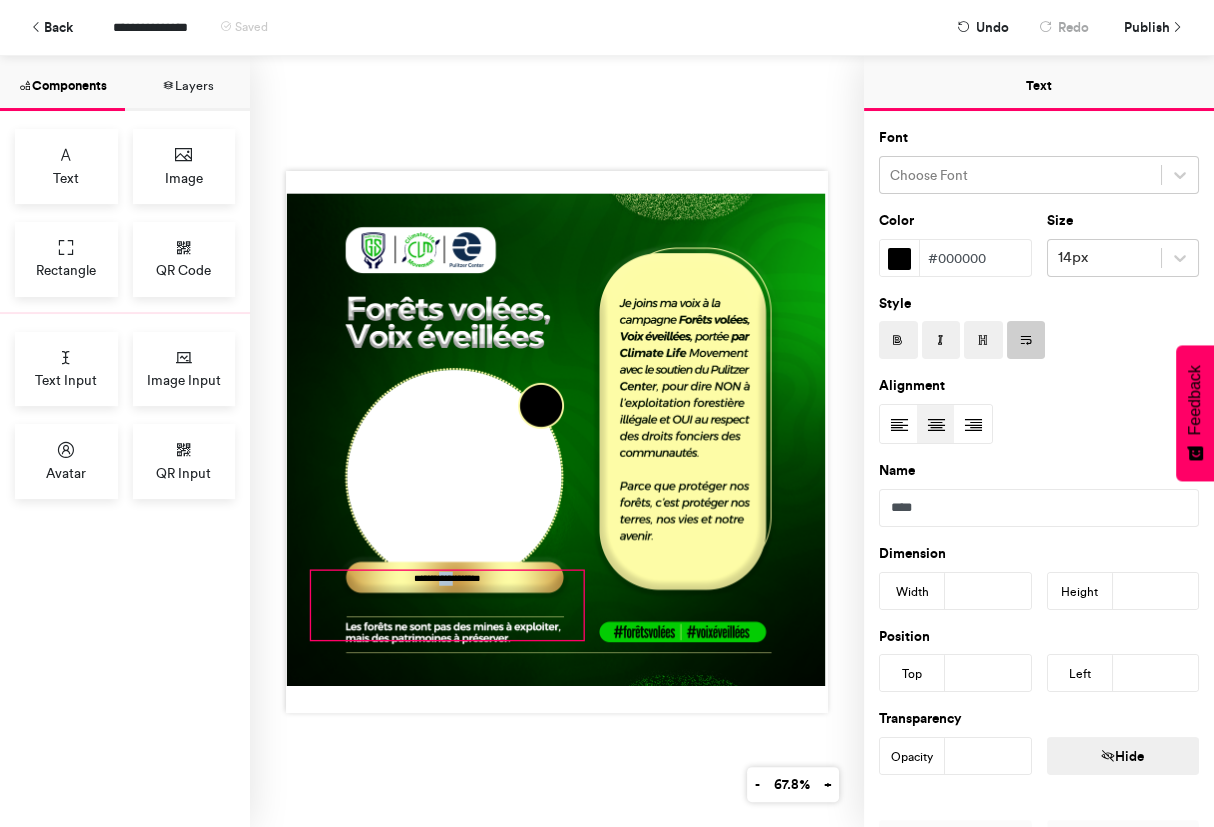 drag, startPoint x: 551, startPoint y: 363, endPoint x: 441, endPoint y: 628, distance: 286.92334 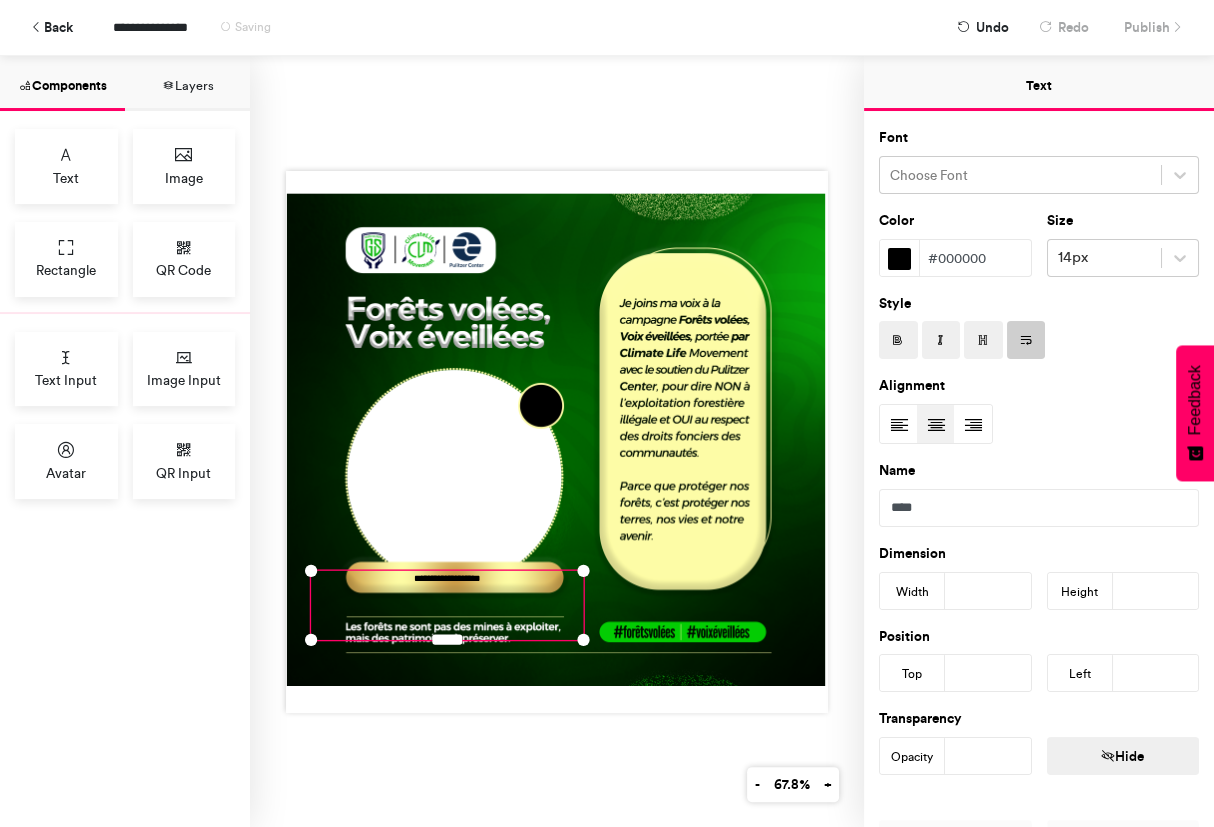 click on "**********" at bounding box center (447, 605) 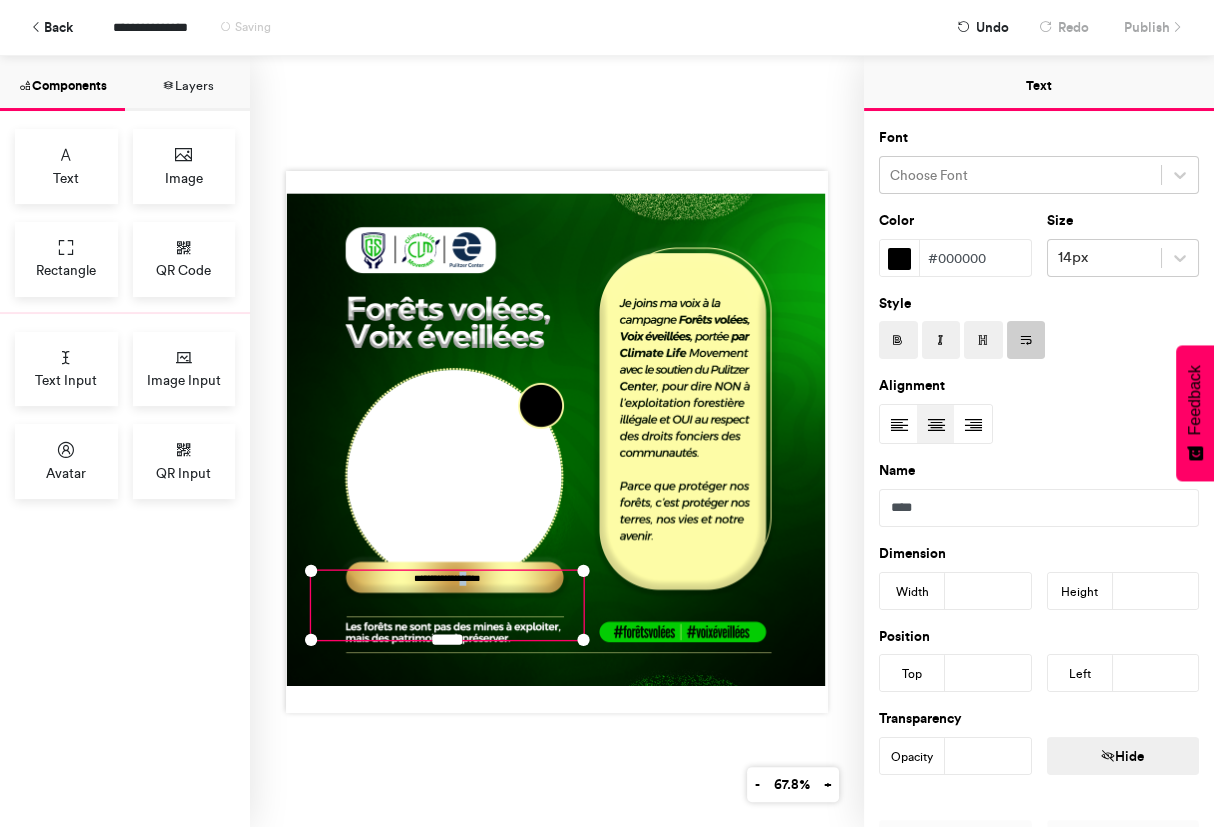 click on "**********" at bounding box center (447, 605) 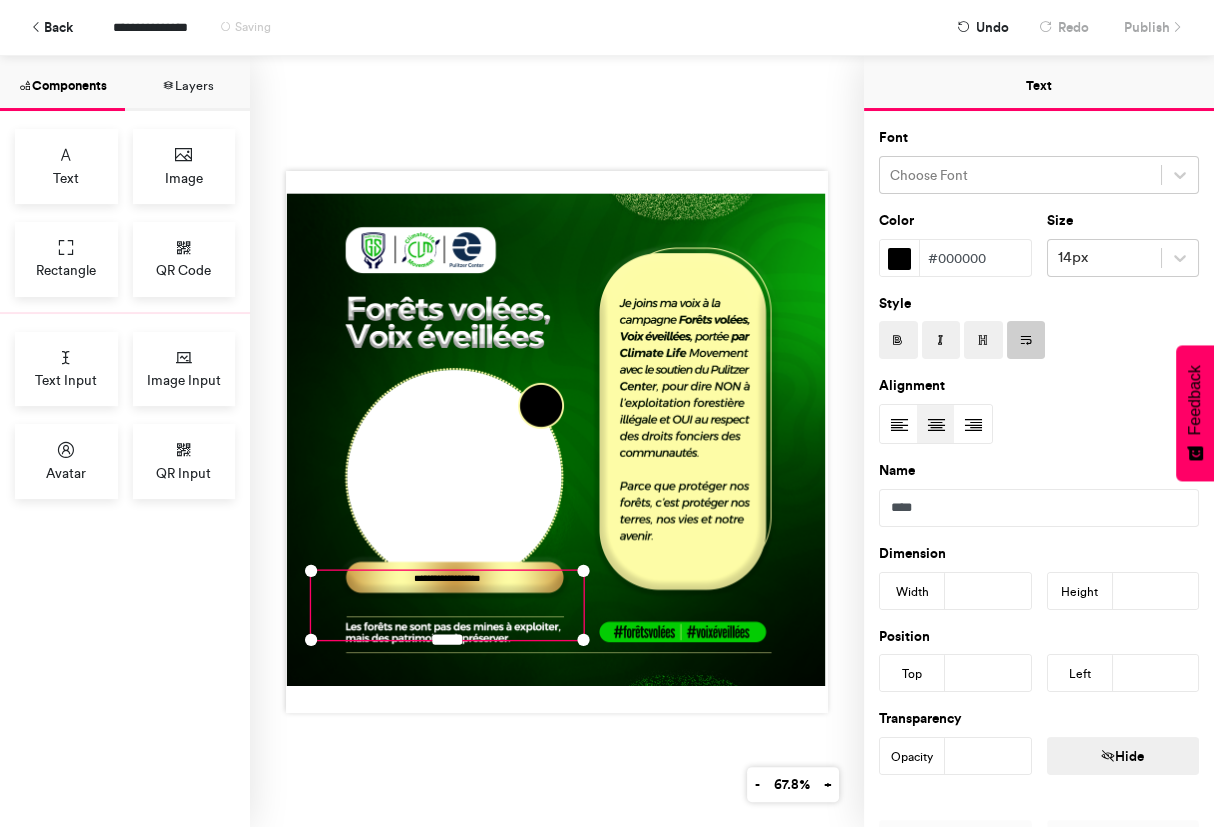 click on "**********" at bounding box center [447, 605] 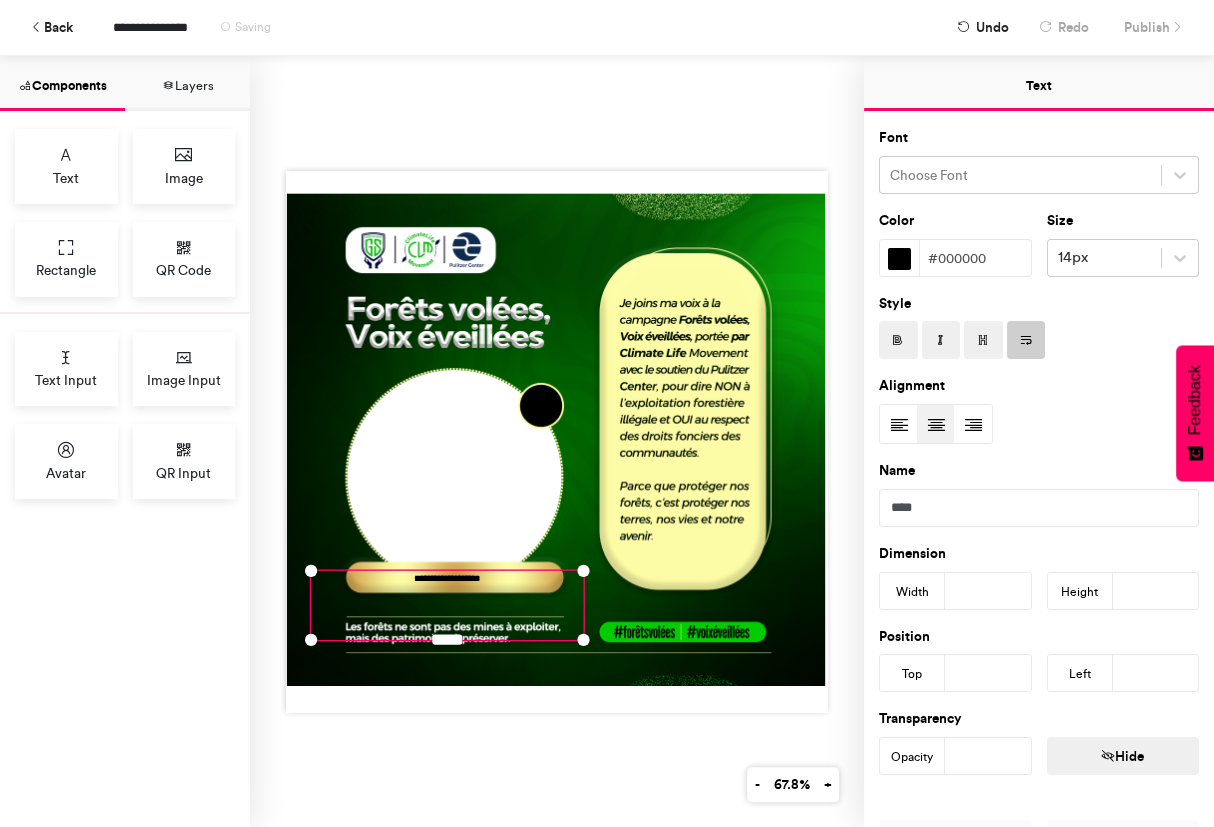 type 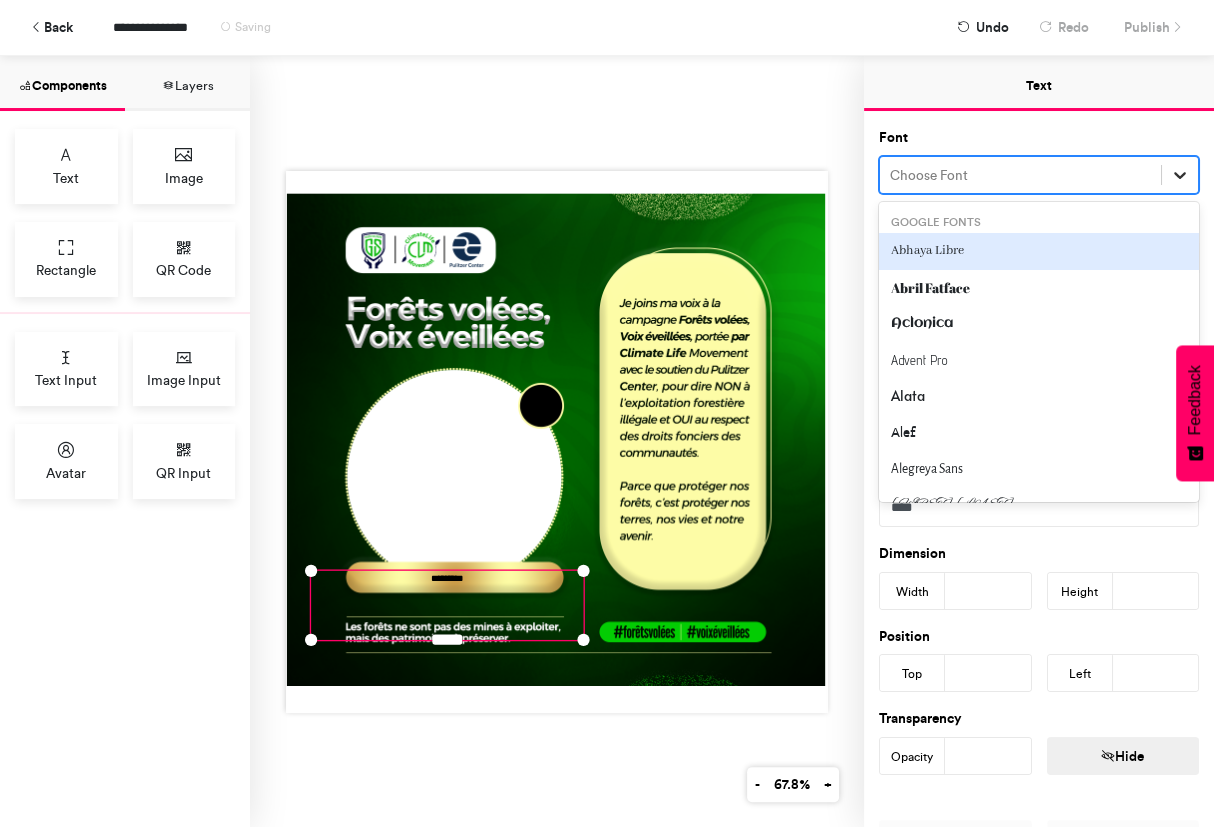 click 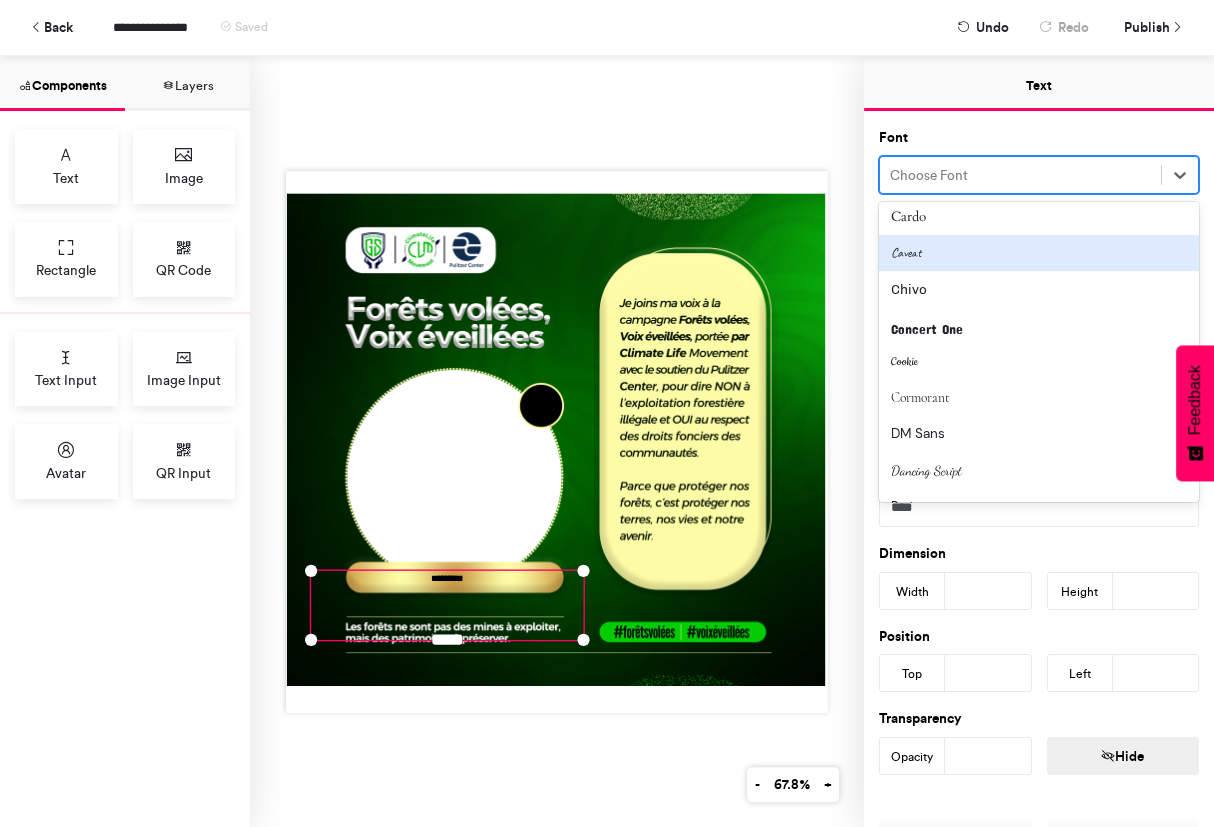 scroll, scrollTop: 704, scrollLeft: 0, axis: vertical 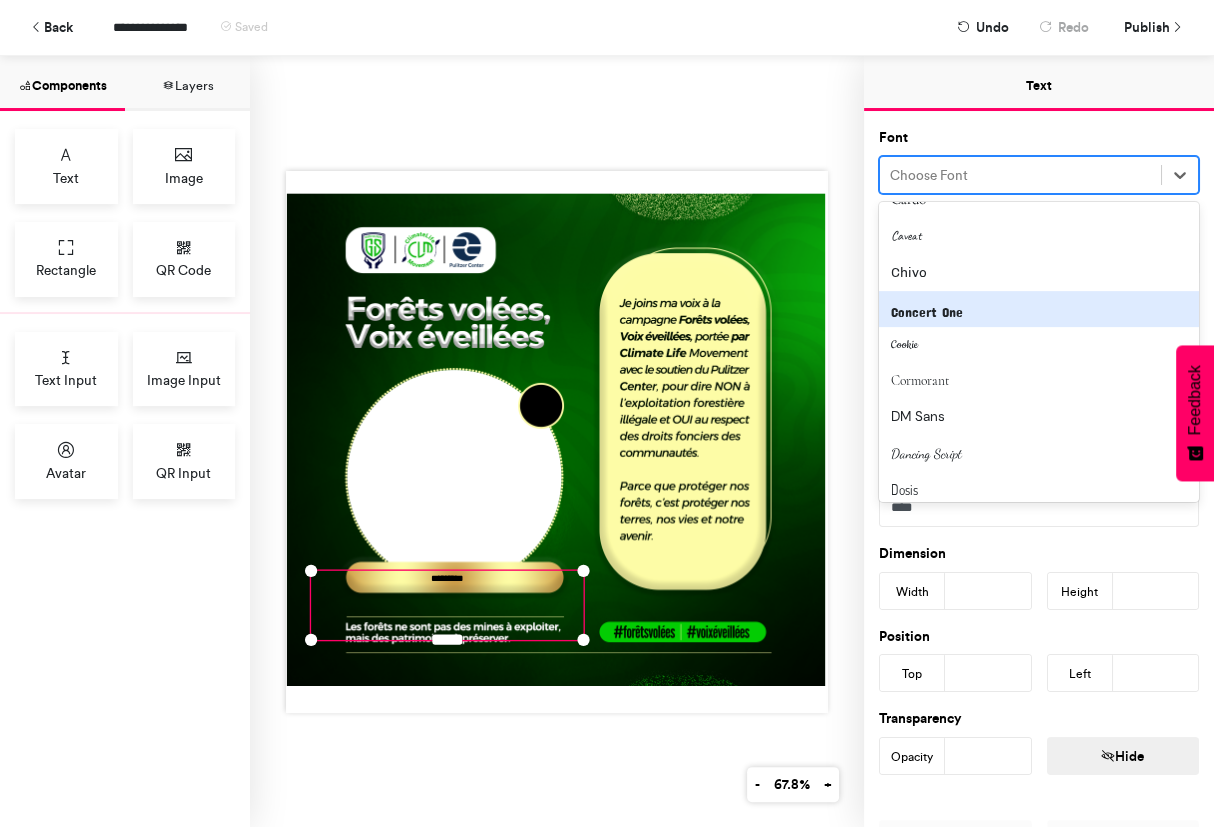 click on "Concert One" at bounding box center (1039, 309) 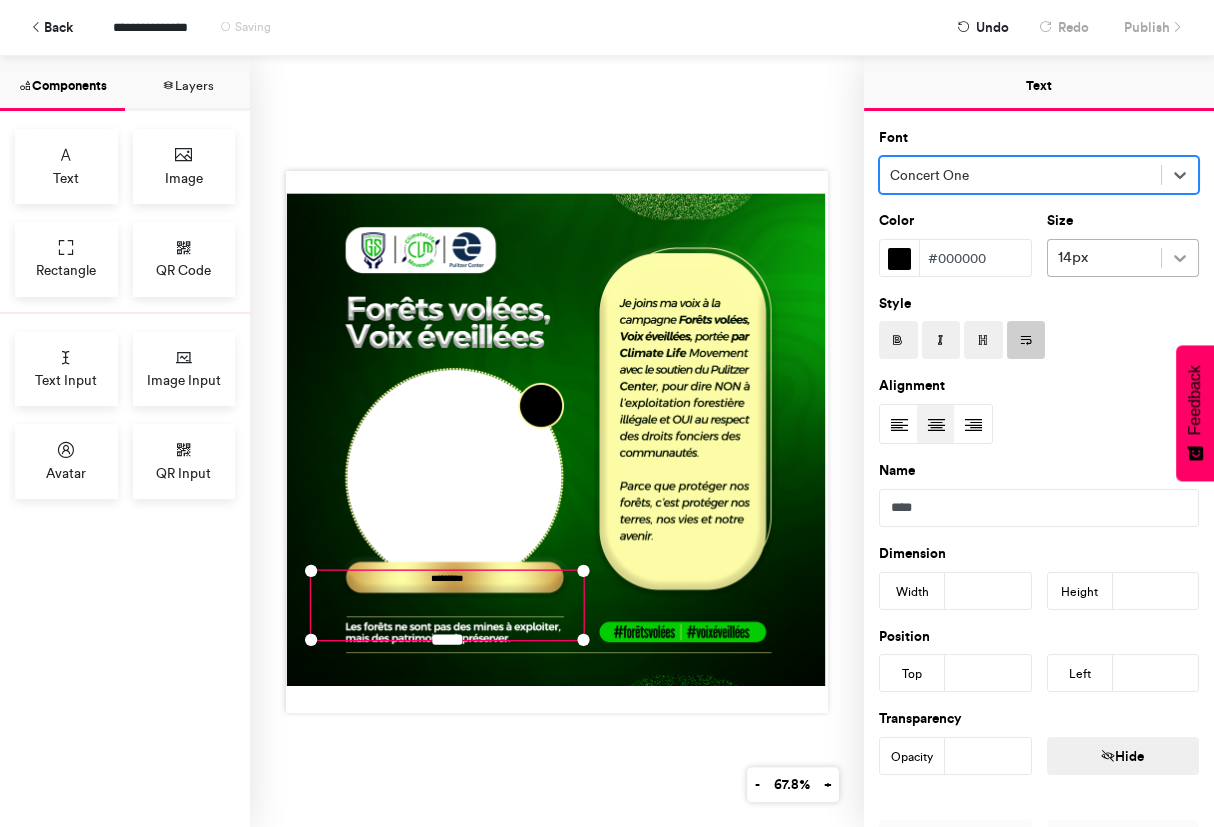 click 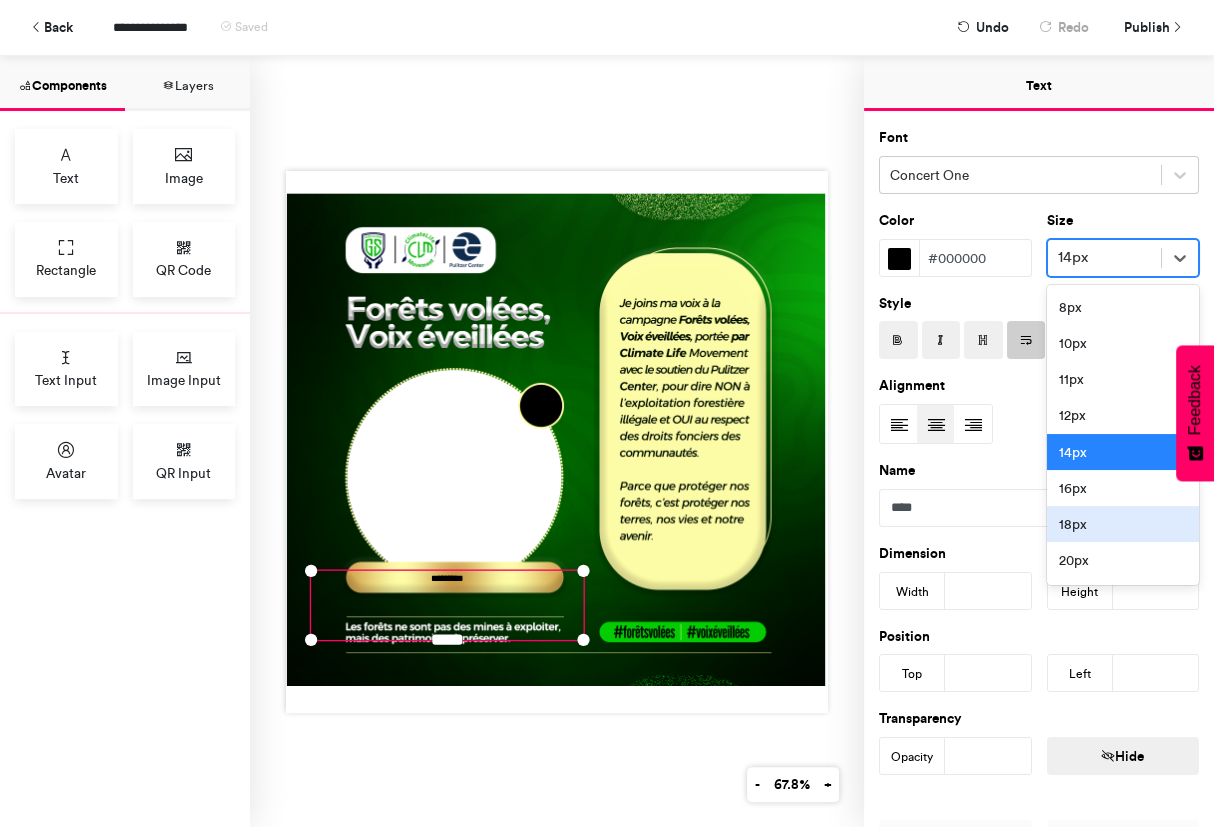 click on "18px" at bounding box center (1123, 524) 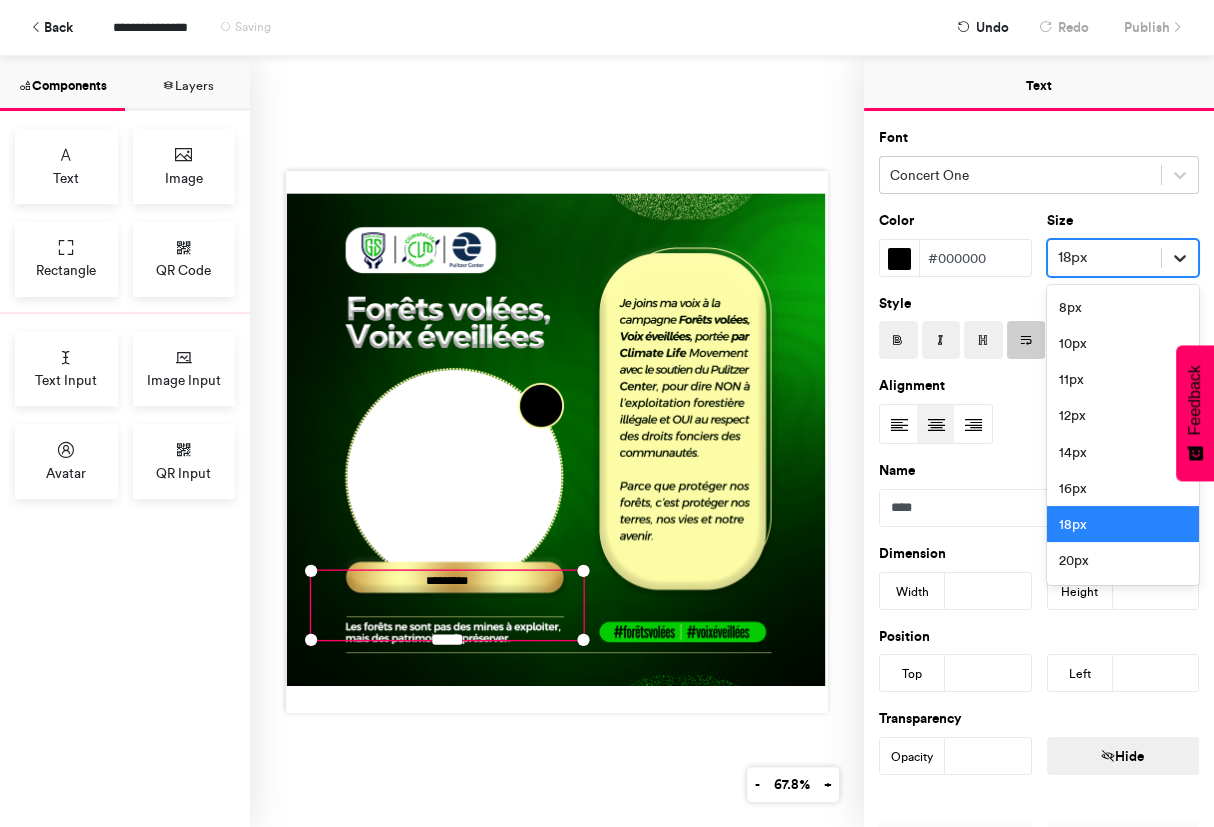 click at bounding box center [1180, 258] 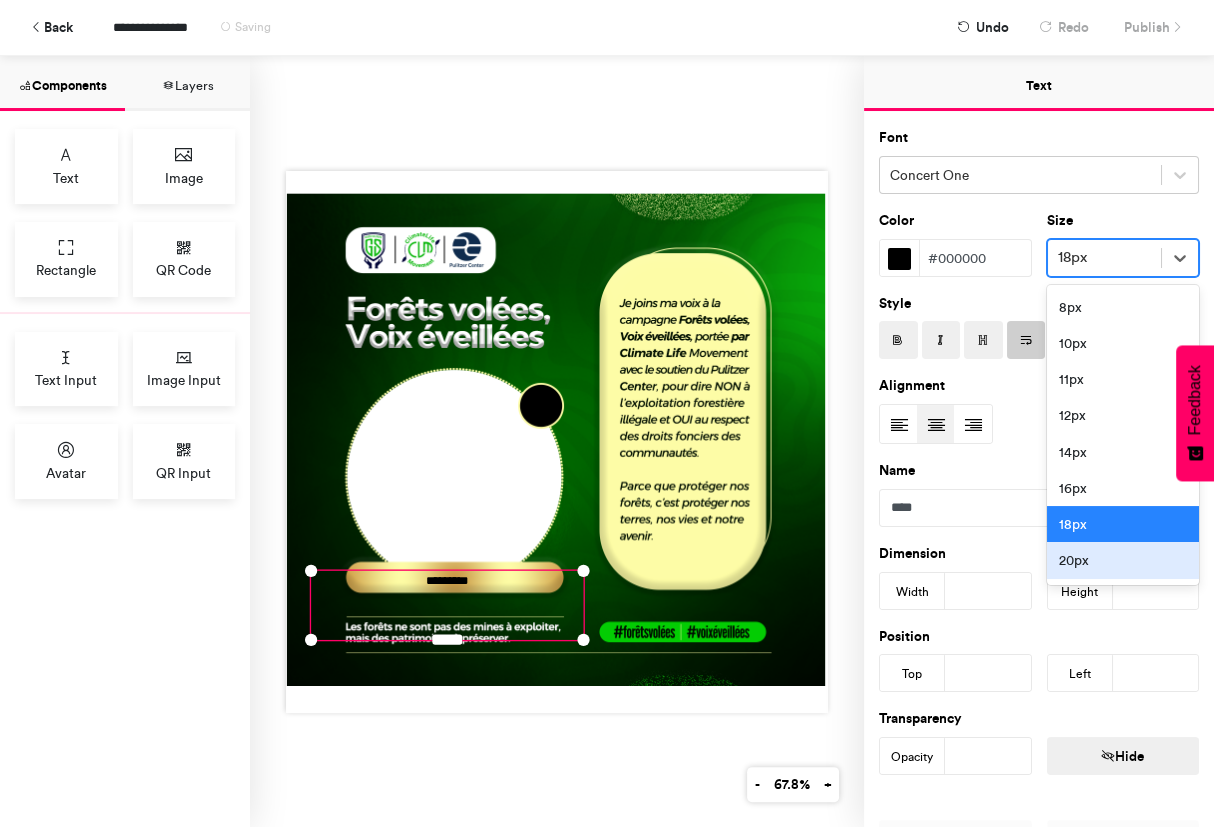 click on "20px" at bounding box center [1123, 560] 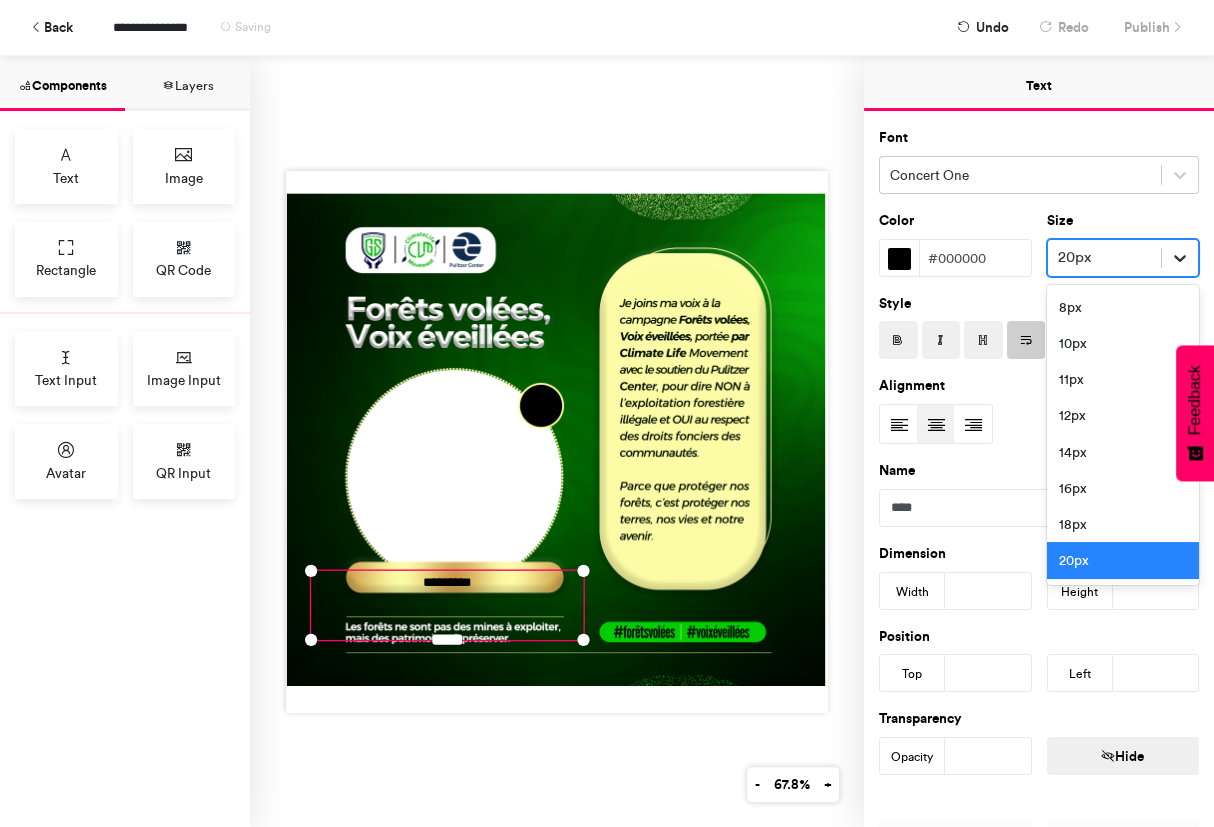 click 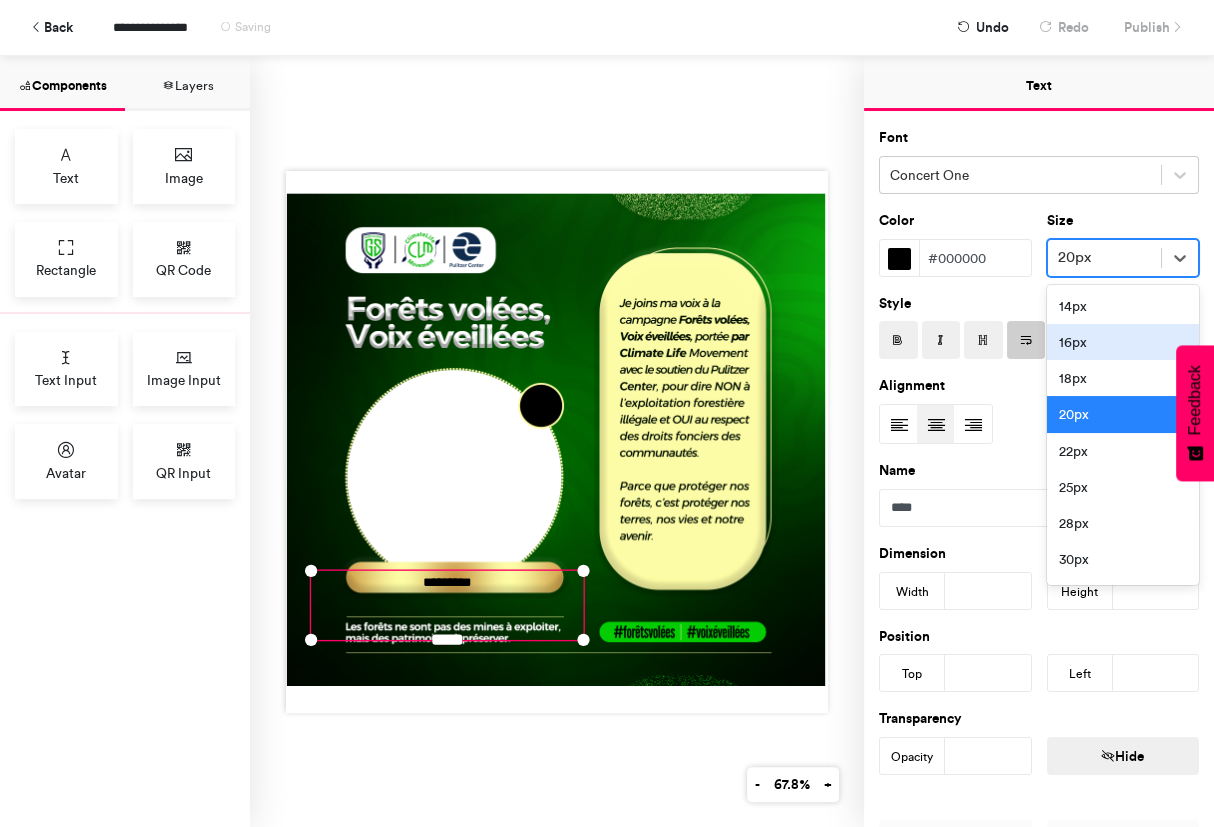 scroll, scrollTop: 147, scrollLeft: 0, axis: vertical 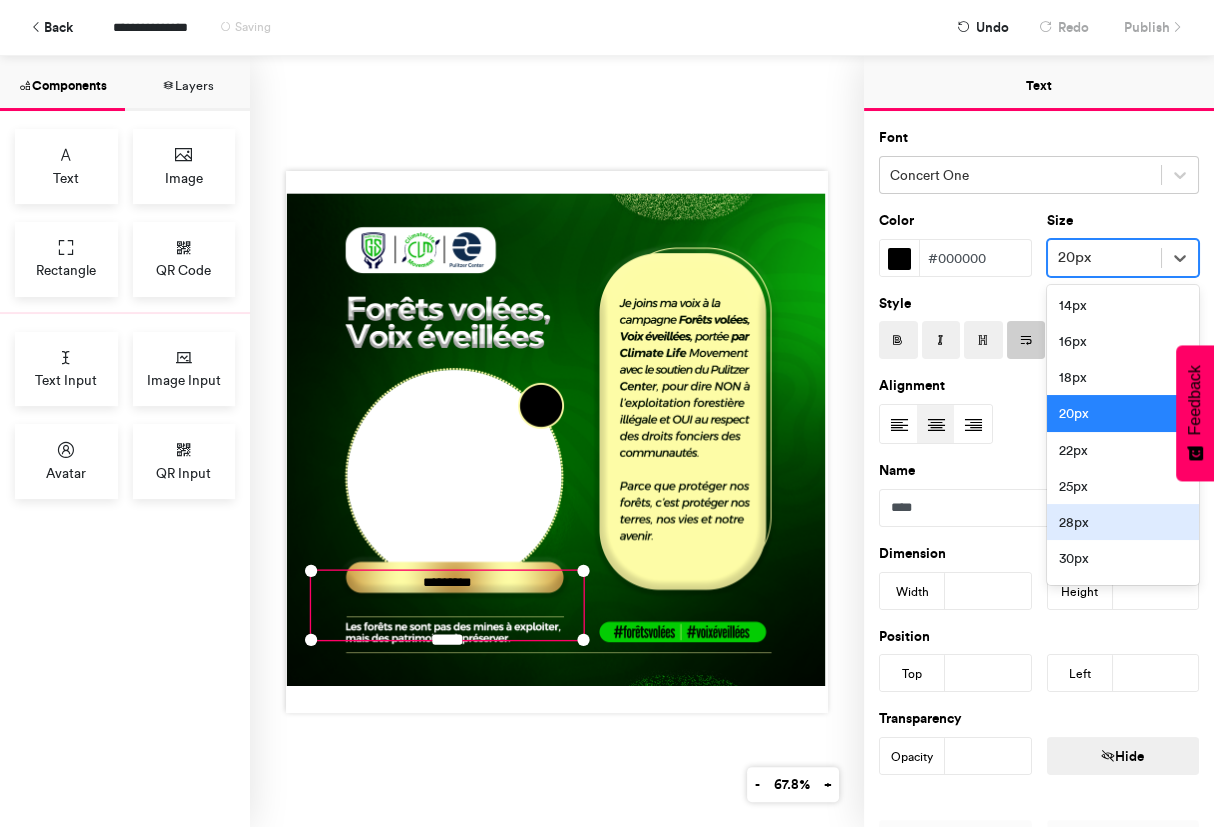 click on "28px" at bounding box center (1123, 522) 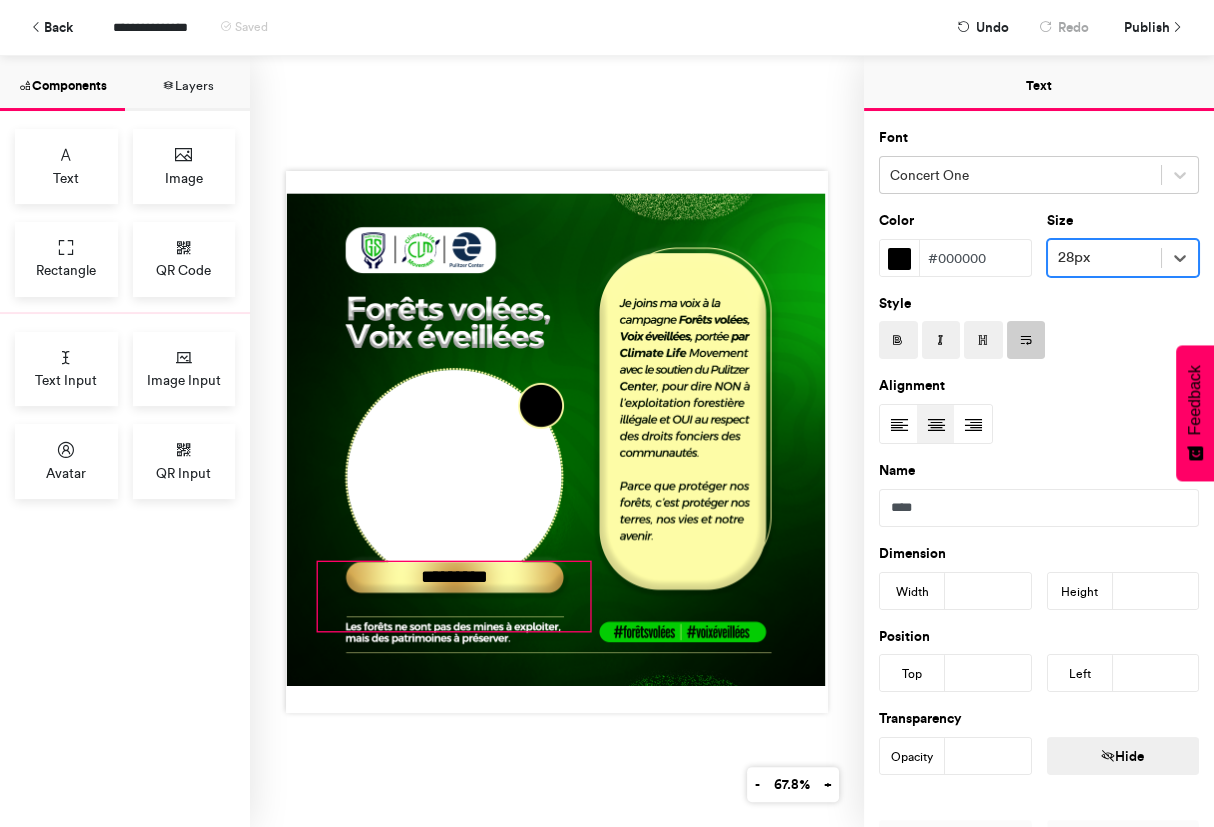 drag, startPoint x: 445, startPoint y: 633, endPoint x: 452, endPoint y: 624, distance: 11.401754 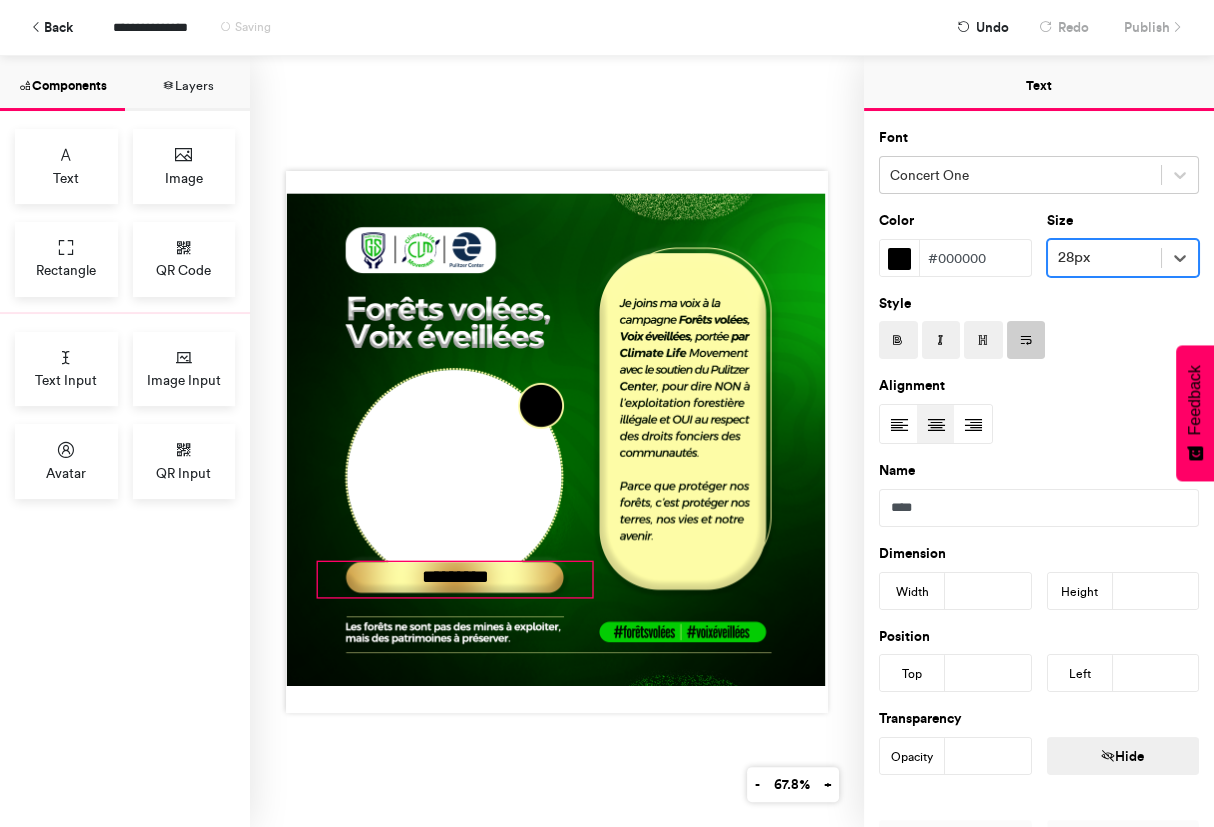 drag, startPoint x: 583, startPoint y: 621, endPoint x: 585, endPoint y: 586, distance: 35.057095 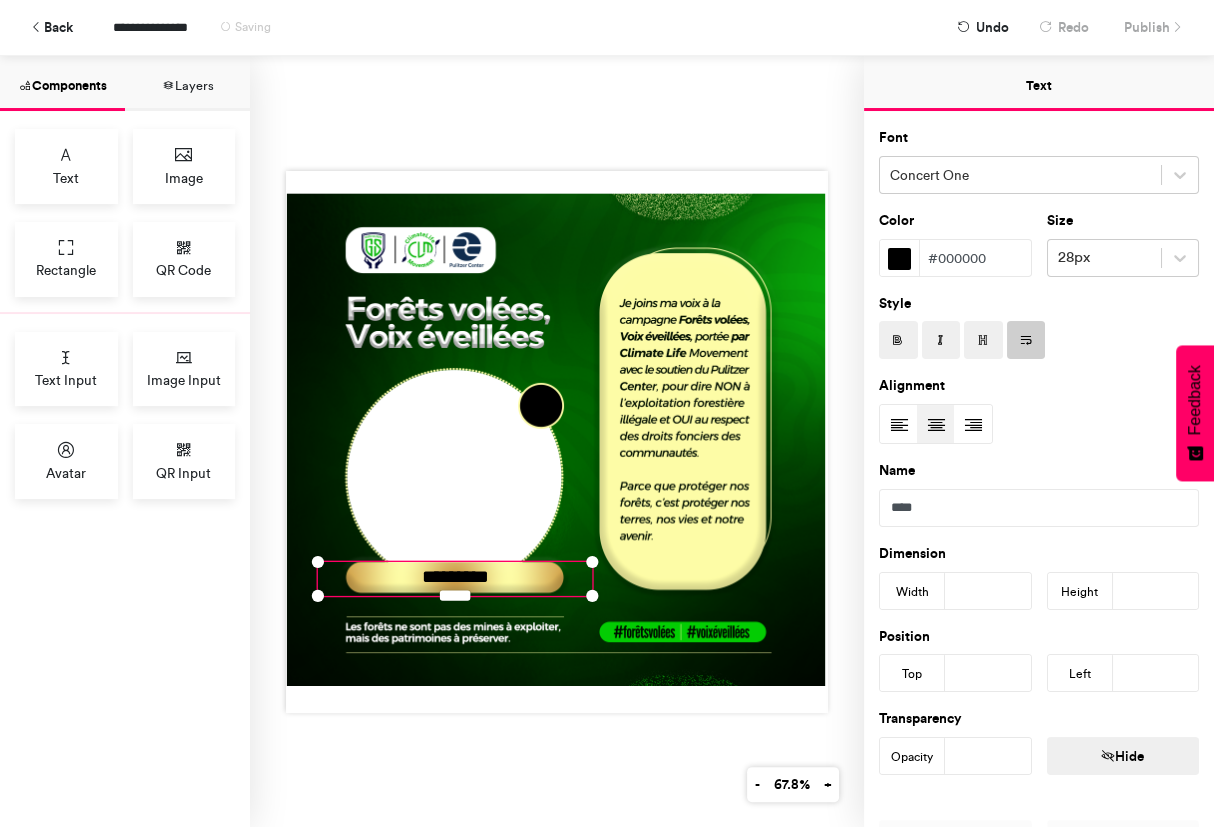 click on "*********" at bounding box center (557, 441) 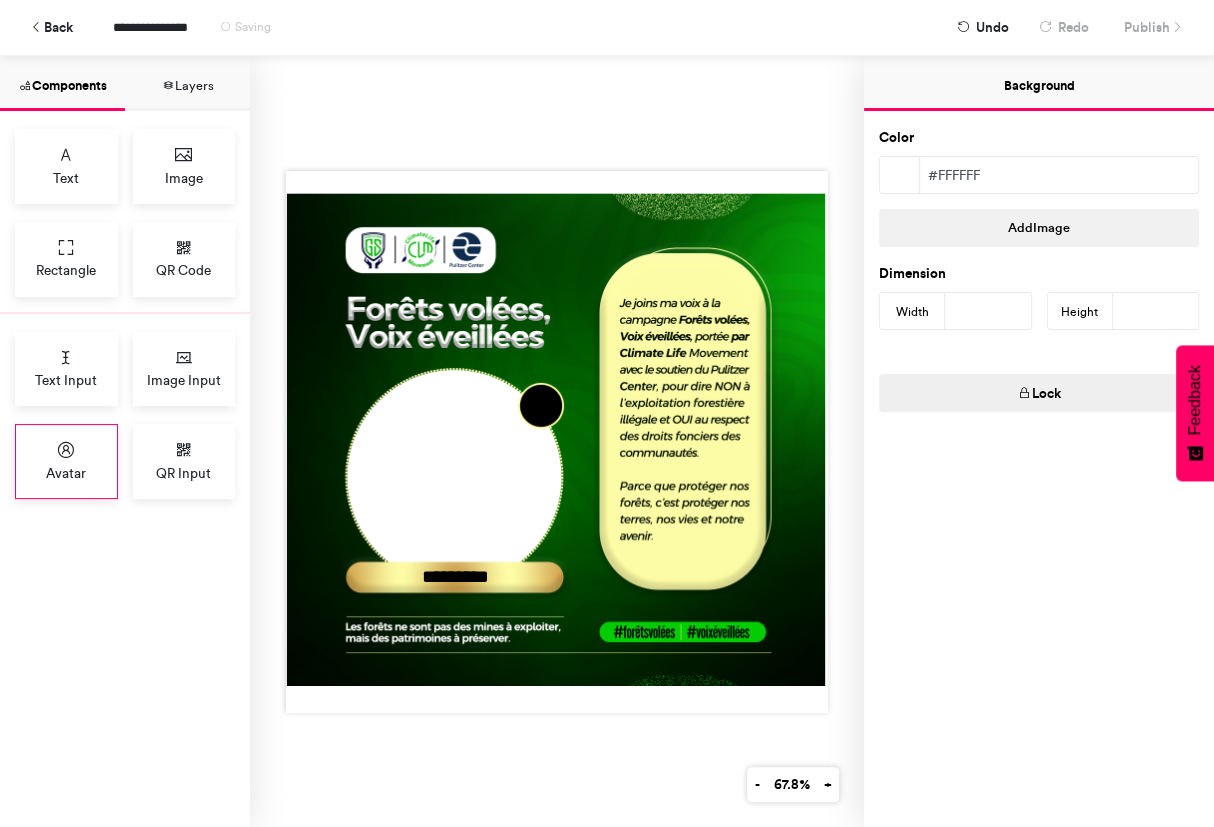 click on "Avatar" at bounding box center (66, 461) 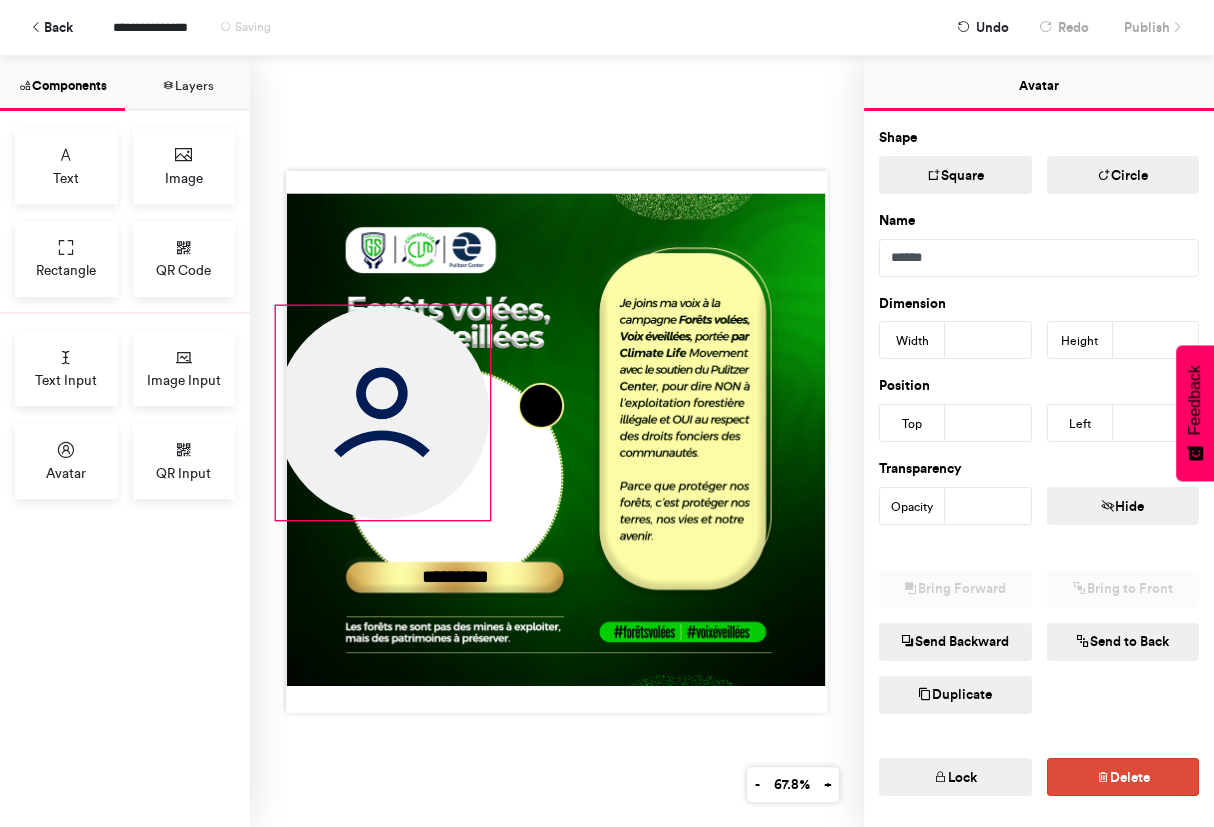 drag, startPoint x: 414, startPoint y: 368, endPoint x: 267, endPoint y: 596, distance: 271.2803 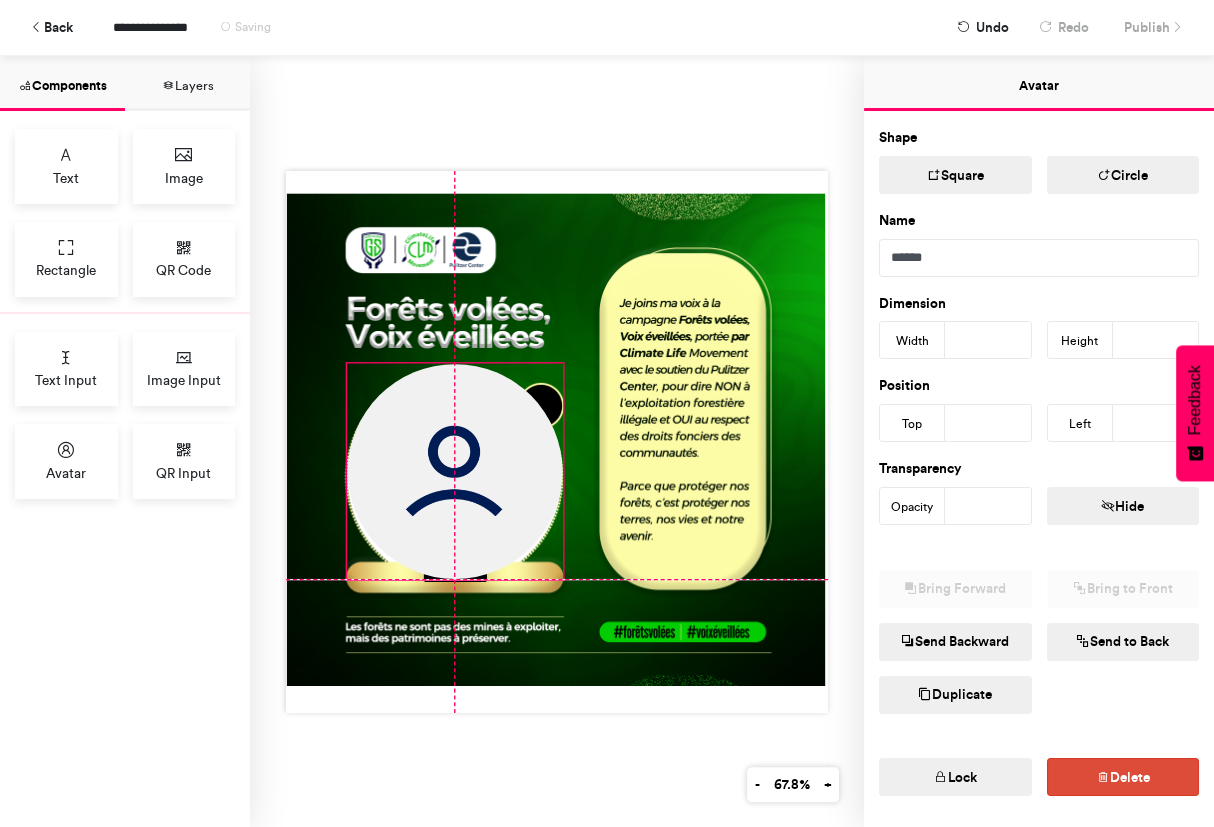 drag, startPoint x: 405, startPoint y: 409, endPoint x: 486, endPoint y: 471, distance: 102.0049 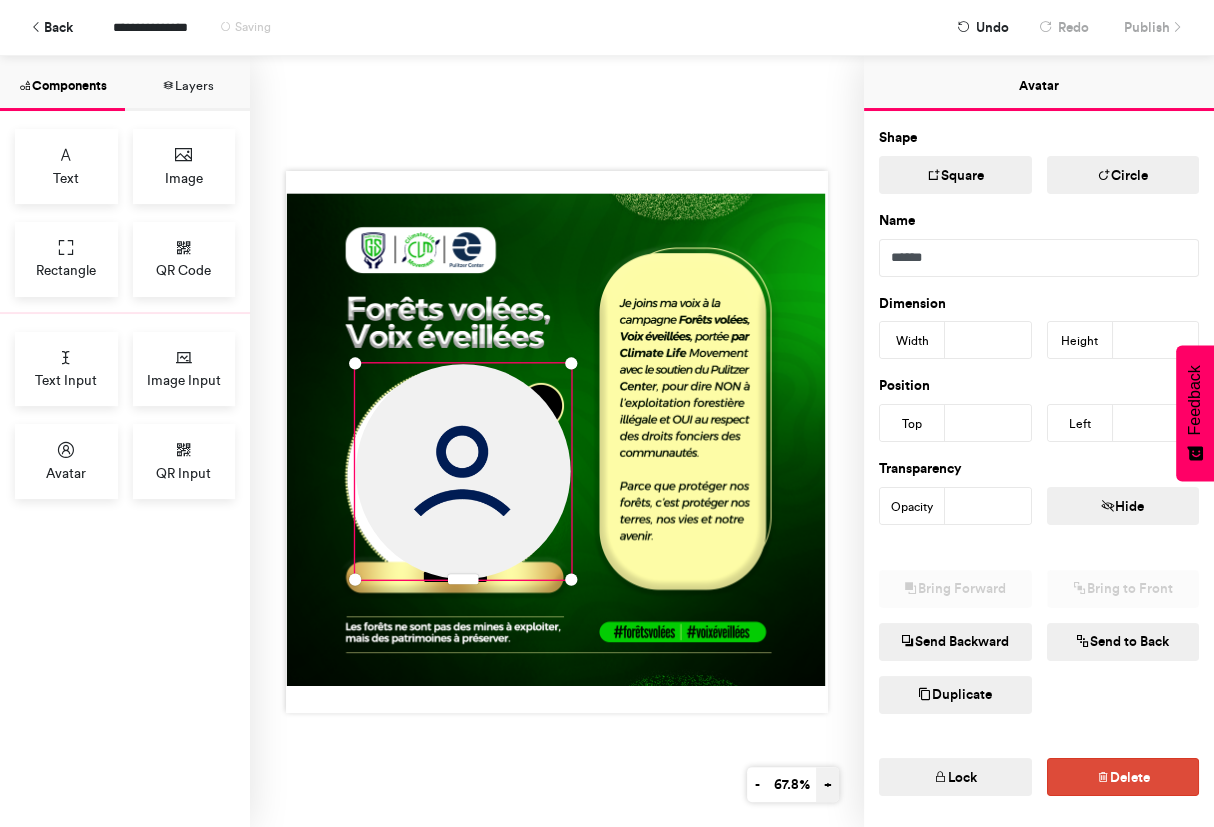 click on "+" at bounding box center [827, 784] 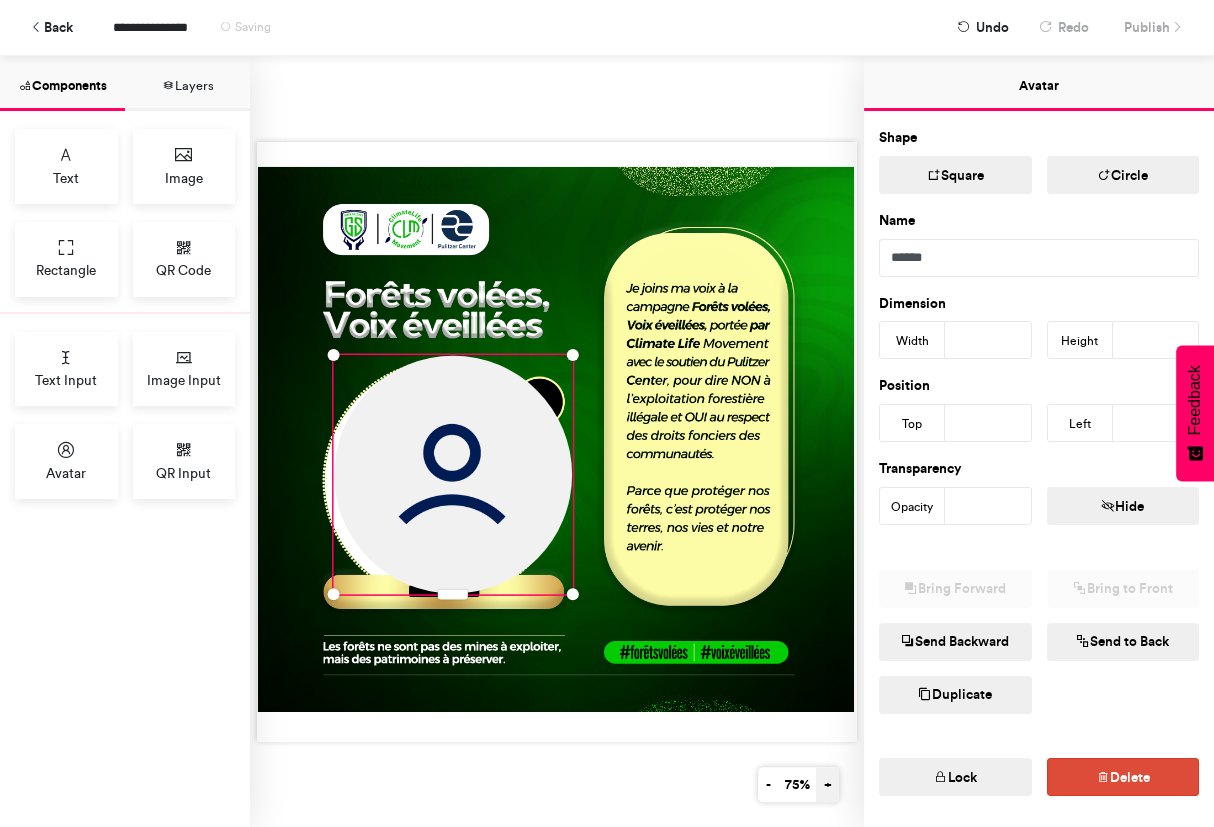 scroll, scrollTop: 0, scrollLeft: 3, axis: horizontal 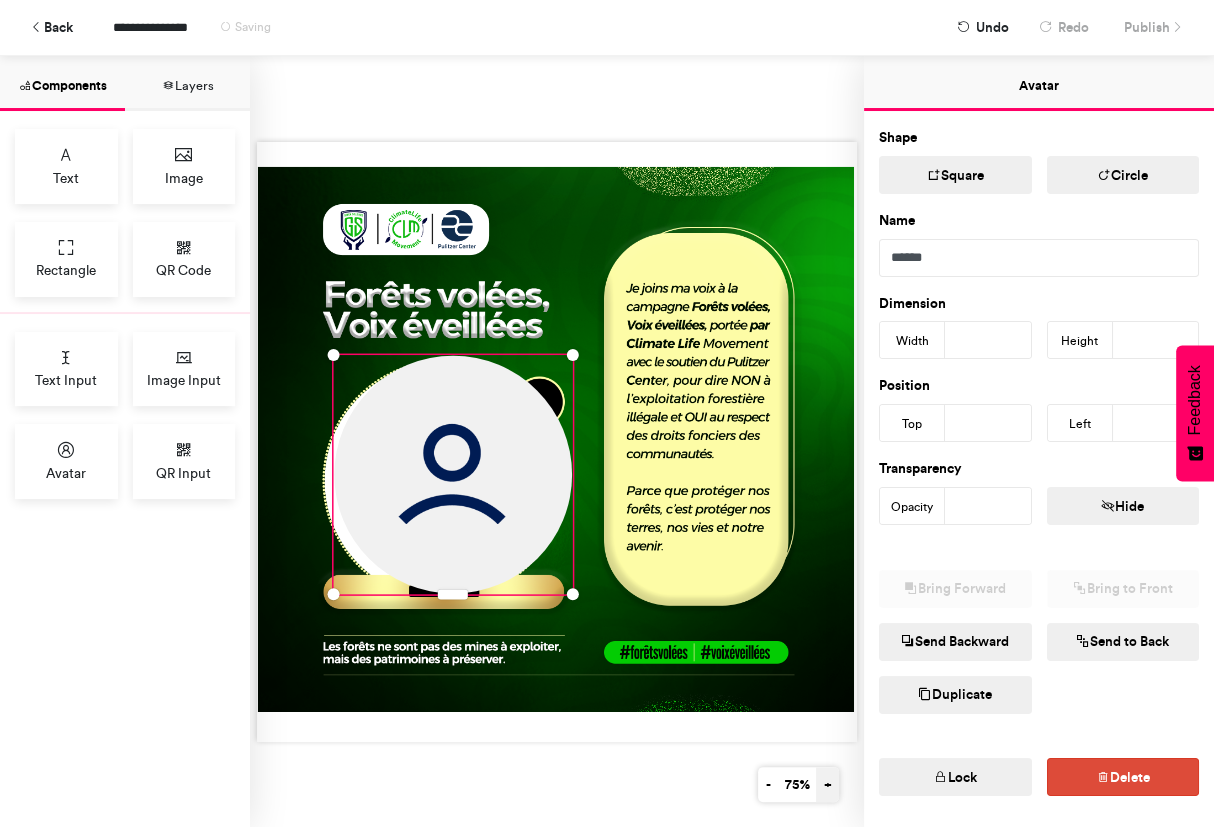 click on "+" at bounding box center [827, 784] 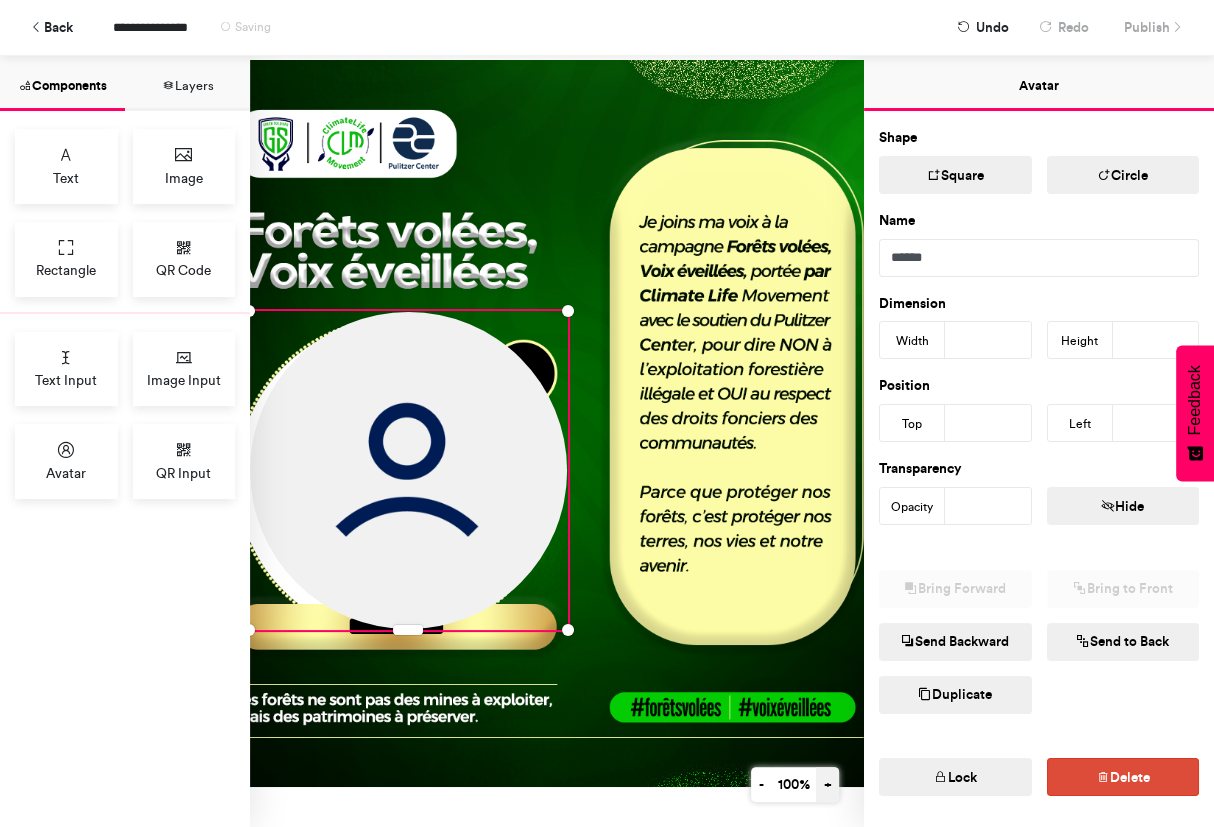 click on "+" at bounding box center [827, 784] 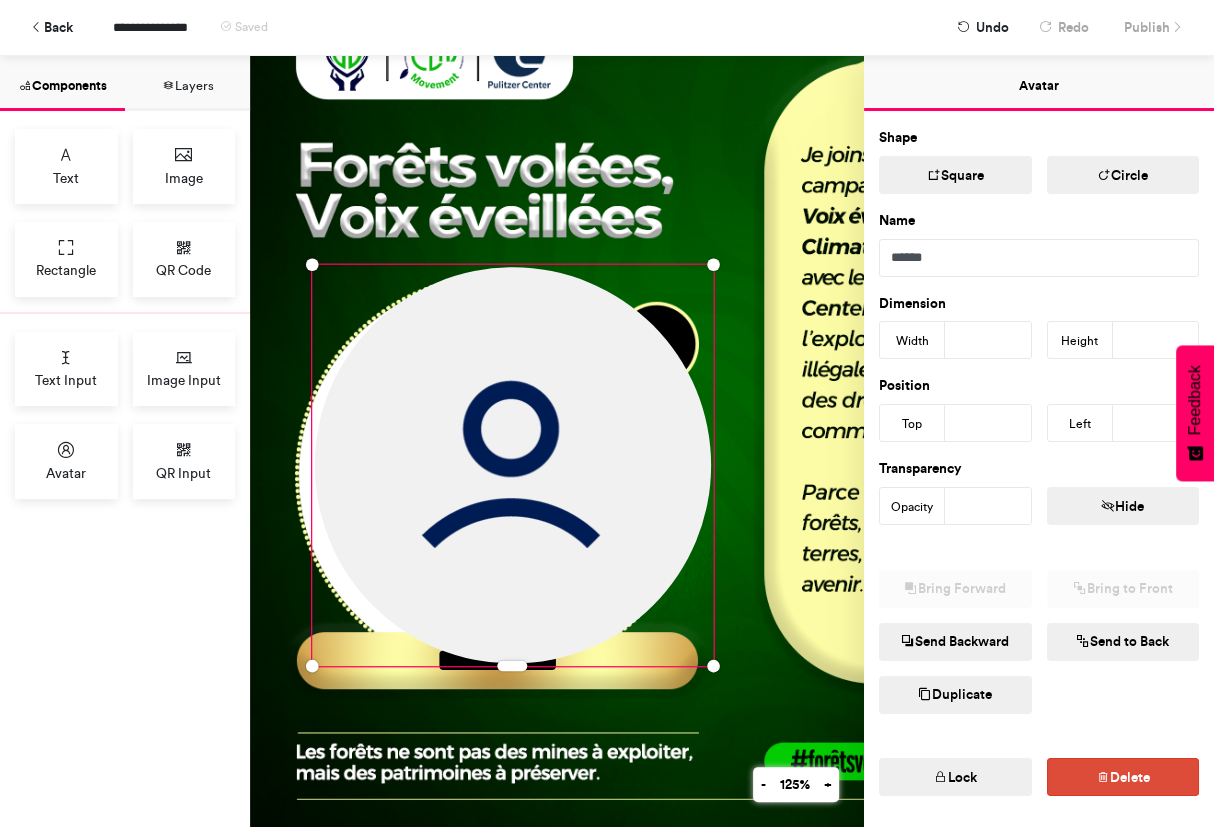 scroll, scrollTop: 145, scrollLeft: 61, axis: both 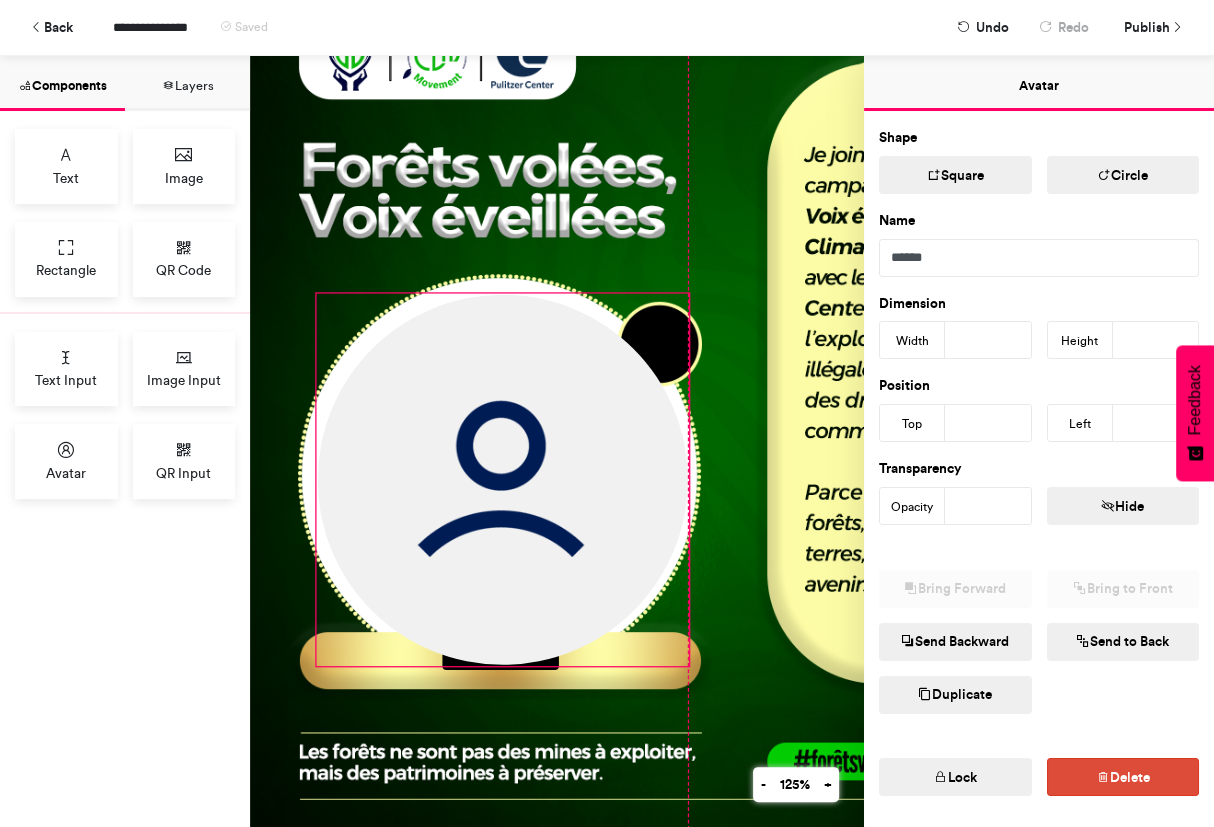 drag, startPoint x: 719, startPoint y: 261, endPoint x: 703, endPoint y: 285, distance: 28.84441 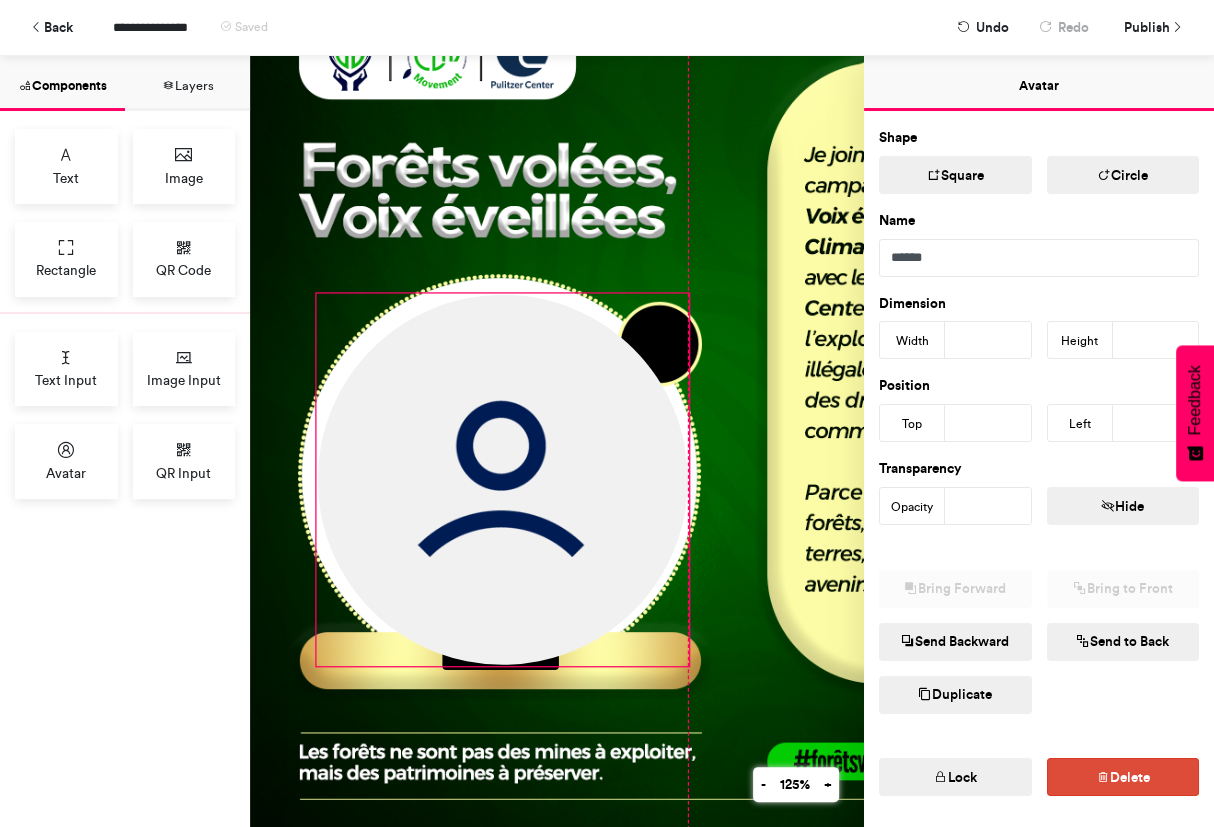 click on "*********" at bounding box center (689, 411) 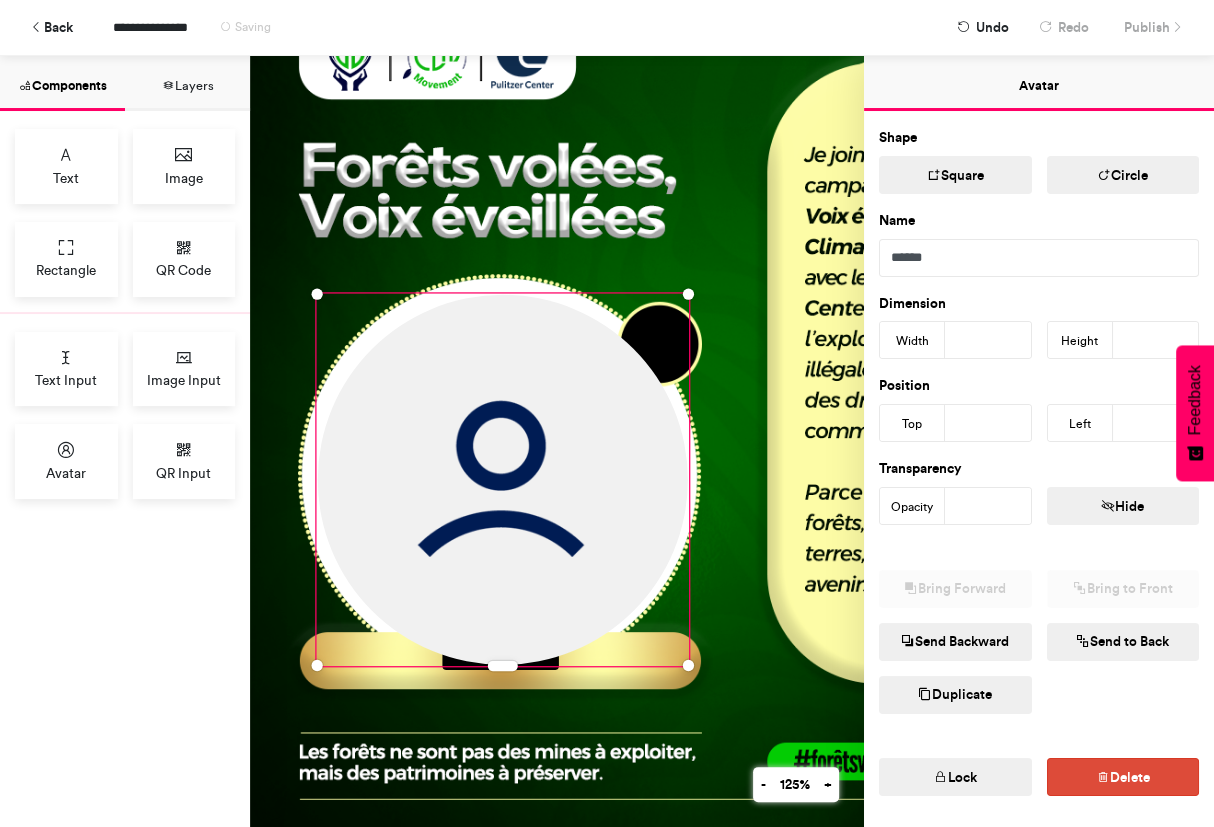 type 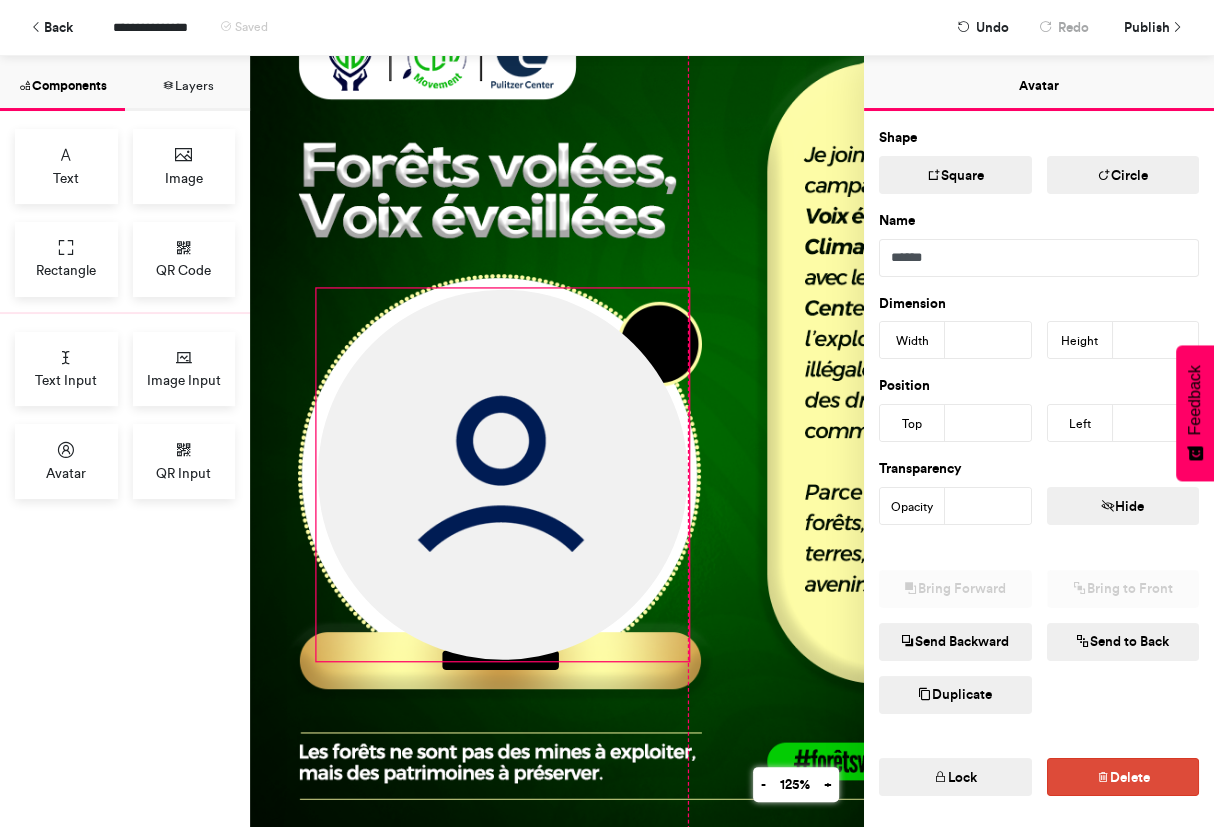 click on "*********" at bounding box center [689, 411] 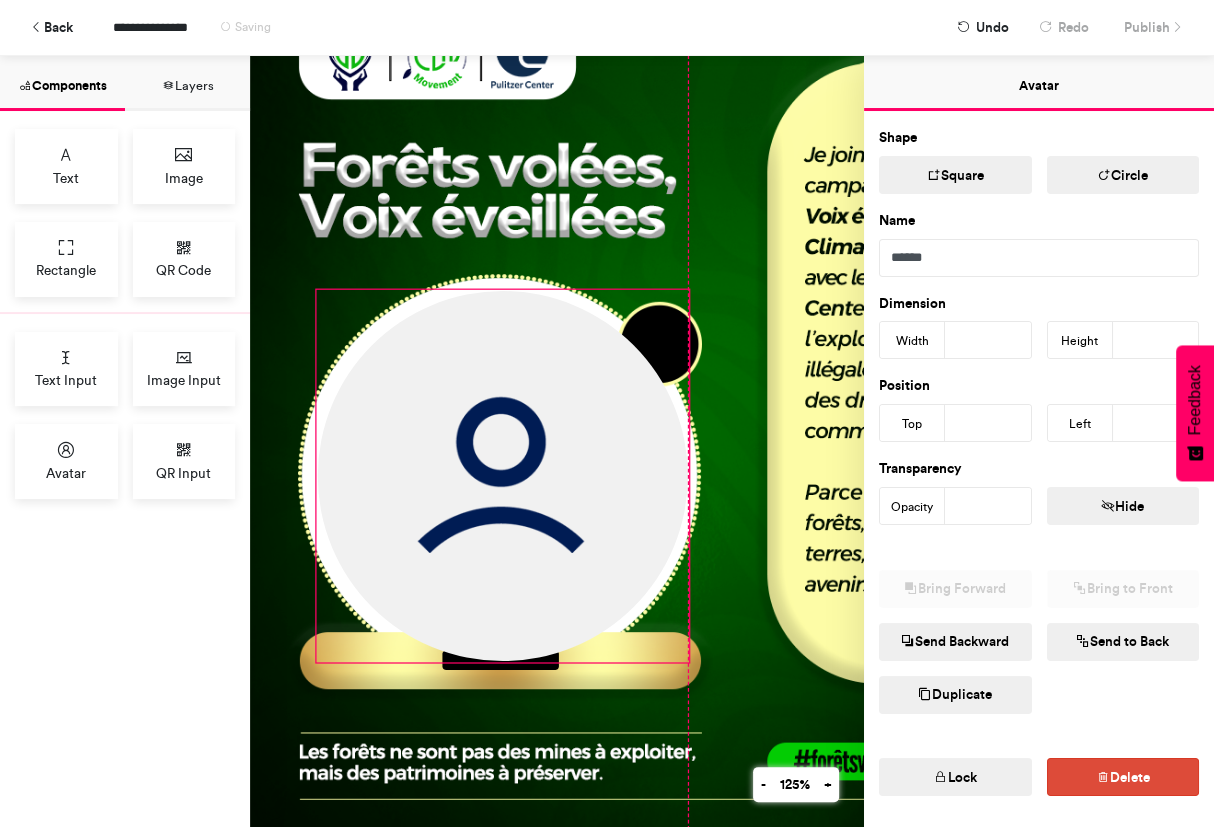 drag, startPoint x: 689, startPoint y: 289, endPoint x: 696, endPoint y: 273, distance: 17.464249 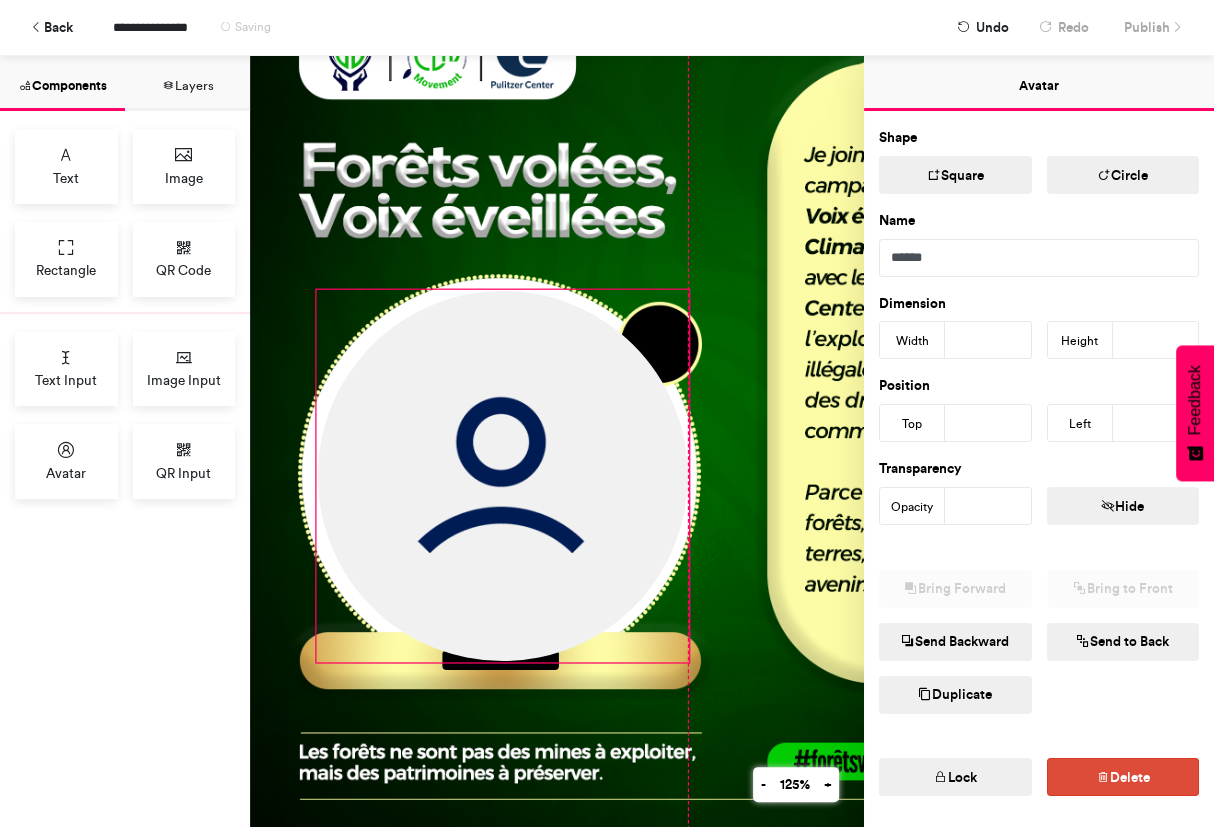 click on "*********" at bounding box center (689, 411) 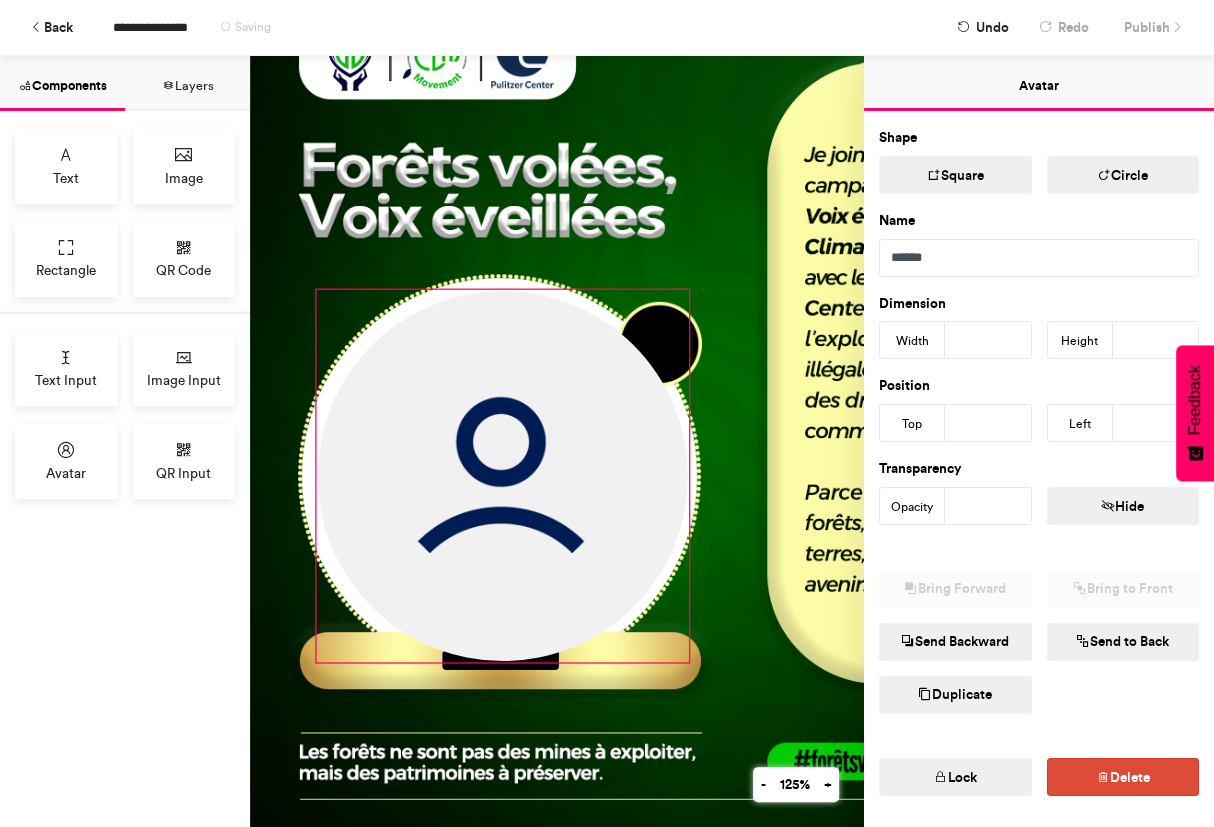 click on "*********" at bounding box center [689, 411] 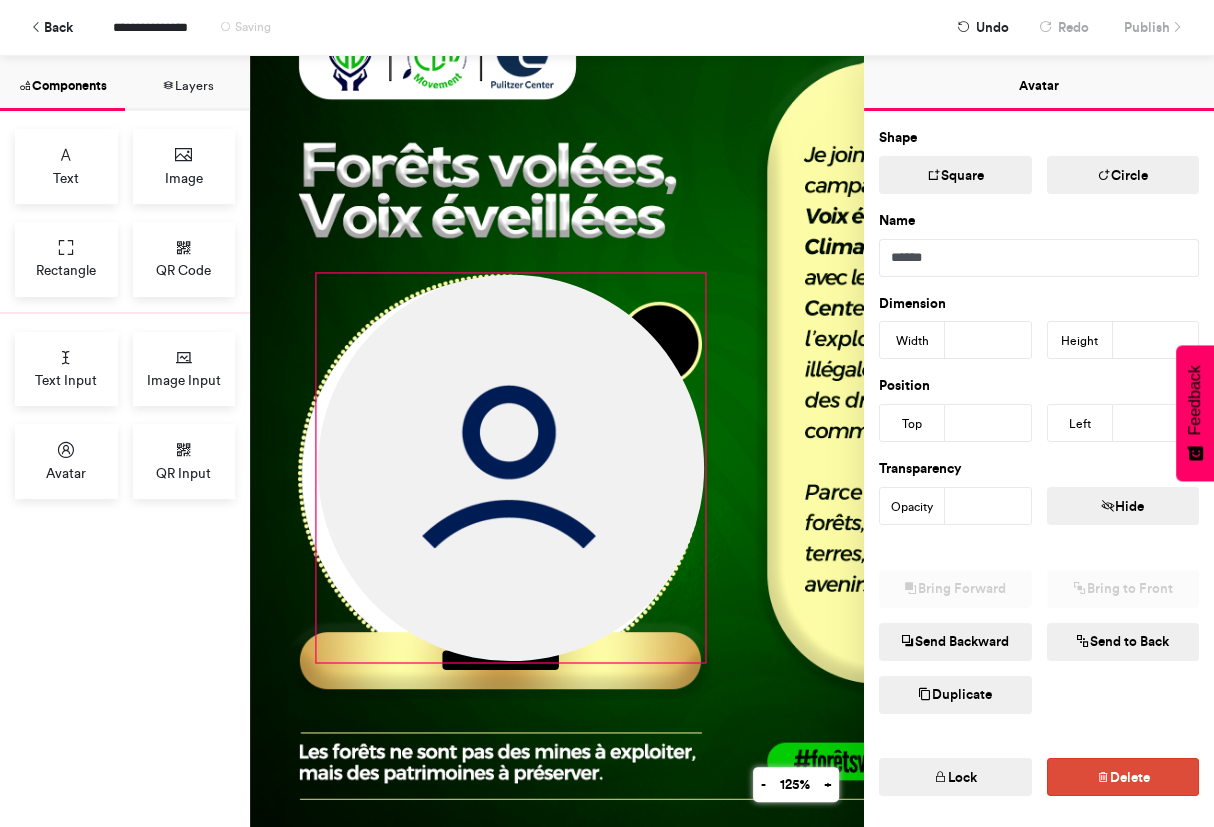 drag, startPoint x: 689, startPoint y: 288, endPoint x: 705, endPoint y: 269, distance: 24.839485 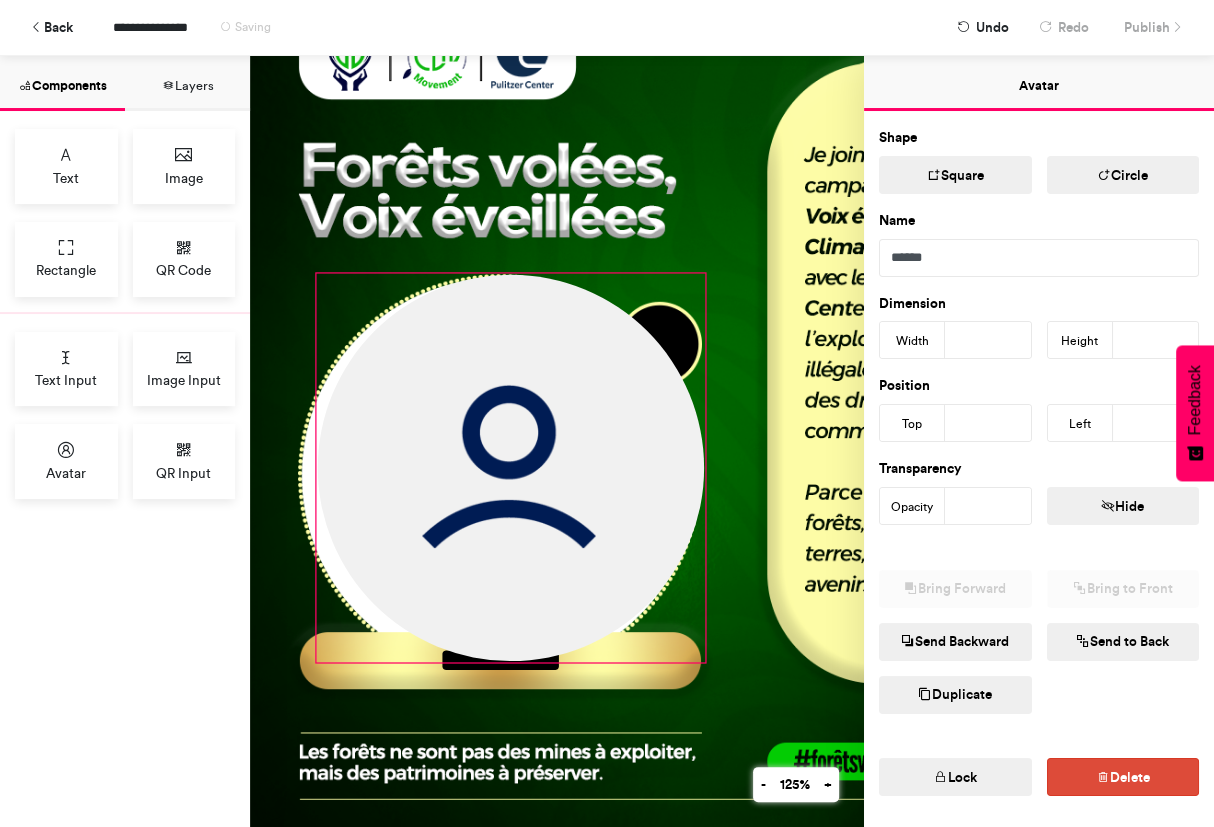 click on "*********" at bounding box center [689, 411] 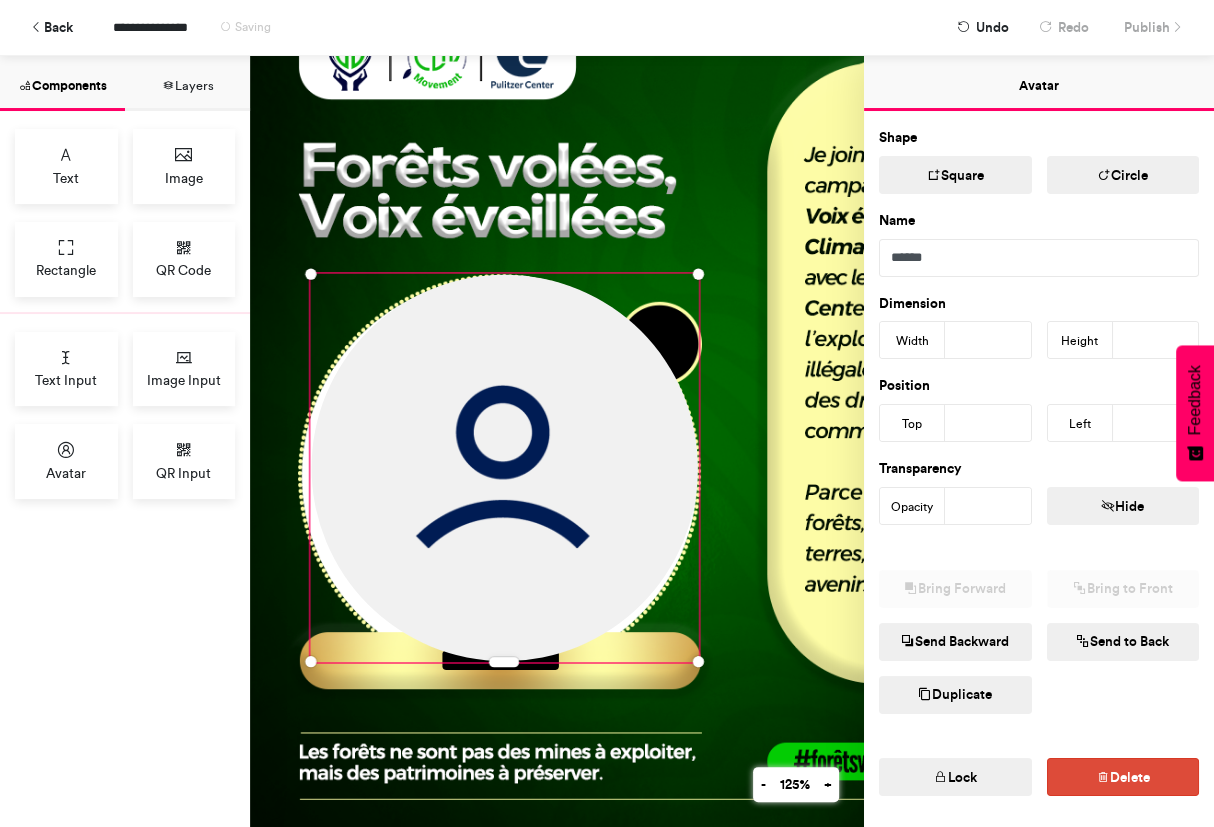 type on "**" 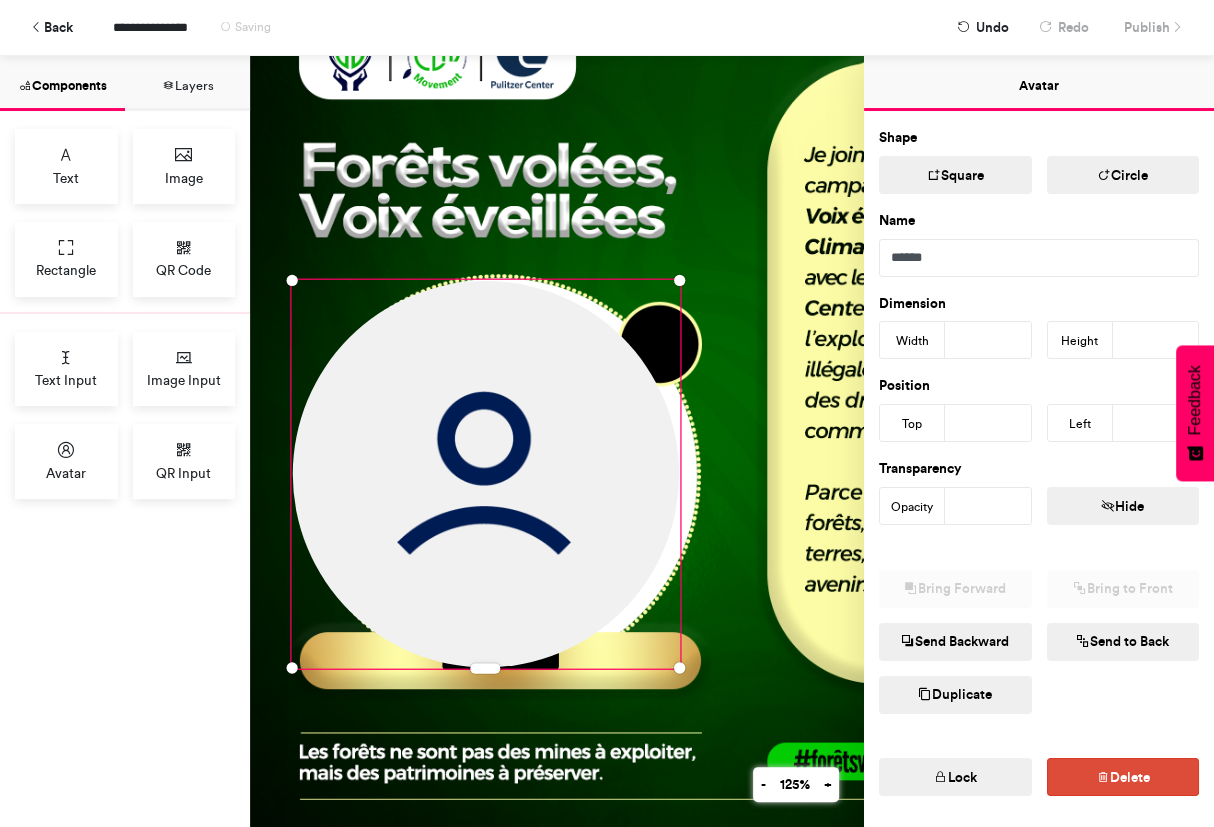 type on "***" 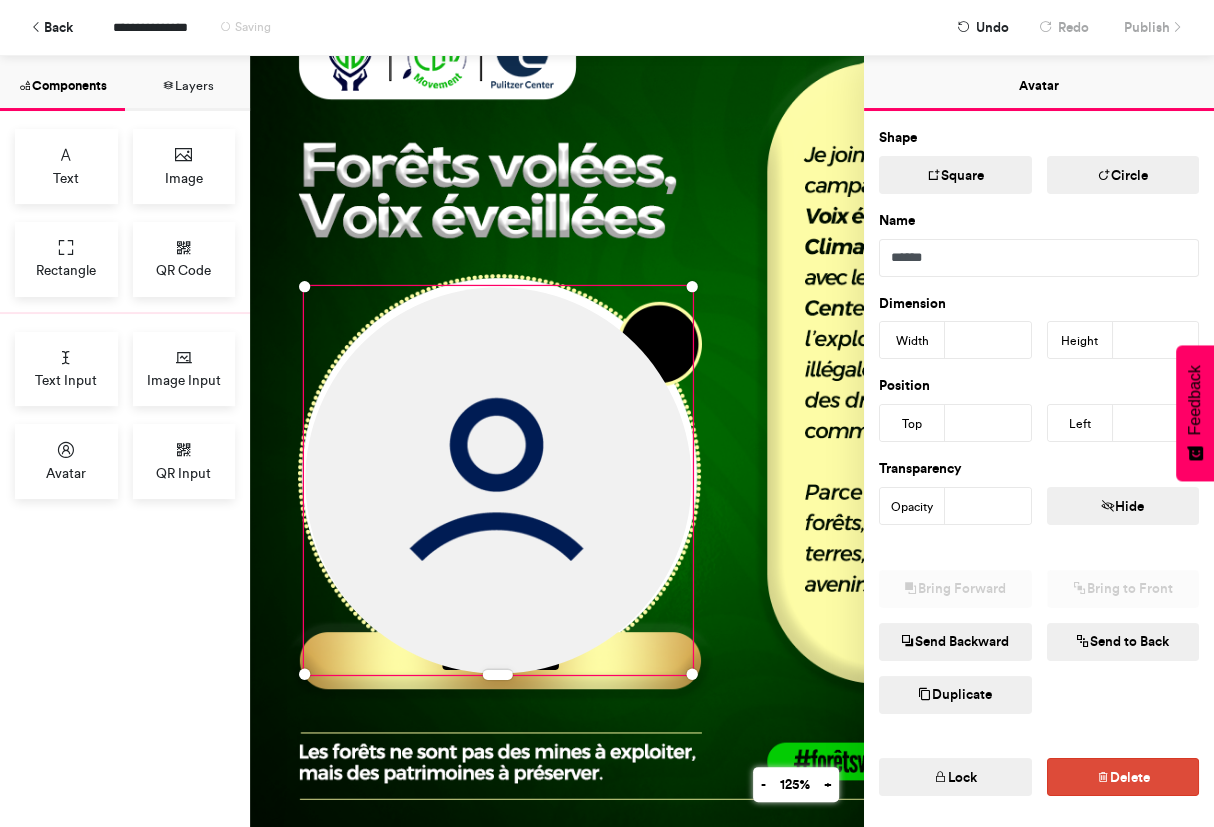 type on "**" 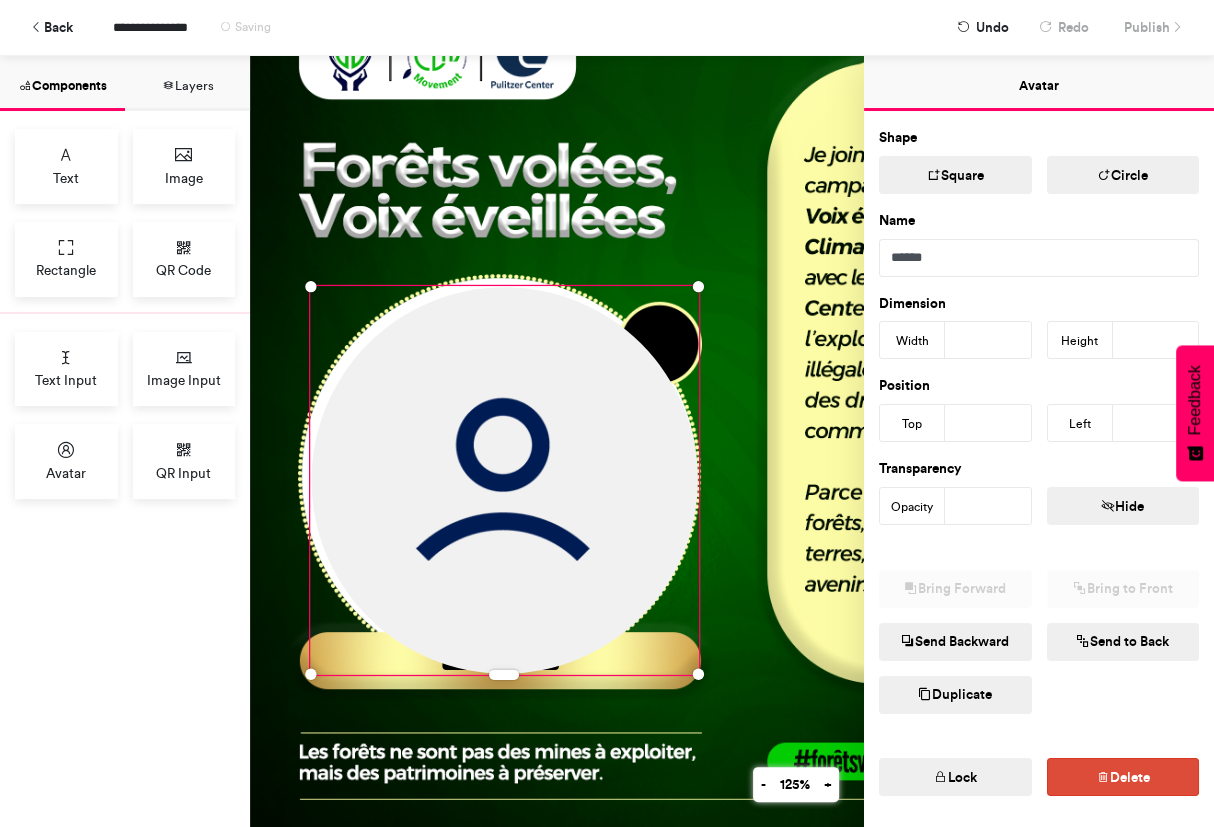 type on "***" 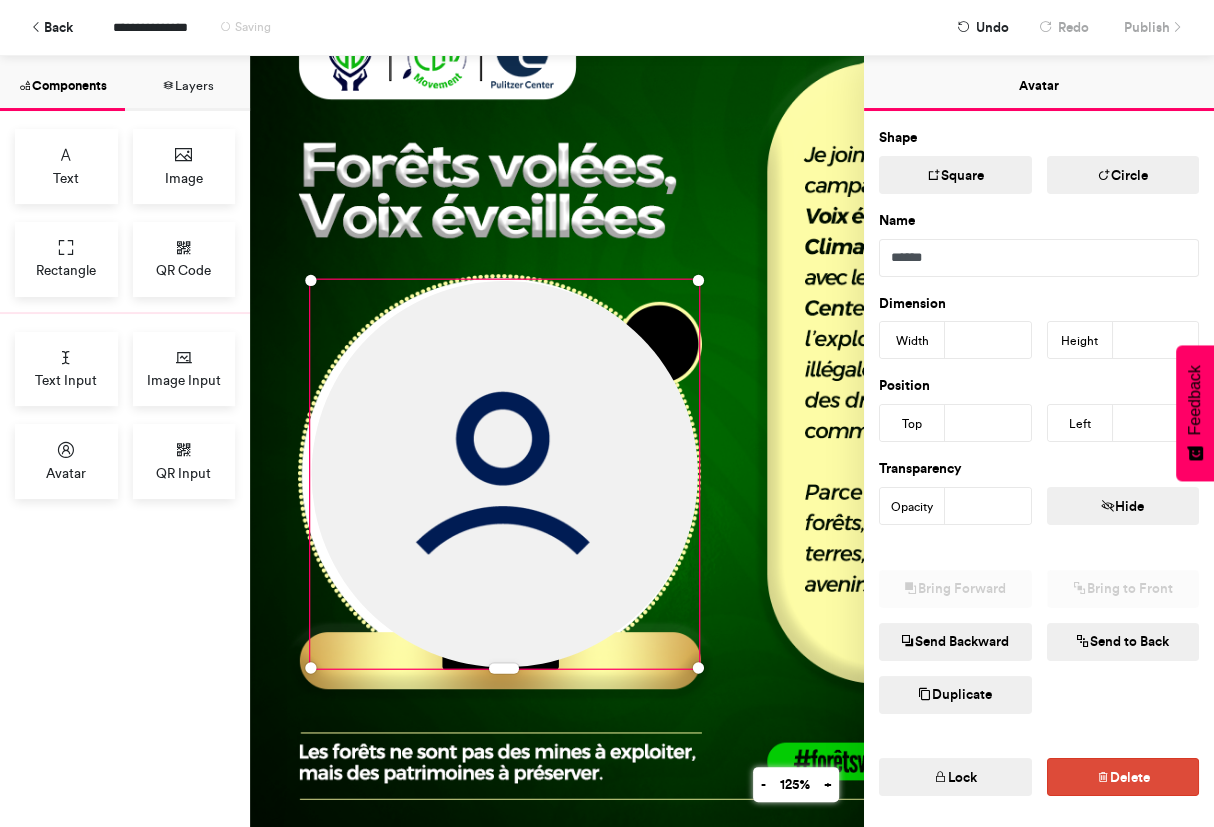 type on "**" 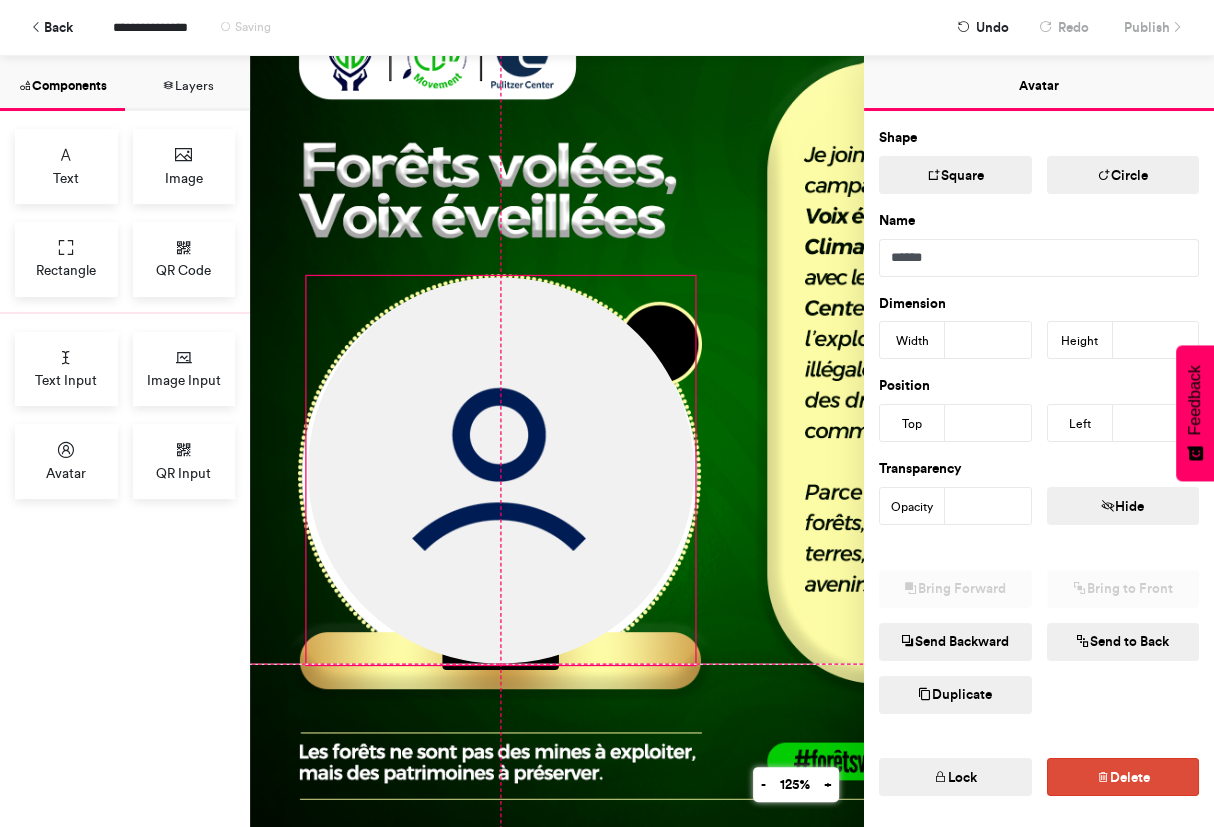 click at bounding box center (501, 470) 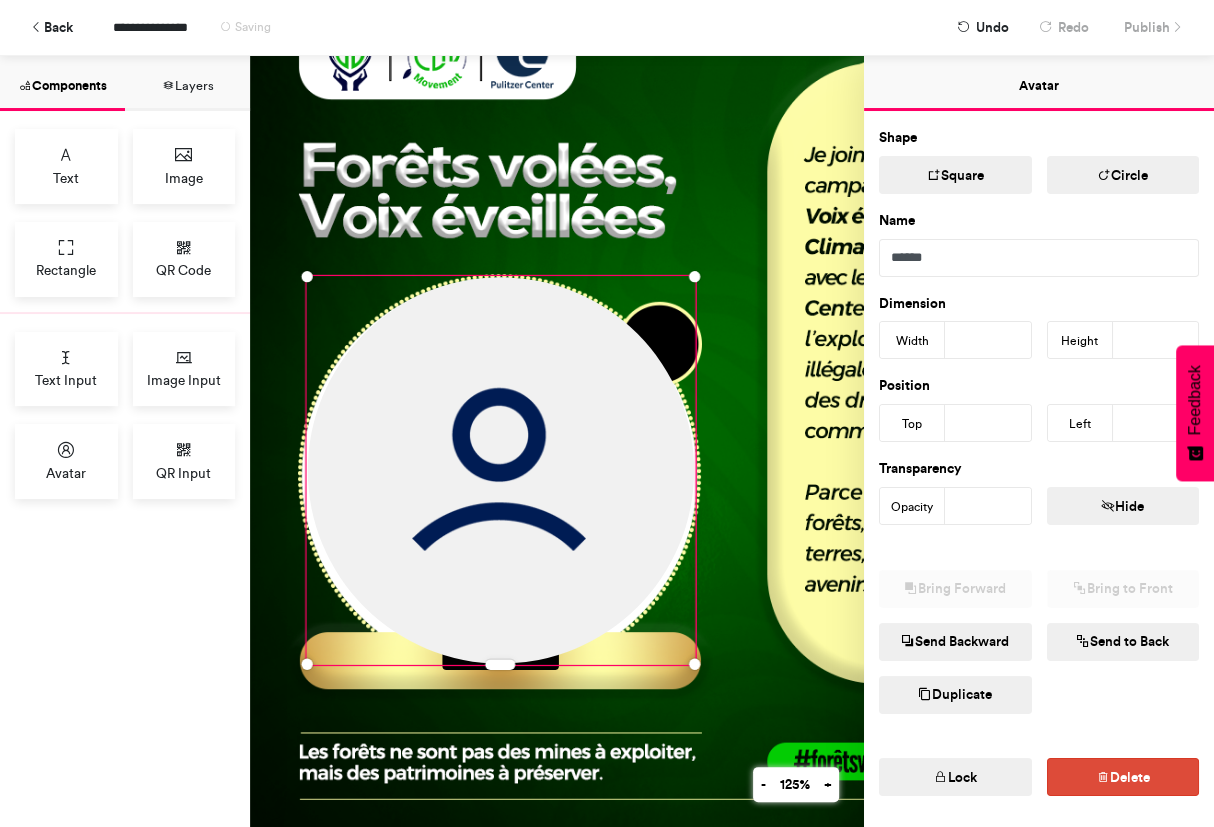 type on "***" 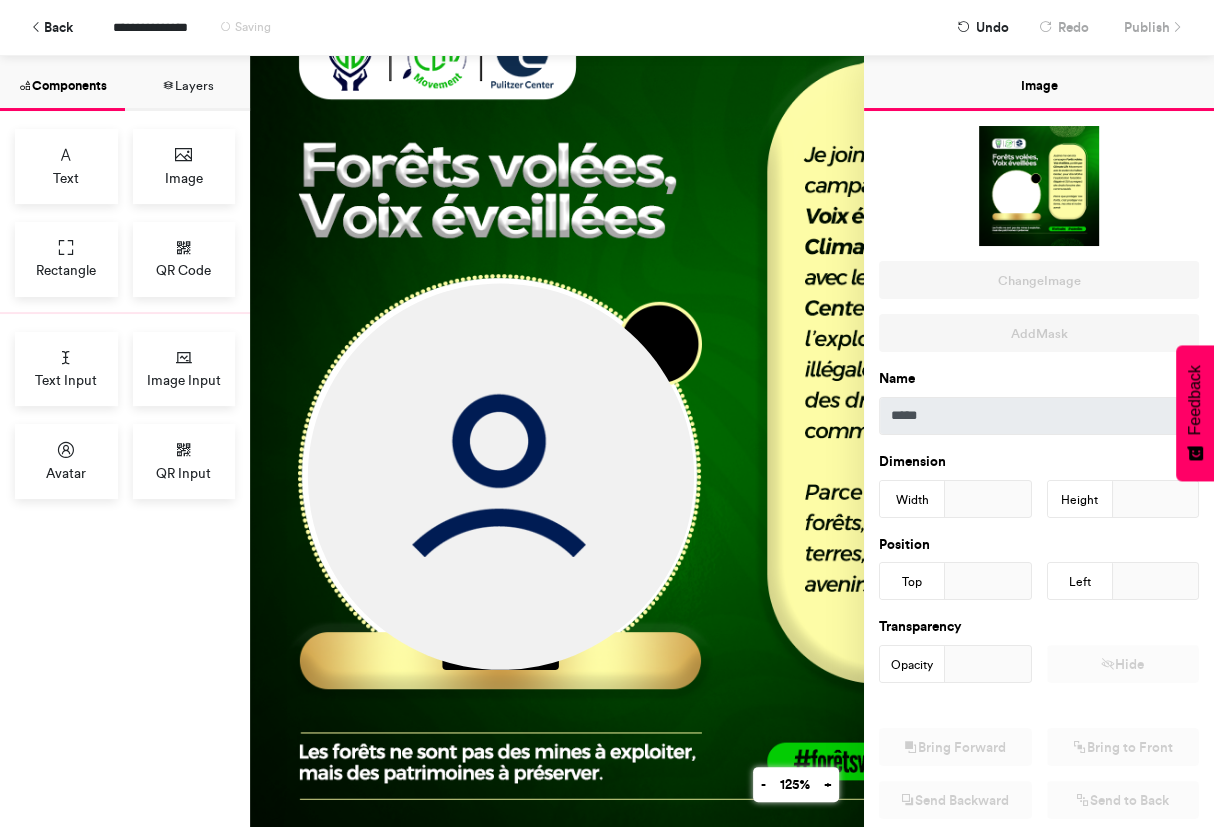 click at bounding box center (687, 406) 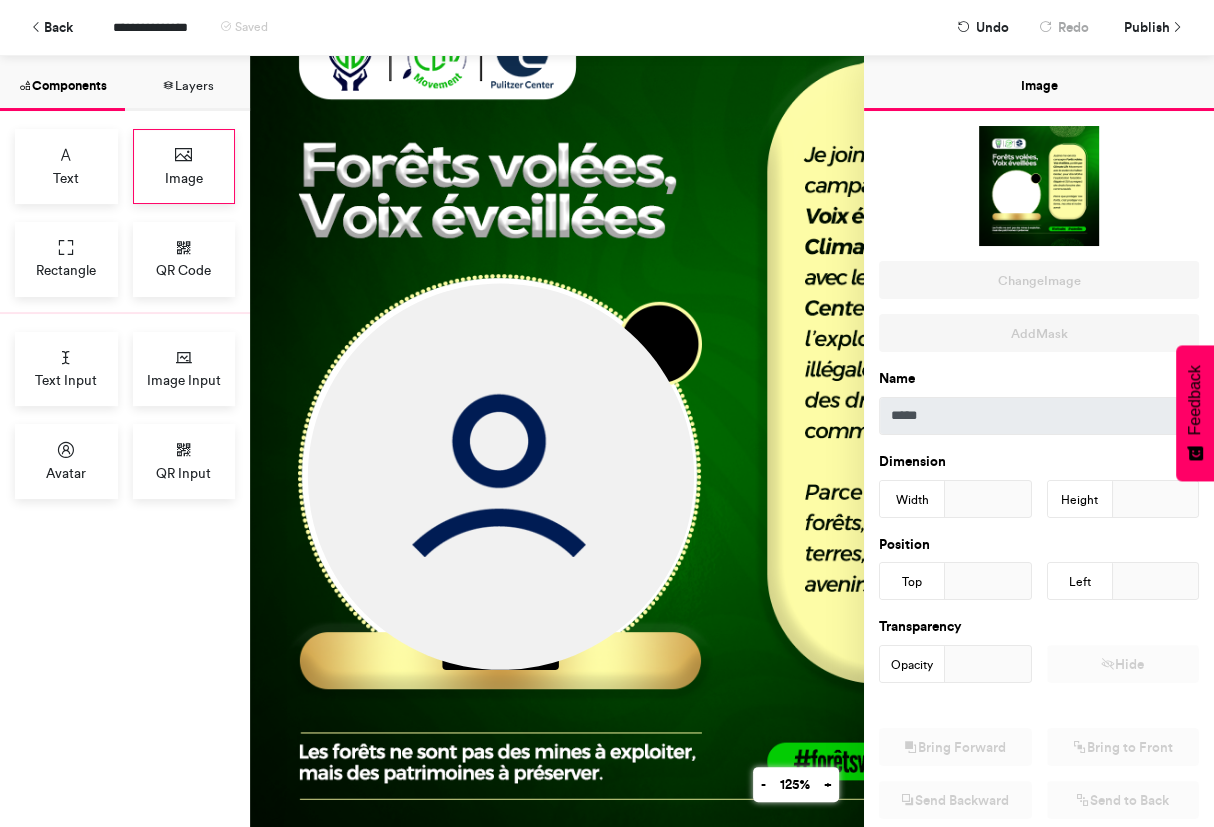 click on "Image" at bounding box center (184, 166) 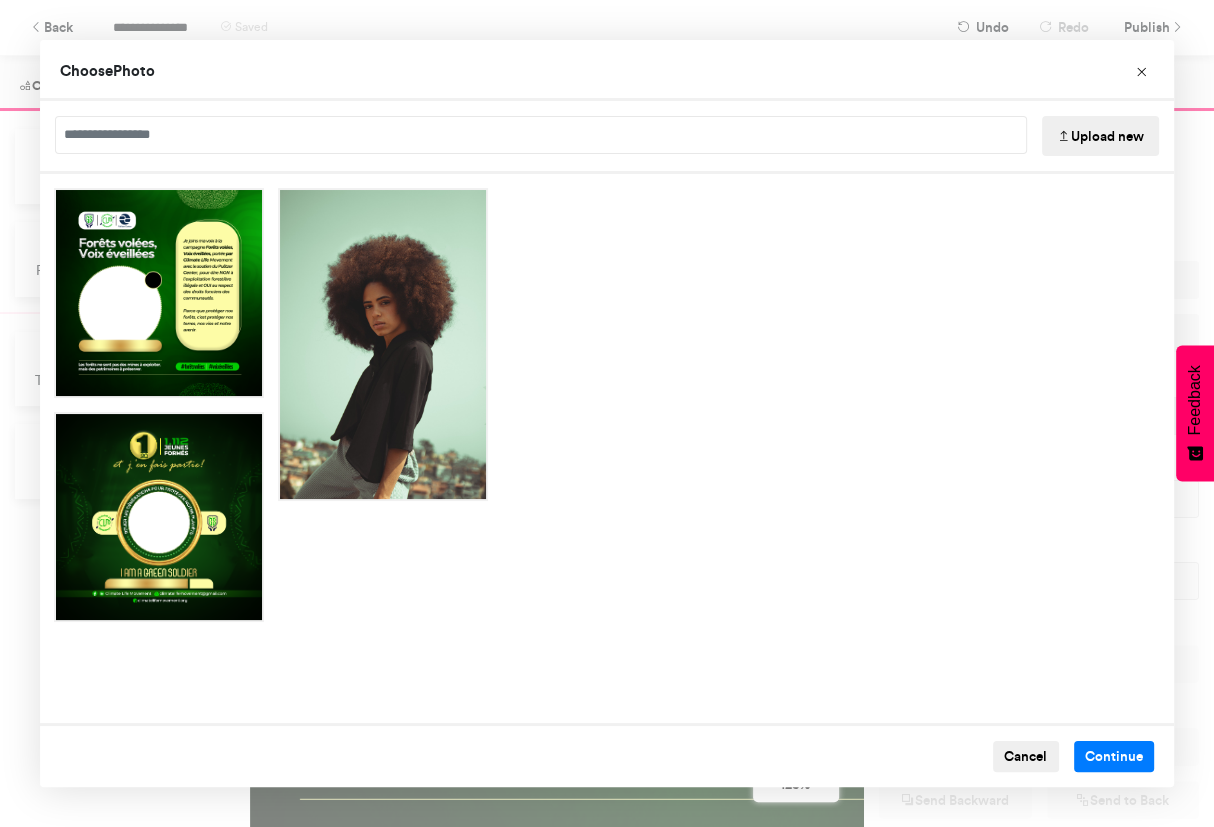 click on "Upload new" at bounding box center (1100, 136) 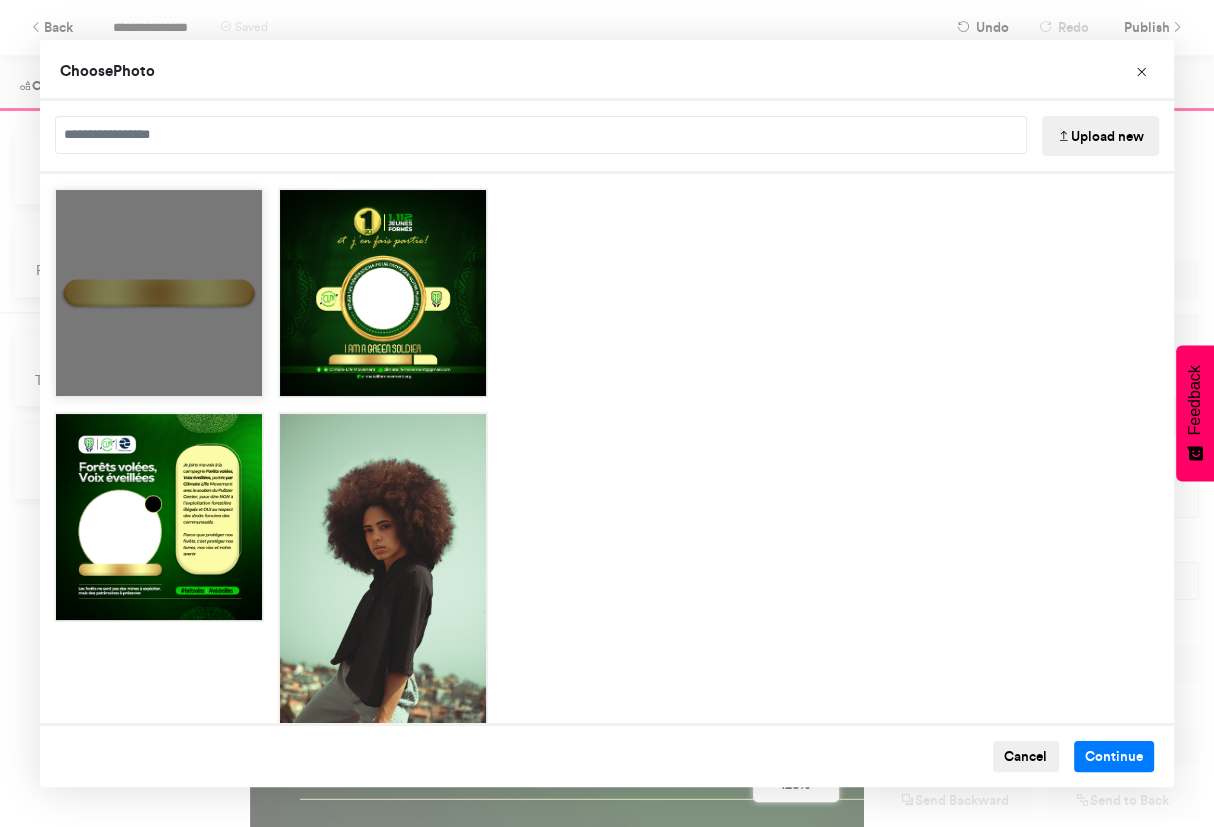 click at bounding box center (159, 293) 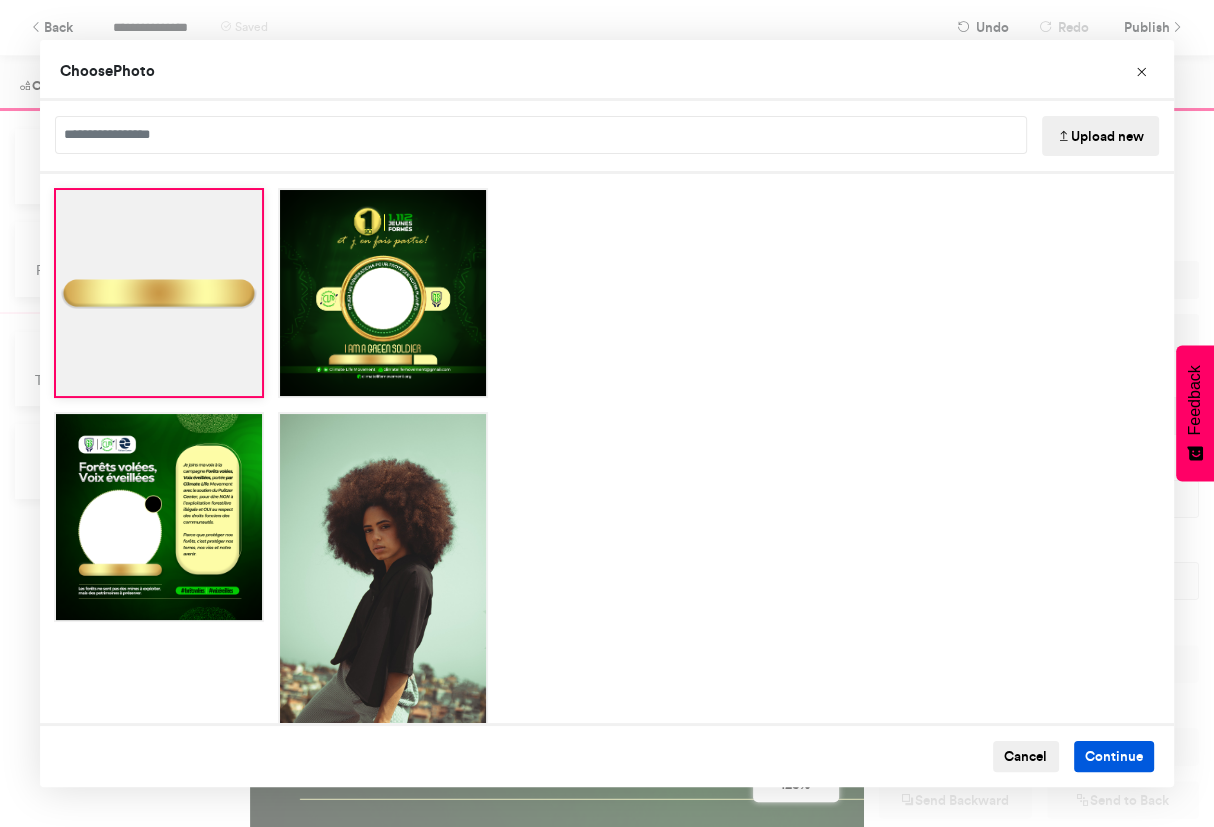 click on "Continue" at bounding box center [1114, 757] 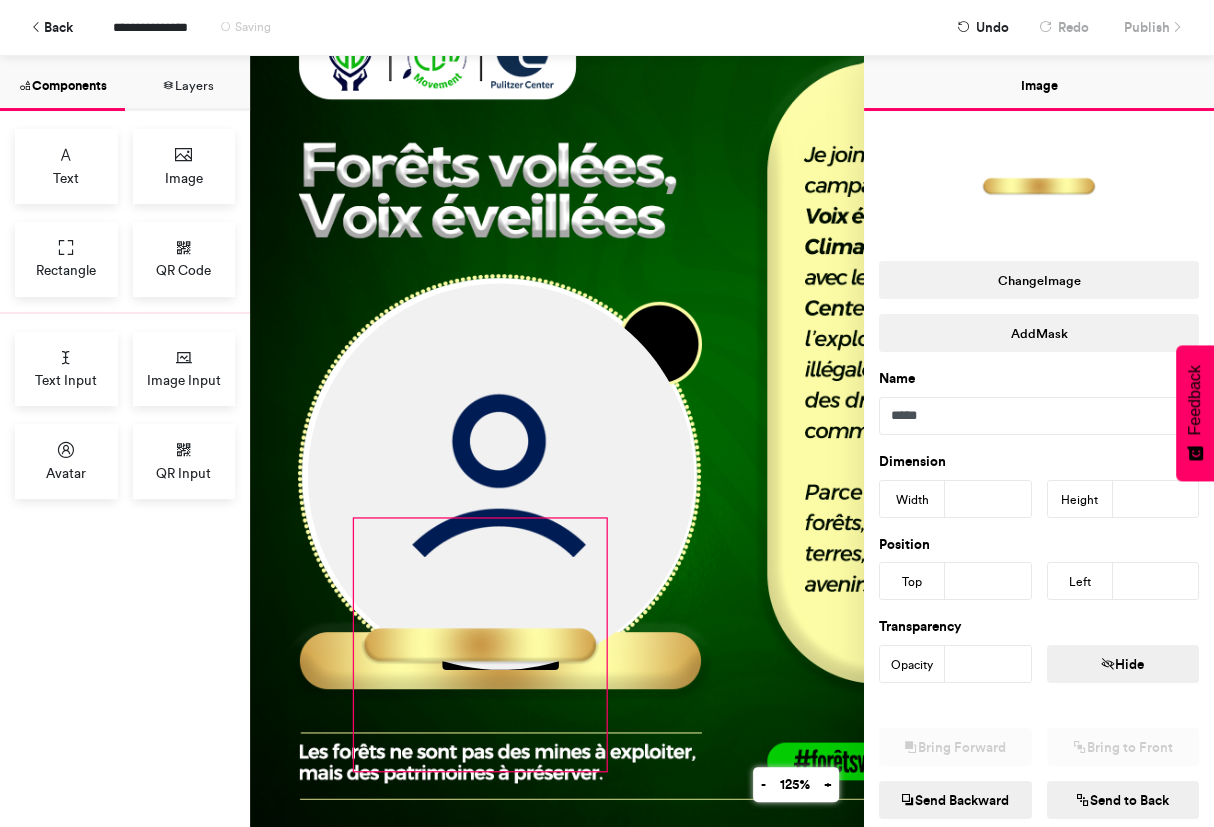 drag, startPoint x: 583, startPoint y: 274, endPoint x: 499, endPoint y: 643, distance: 378.44022 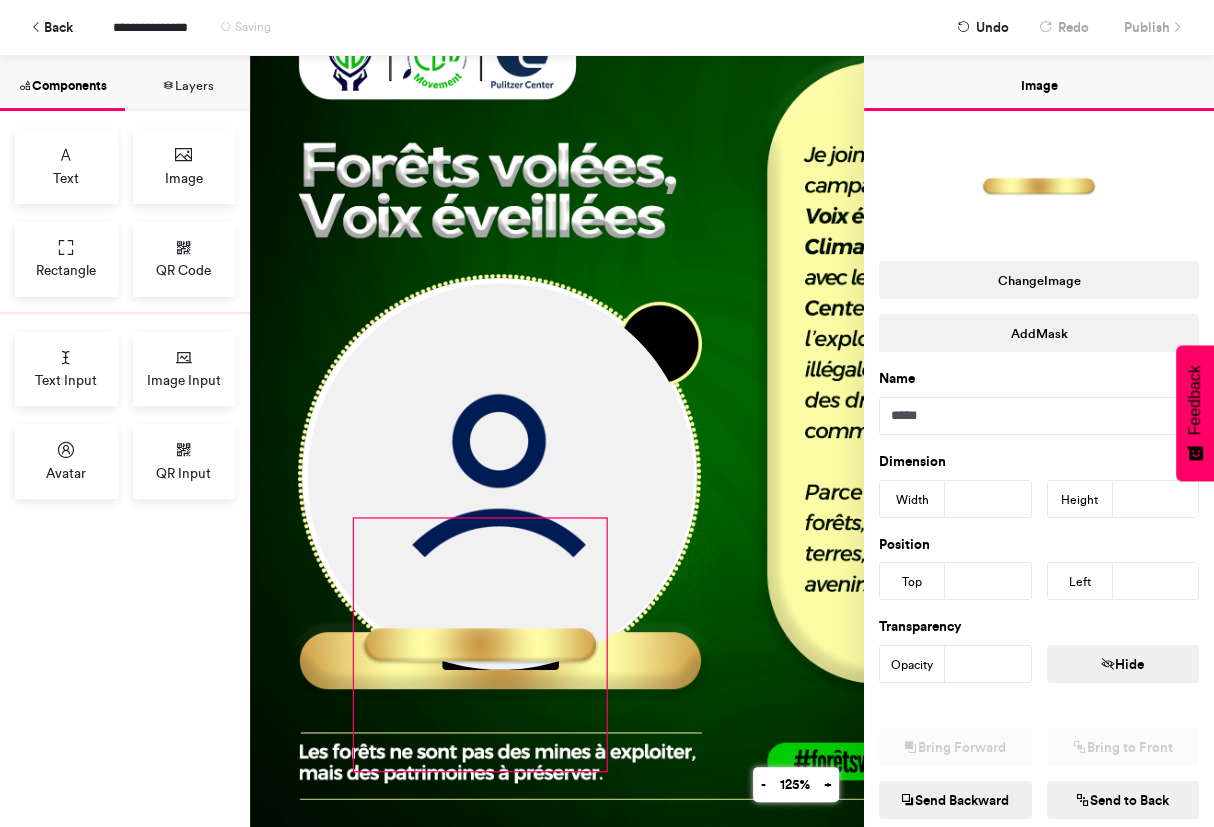 click at bounding box center (480, 645) 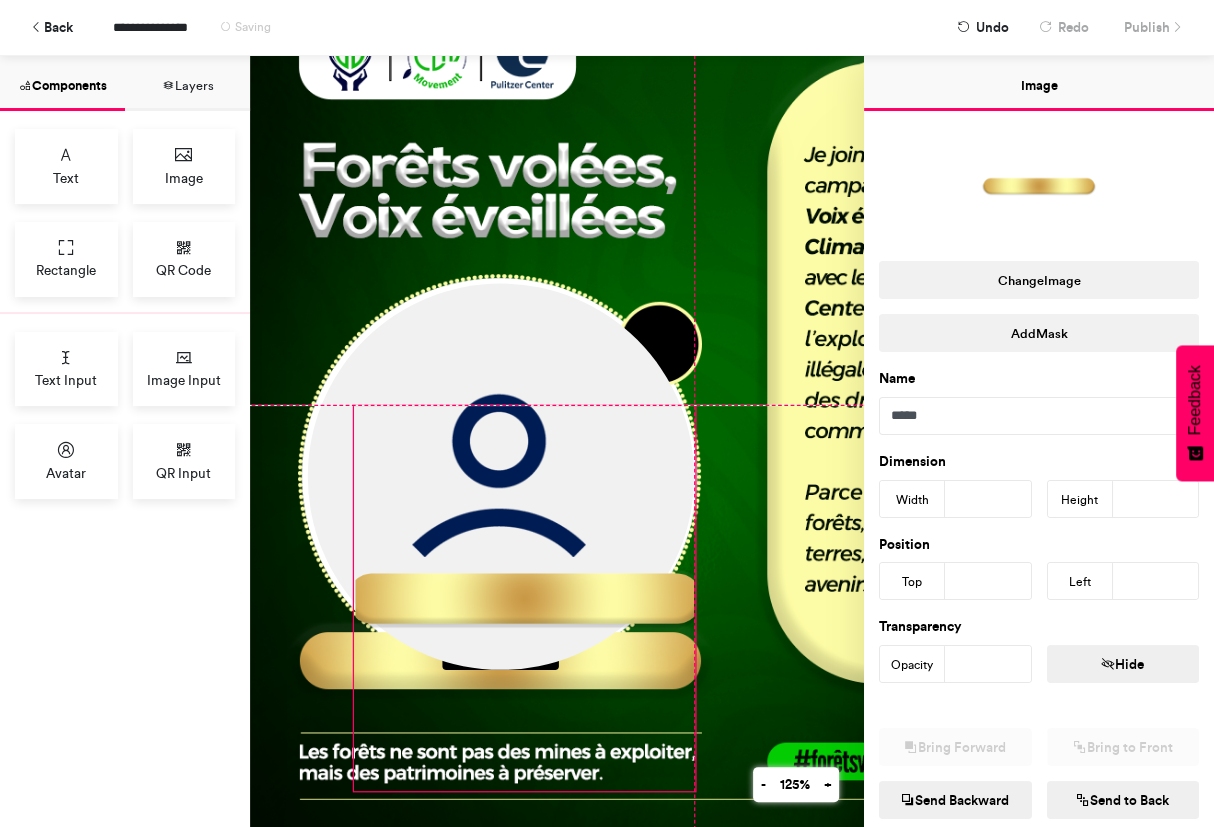 drag, startPoint x: 604, startPoint y: 541, endPoint x: 700, endPoint y: 417, distance: 156.81836 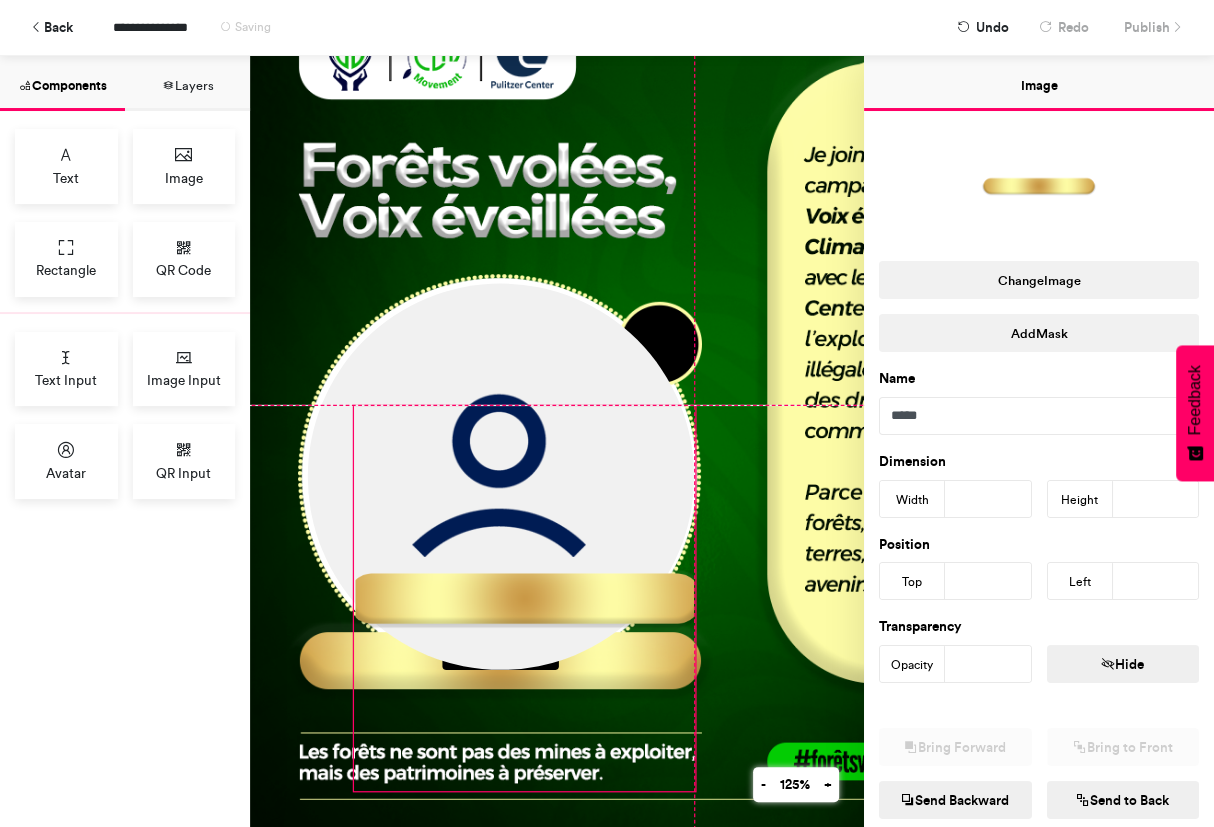 click on "*********" at bounding box center [689, 411] 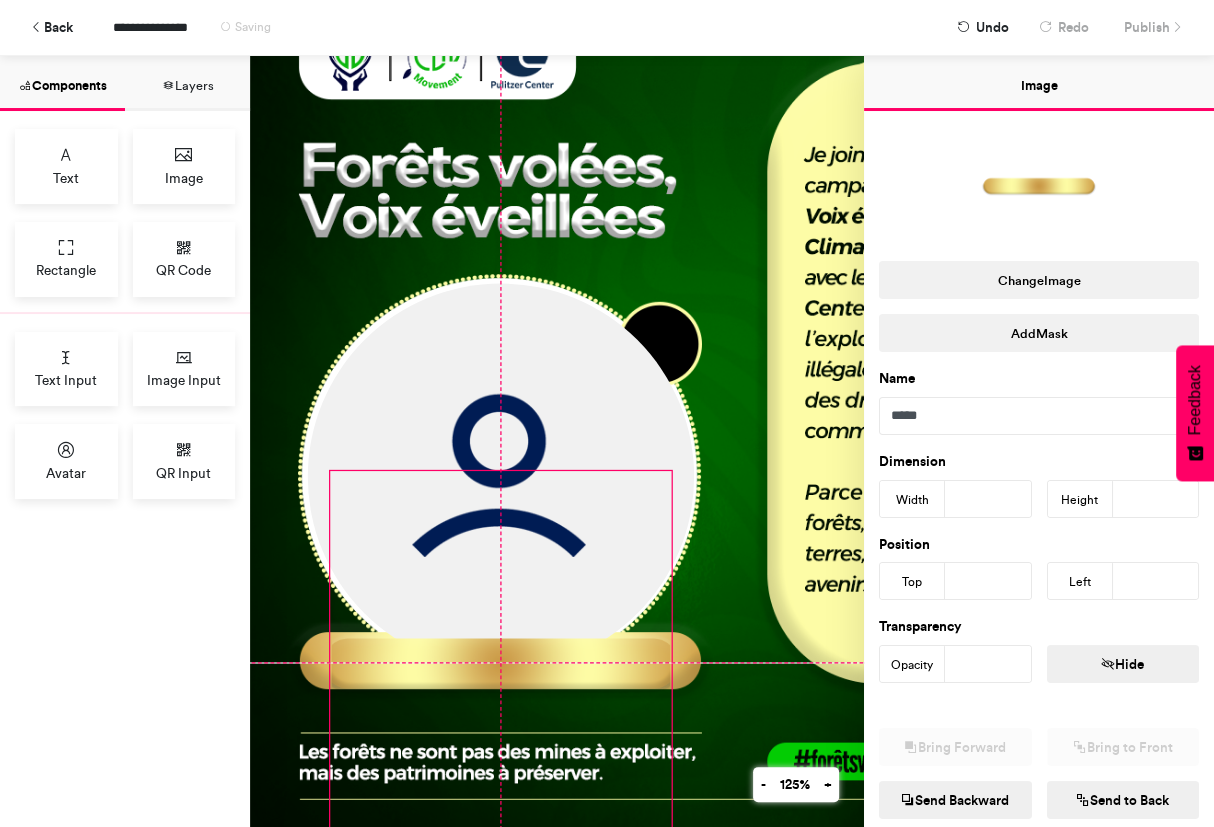 drag, startPoint x: 579, startPoint y: 613, endPoint x: 547, endPoint y: 674, distance: 68.88396 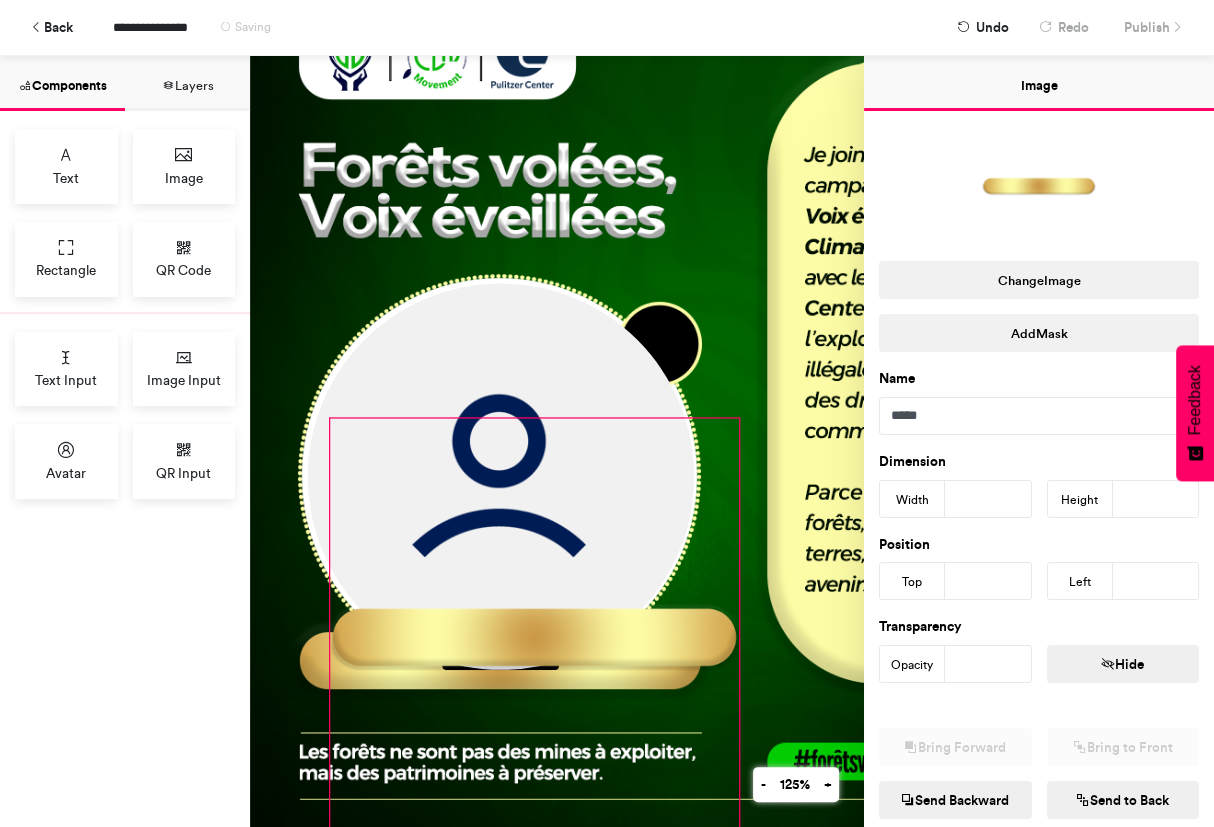 drag, startPoint x: 670, startPoint y: 469, endPoint x: 740, endPoint y: 417, distance: 87.20092 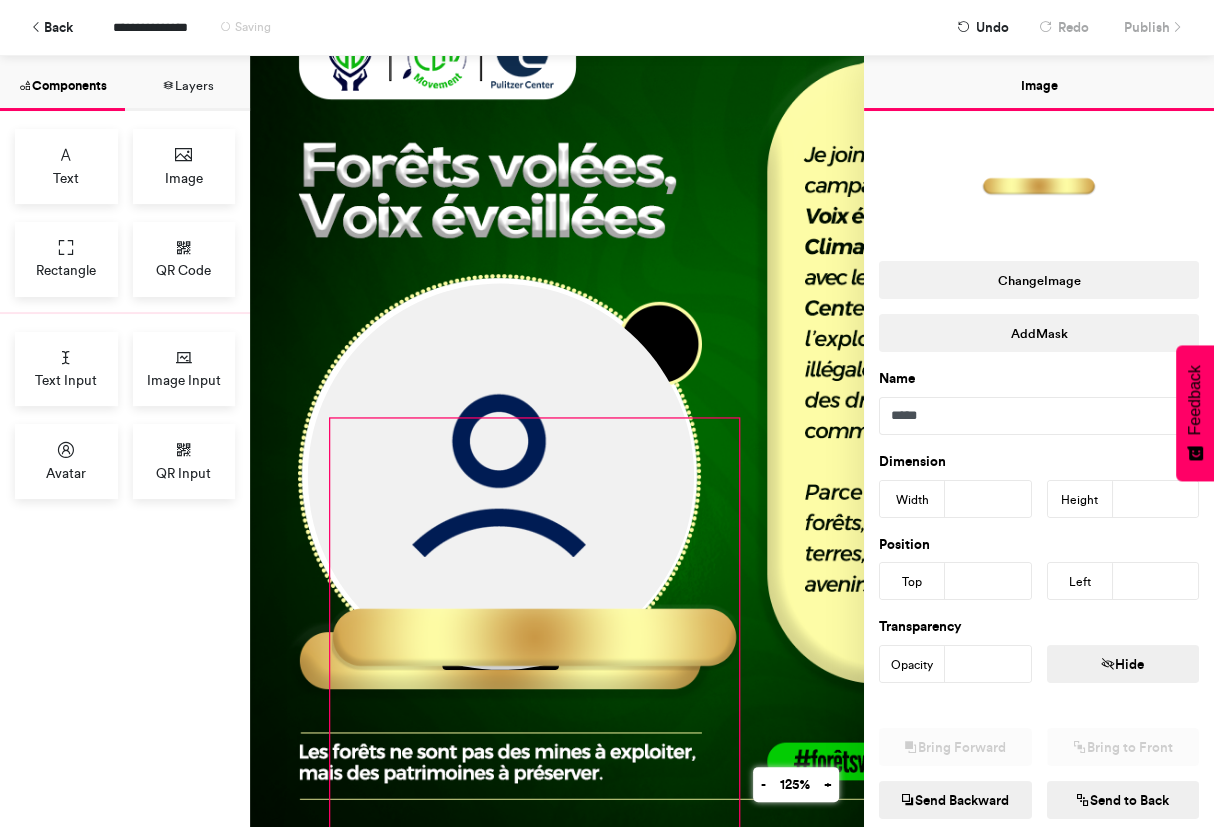 click on "*********" at bounding box center (689, 411) 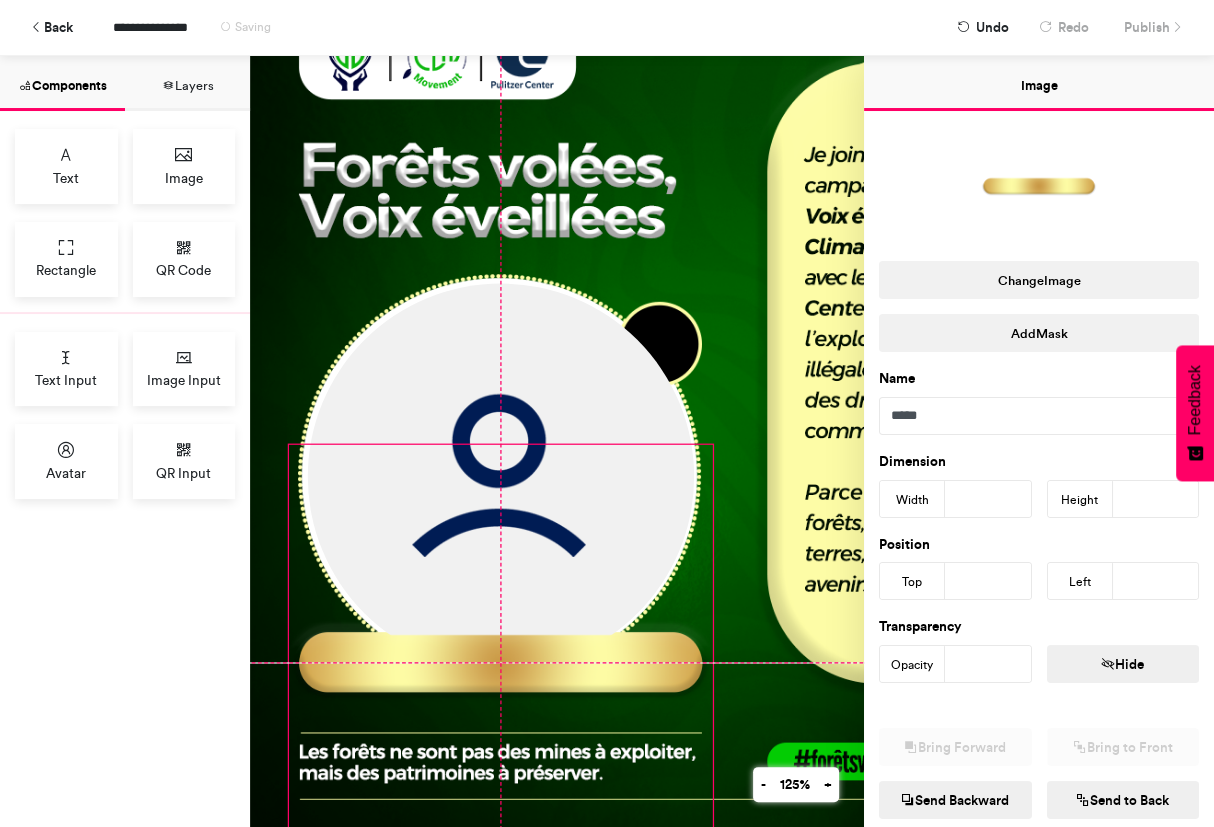 drag, startPoint x: 653, startPoint y: 630, endPoint x: 616, endPoint y: 656, distance: 45.221676 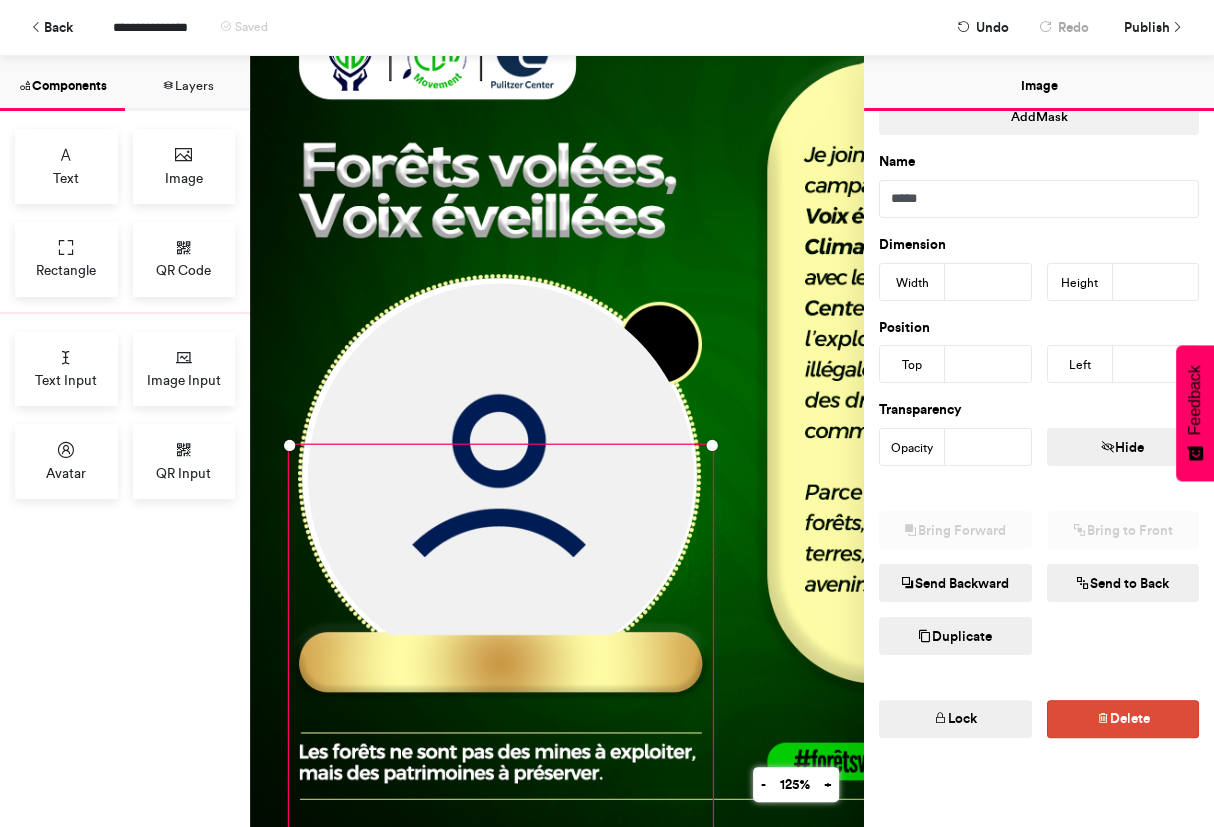 scroll, scrollTop: 228, scrollLeft: 0, axis: vertical 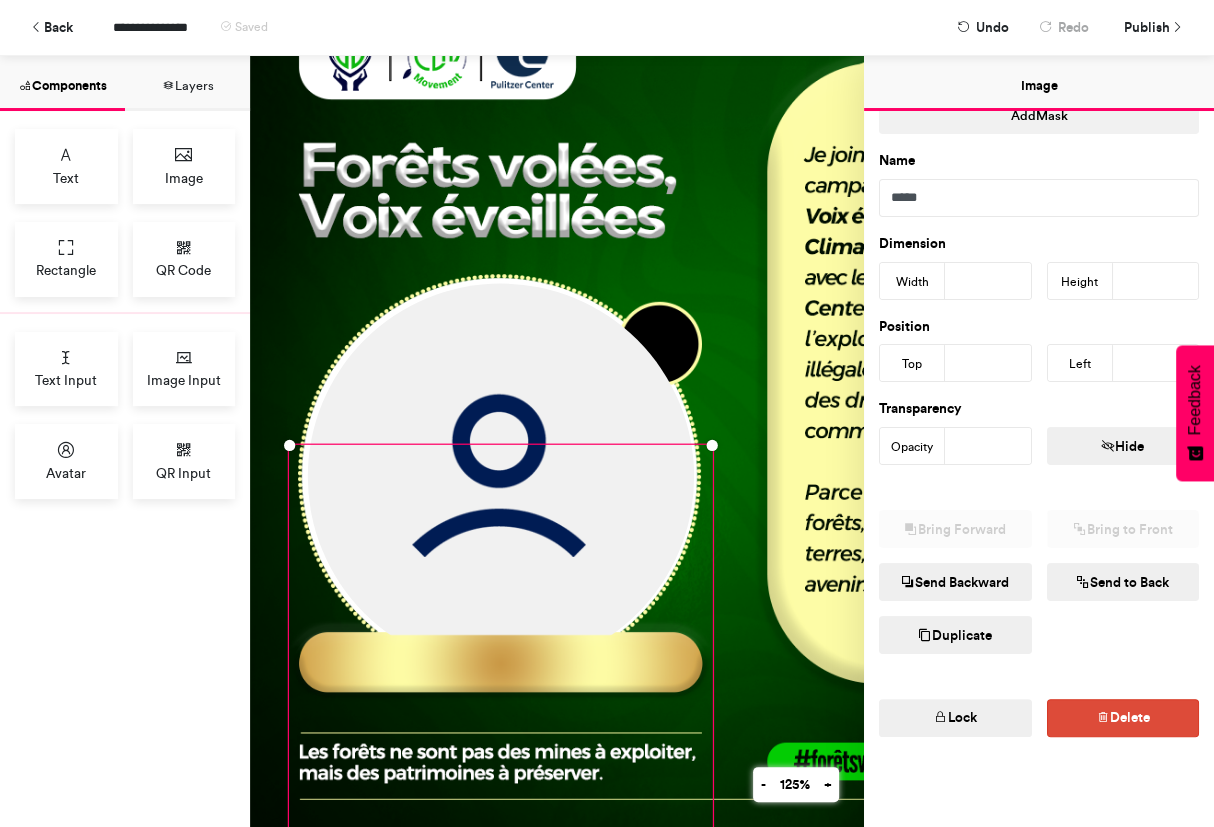 click on "Send Backward" at bounding box center [955, 582] 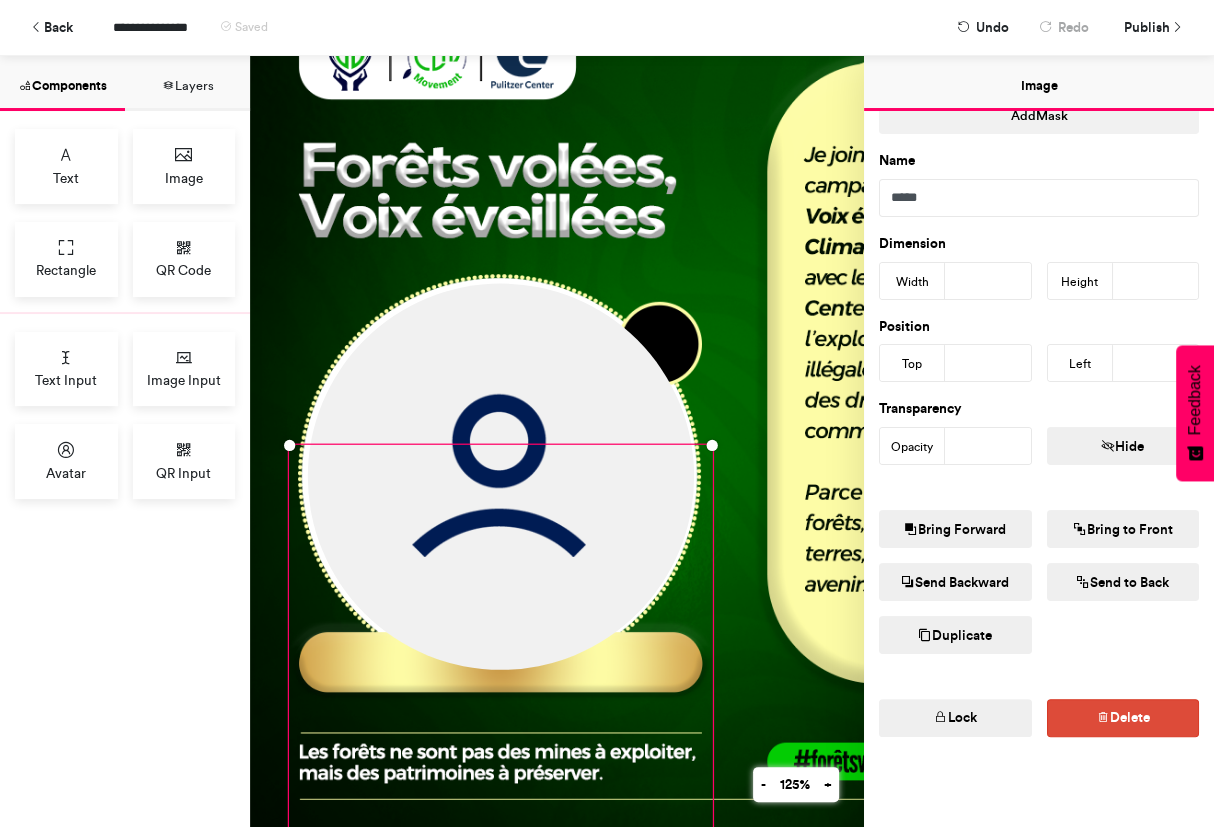 click on "Send Backward" at bounding box center (955, 582) 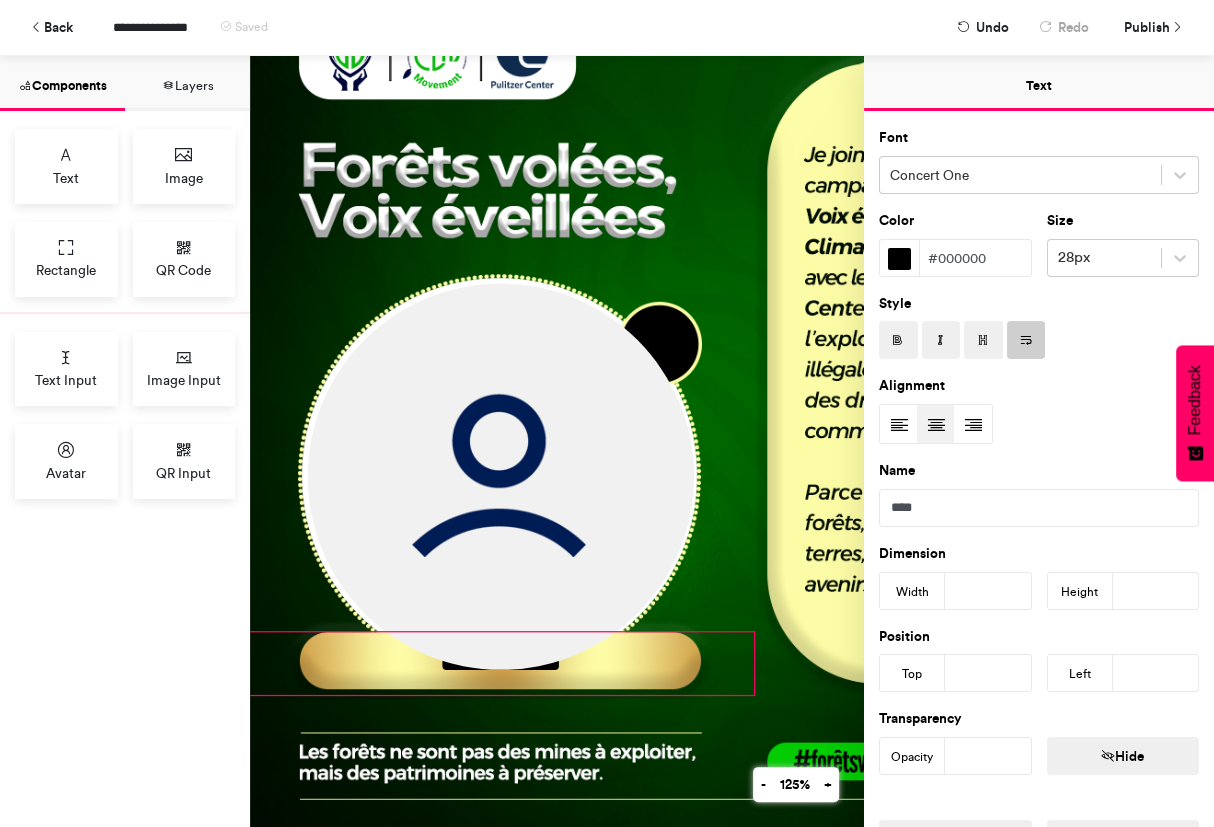 click on "*********" at bounding box center [501, 664] 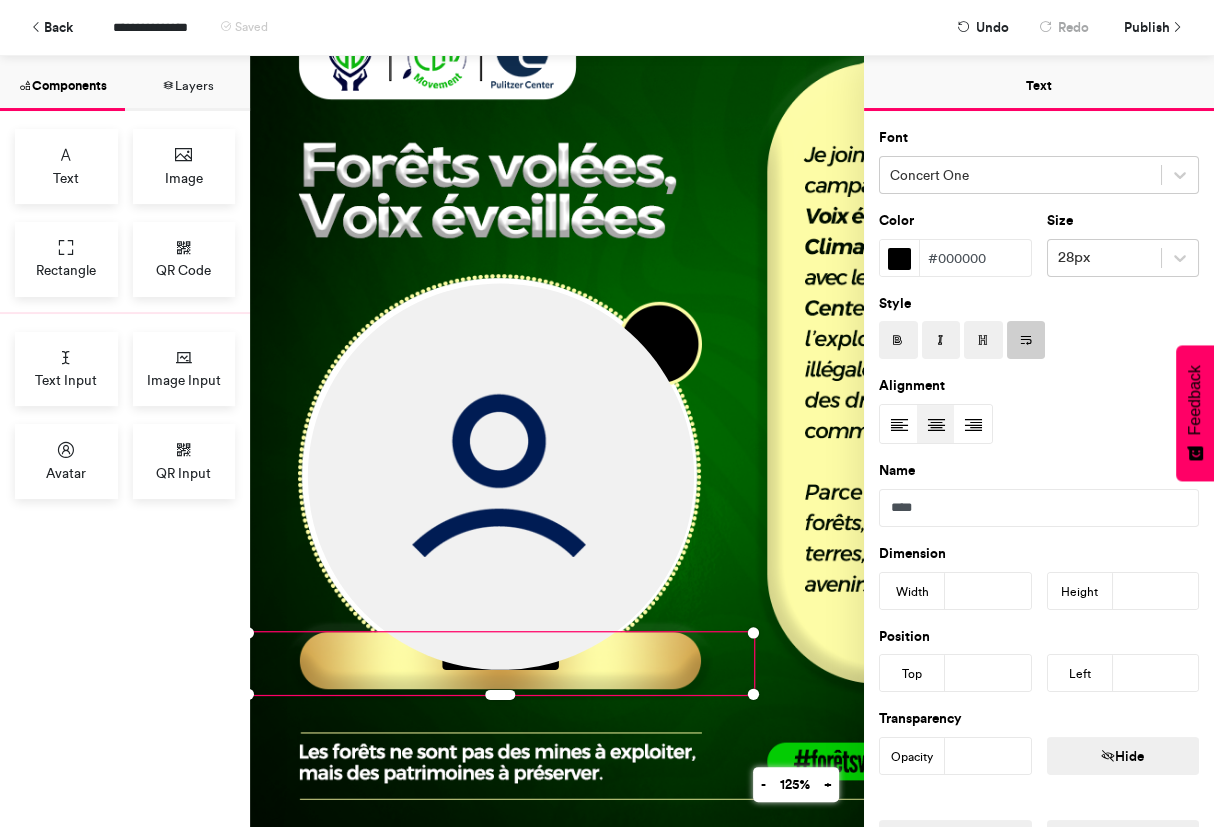scroll, scrollTop: 316, scrollLeft: 0, axis: vertical 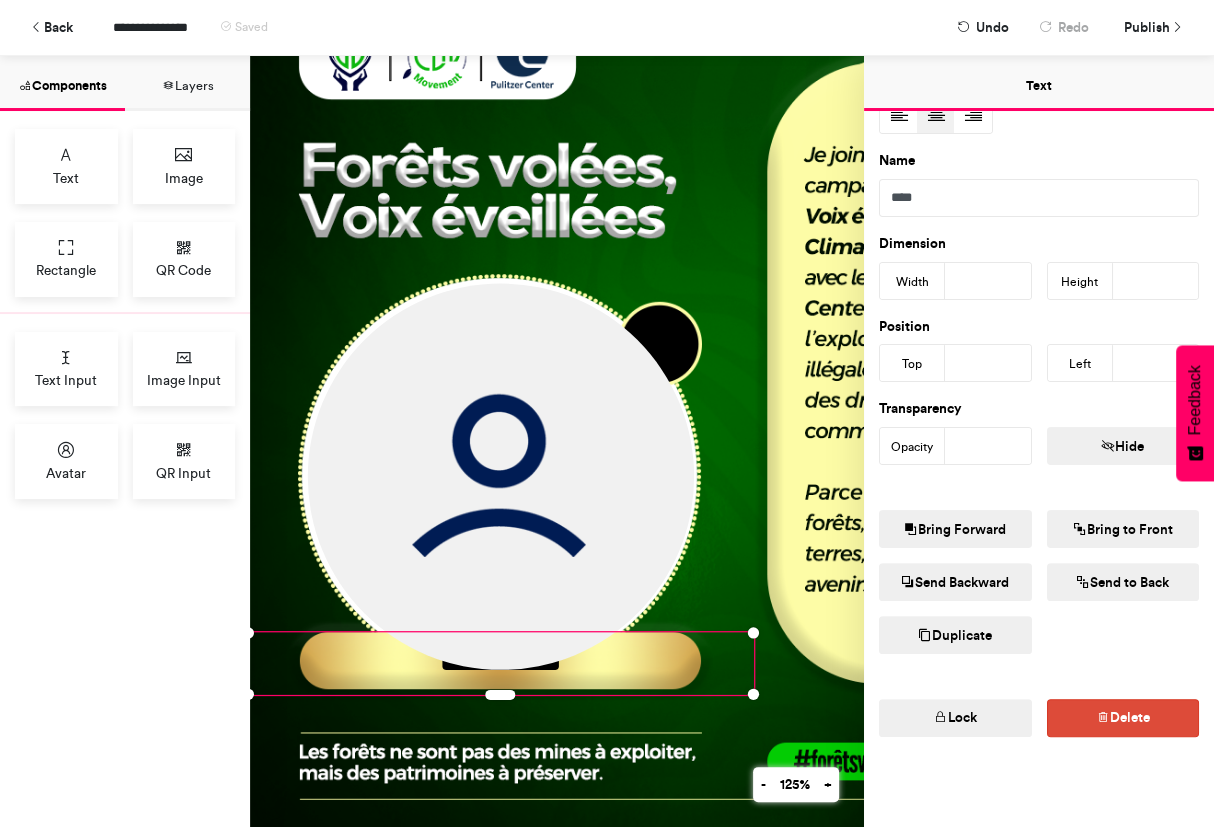 click on "Bring to Front" at bounding box center [1123, 529] 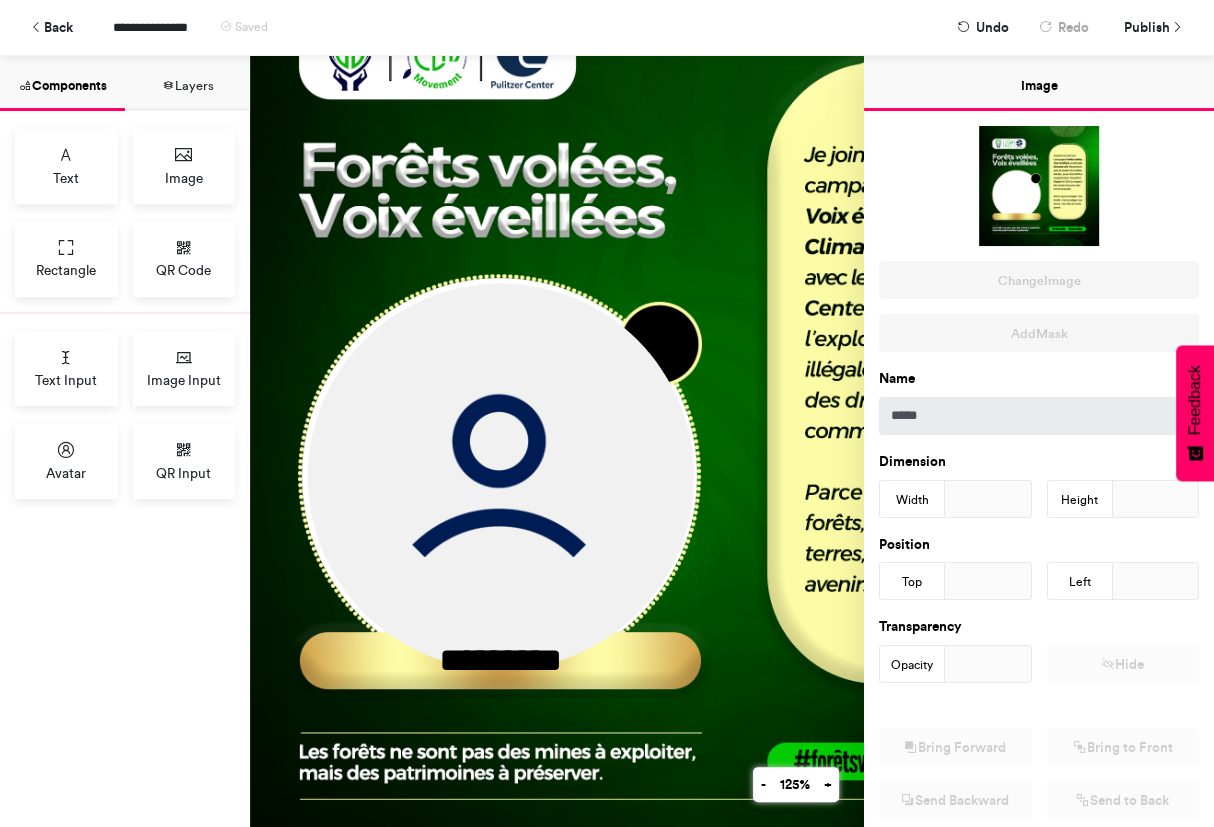 click at bounding box center (687, 406) 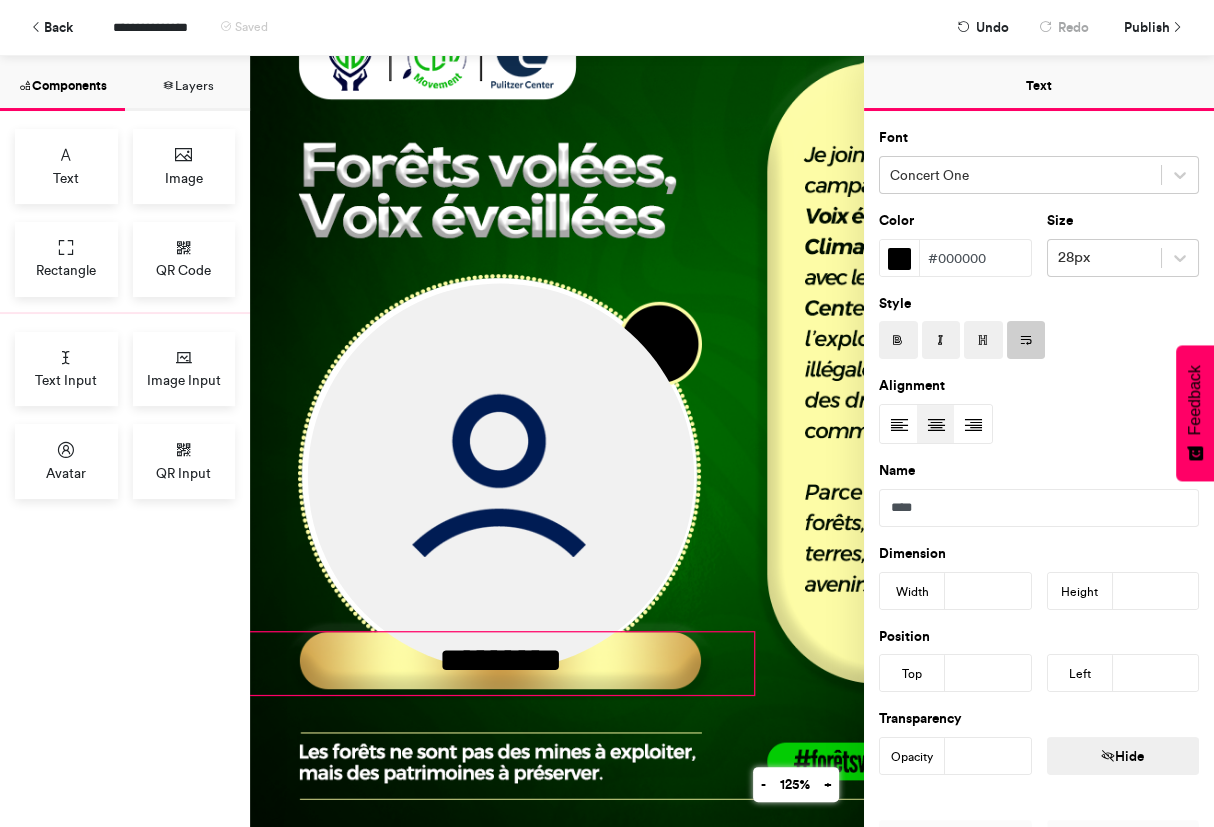 click on "*********" at bounding box center [501, 664] 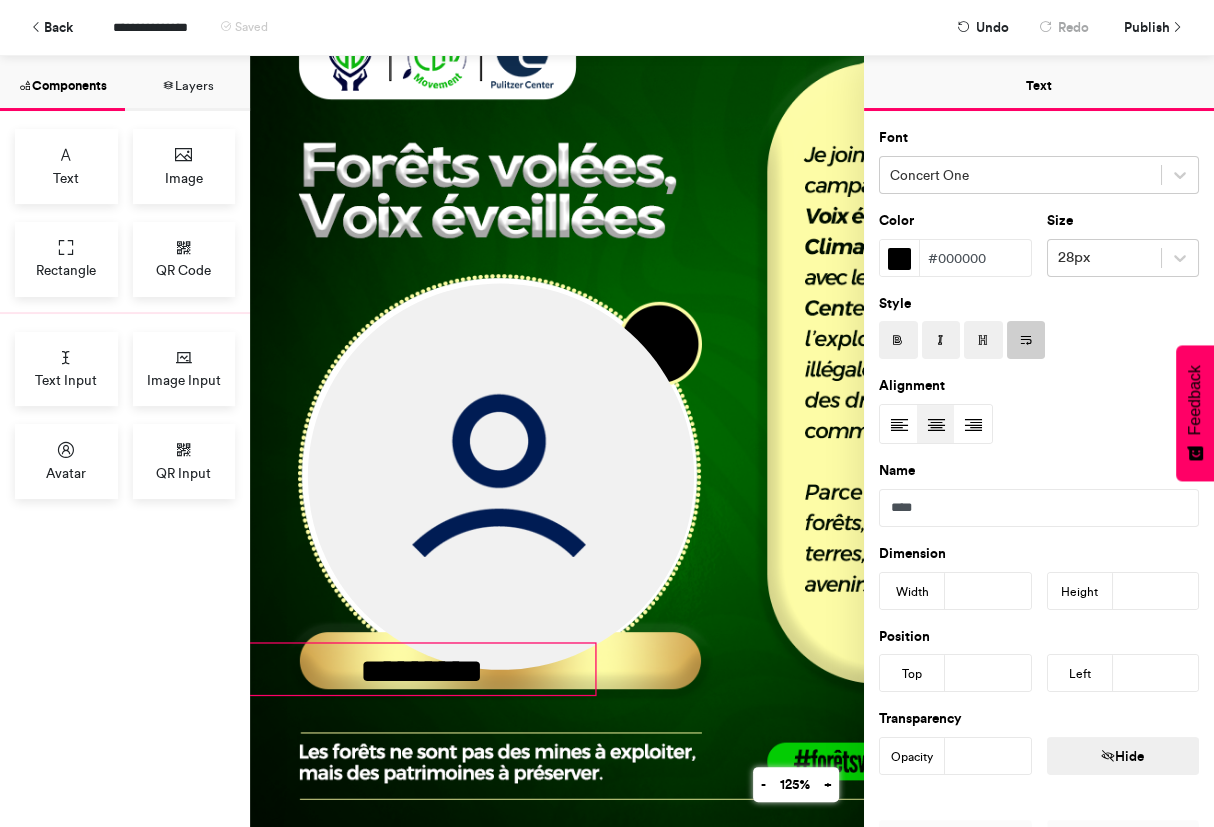drag, startPoint x: 753, startPoint y: 626, endPoint x: 594, endPoint y: 637, distance: 159.38005 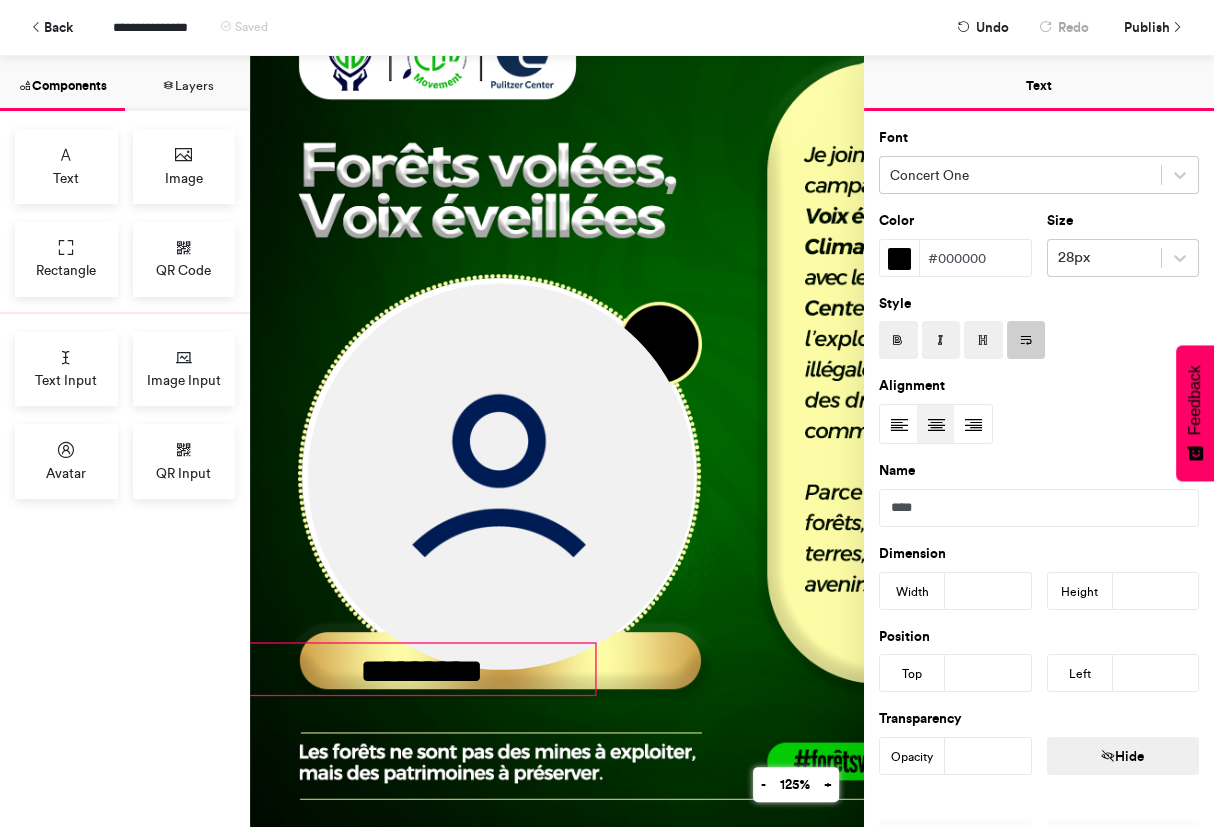 click on "*********" at bounding box center (689, 411) 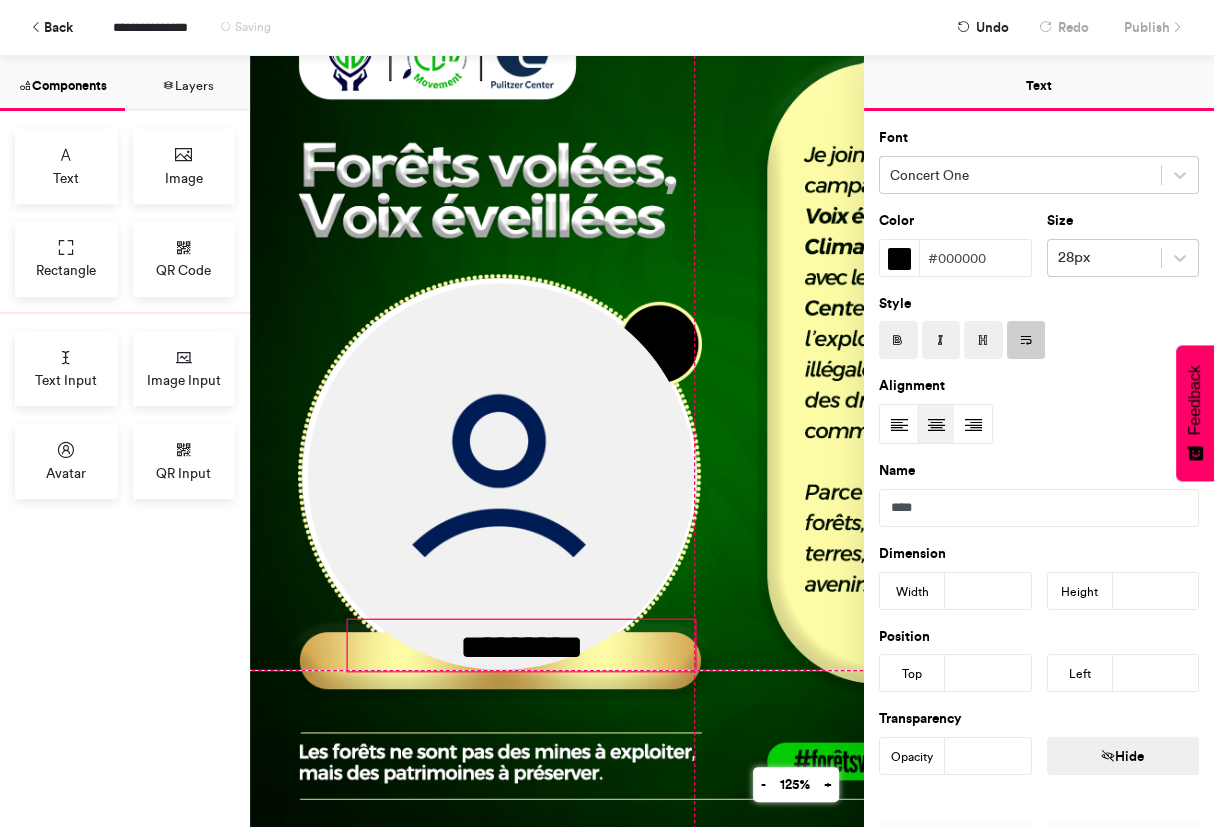 drag, startPoint x: 425, startPoint y: 694, endPoint x: 522, endPoint y: 678, distance: 98.31073 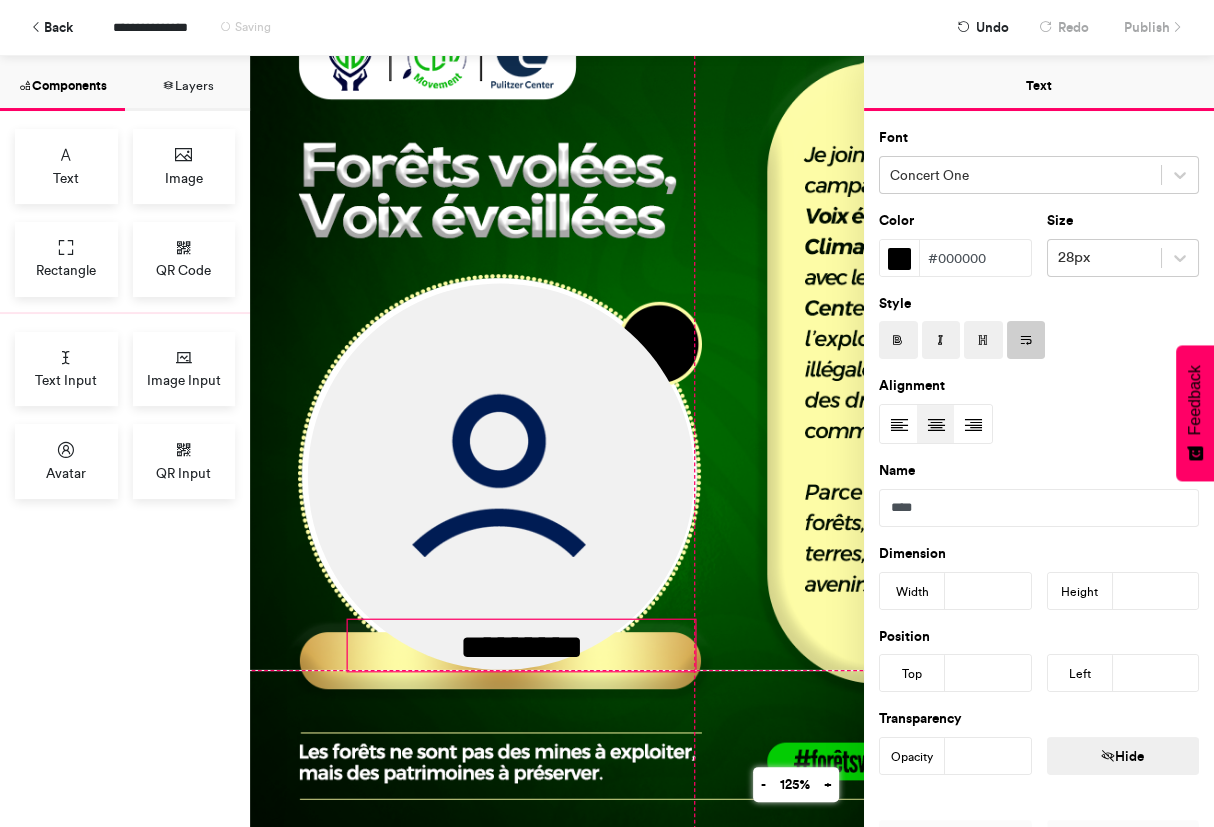 click on "*********" at bounding box center (689, 411) 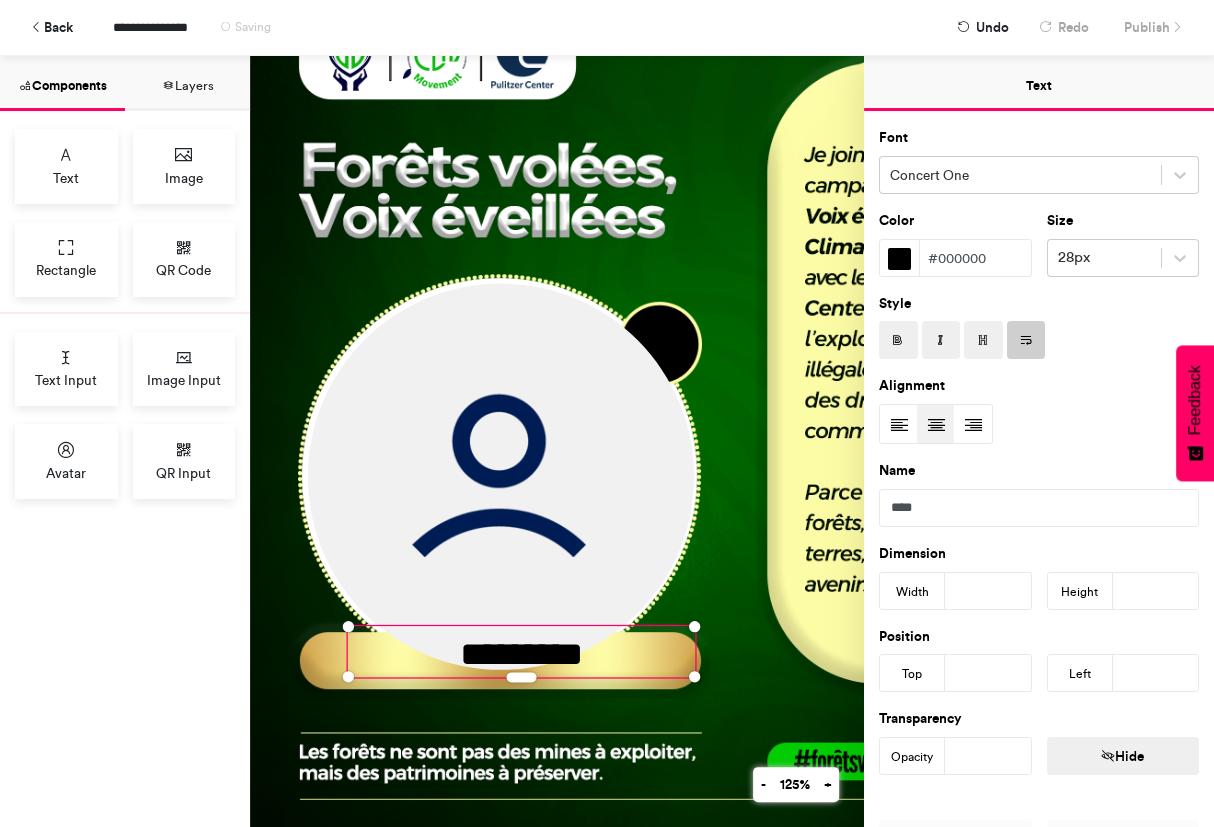 type on "***" 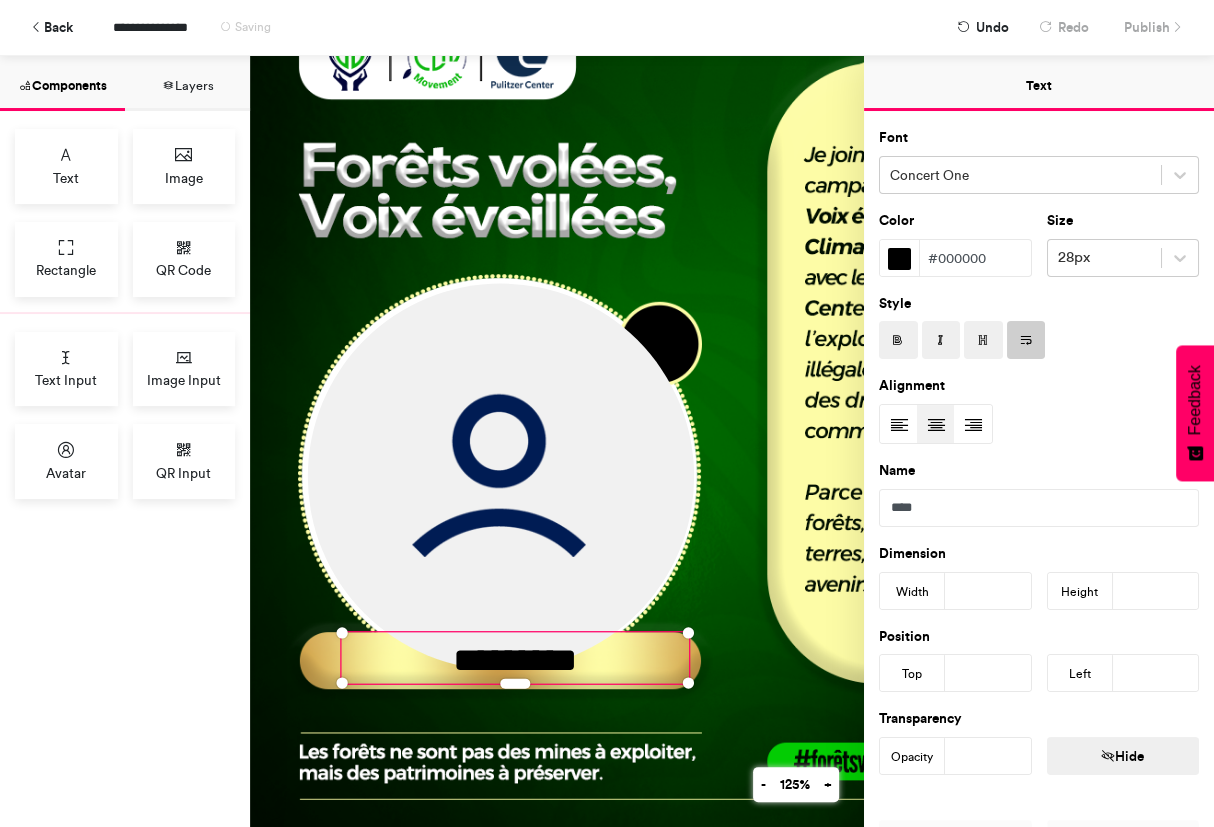 type on "***" 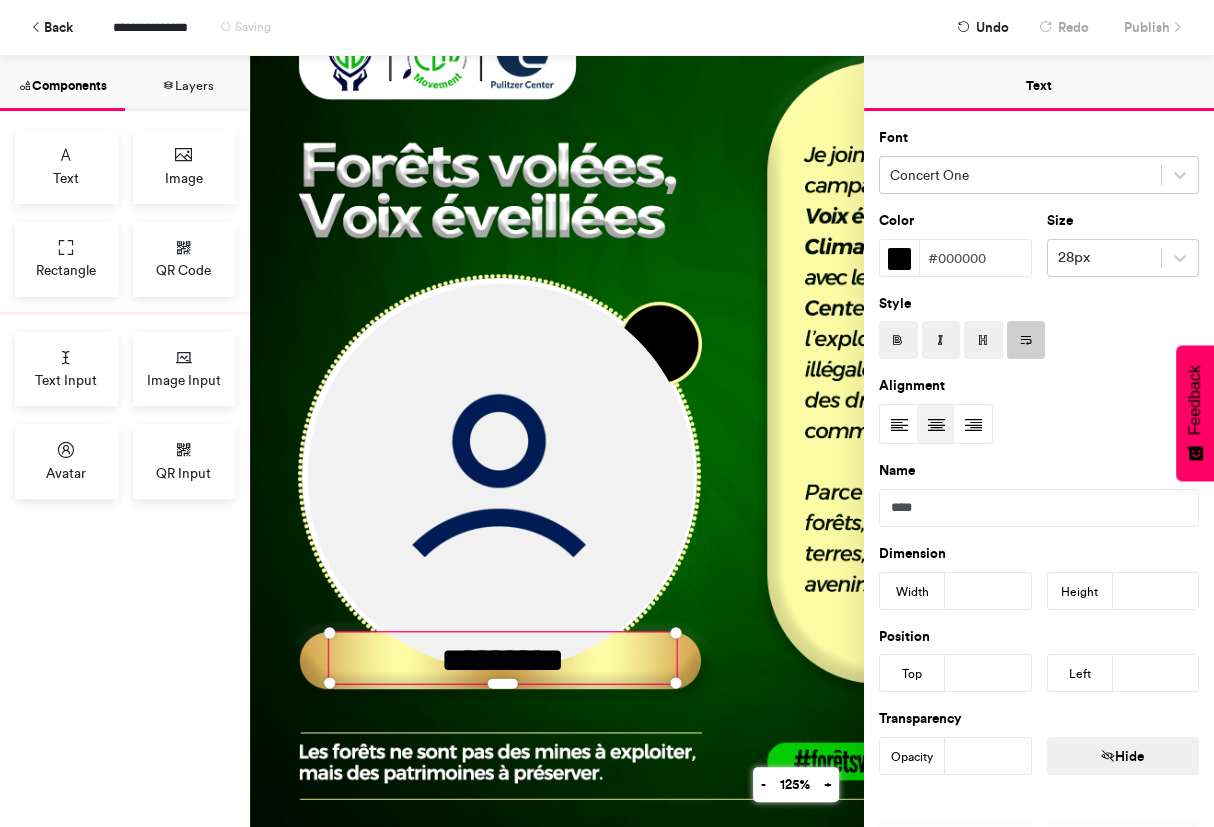 click at bounding box center [687, 406] 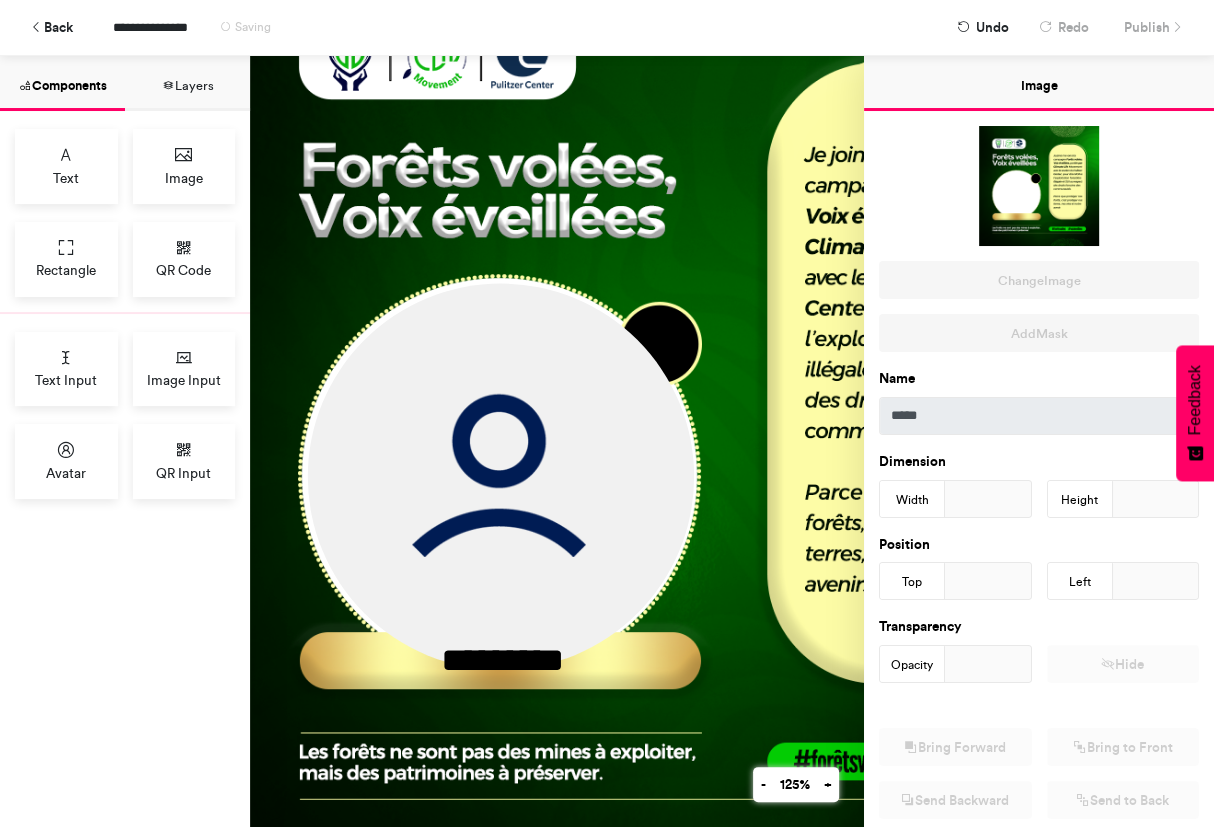 click at bounding box center (687, 406) 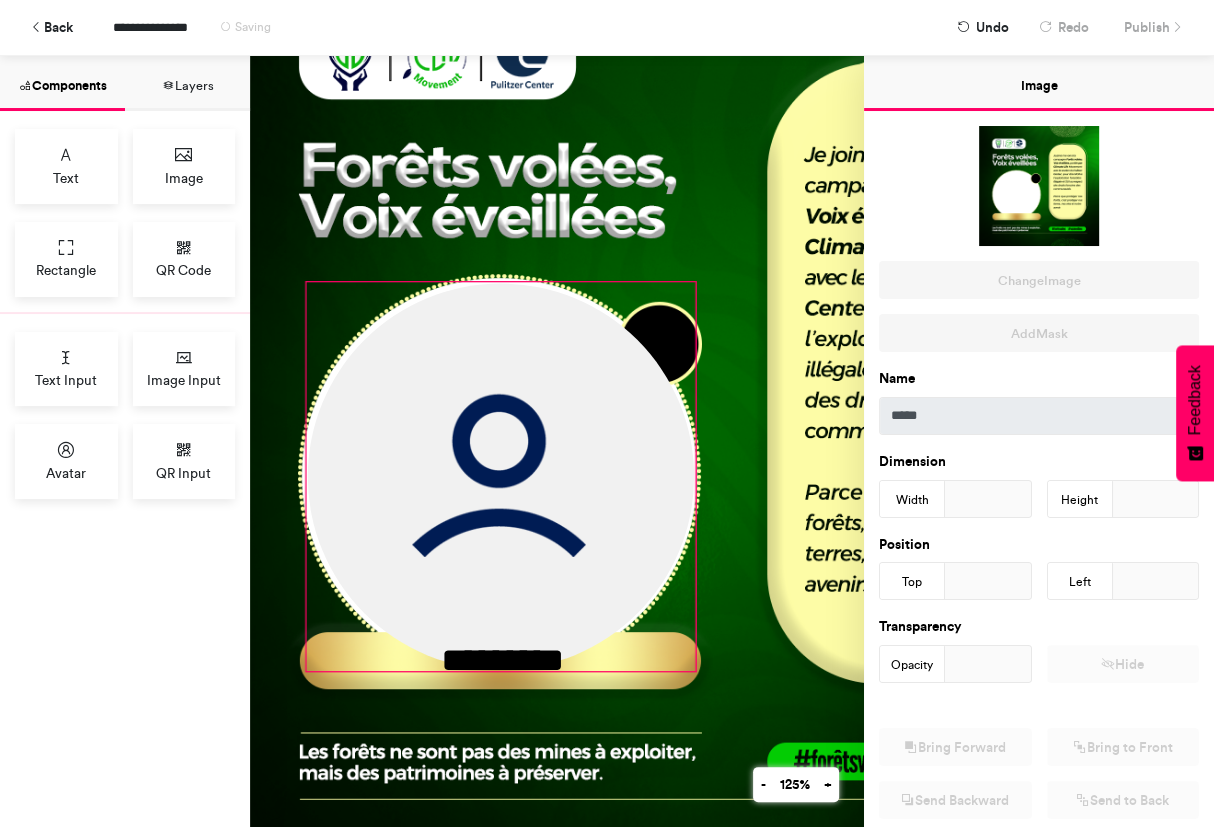 click at bounding box center [501, 477] 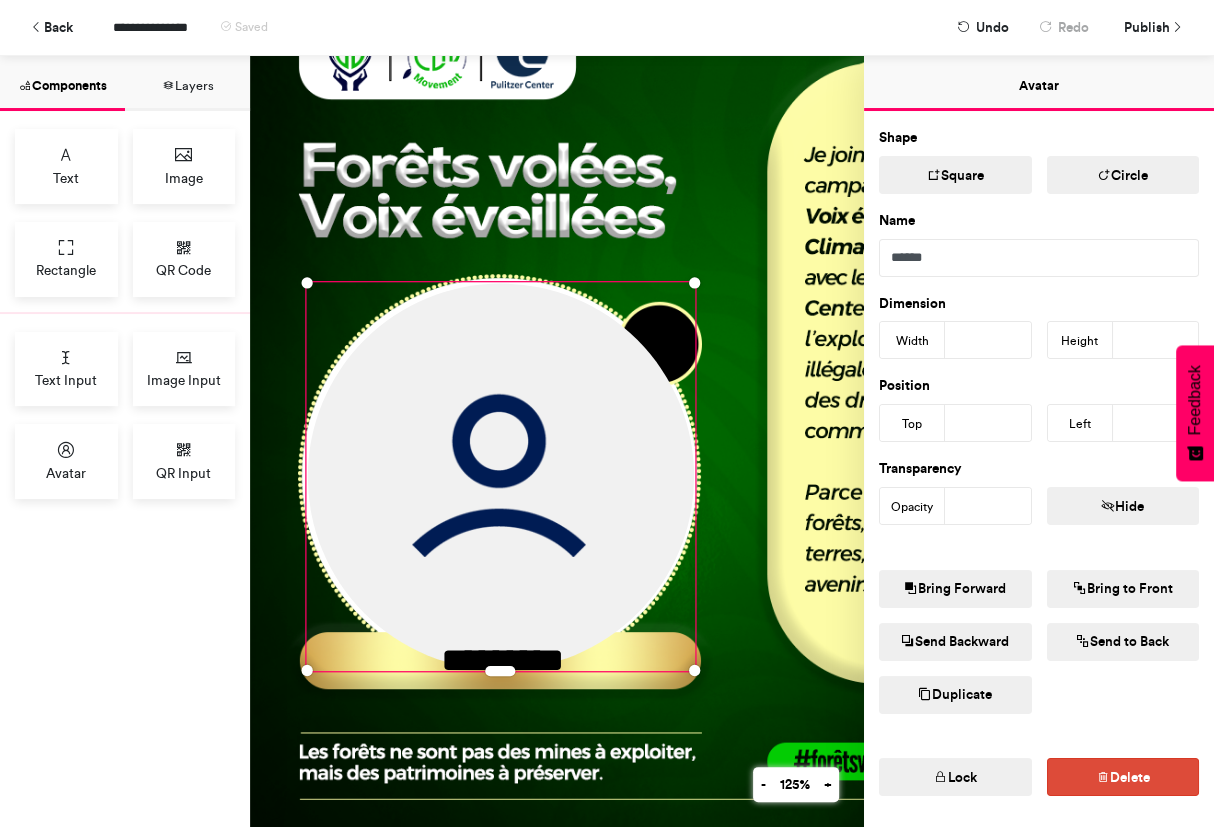click on "Send Backward" at bounding box center [955, 642] 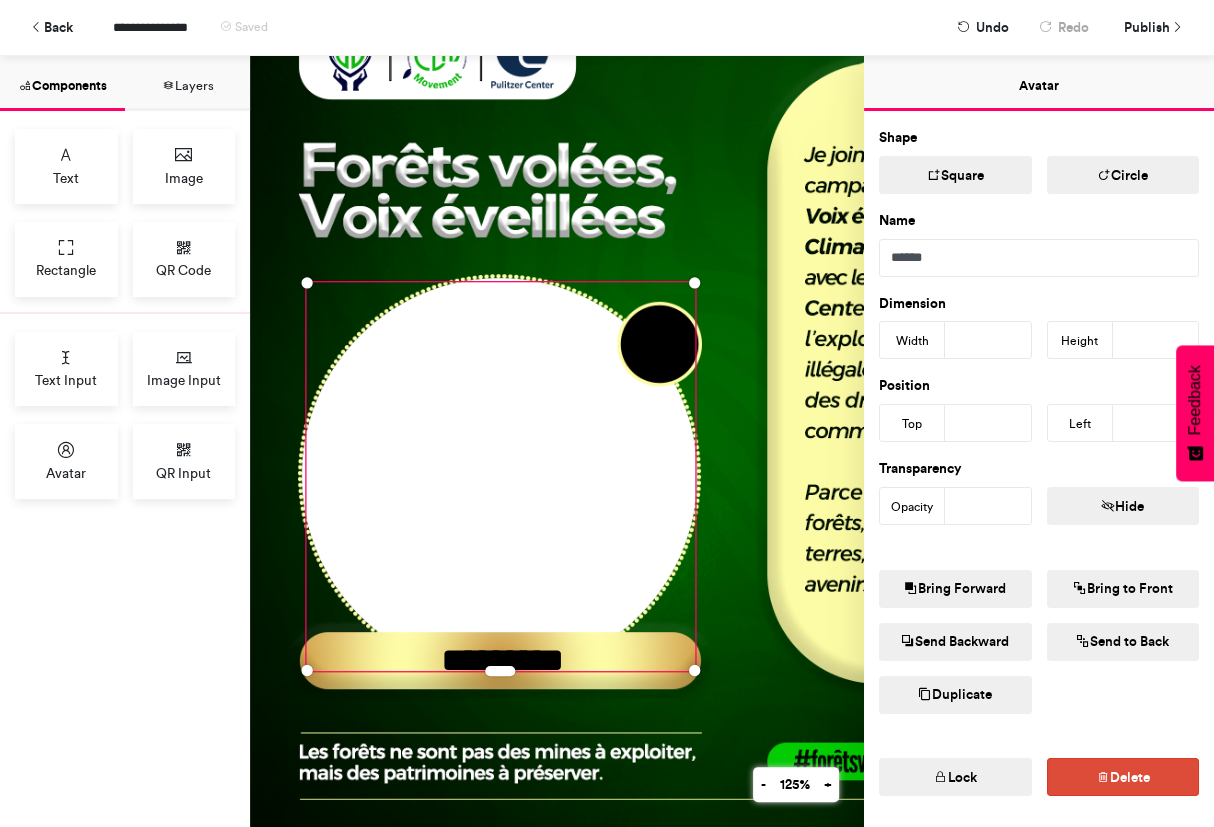 click on "Bring Forward" at bounding box center (955, 589) 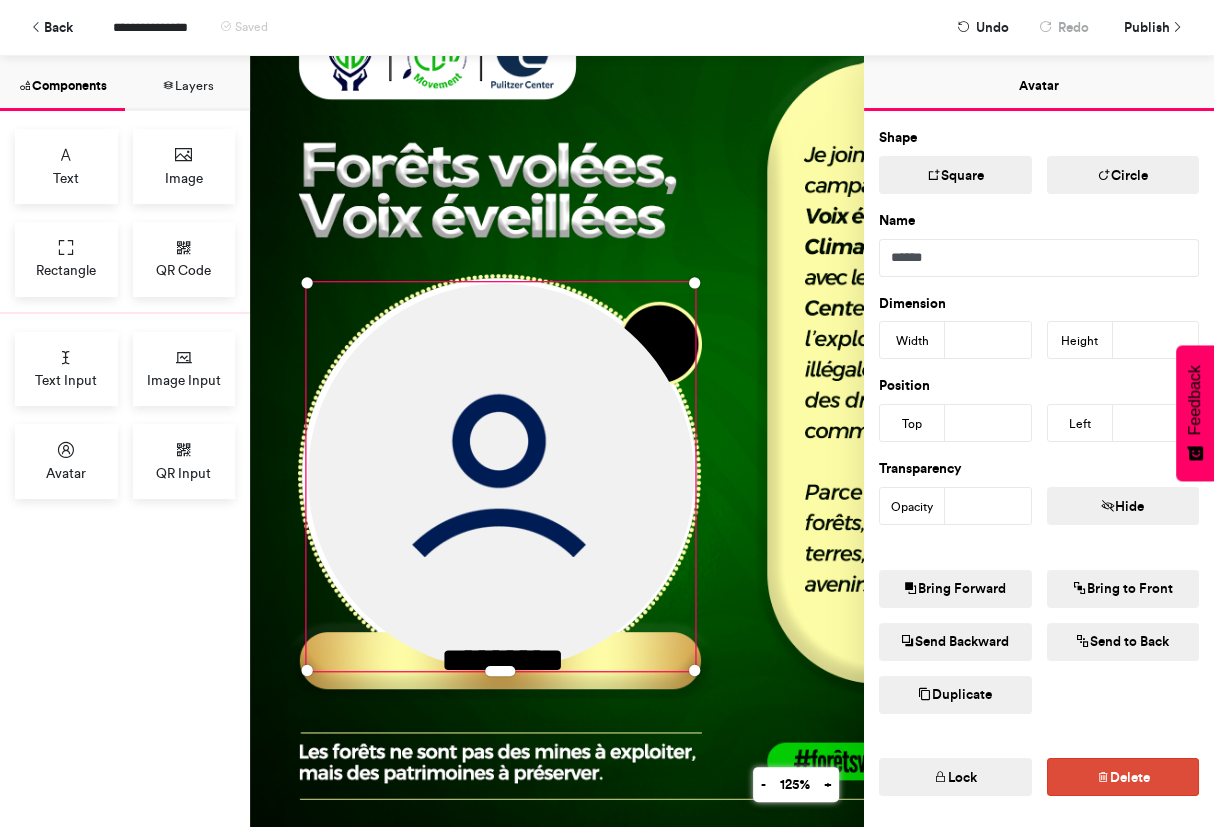 click on "Send Backward" at bounding box center [955, 642] 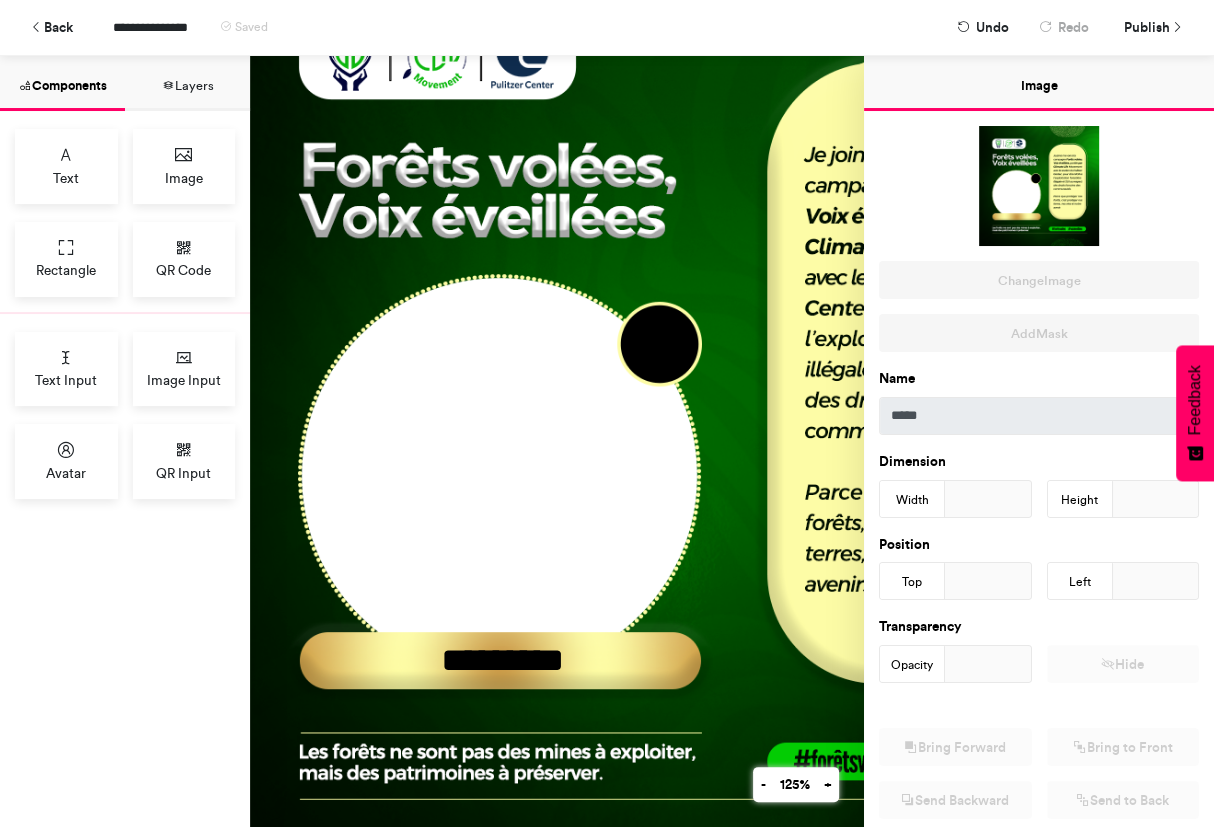 click at bounding box center [687, 406] 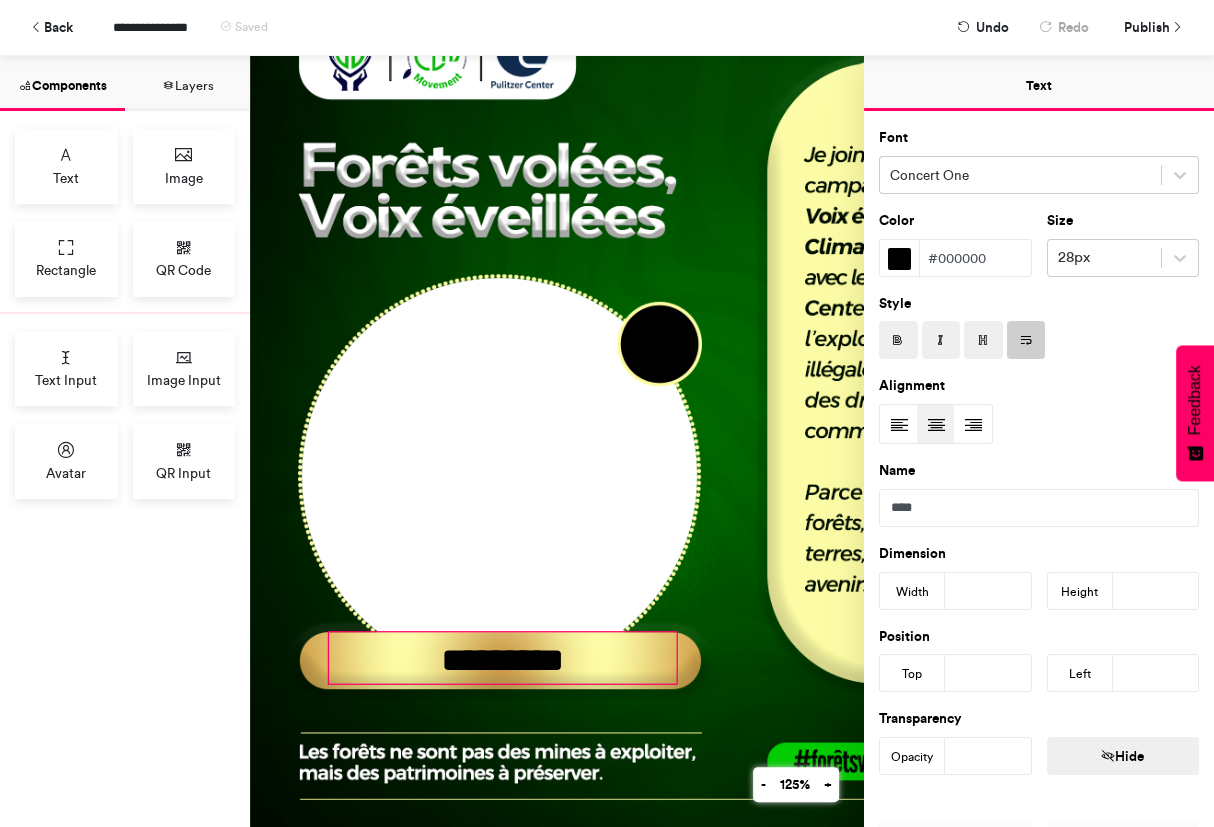 click on "*********" at bounding box center (502, 658) 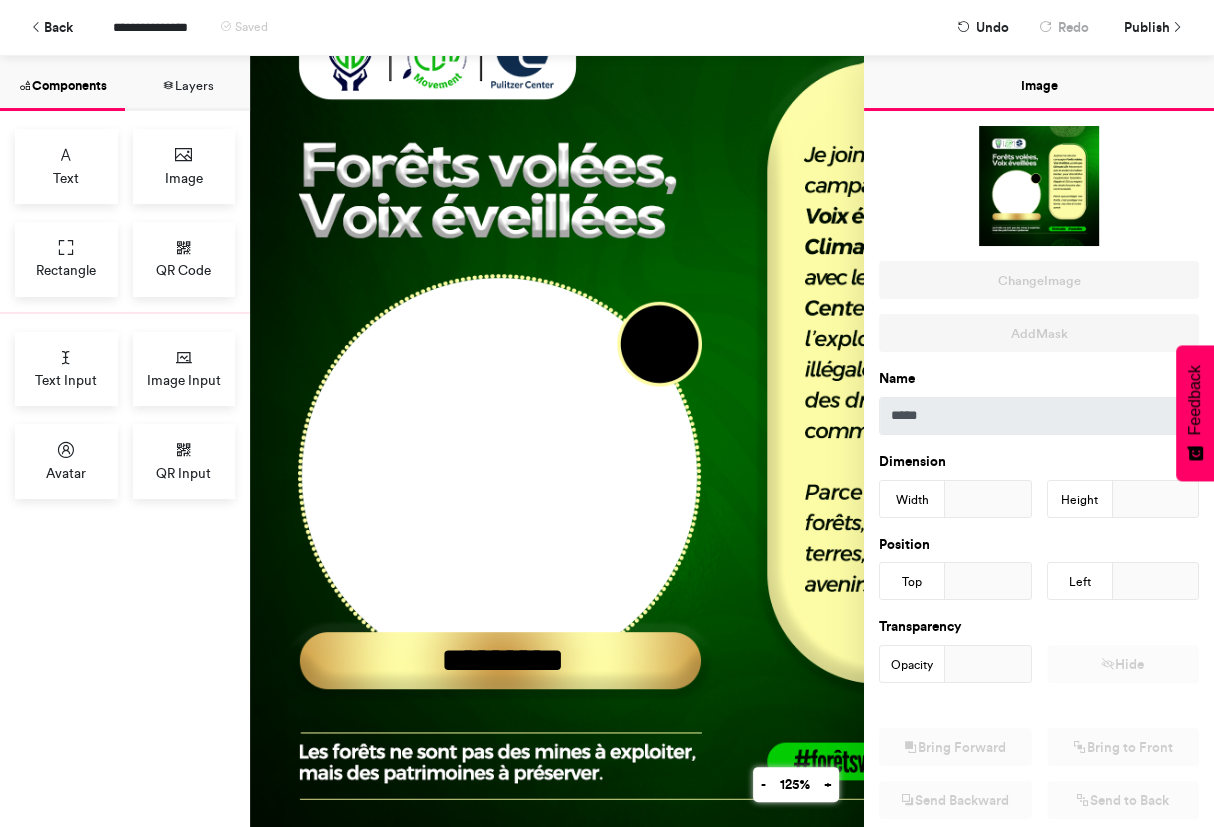 click at bounding box center (687, 406) 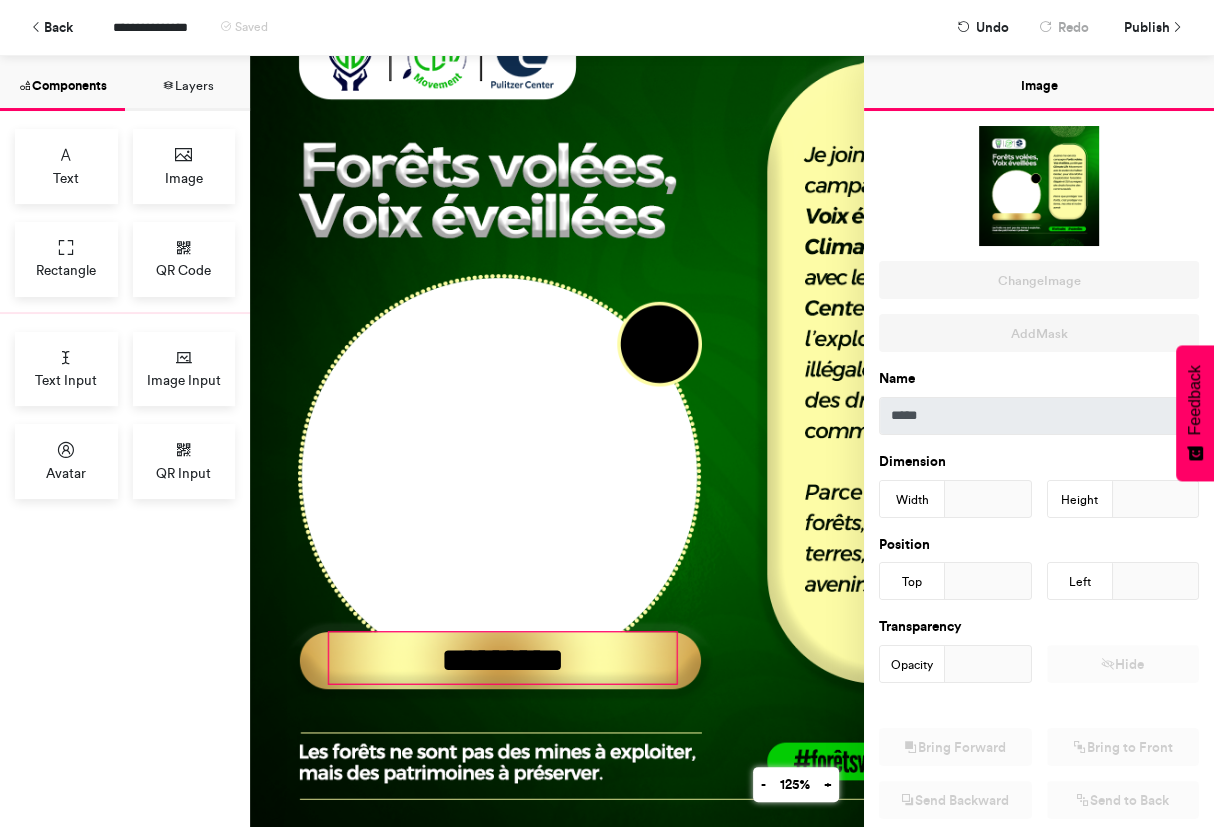 click on "*********" at bounding box center [502, 658] 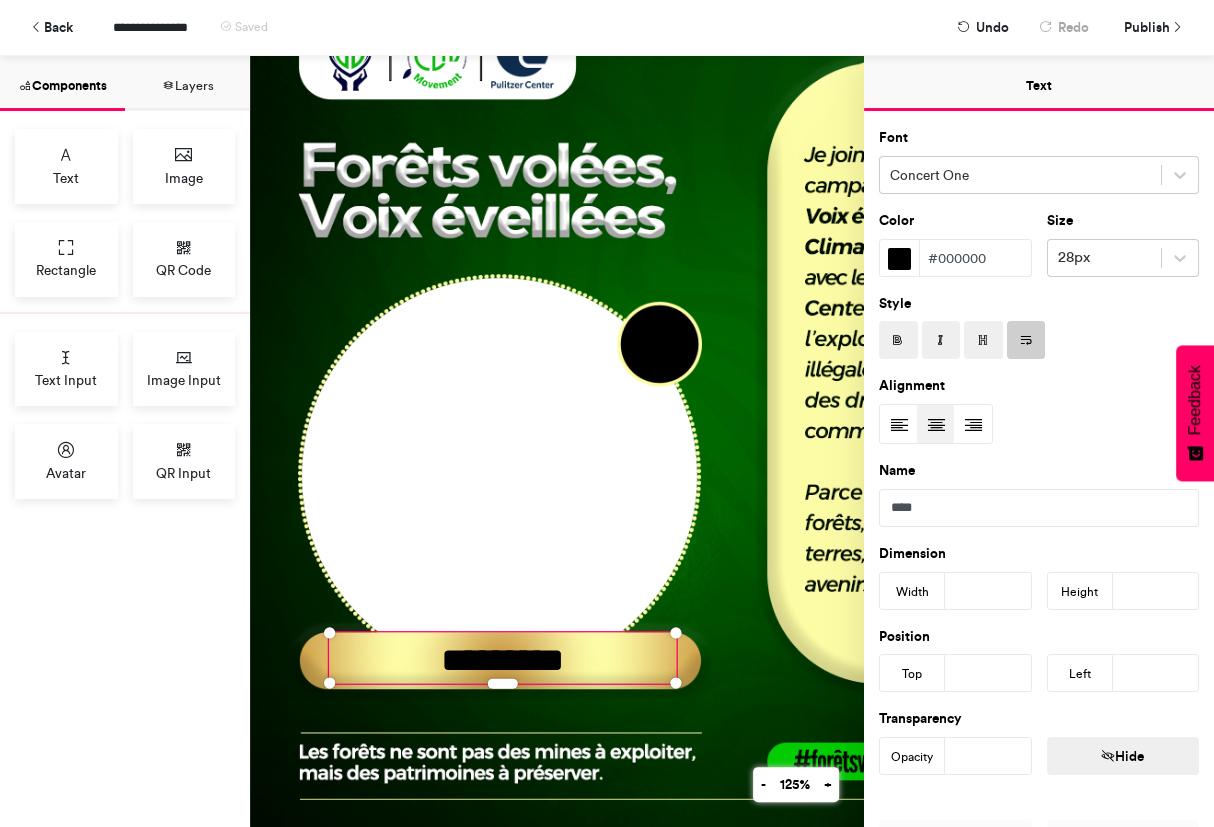 scroll, scrollTop: 316, scrollLeft: 0, axis: vertical 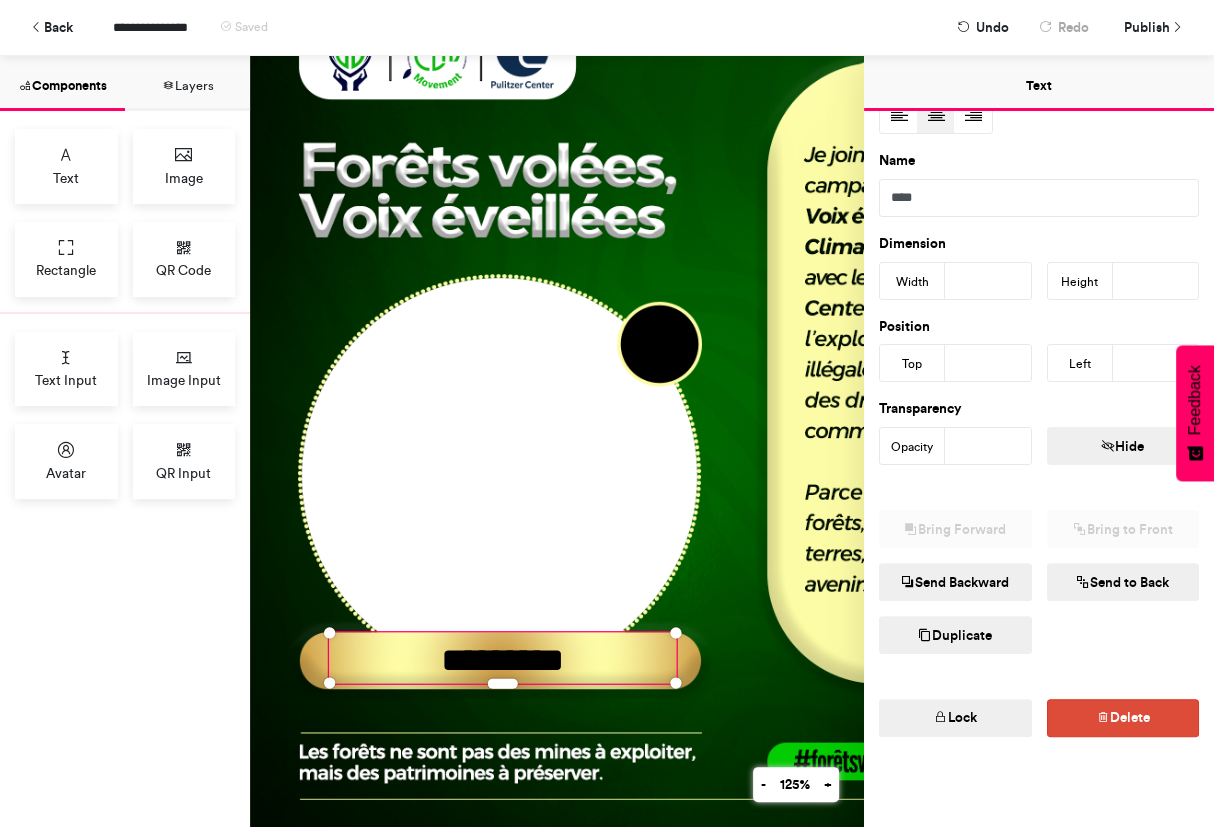 click on "Send Backward" at bounding box center (955, 582) 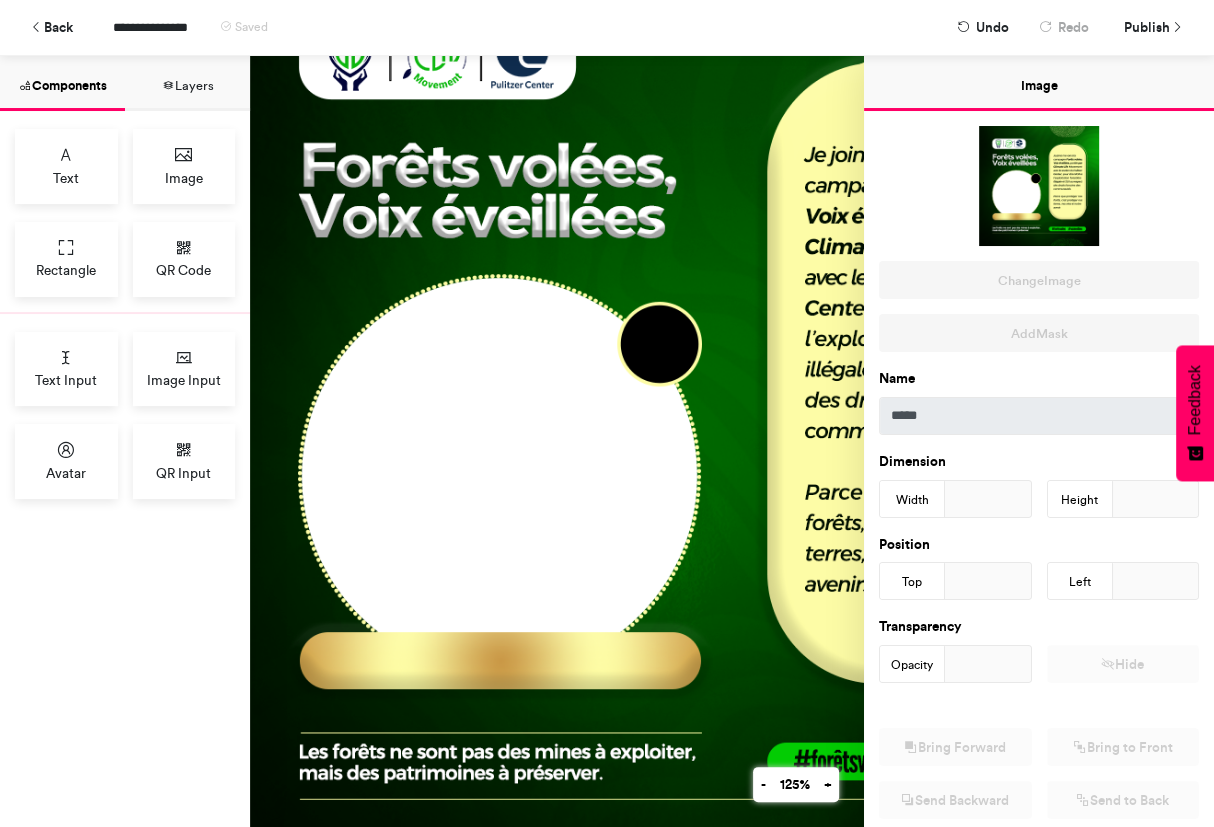 click at bounding box center [687, 406] 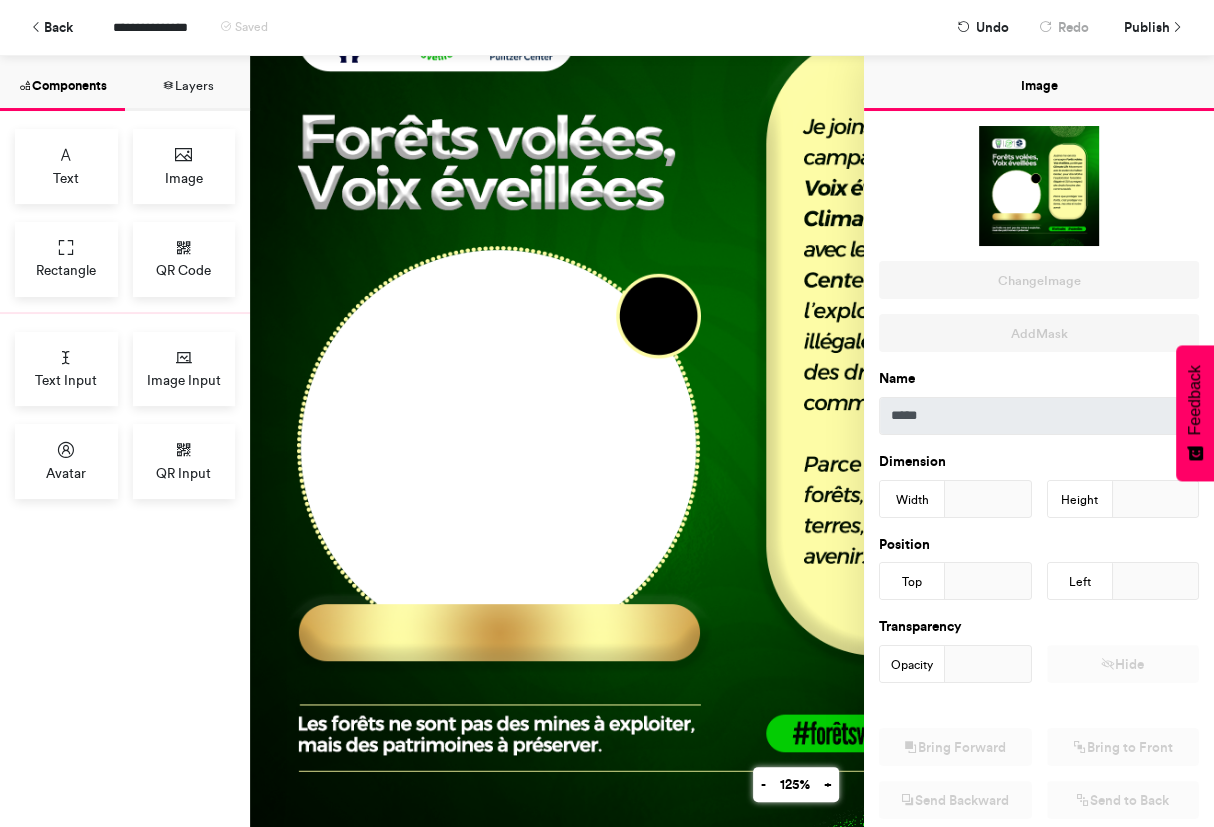 scroll, scrollTop: 171, scrollLeft: 61, axis: both 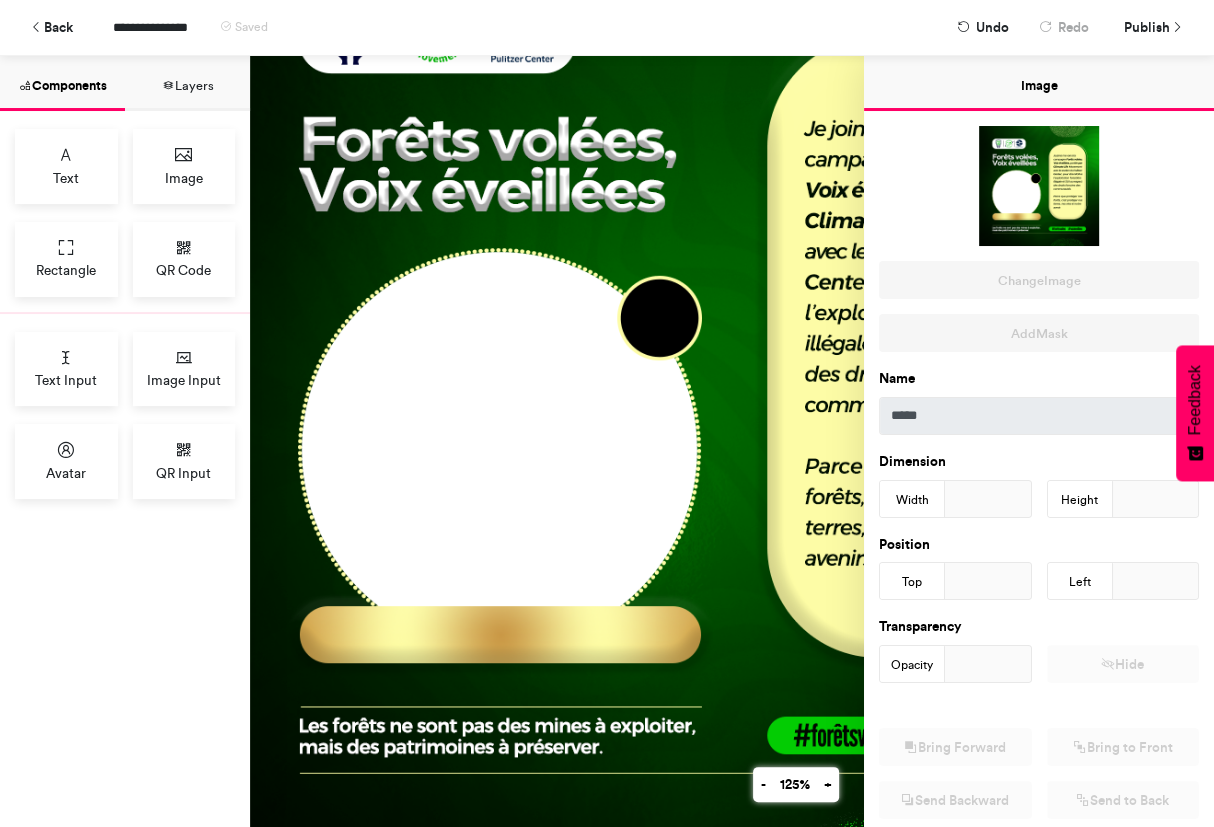 click at bounding box center [687, 380] 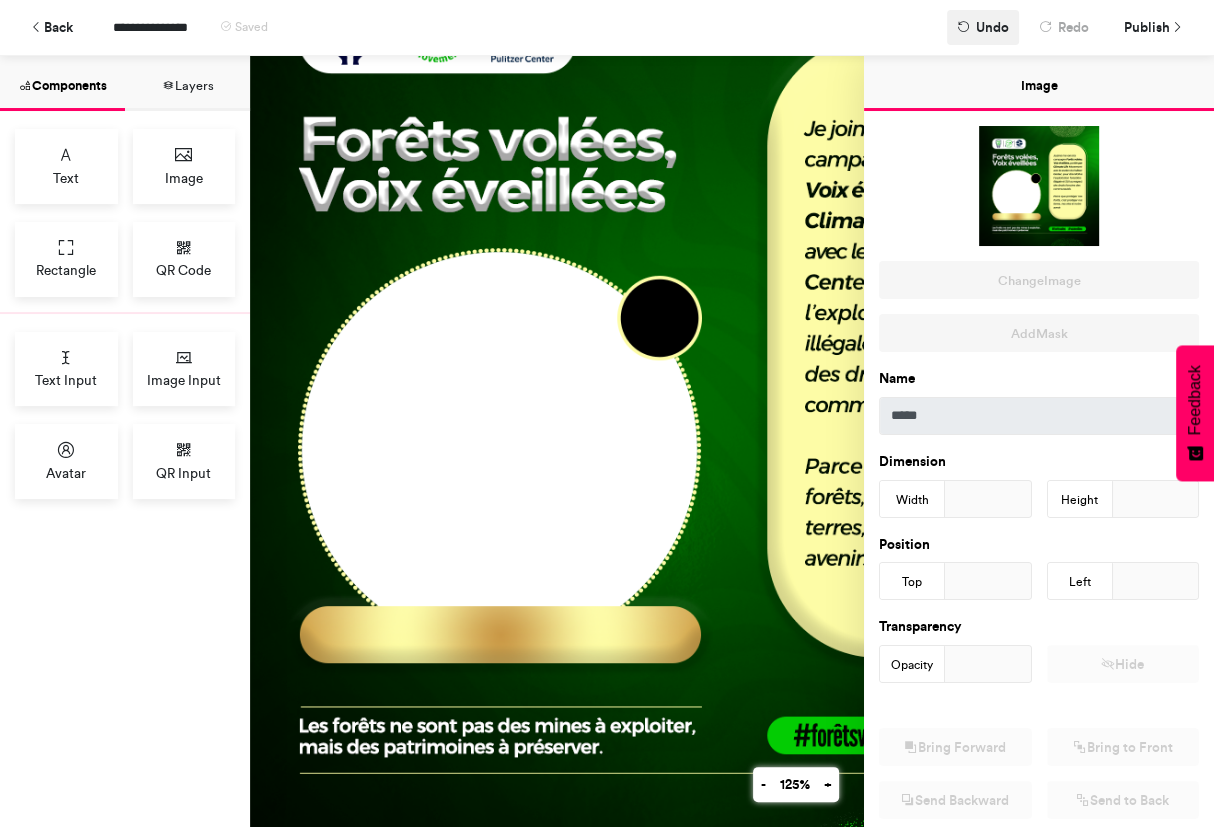 click at bounding box center (964, 28) 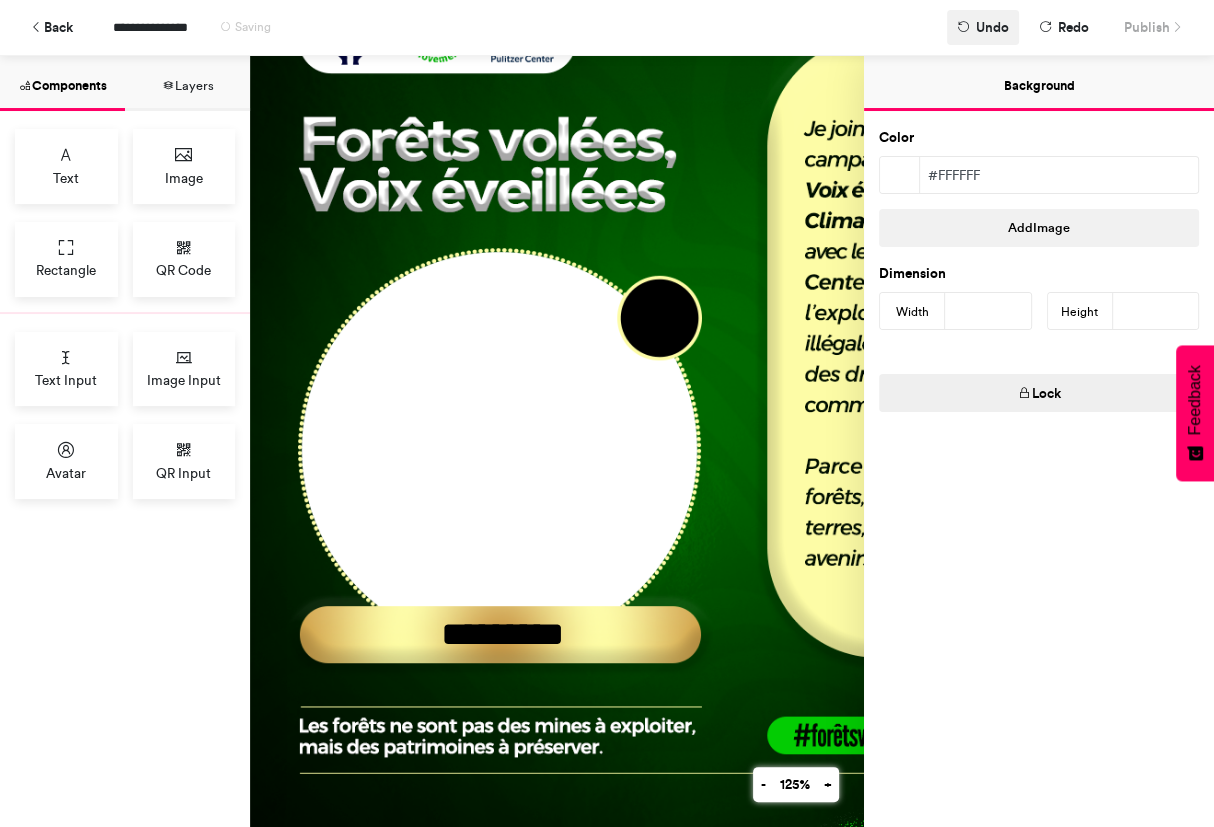 click at bounding box center (964, 28) 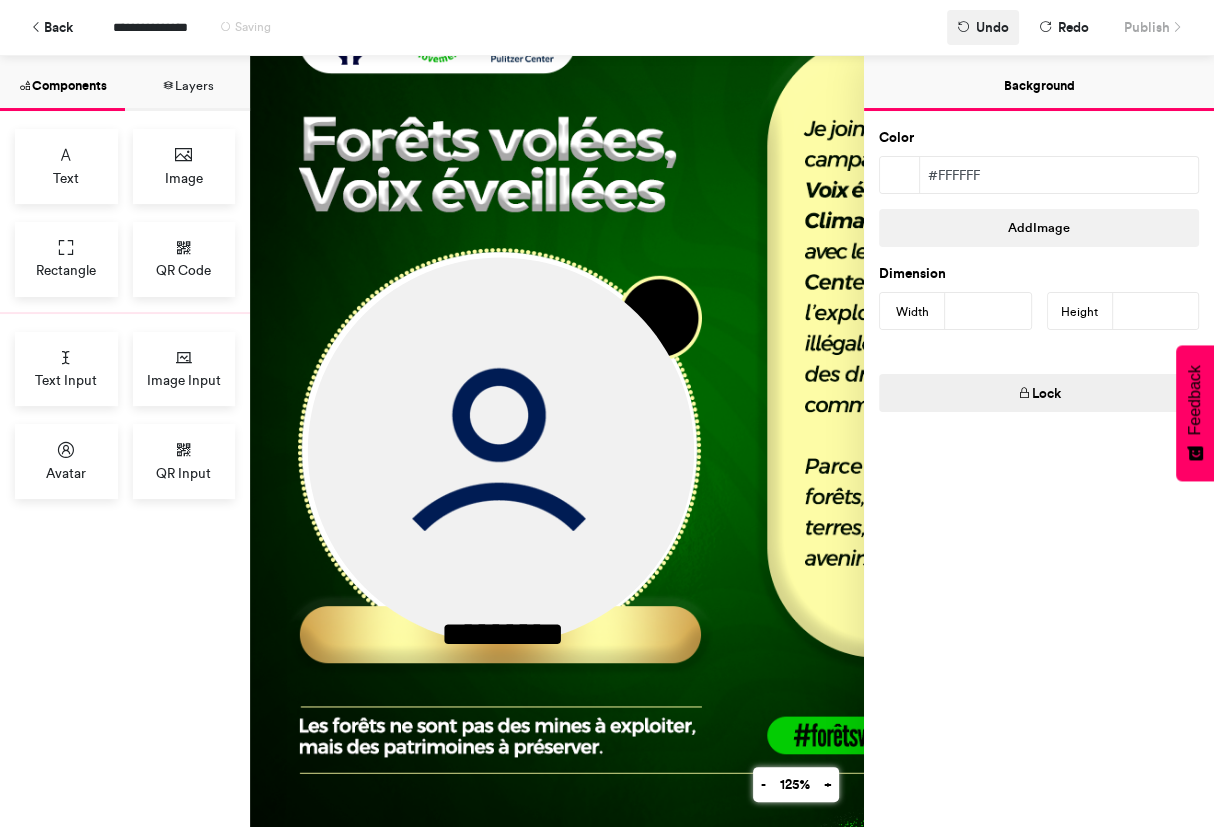 click at bounding box center (964, 28) 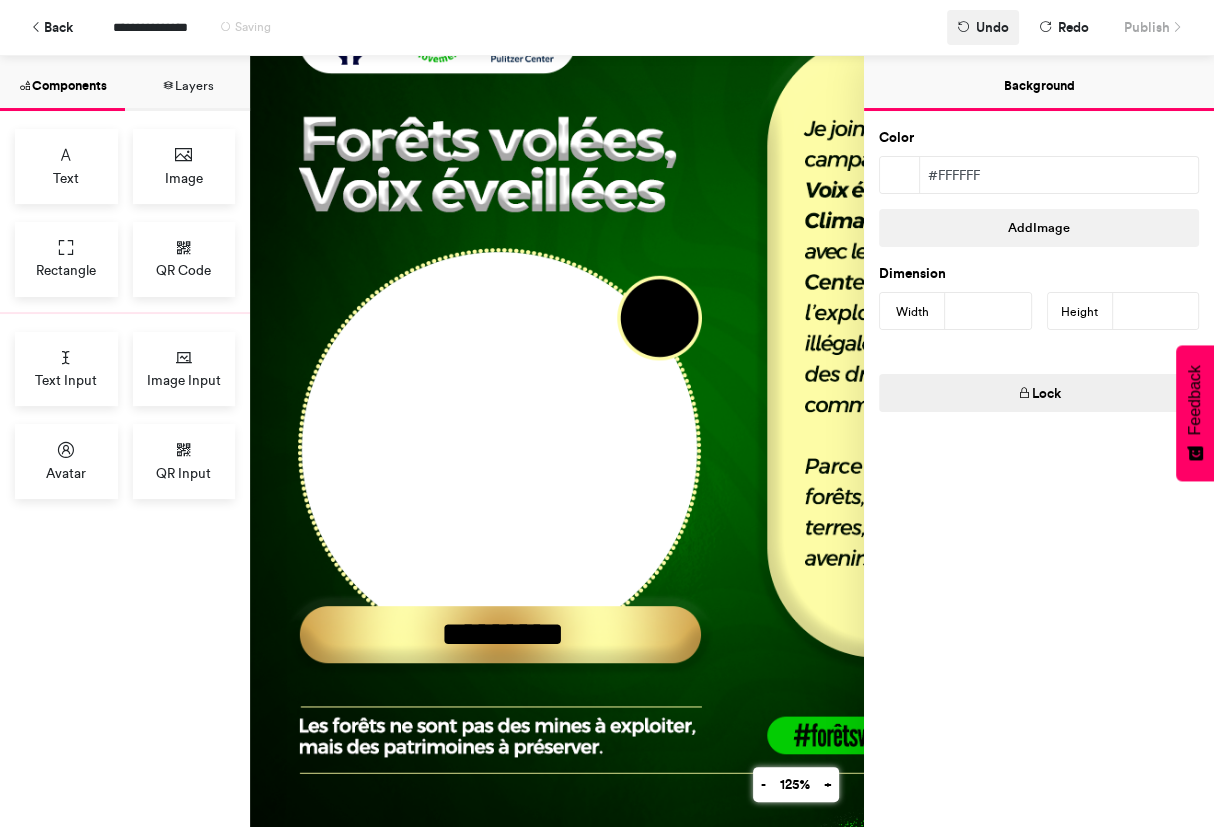 click at bounding box center (964, 28) 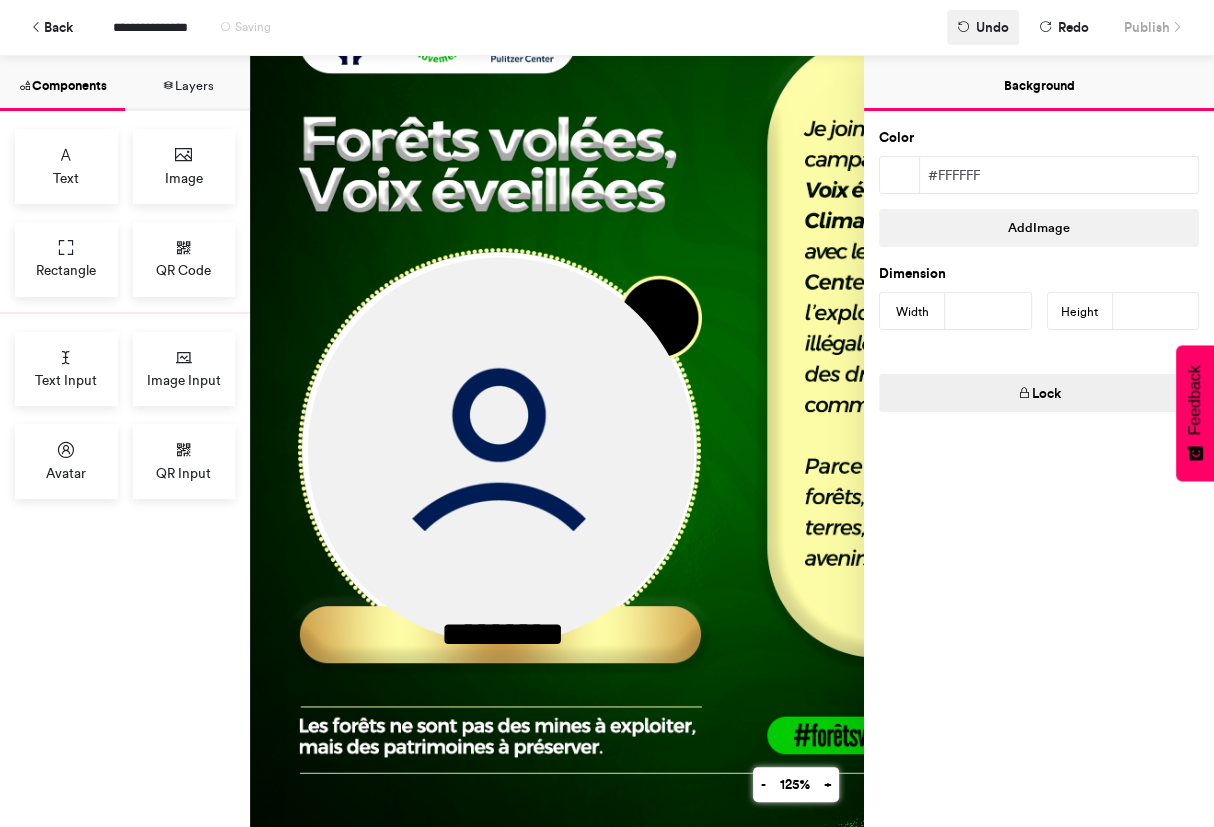 click at bounding box center (964, 28) 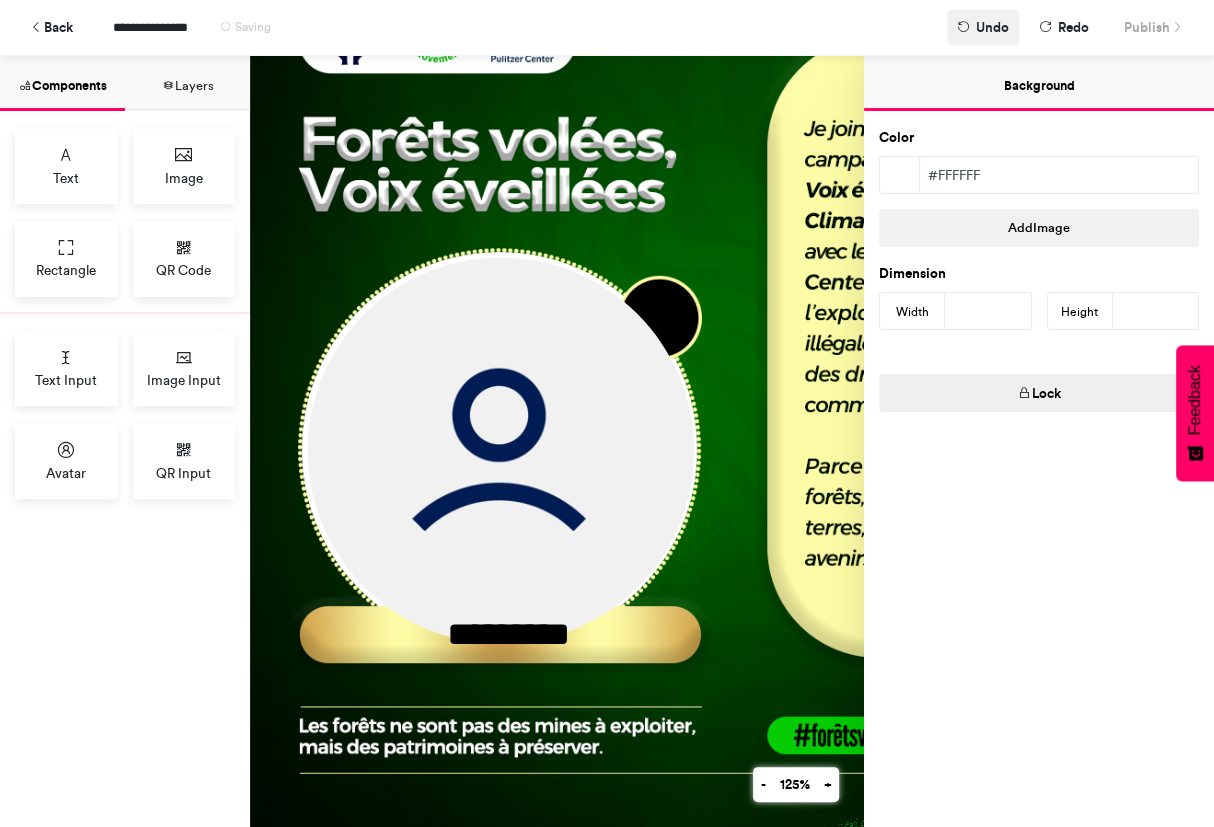 click at bounding box center [964, 28] 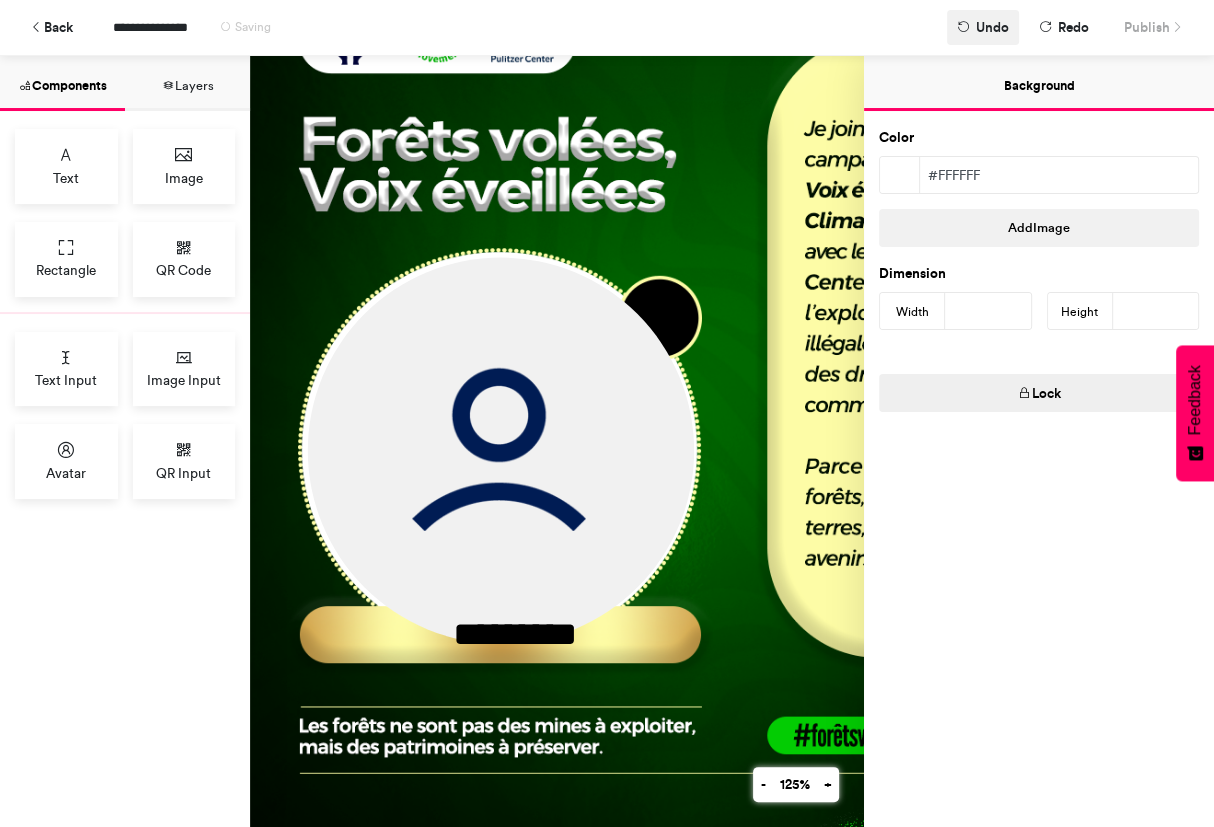 click at bounding box center (964, 28) 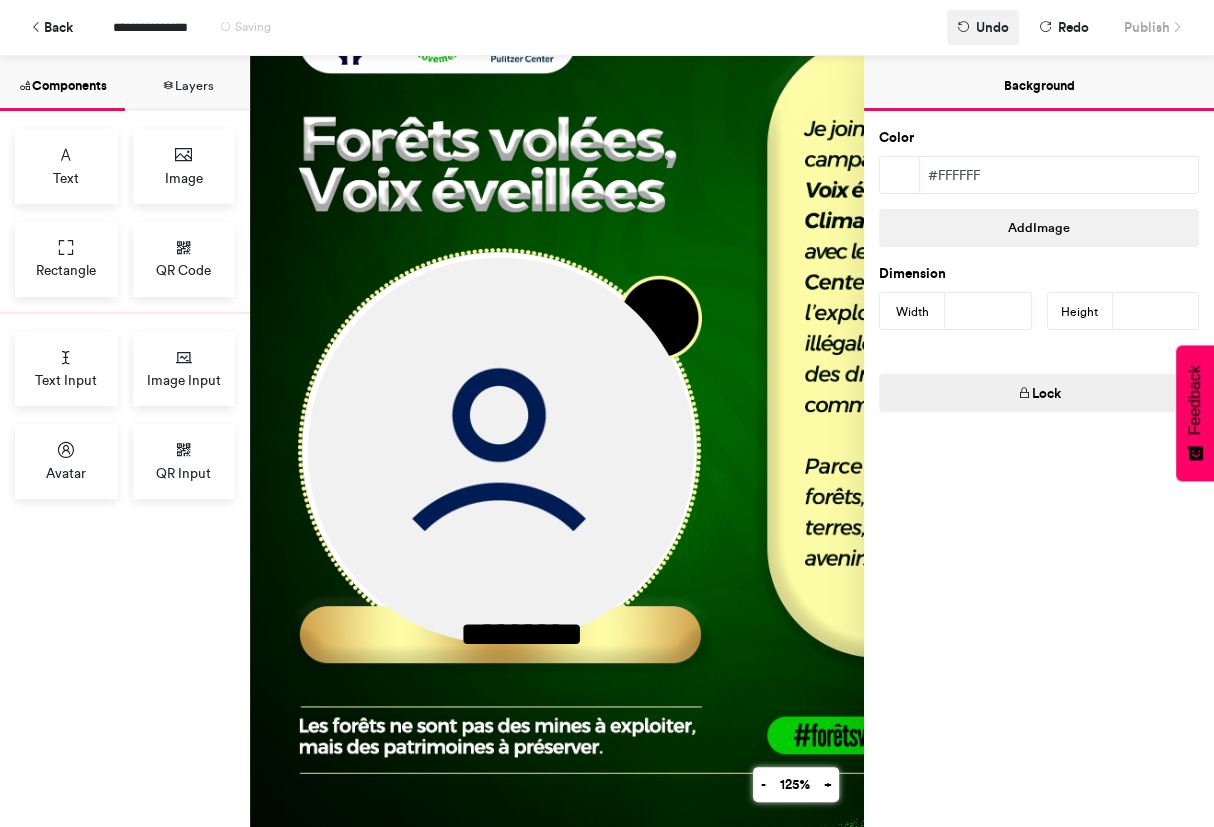 click at bounding box center [964, 28] 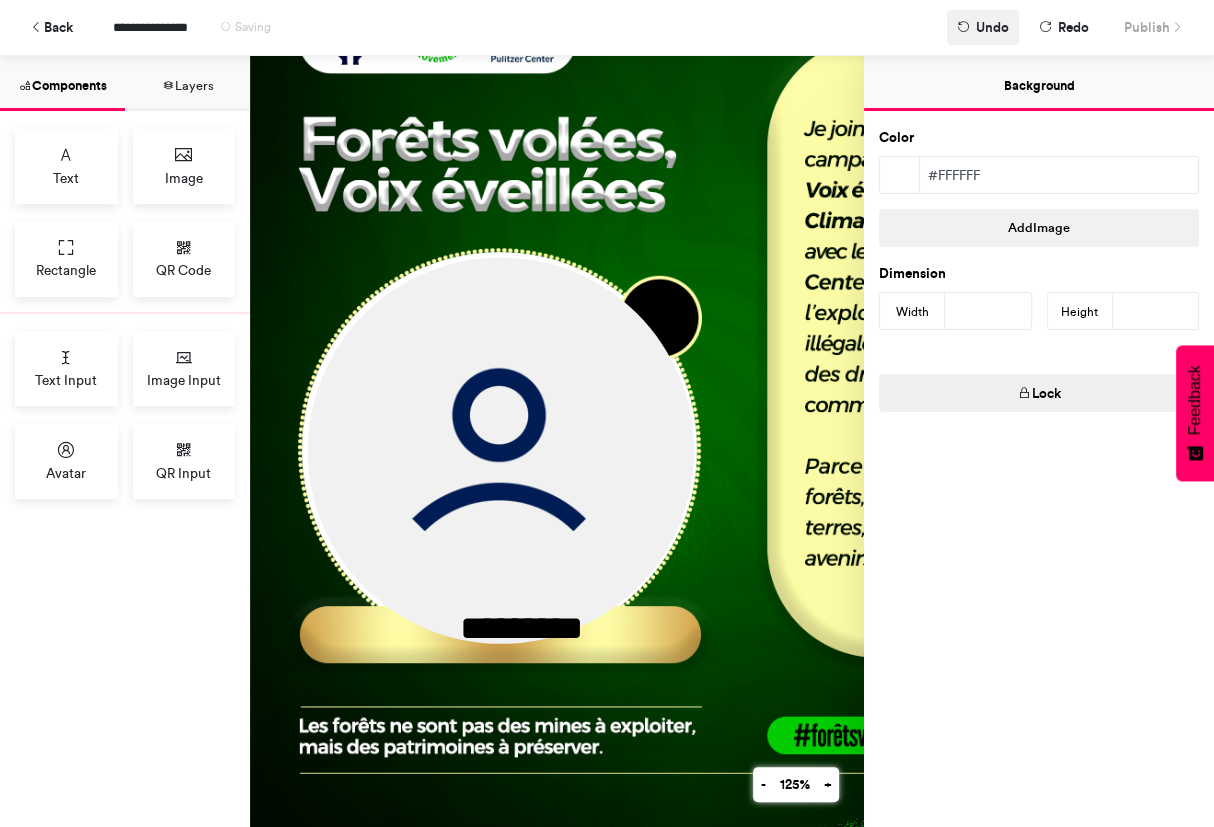 click at bounding box center (964, 28) 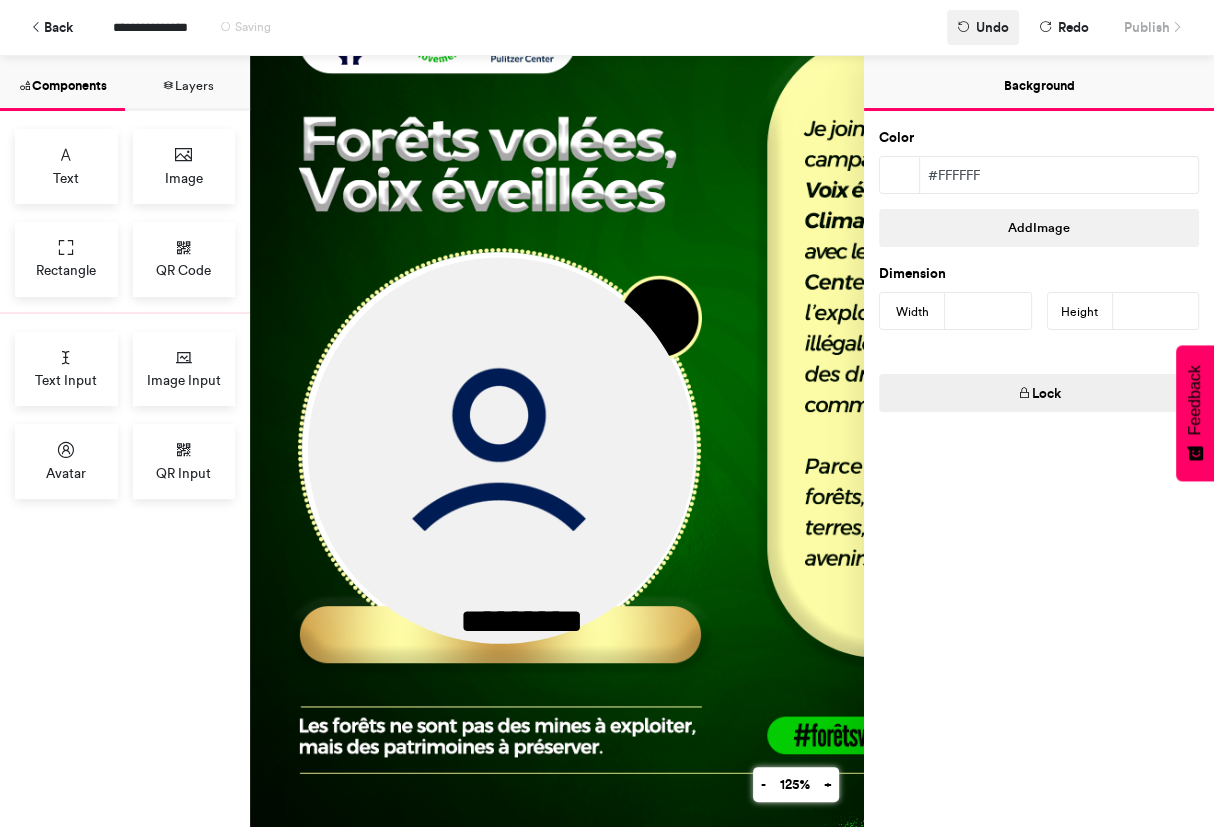 click at bounding box center [964, 28] 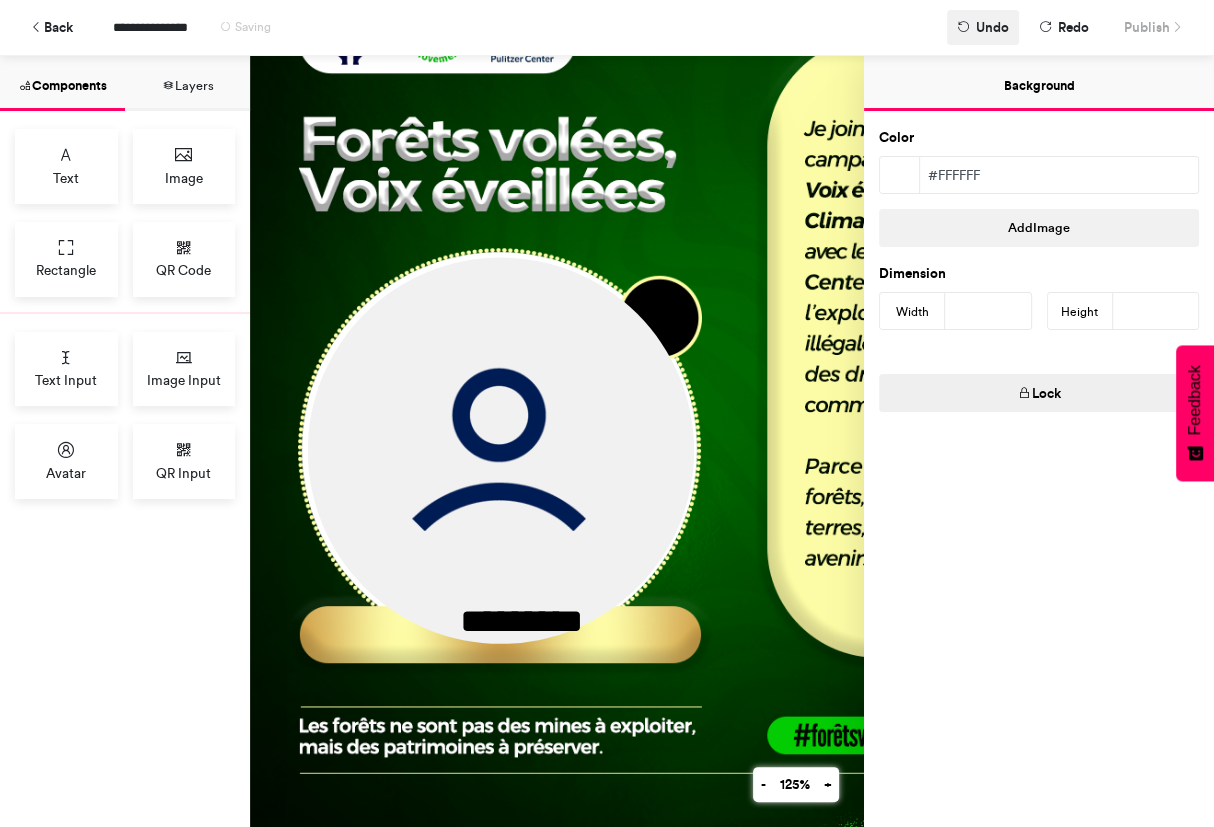click at bounding box center [964, 28] 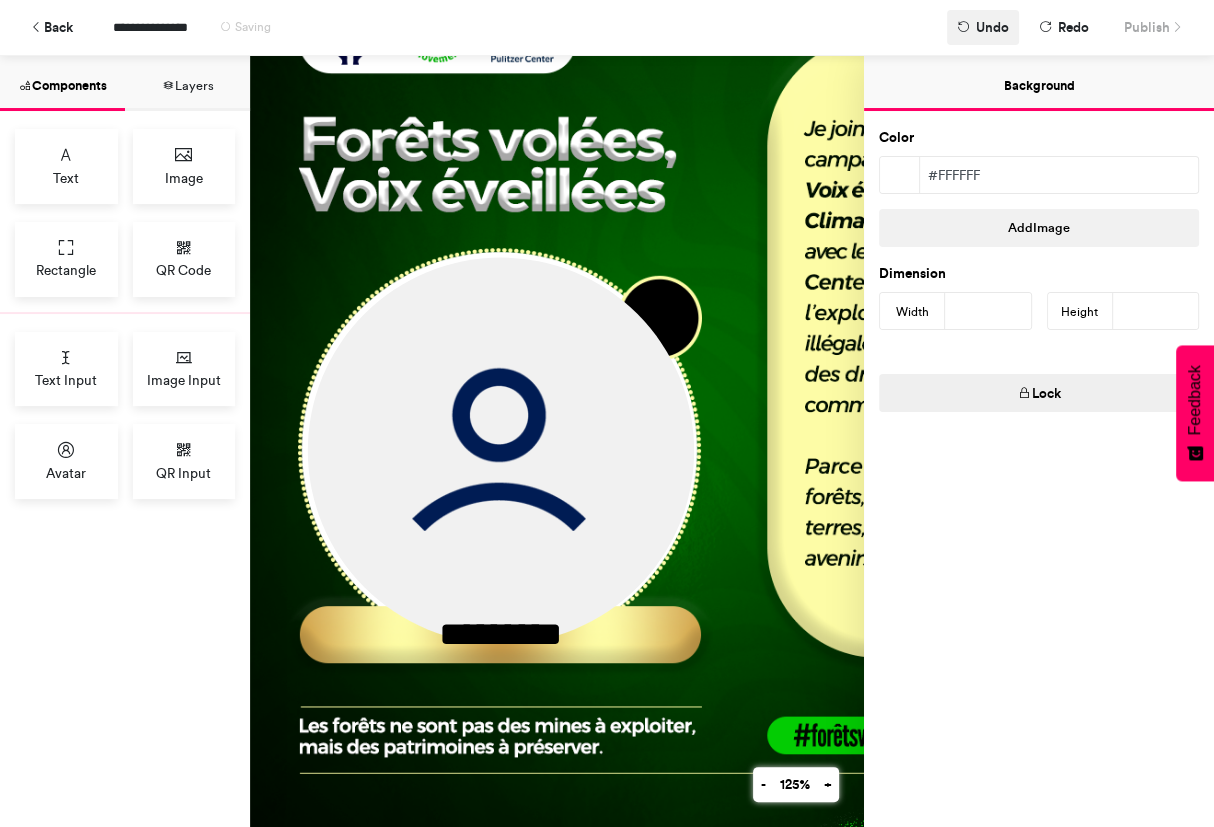 click at bounding box center [964, 28] 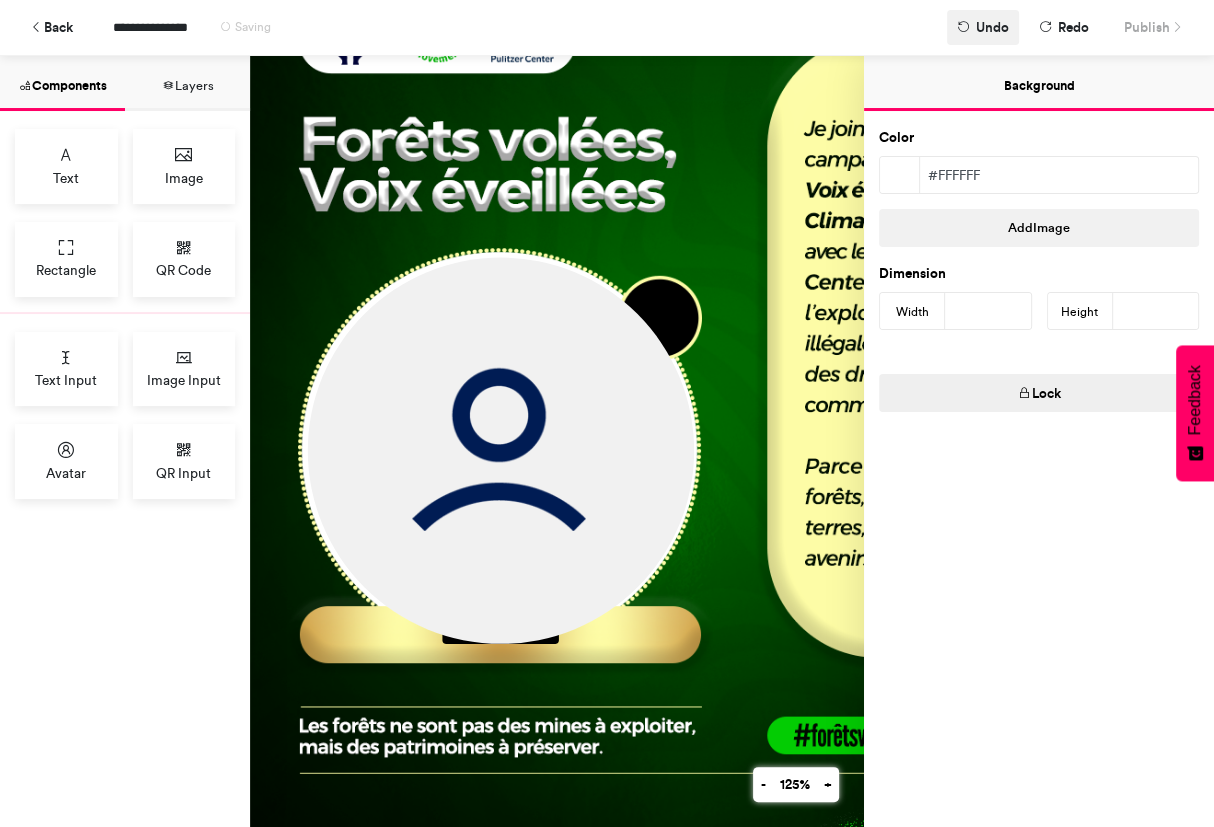 click at bounding box center (964, 28) 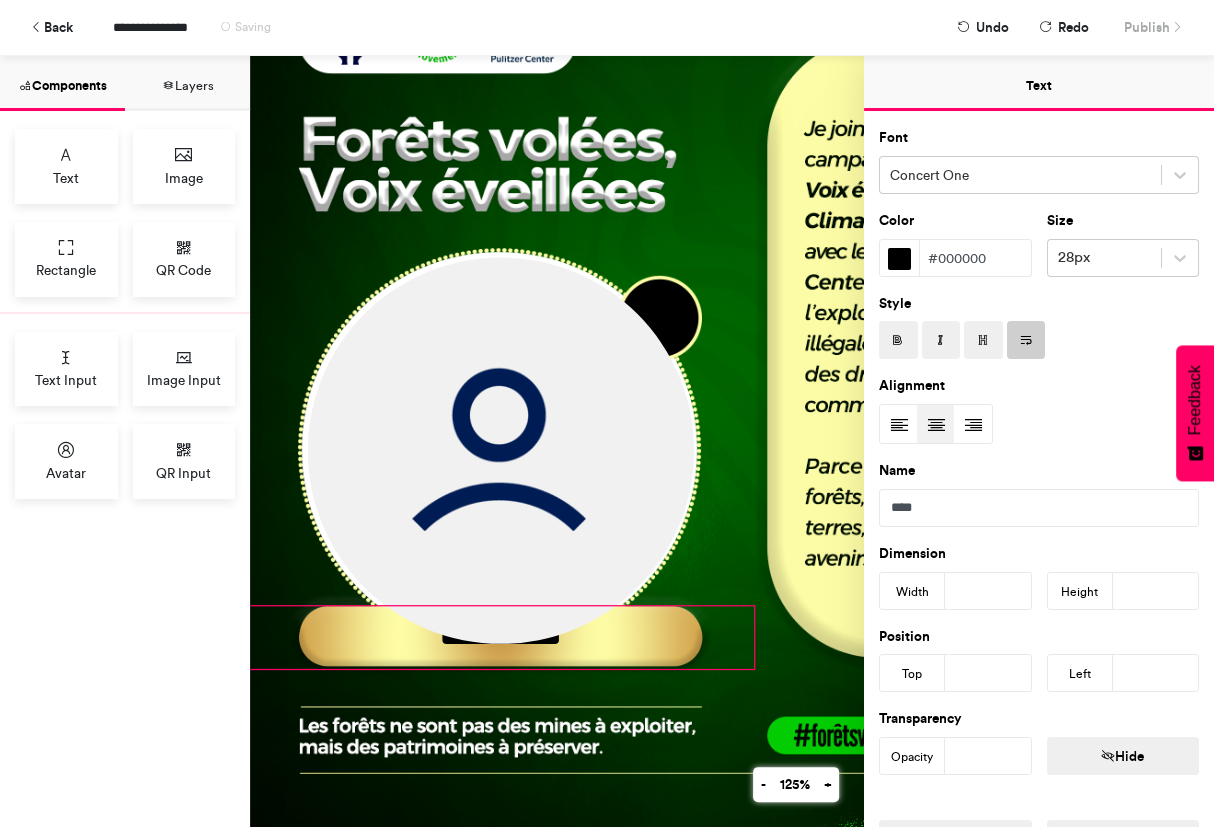 click on "*********" at bounding box center (501, 638) 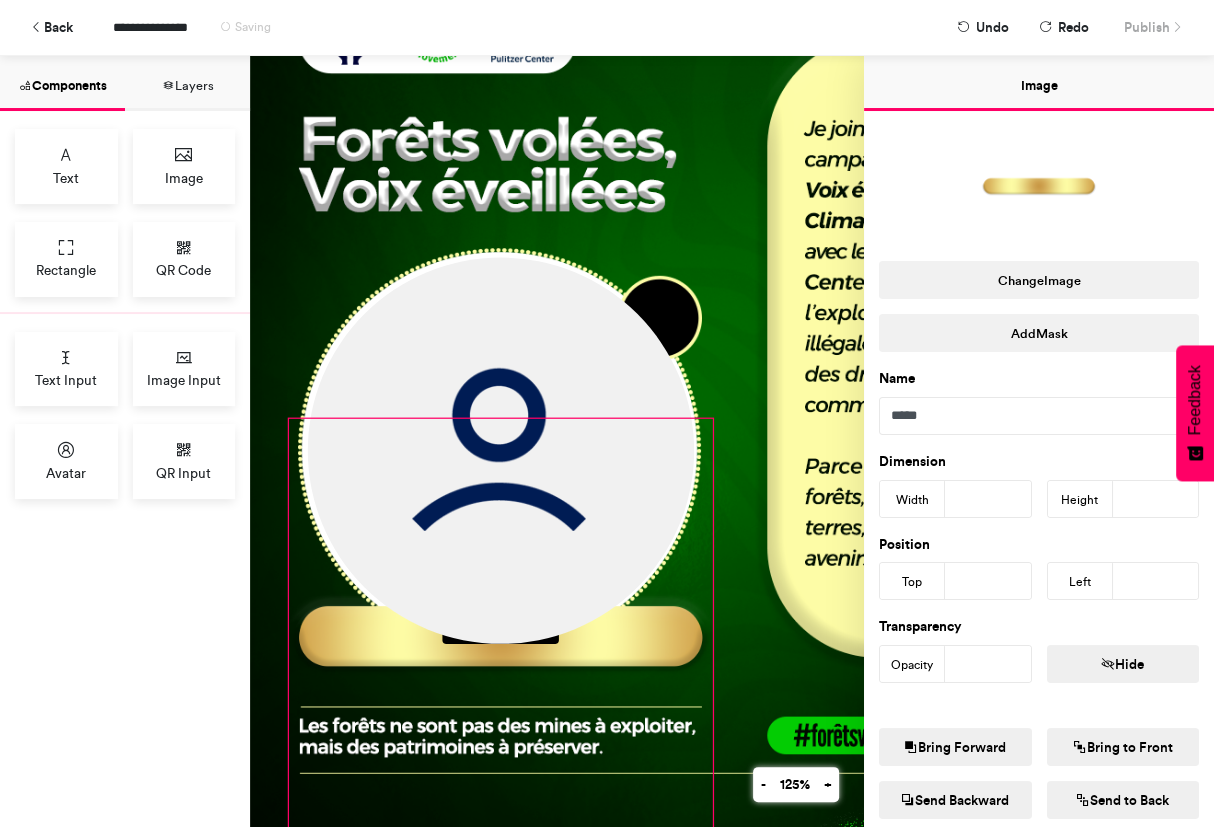 click at bounding box center [500, 637] 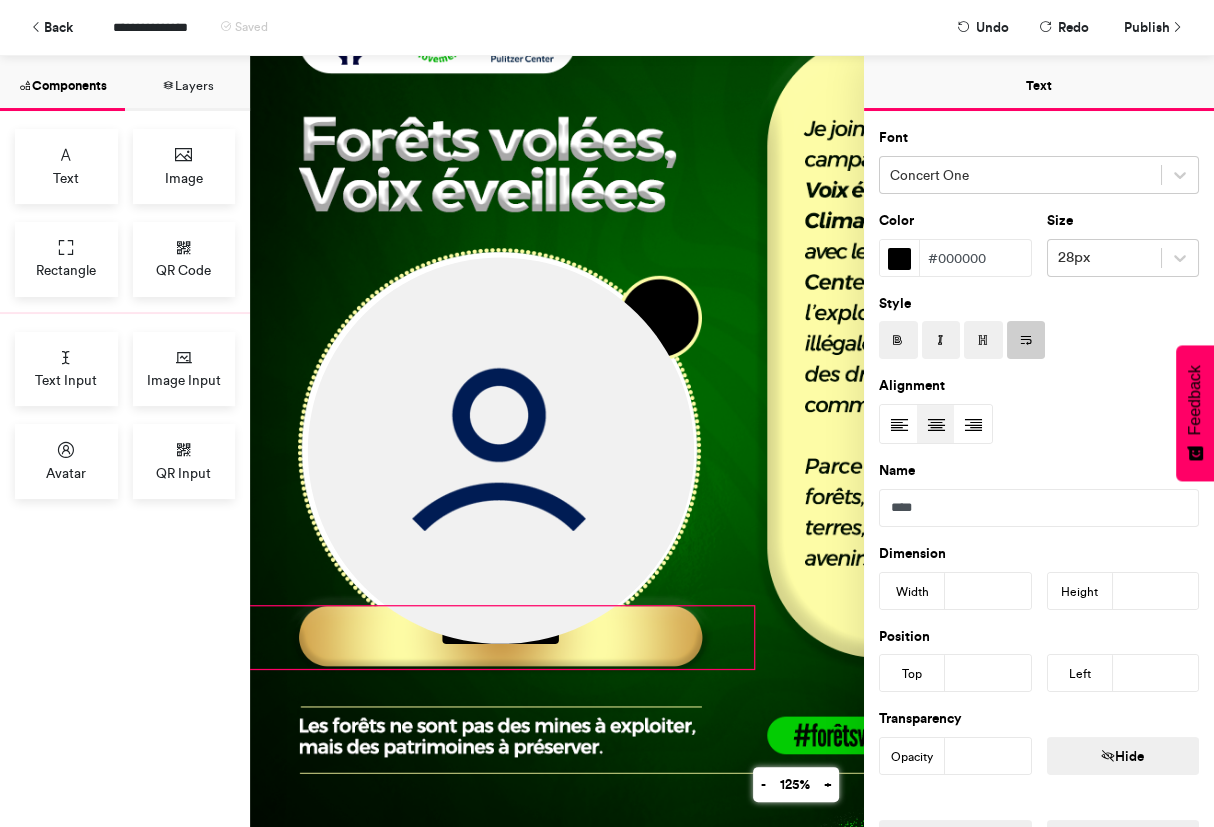 click on "*********" at bounding box center [501, 638] 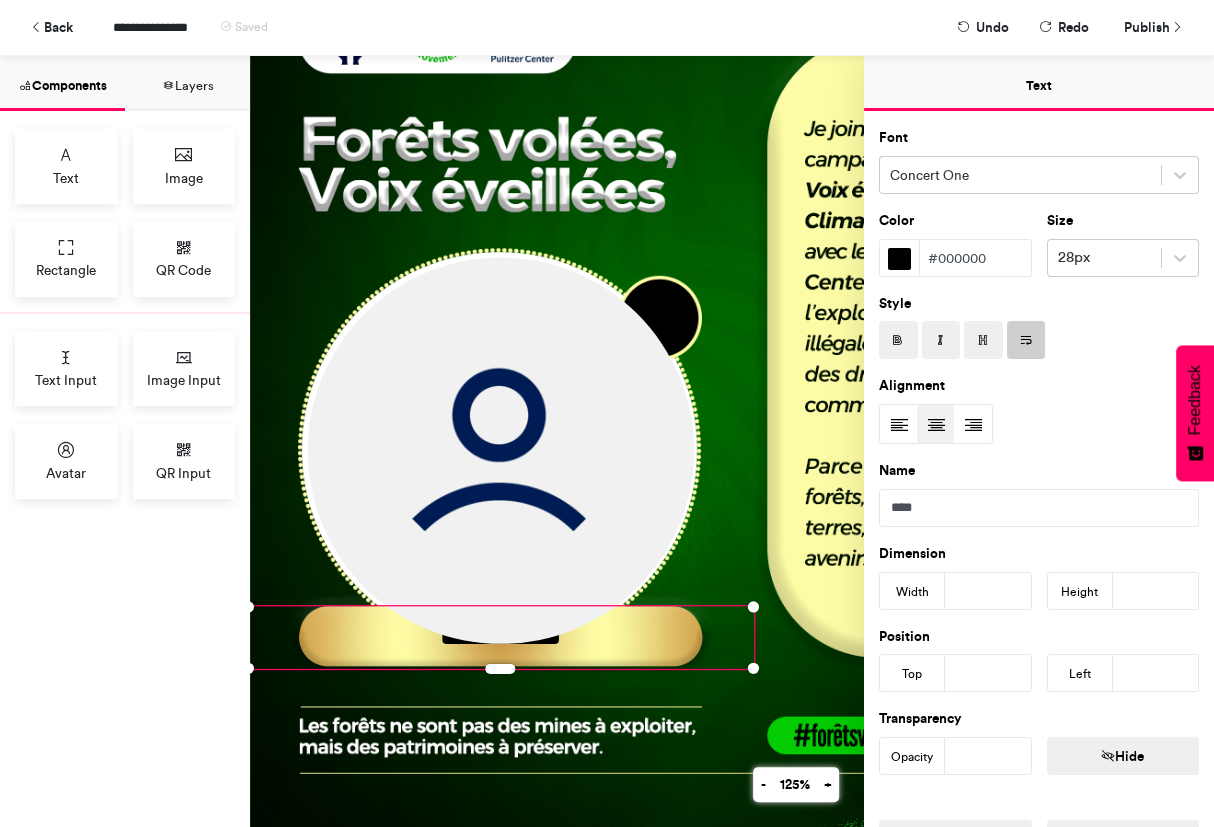 click on "*********" at bounding box center (689, 385) 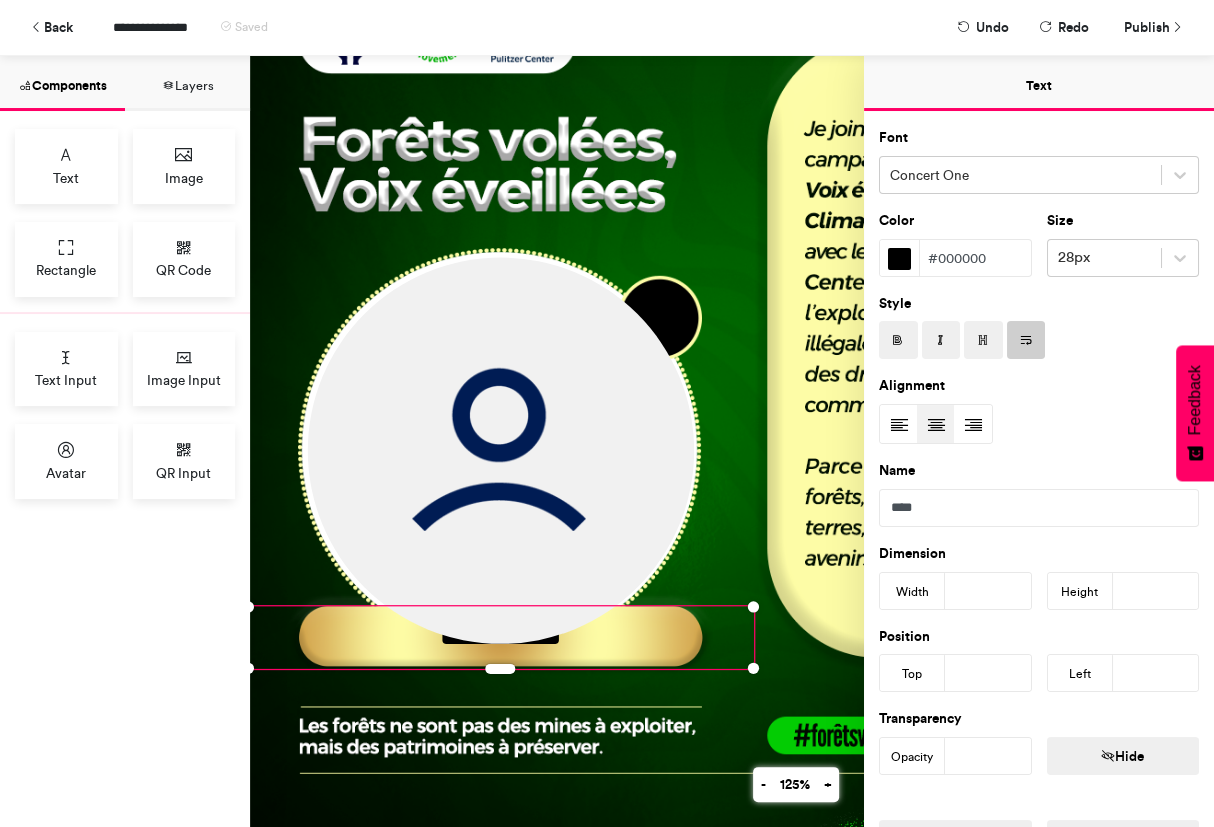 scroll, scrollTop: 316, scrollLeft: 0, axis: vertical 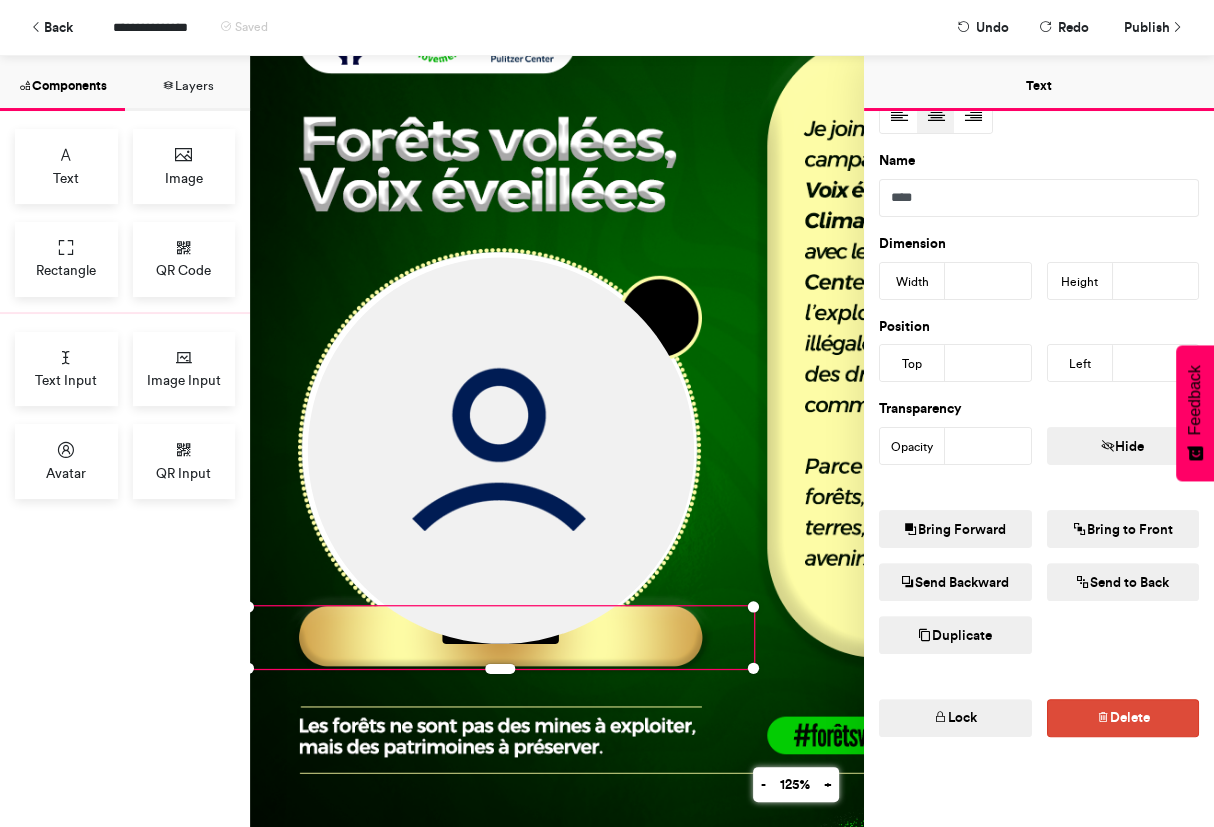click on "Bring to Front" at bounding box center (1123, 529) 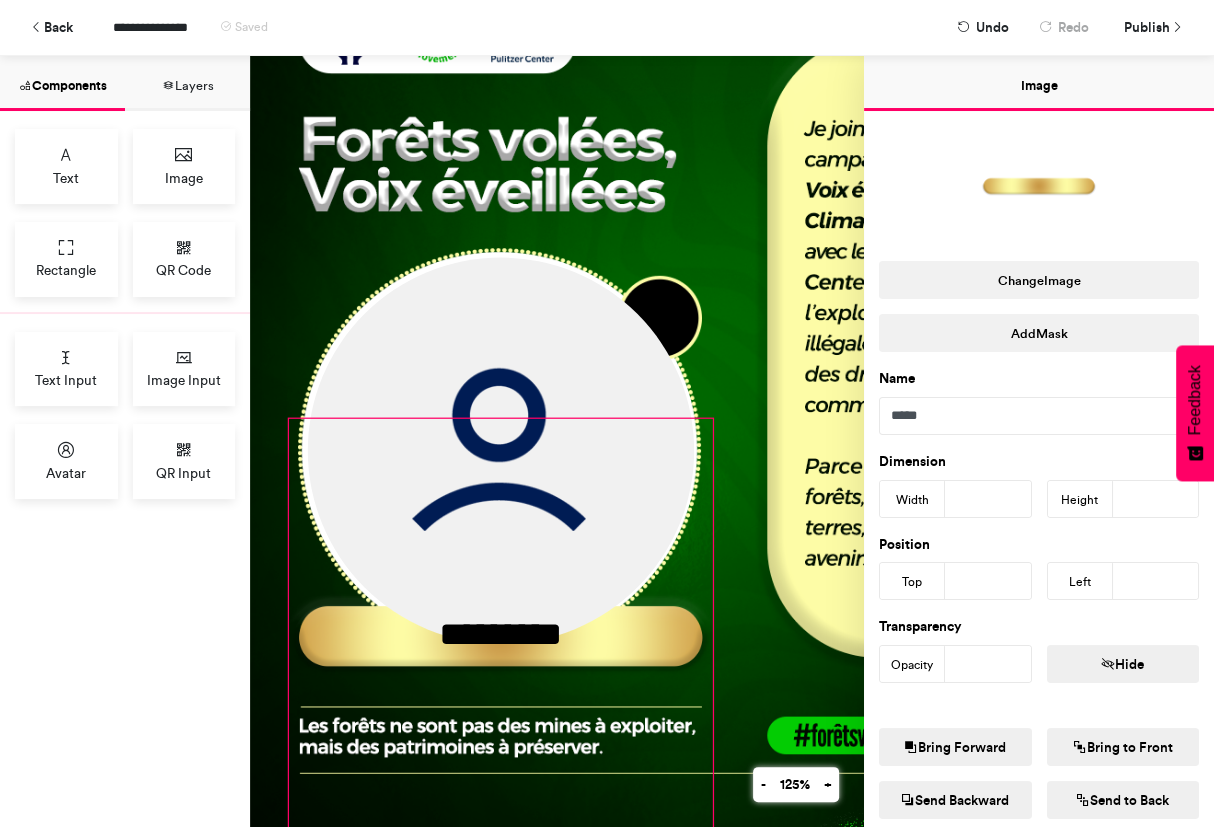 click at bounding box center [500, 637] 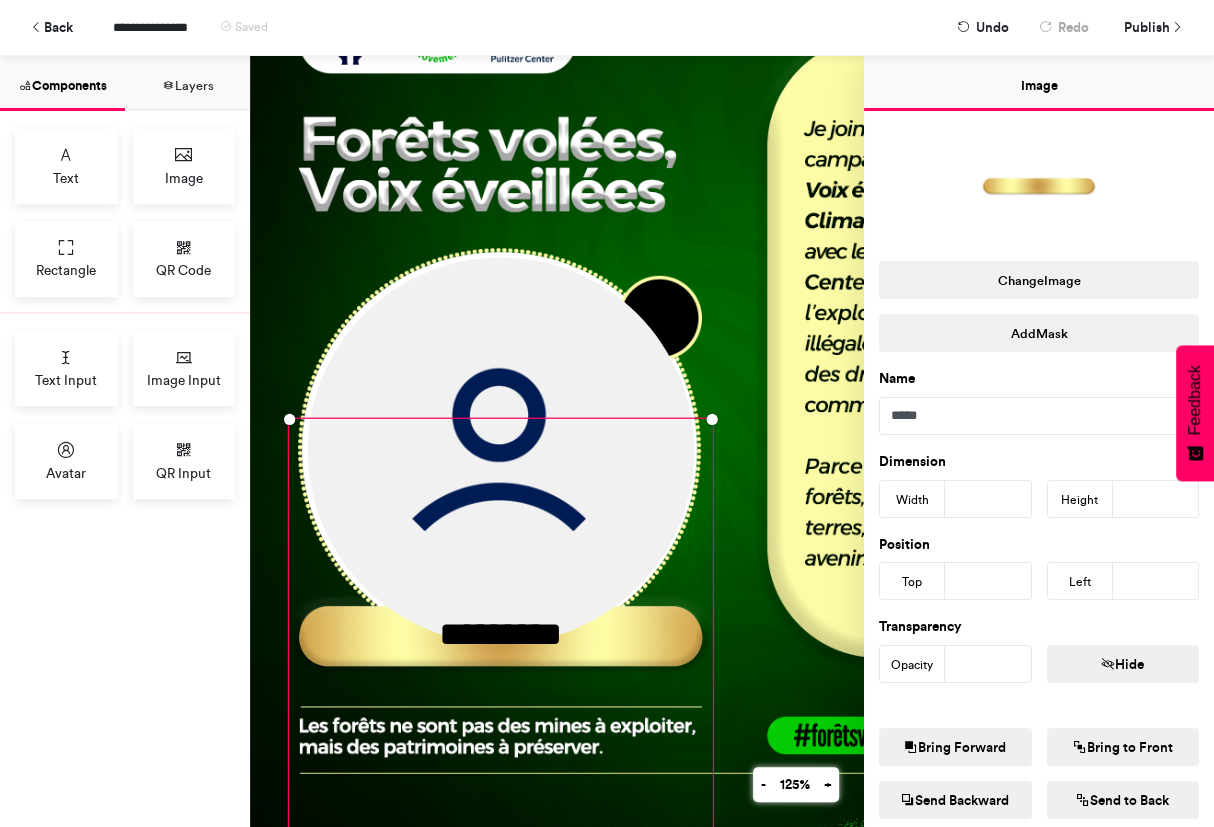 scroll, scrollTop: 228, scrollLeft: 0, axis: vertical 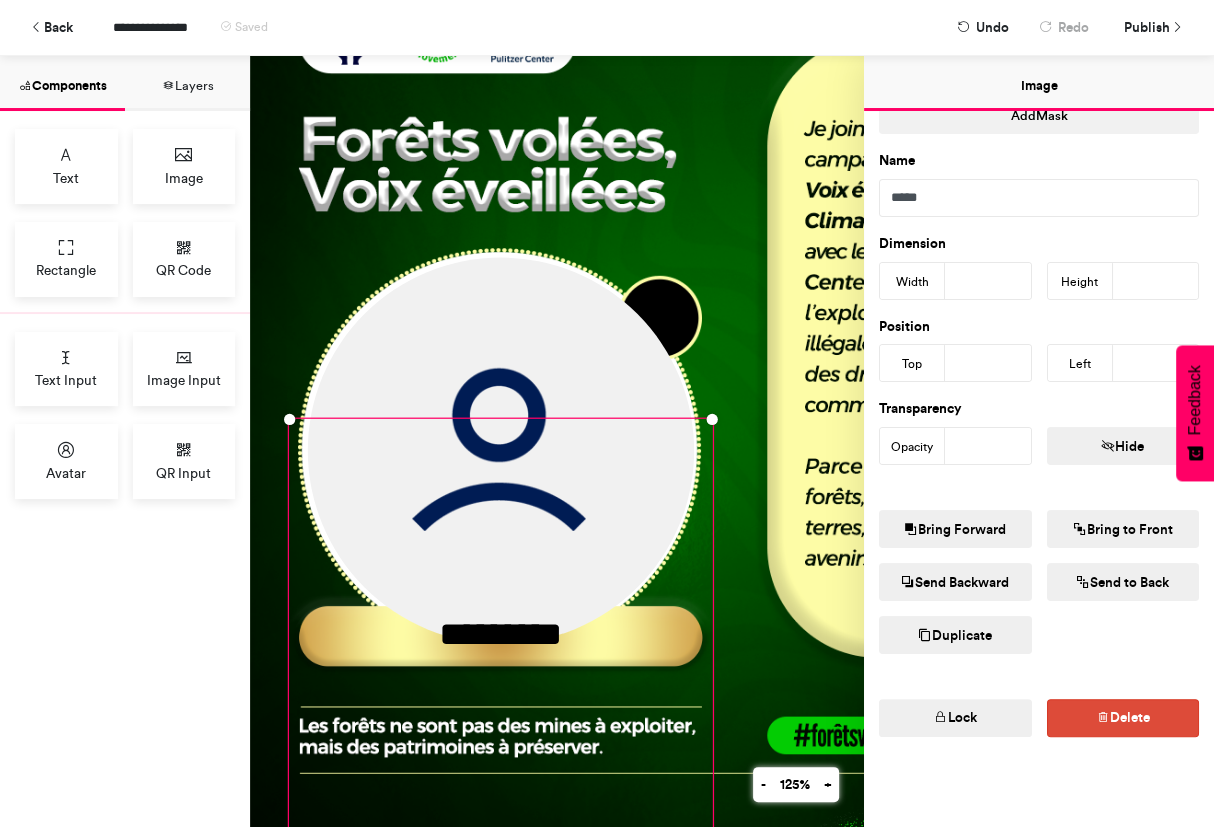 click on "Bring Forward" at bounding box center [955, 529] 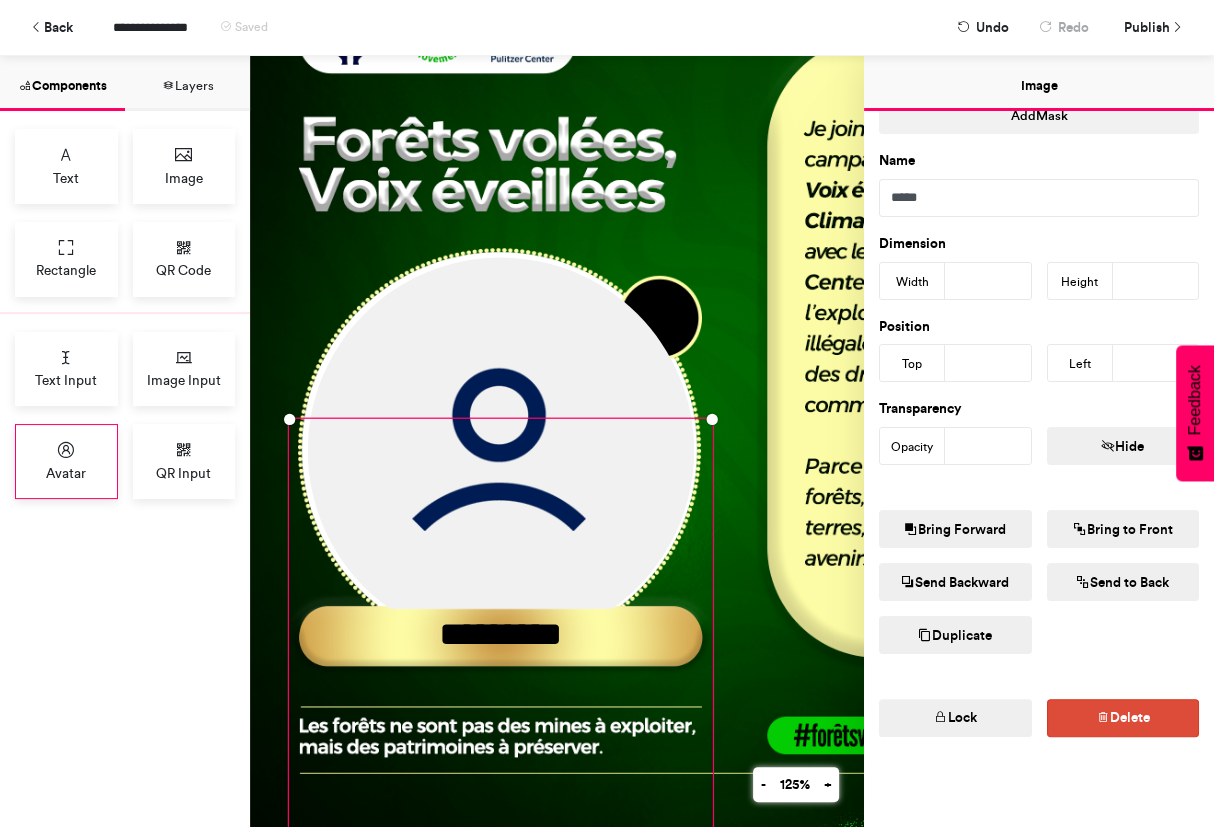 click on "Avatar" at bounding box center [66, 461] 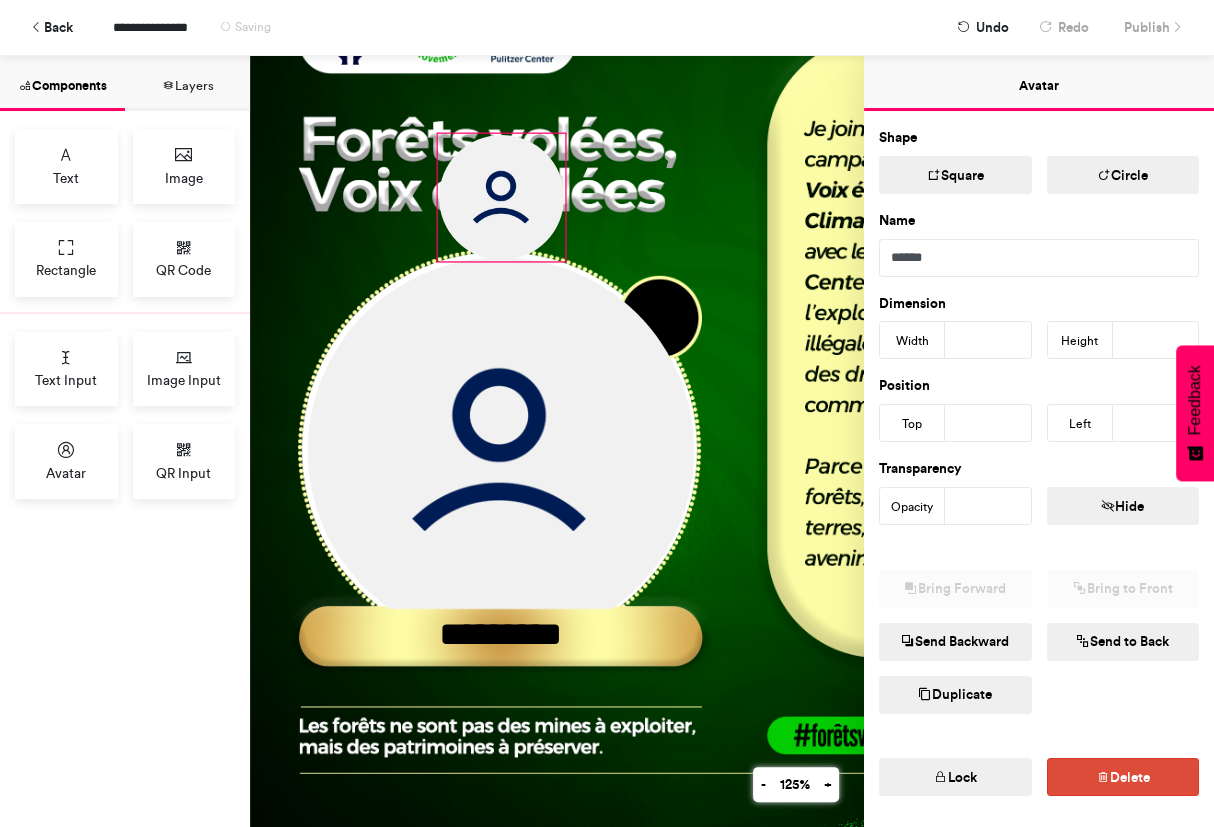 click at bounding box center [501, 197] 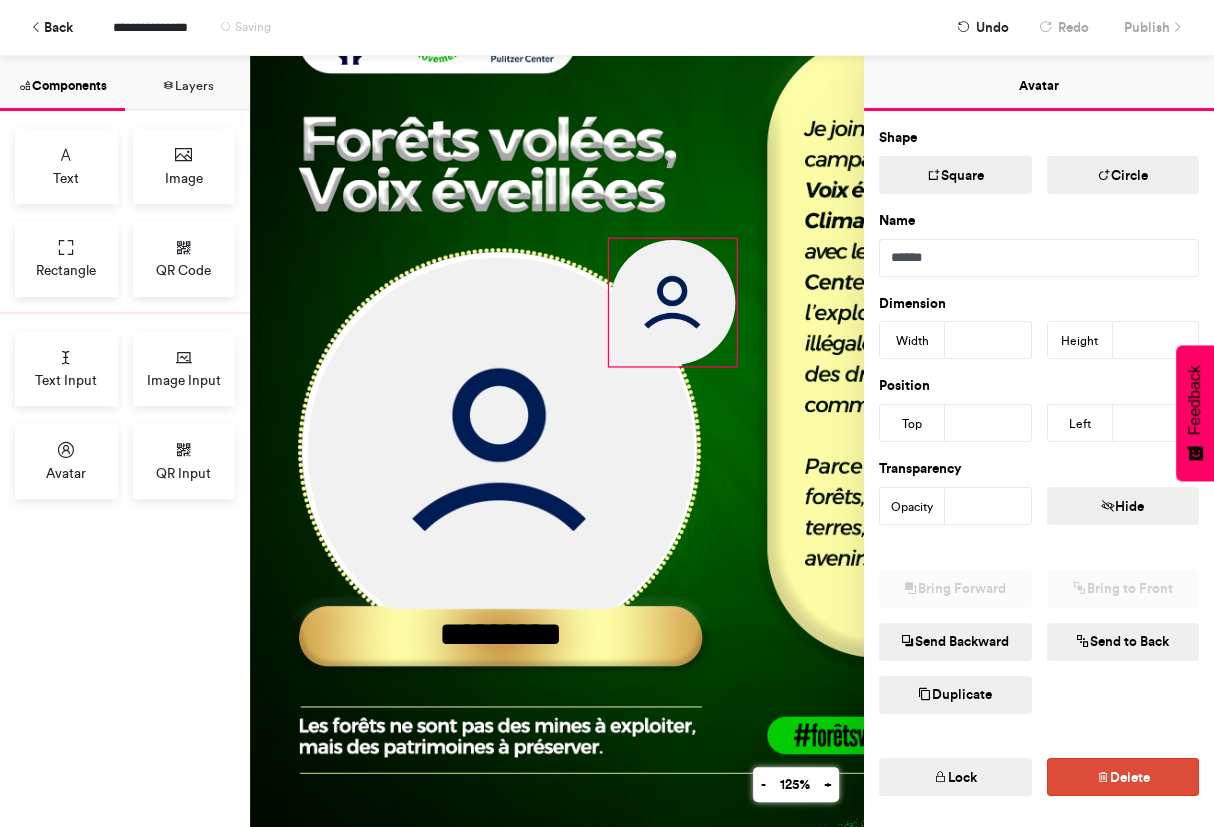 drag, startPoint x: 505, startPoint y: 256, endPoint x: 676, endPoint y: 361, distance: 200.6639 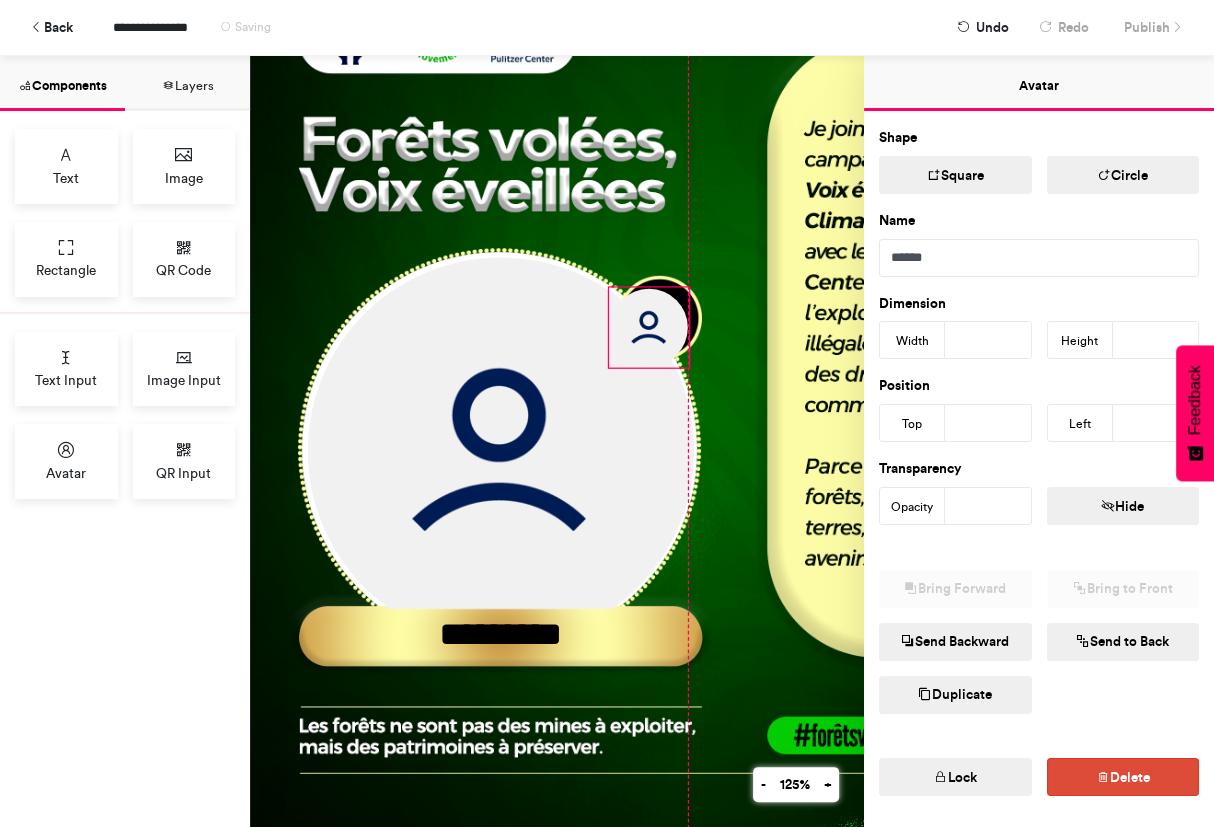 drag, startPoint x: 733, startPoint y: 242, endPoint x: 685, endPoint y: 327, distance: 97.6166 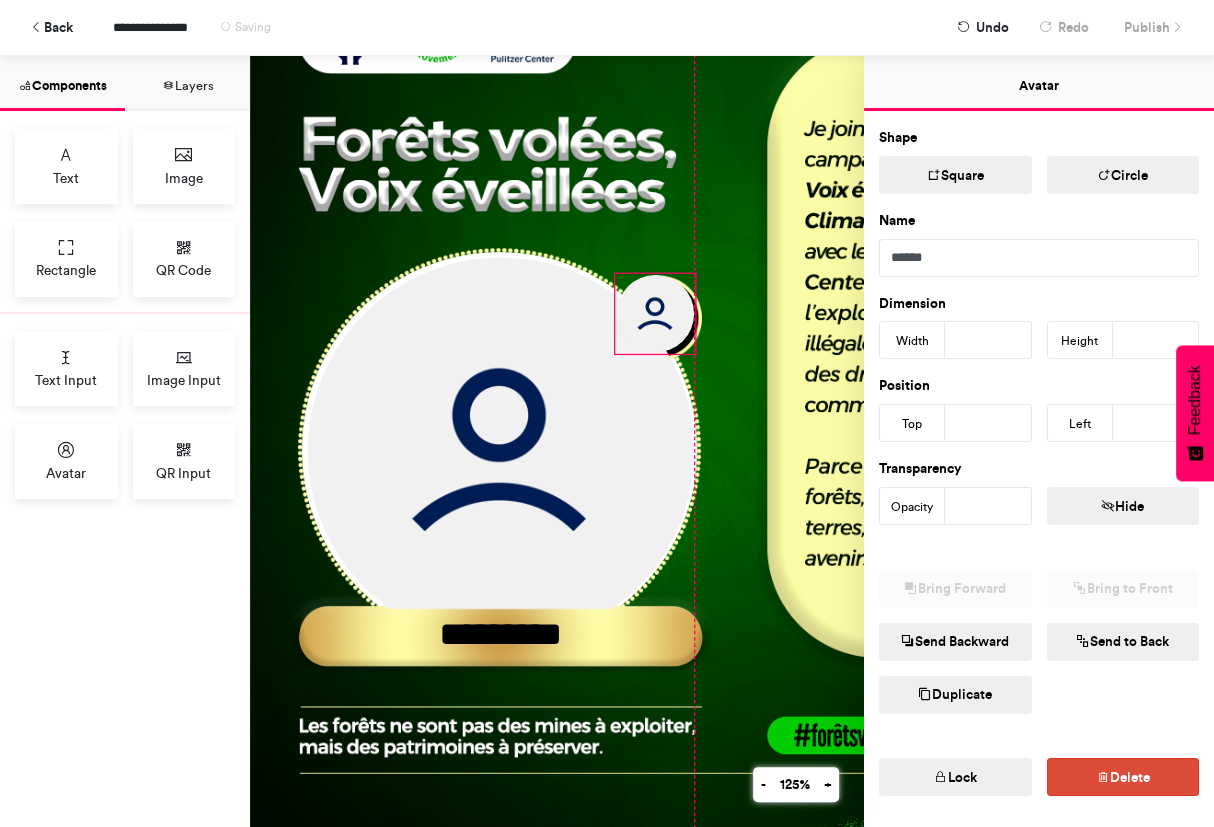 drag, startPoint x: 656, startPoint y: 365, endPoint x: 668, endPoint y: 351, distance: 18.439089 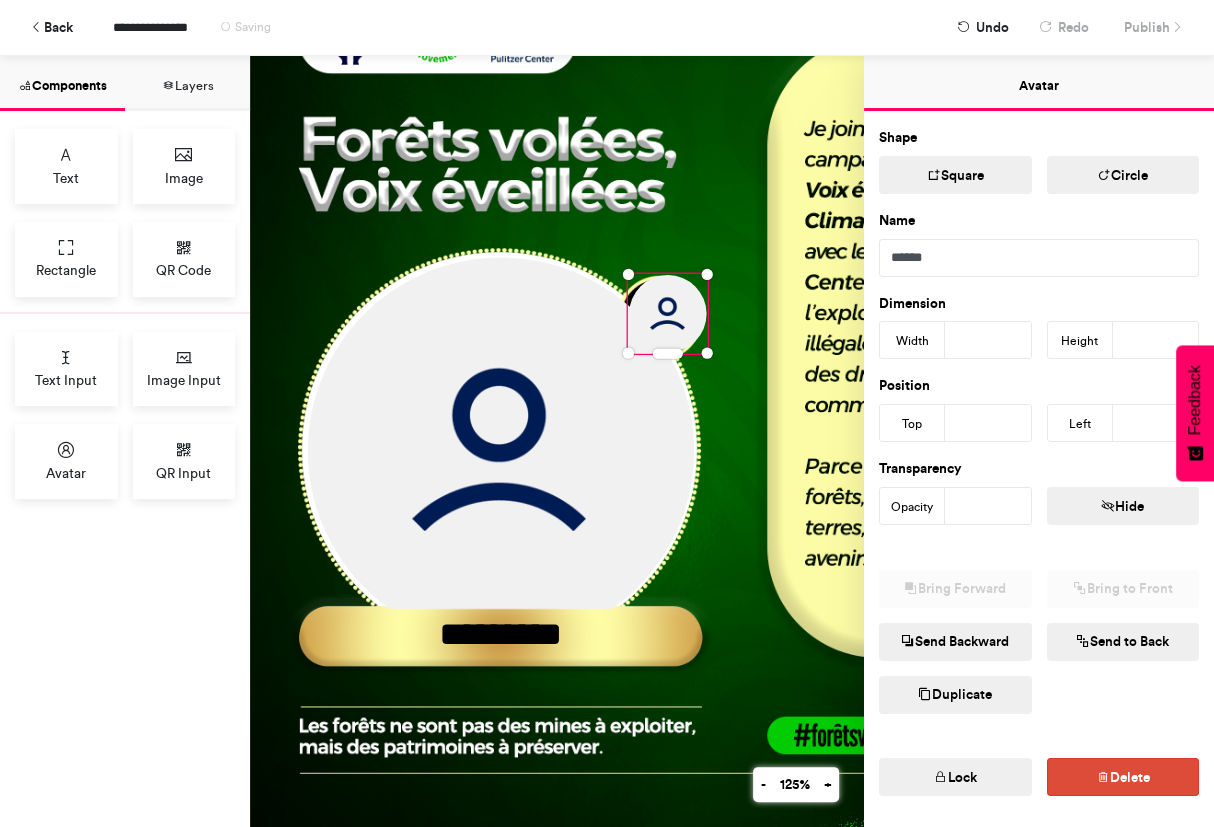 type on "***" 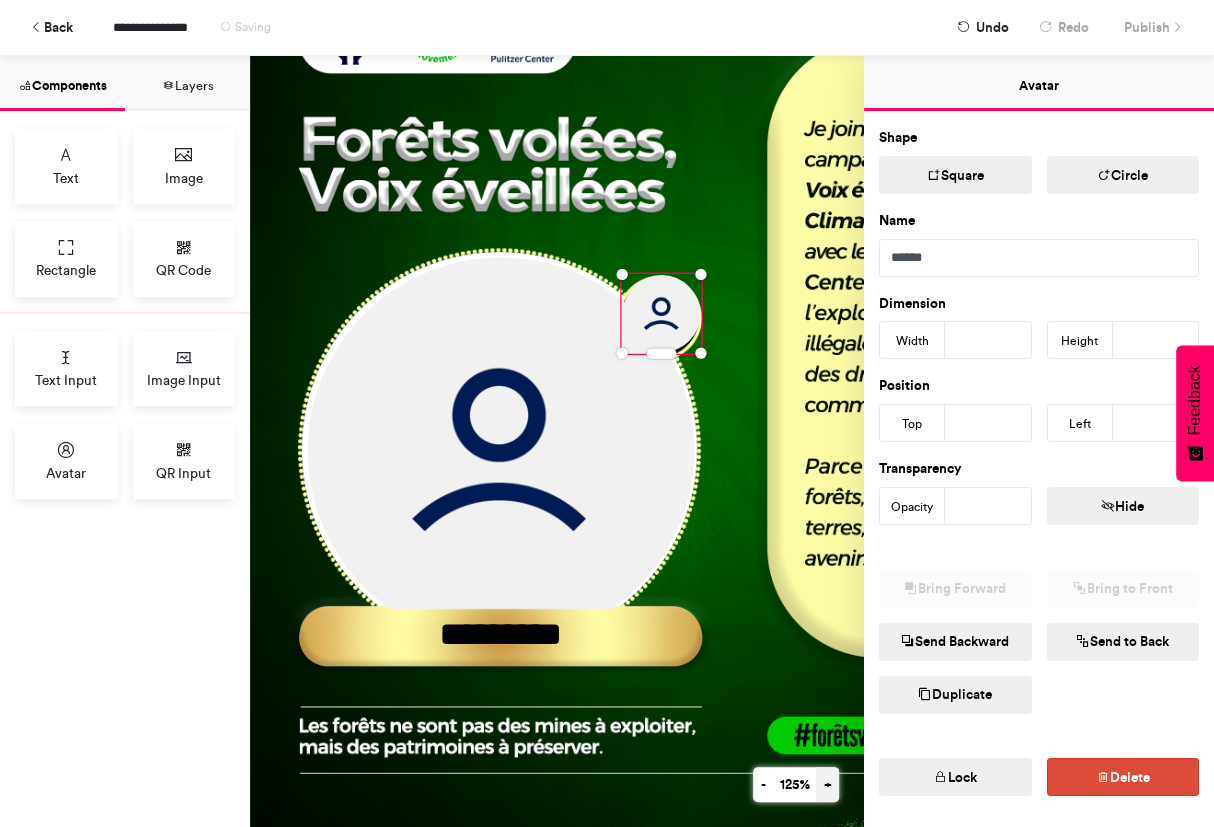 click on "+" at bounding box center [827, 784] 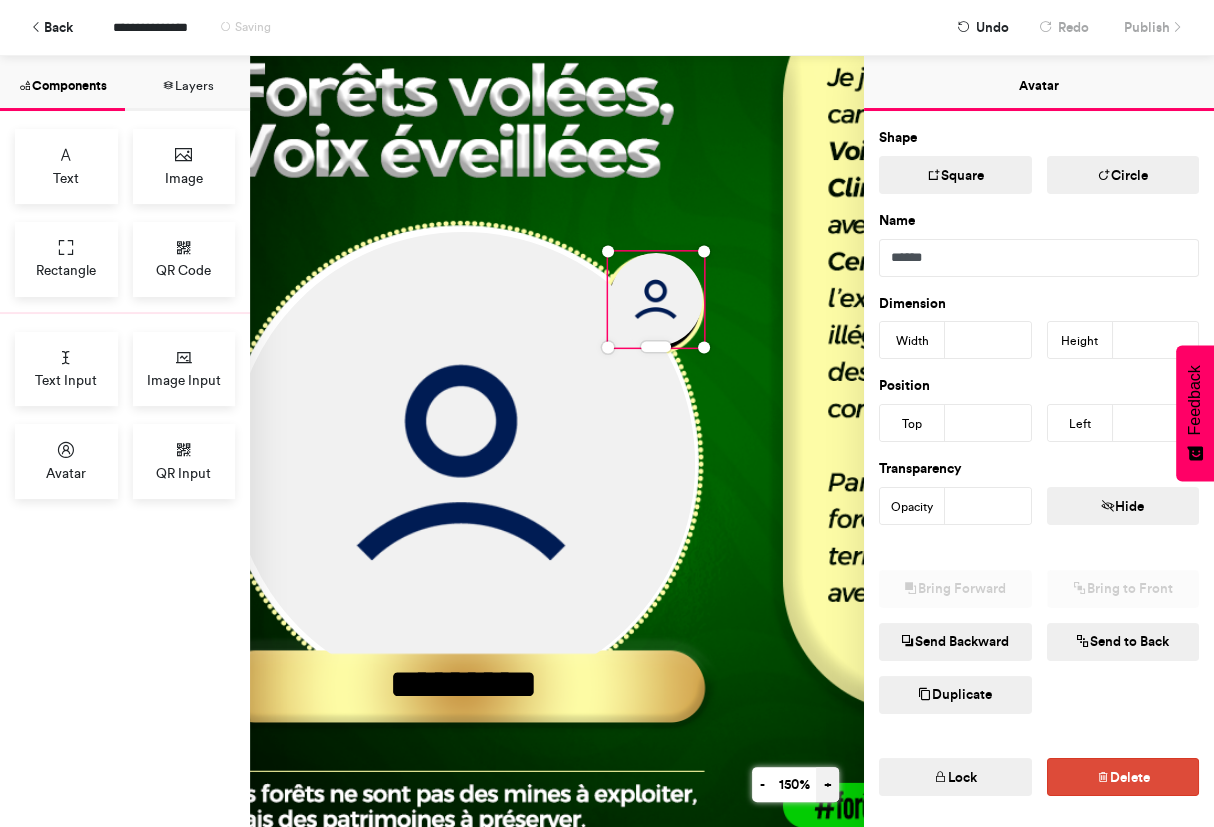 click on "+" at bounding box center (827, 784) 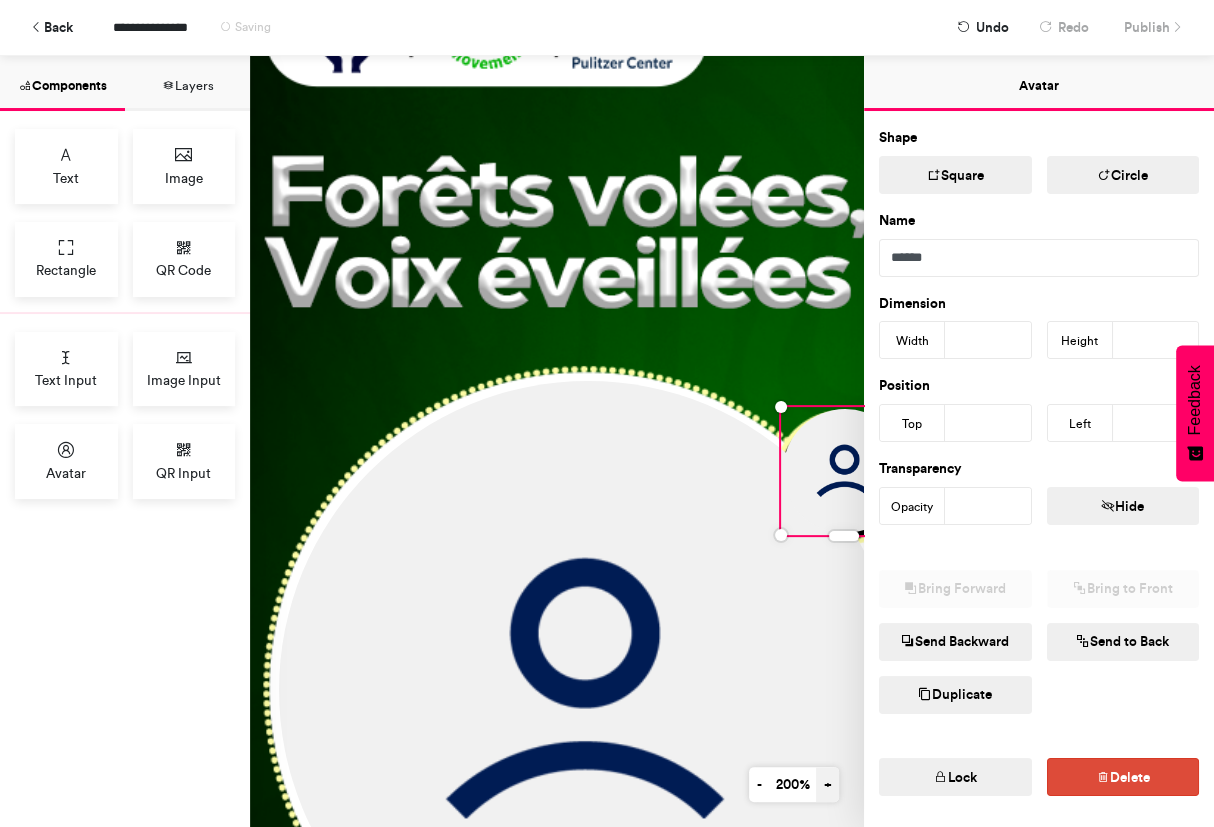 scroll, scrollTop: 471, scrollLeft: 361, axis: both 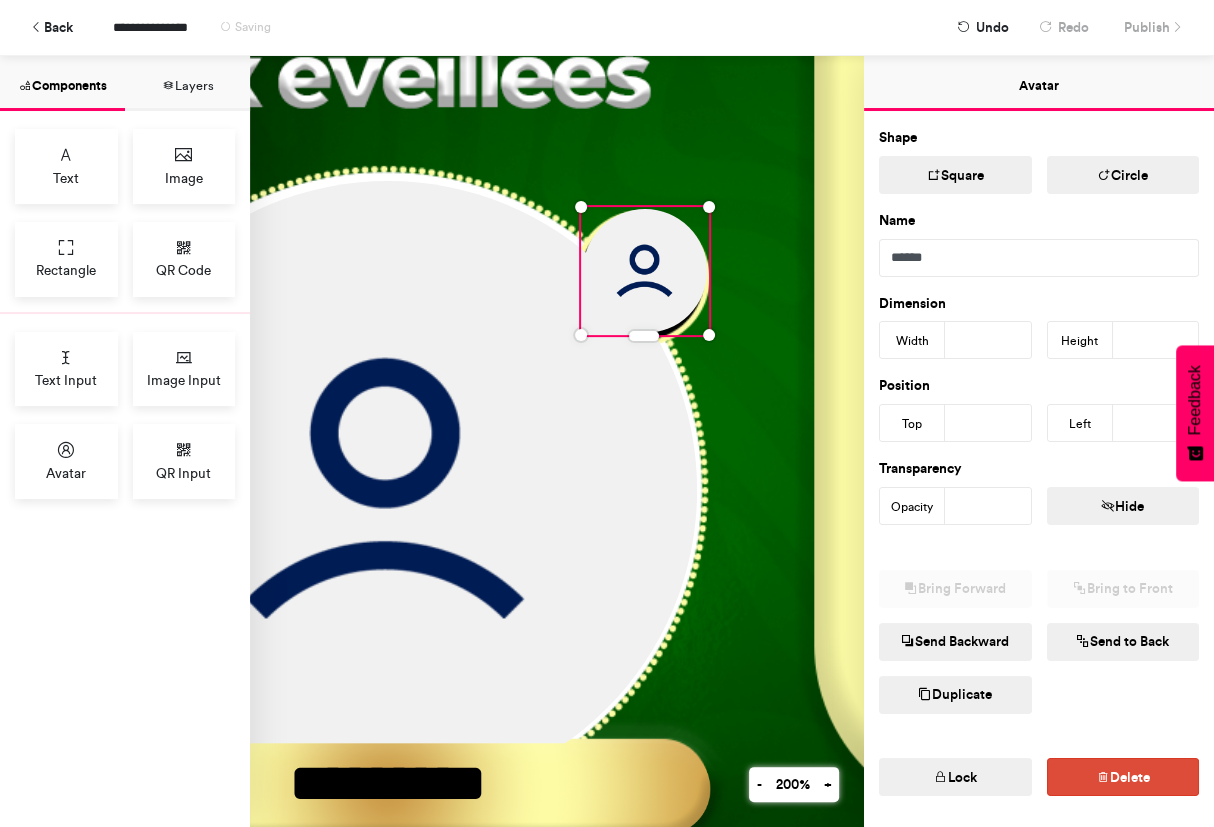 click at bounding box center (686, 378) 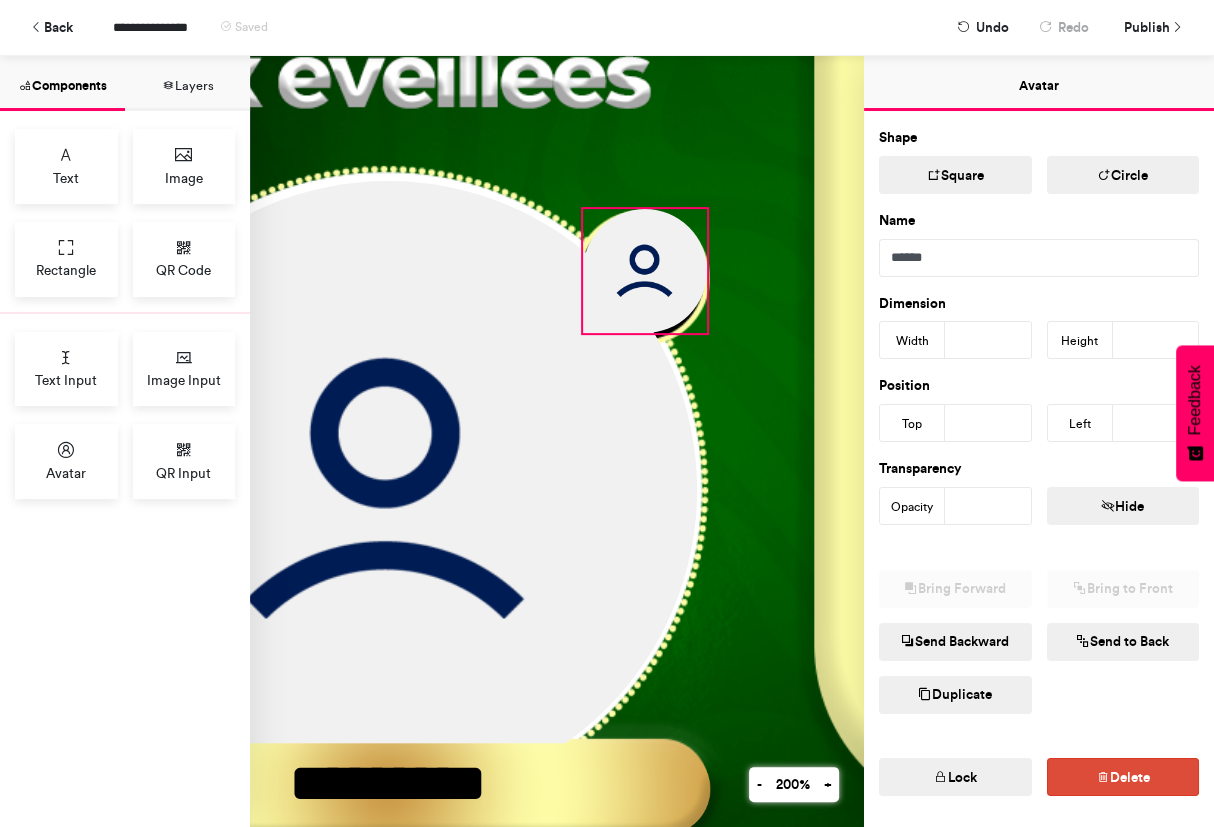click at bounding box center [645, 271] 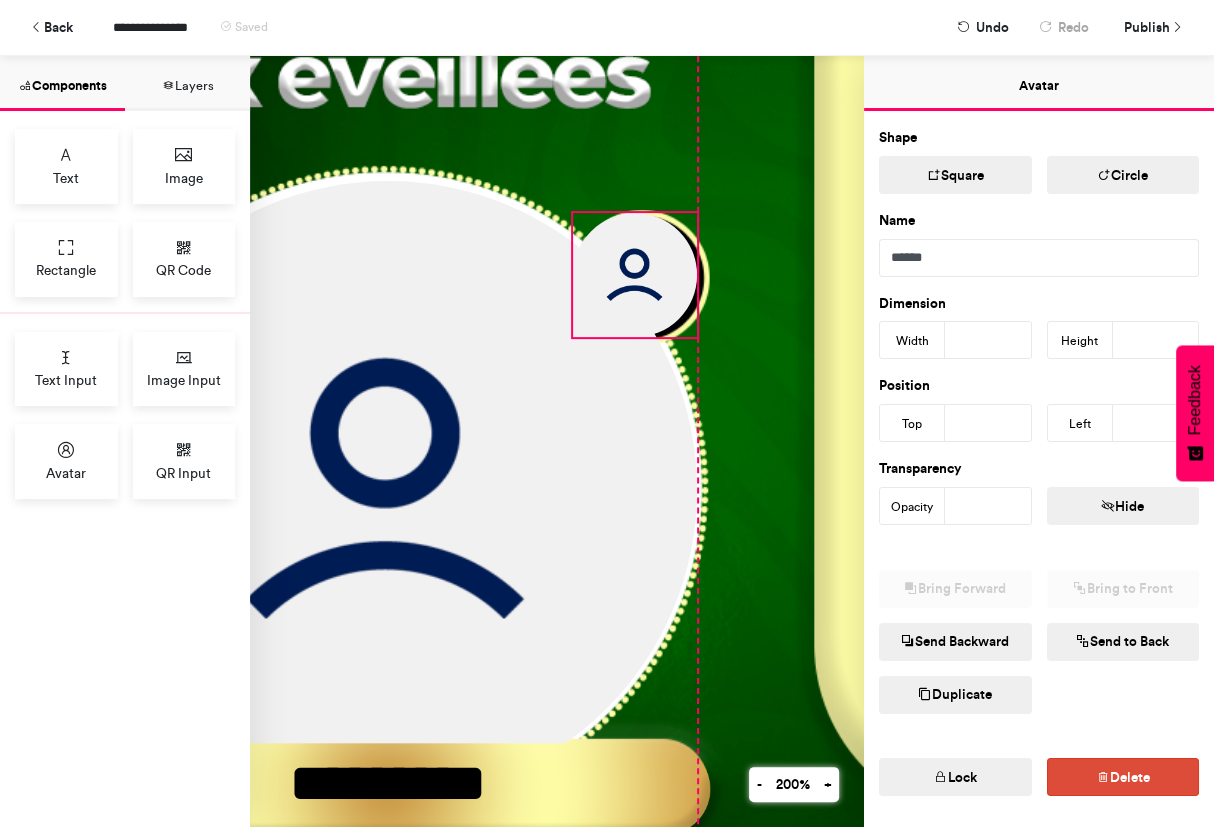 click on "*********" at bounding box center [689, 385] 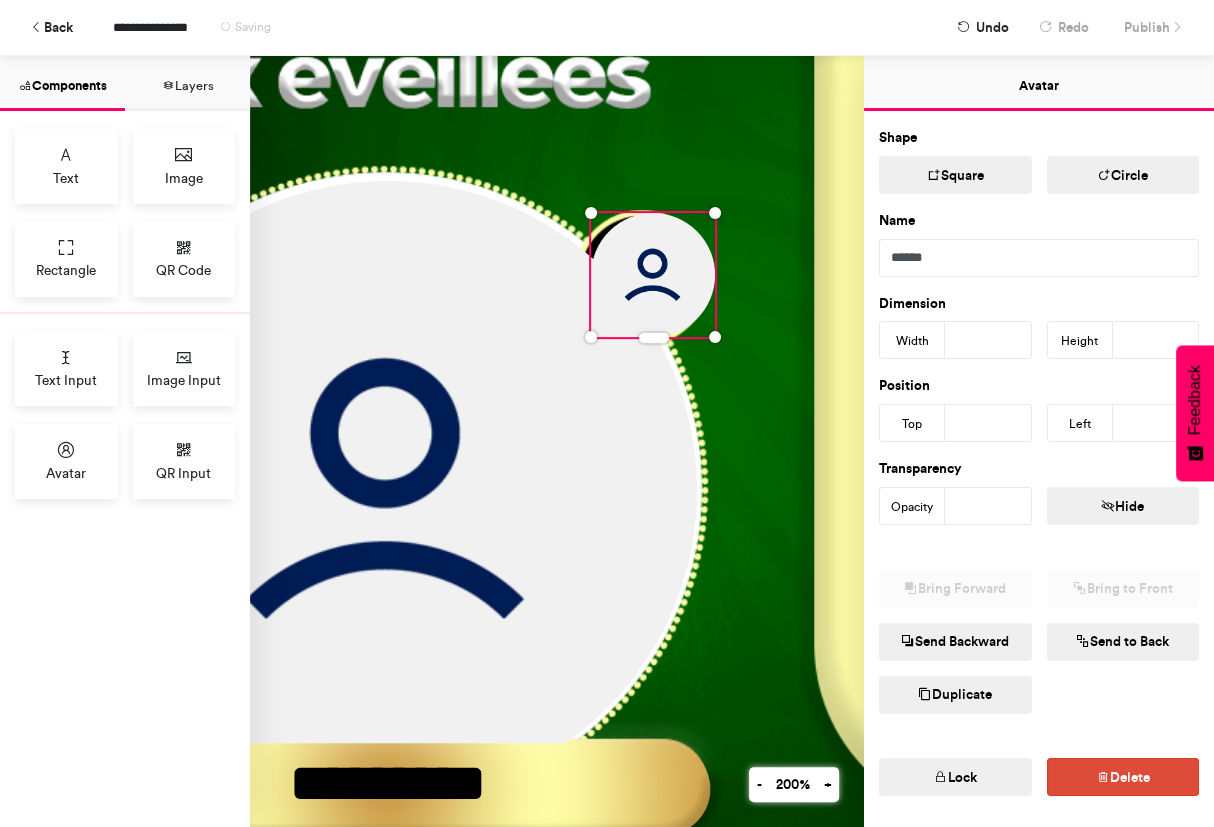 type on "***" 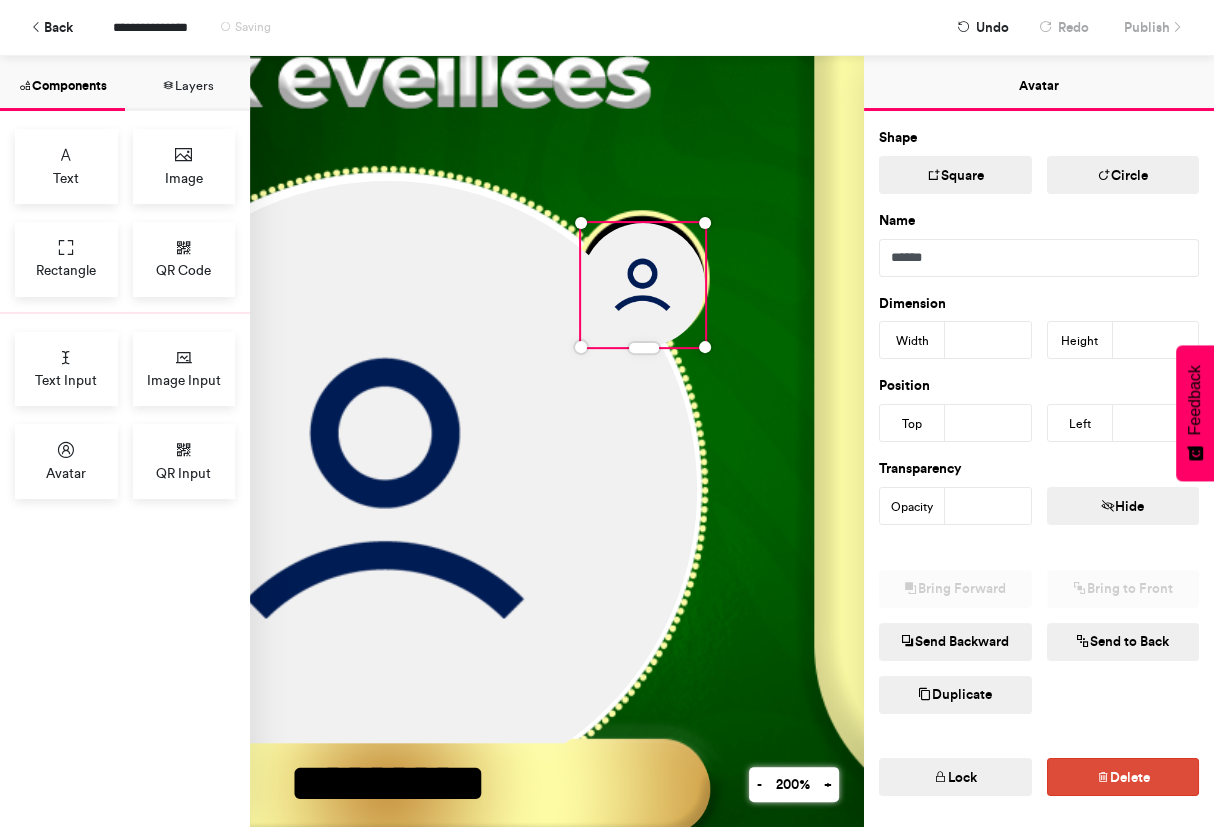 type on "***" 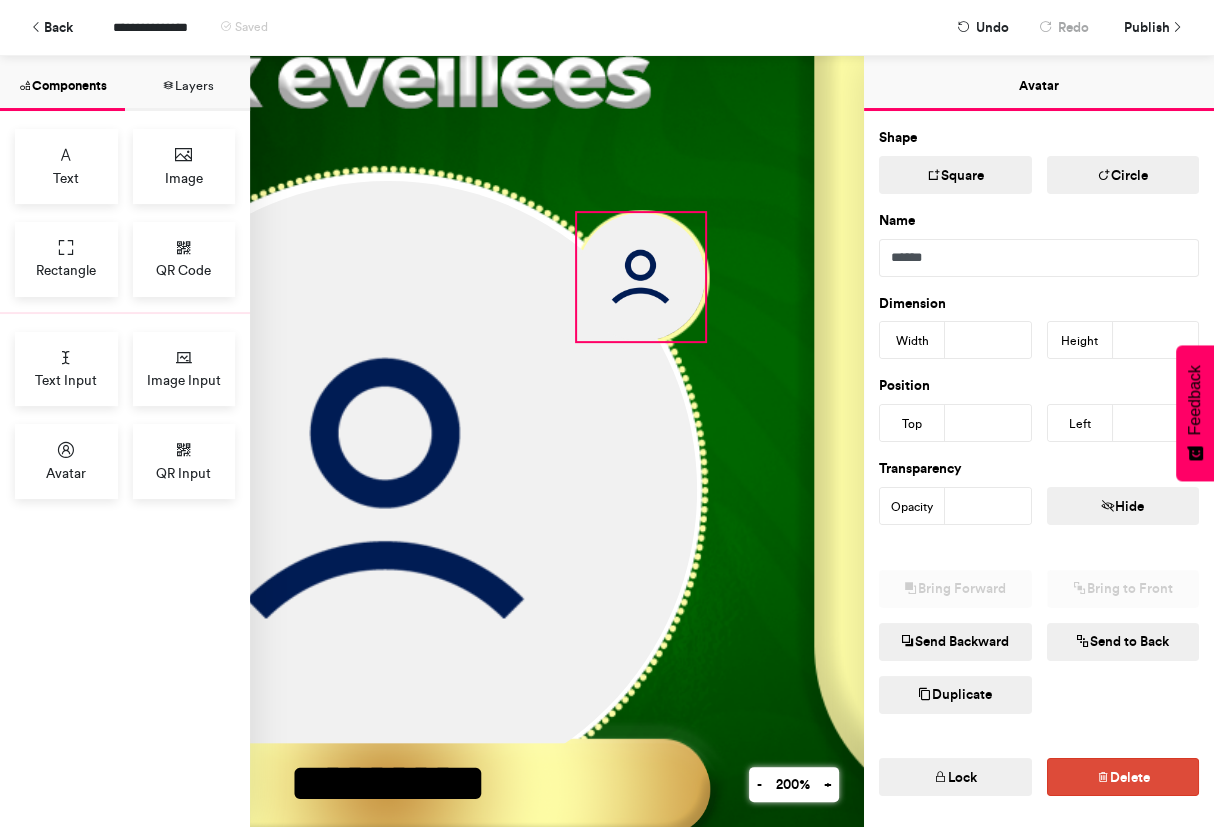 click on "*********" at bounding box center (689, 385) 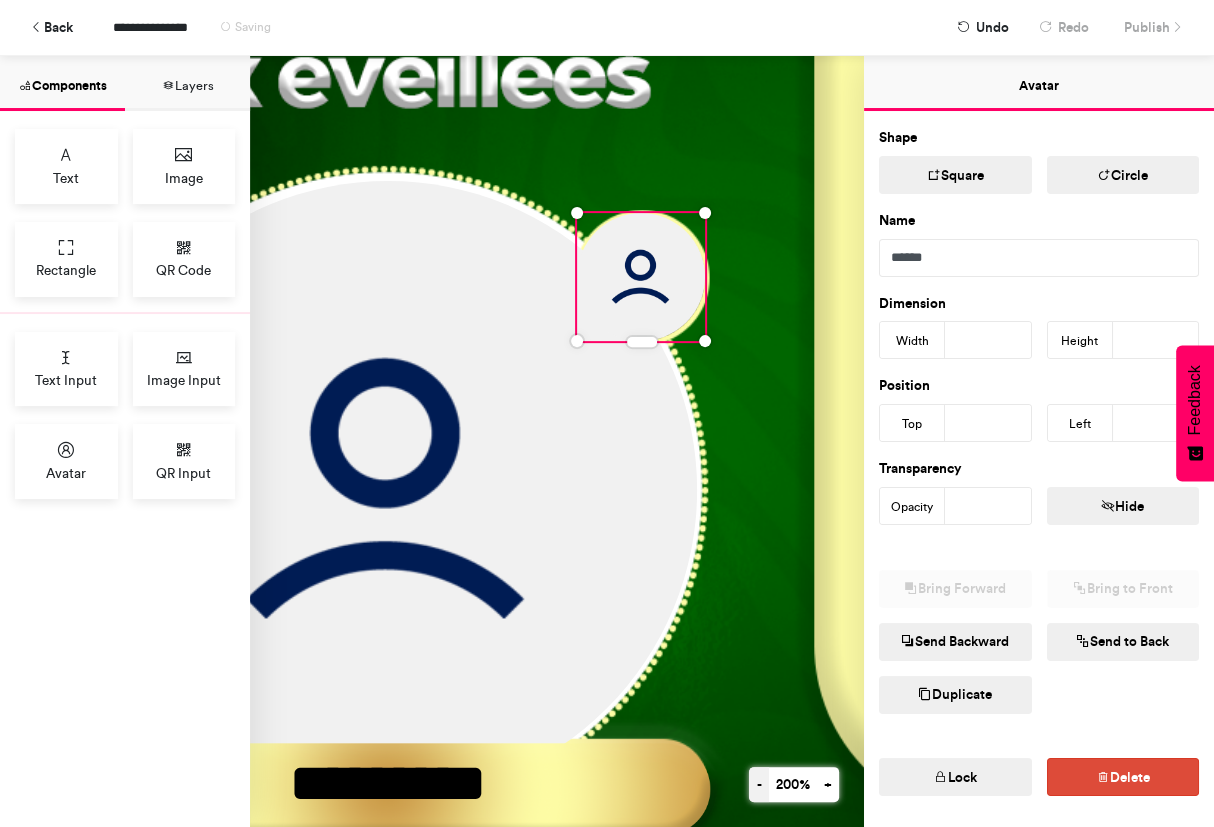 click on "-" at bounding box center (759, 784) 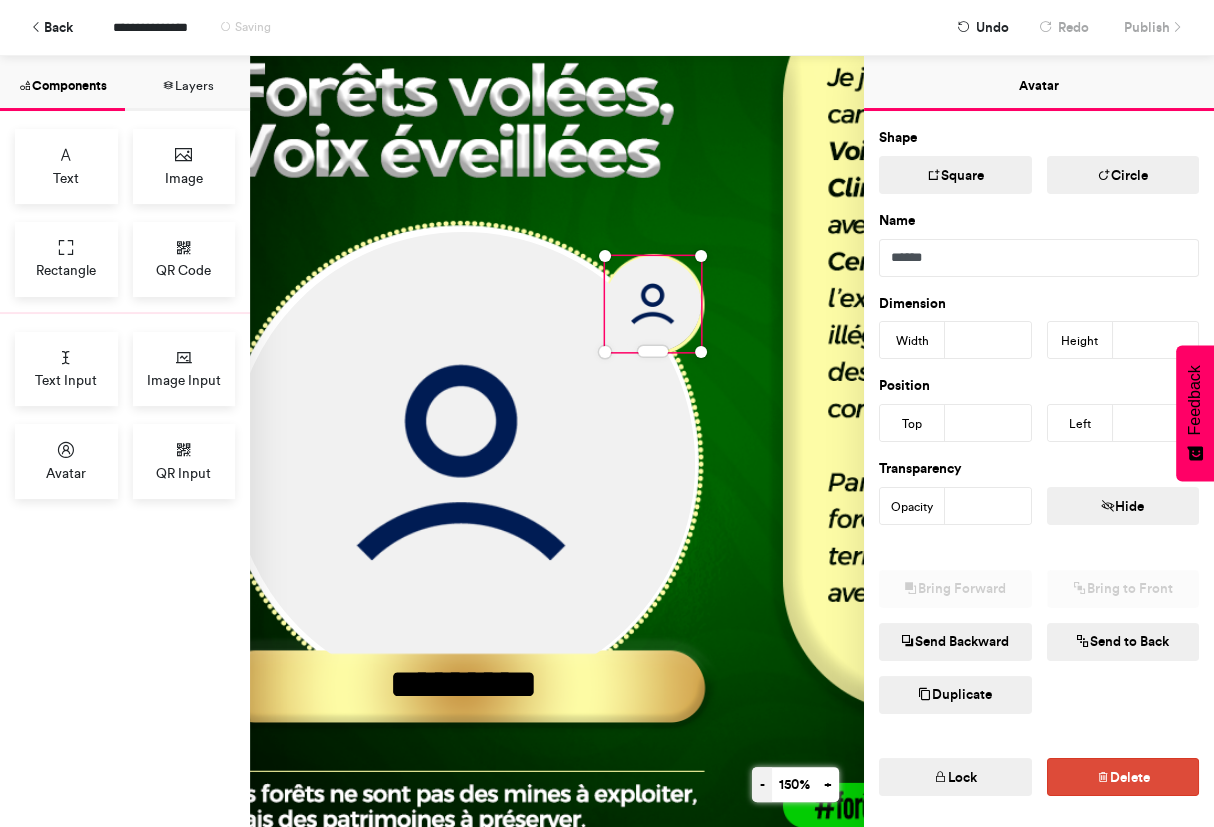click on "-" at bounding box center [762, 784] 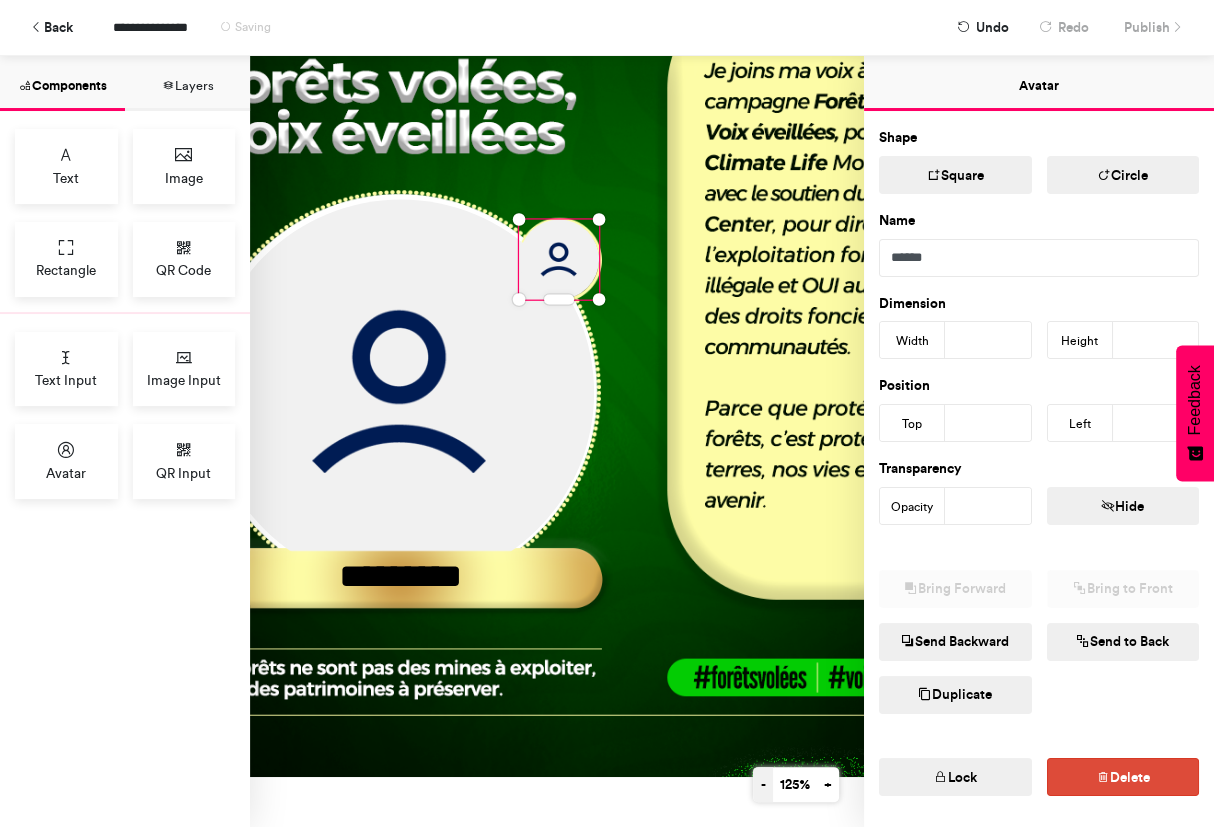 scroll, scrollTop: 171, scrollLeft: 61, axis: both 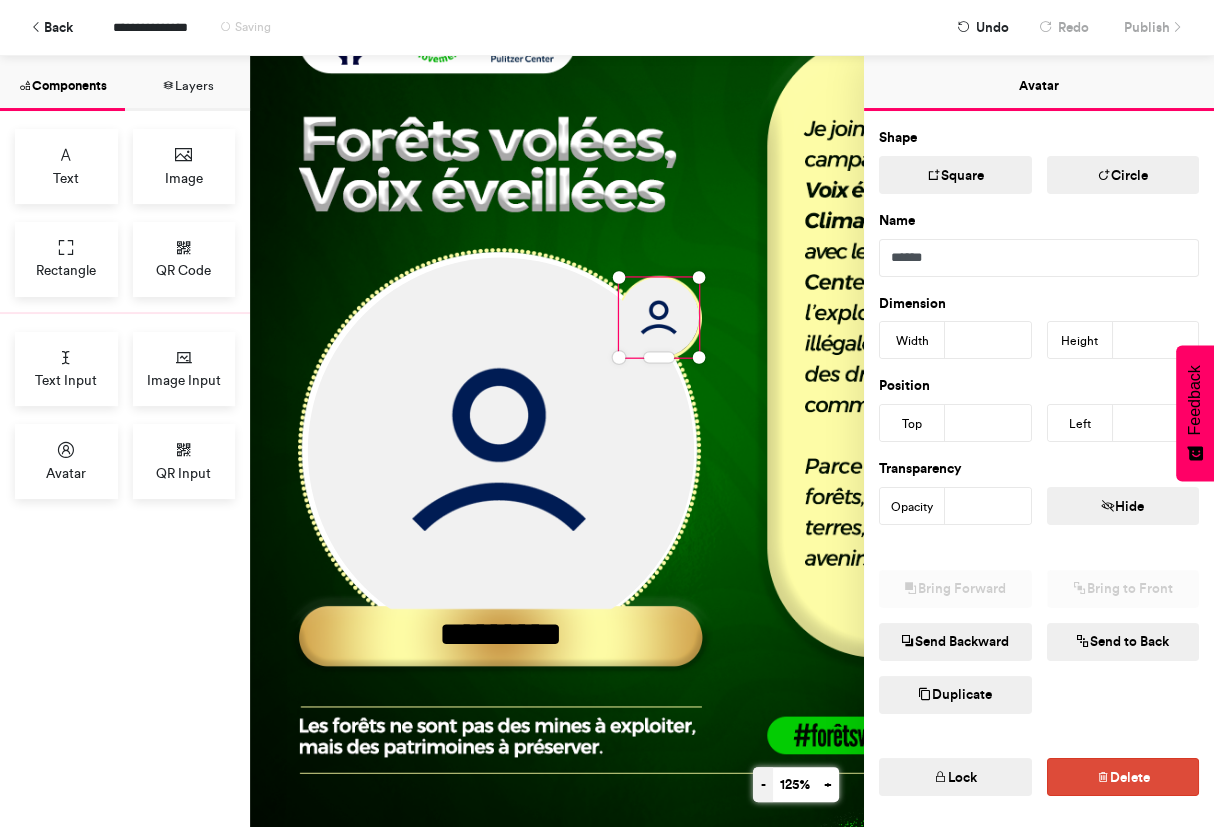 click on "-" at bounding box center [763, 784] 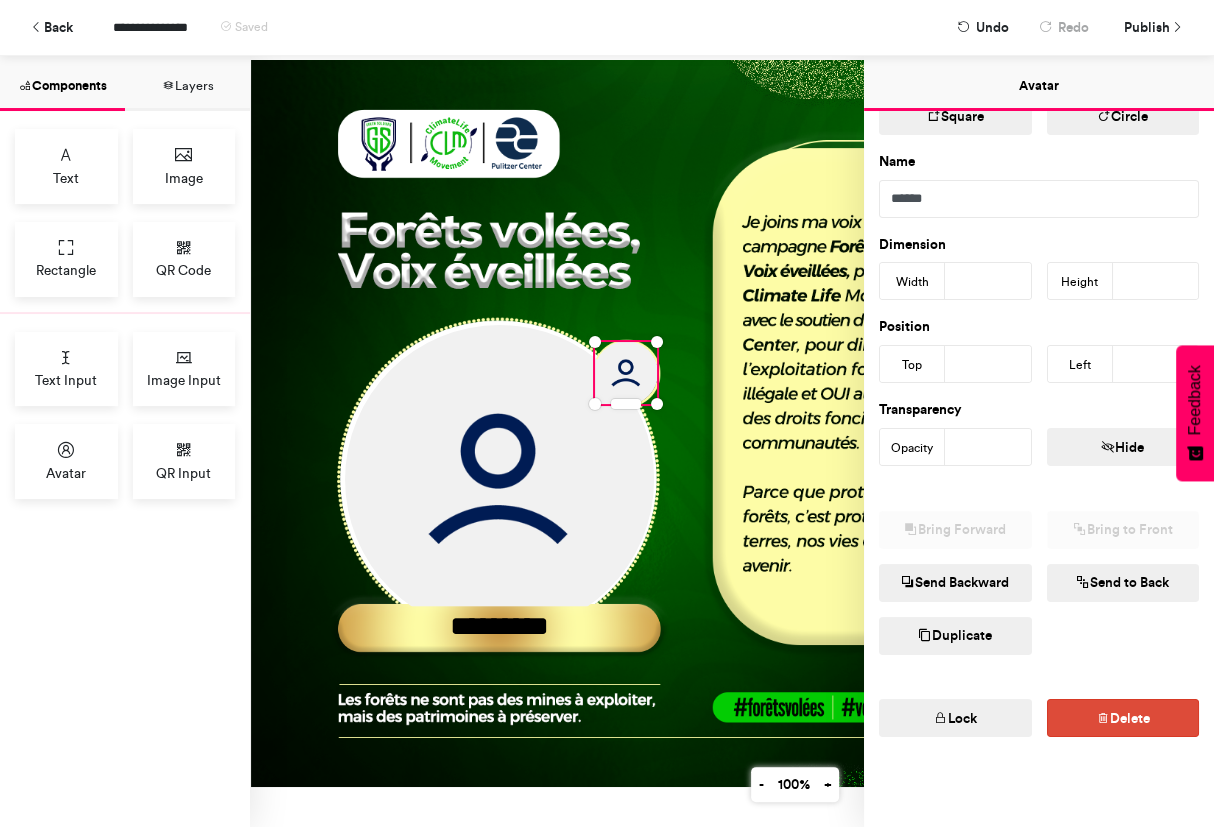 scroll, scrollTop: 0, scrollLeft: 0, axis: both 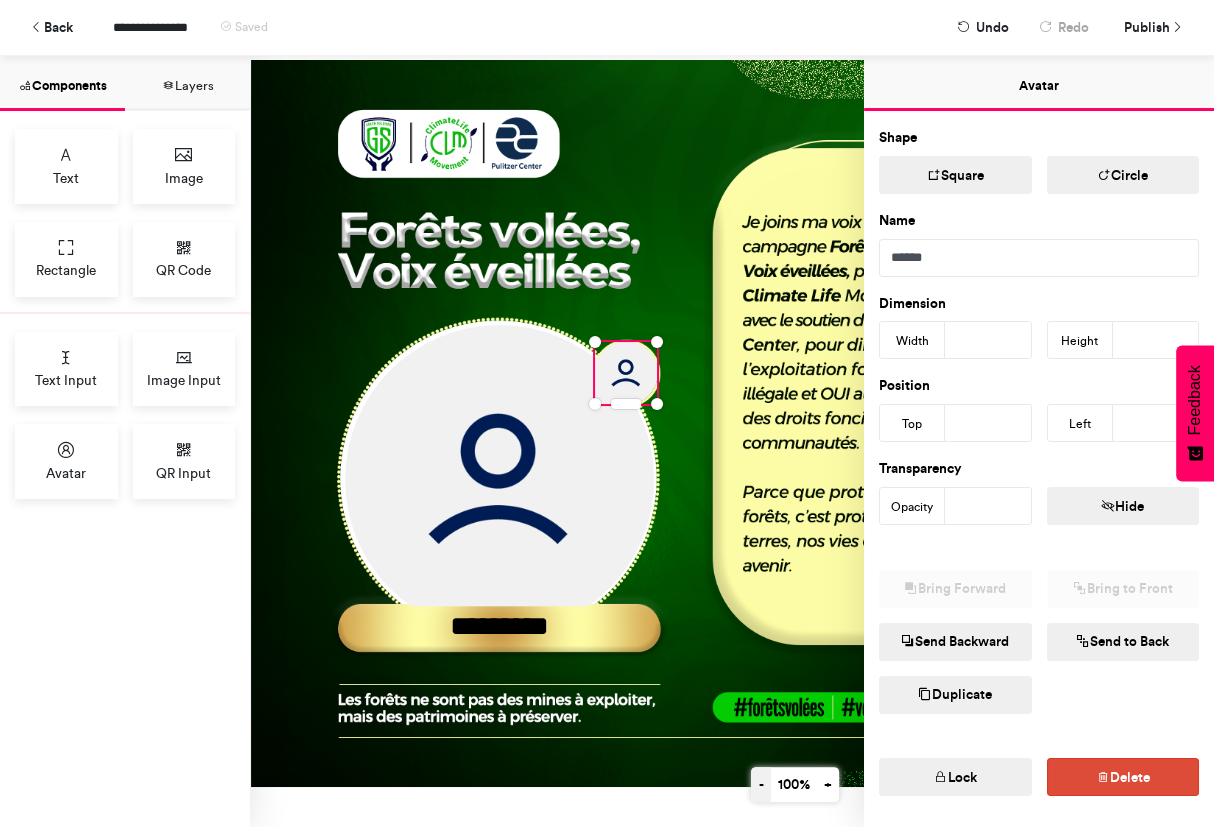 click on "-" at bounding box center [761, 784] 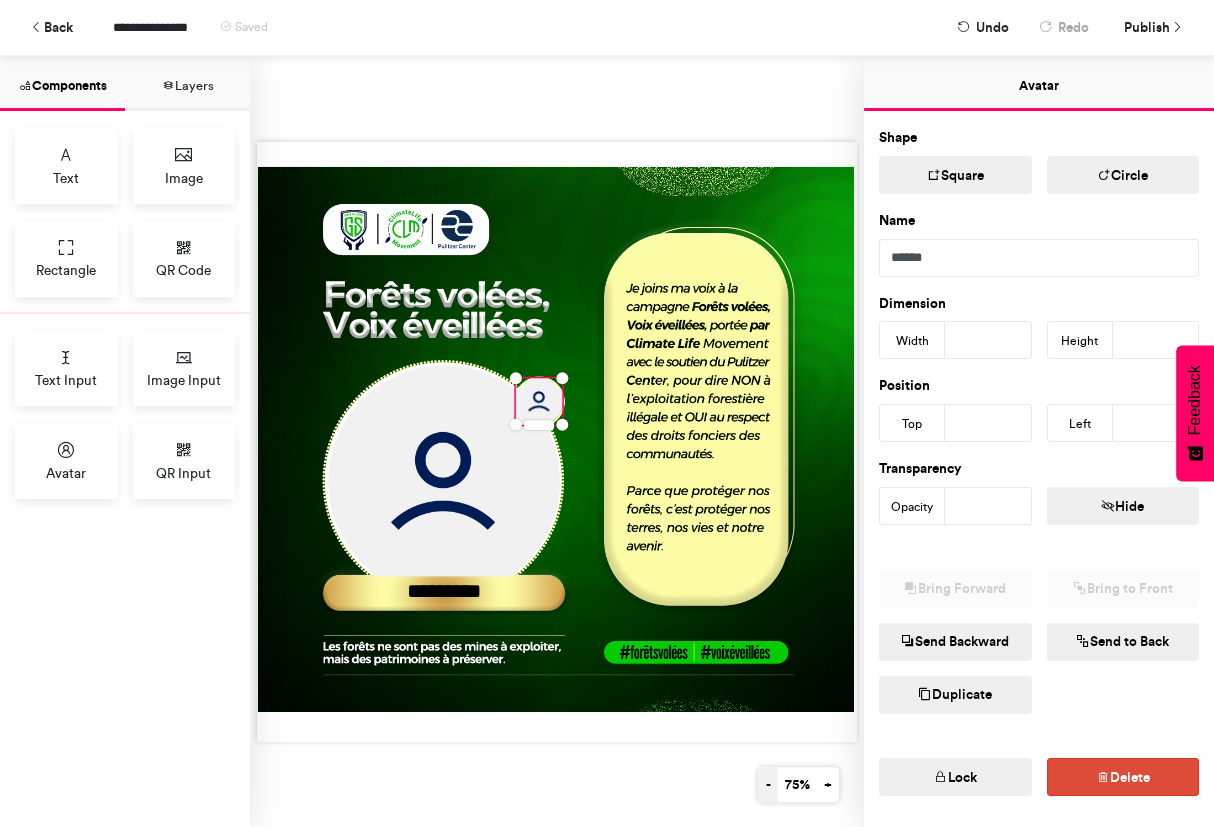 click on "-" at bounding box center [768, 784] 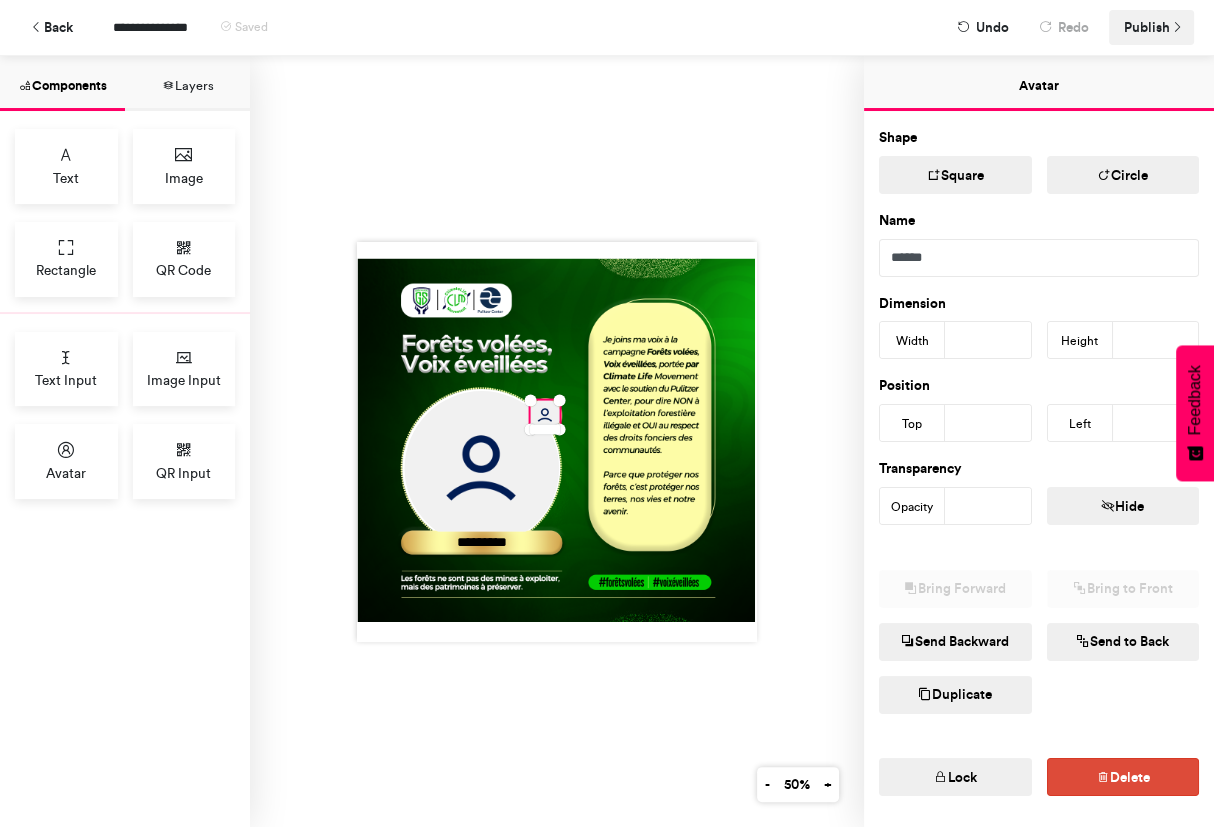 click on "Publish" at bounding box center [1147, 27] 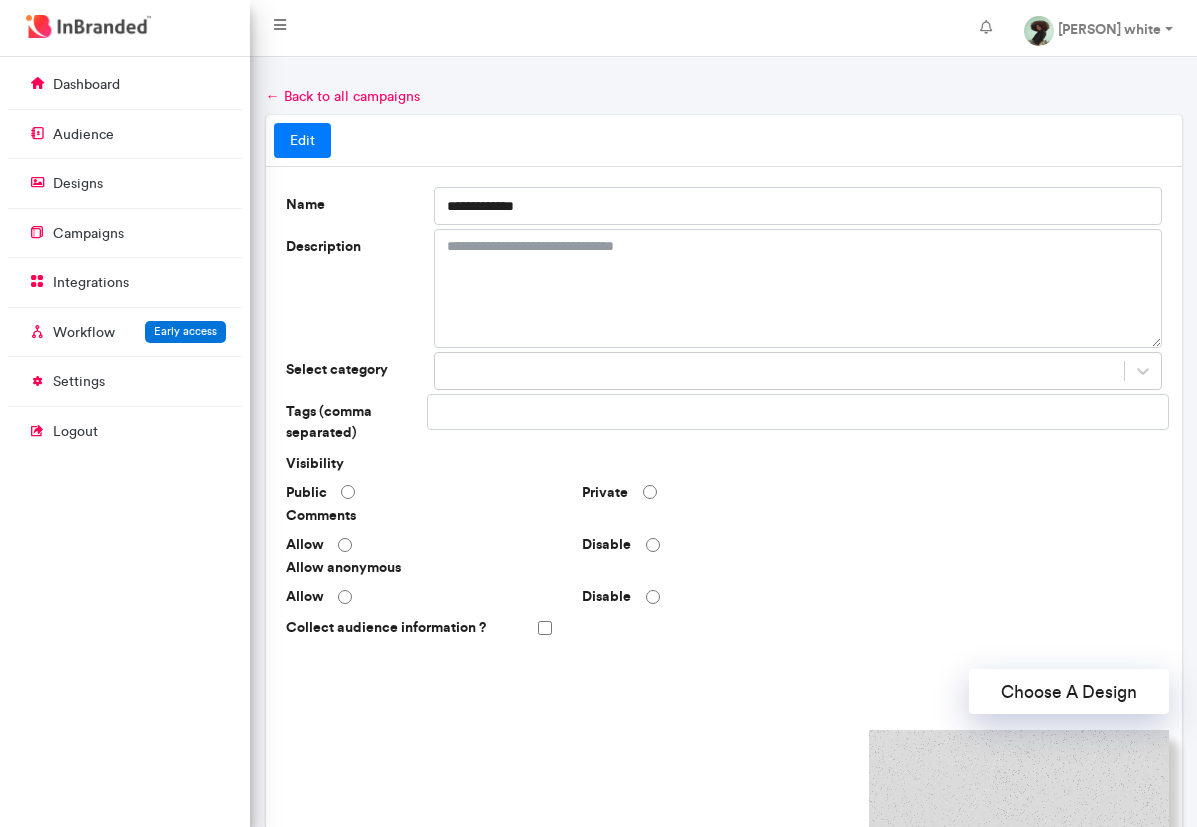 scroll, scrollTop: 0, scrollLeft: 0, axis: both 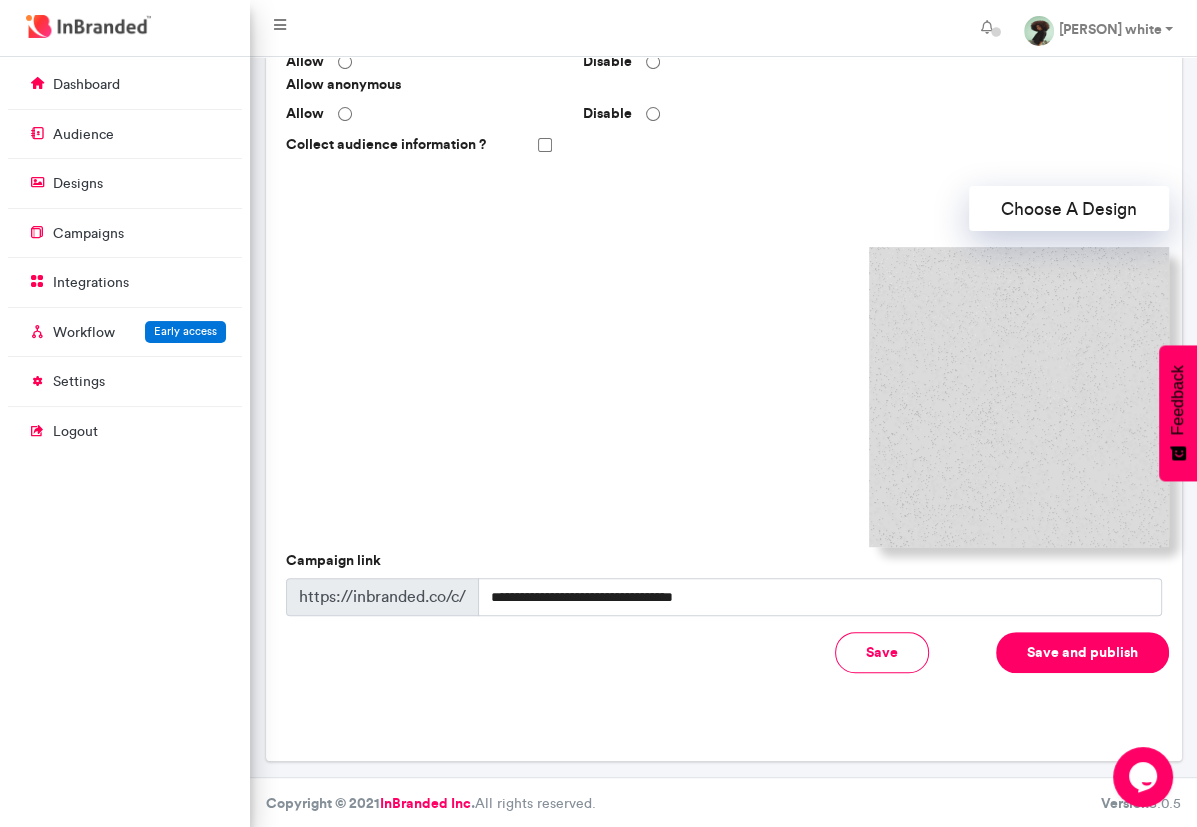 click on "Save and publish" at bounding box center (1082, 652) 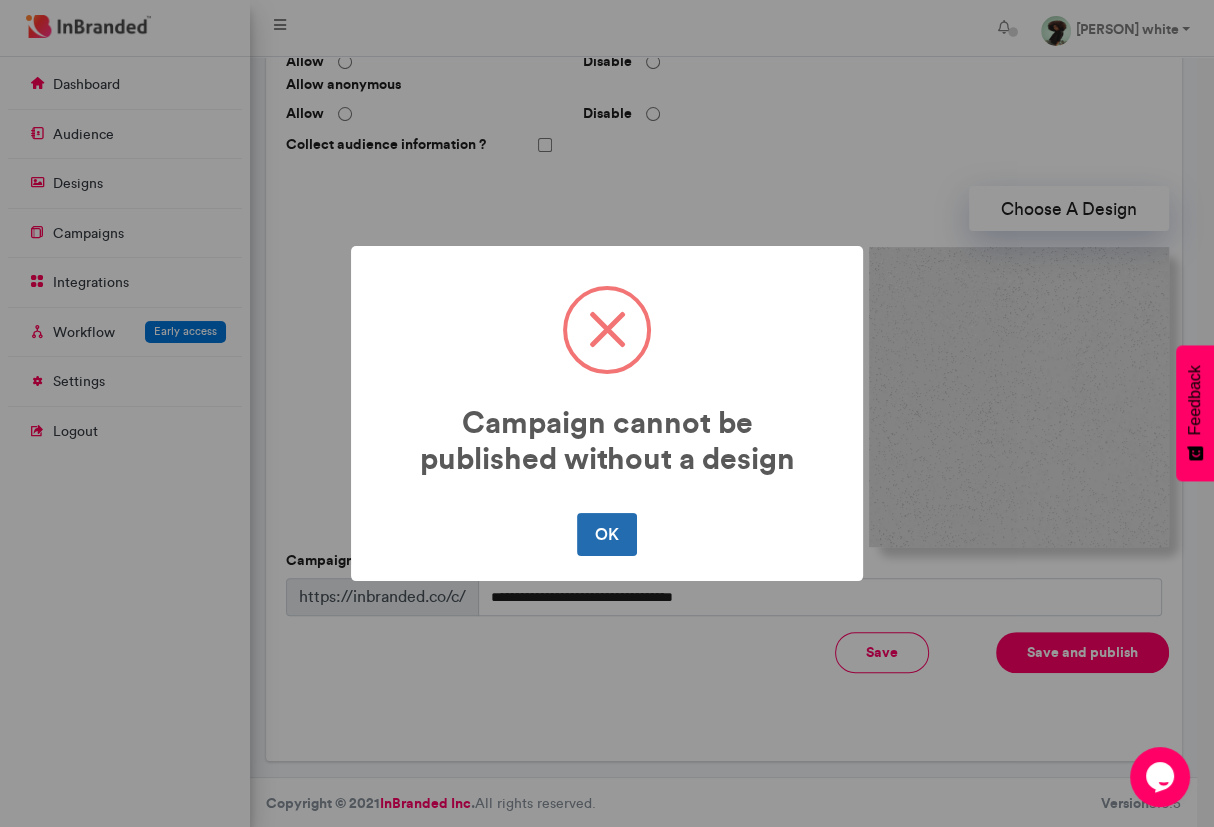 click on "OK" at bounding box center [606, 534] 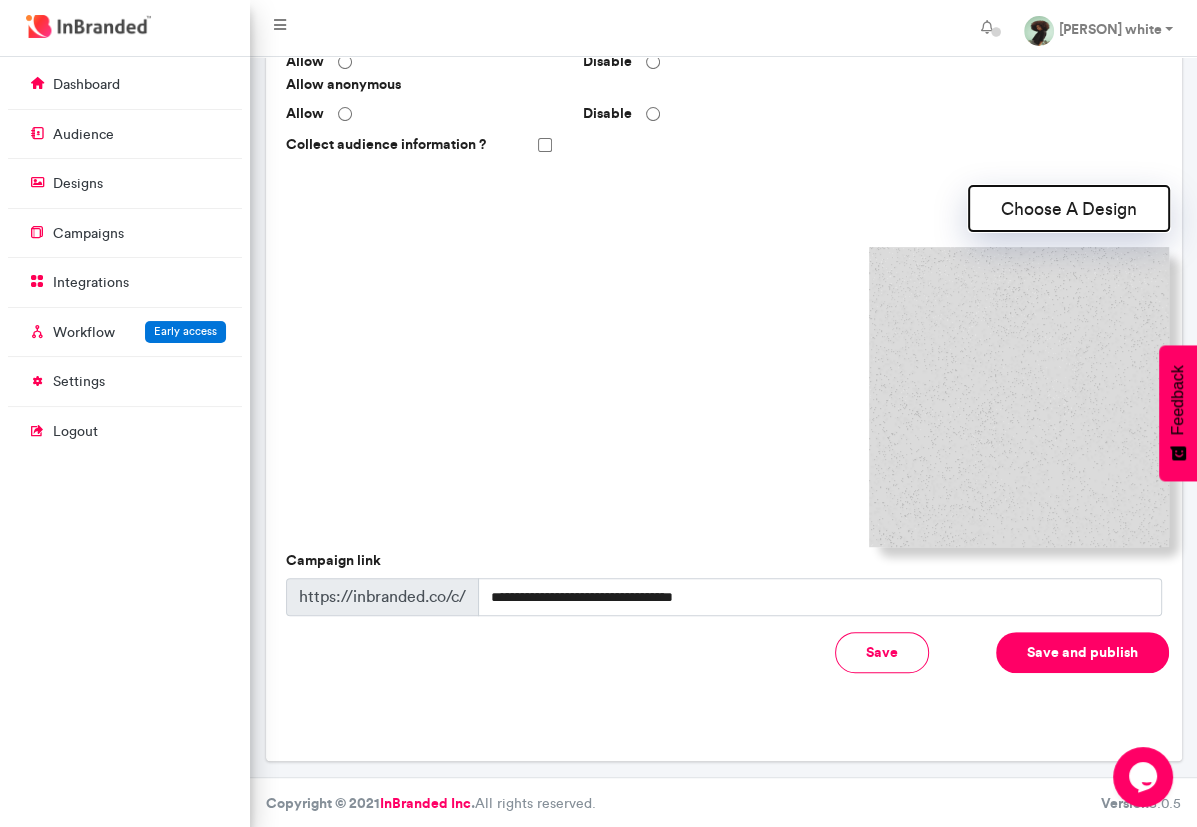 click on "Choose A Design" at bounding box center [1069, 208] 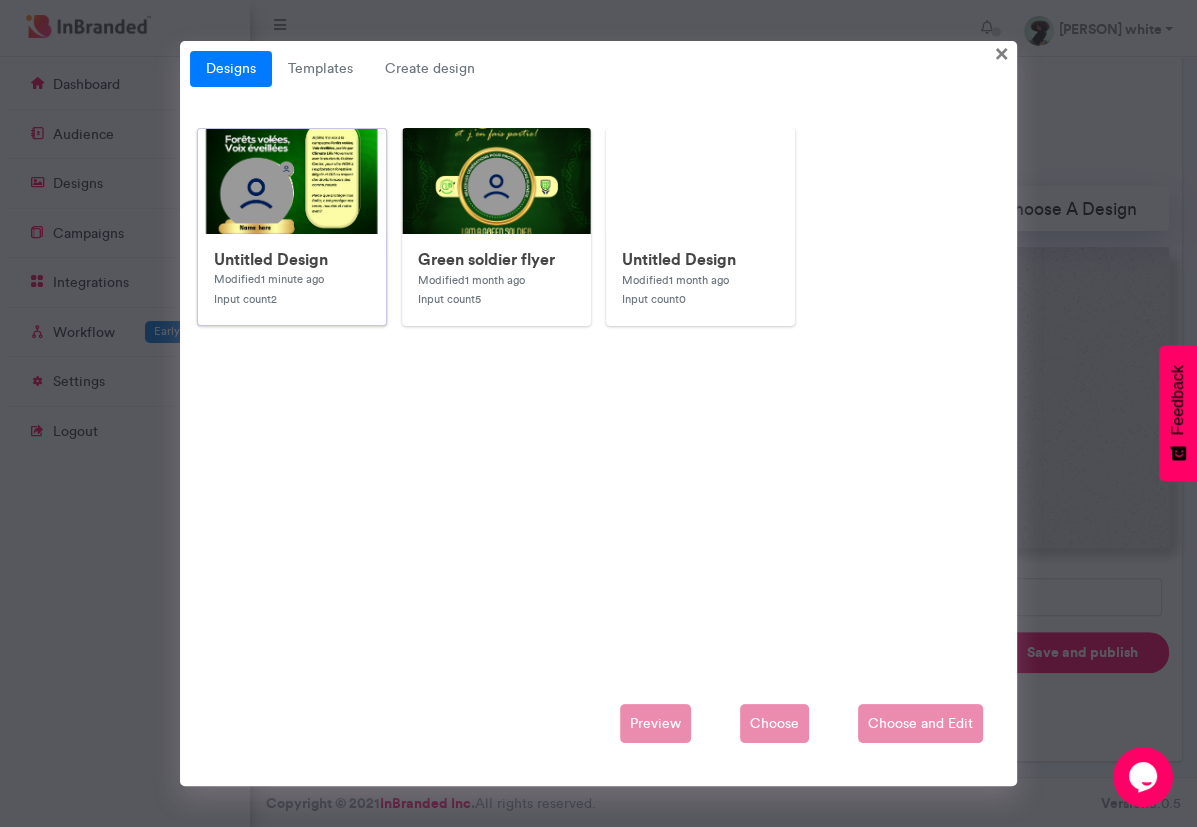 click at bounding box center (598, 529) 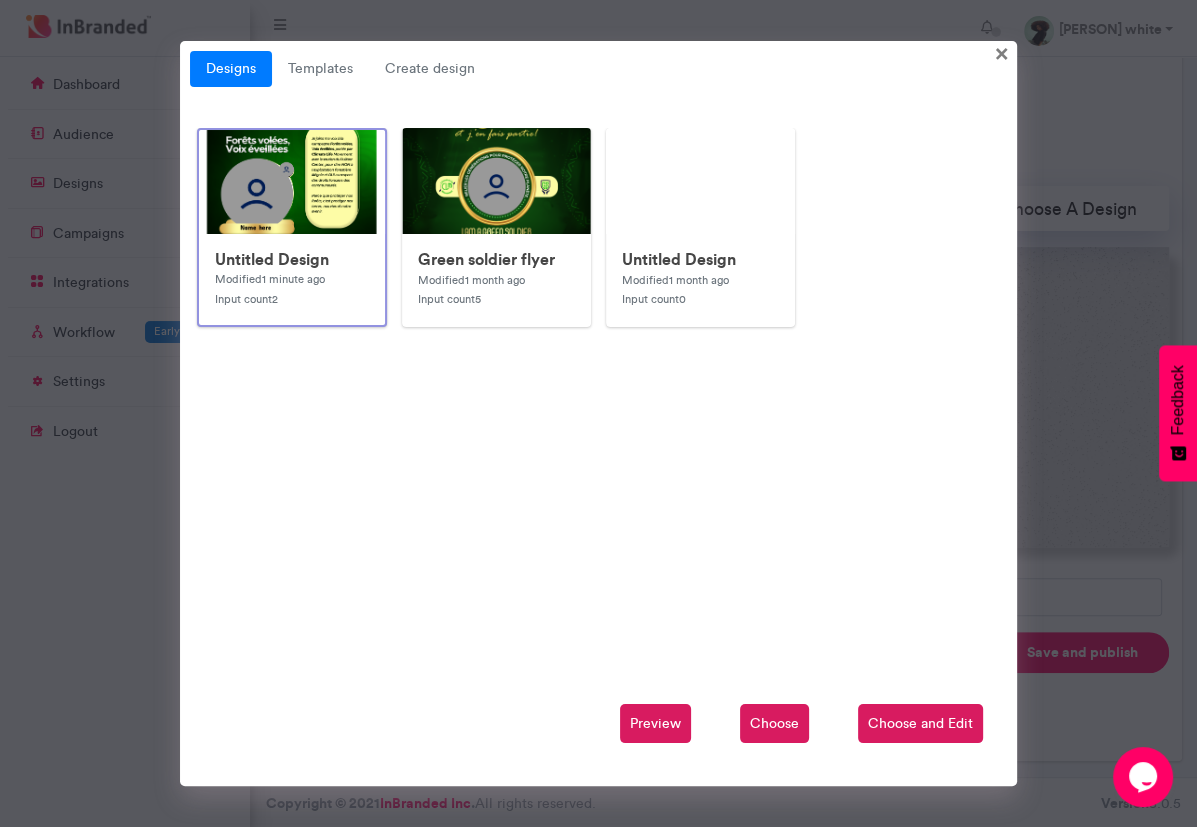 click on "Choose" at bounding box center (774, 724) 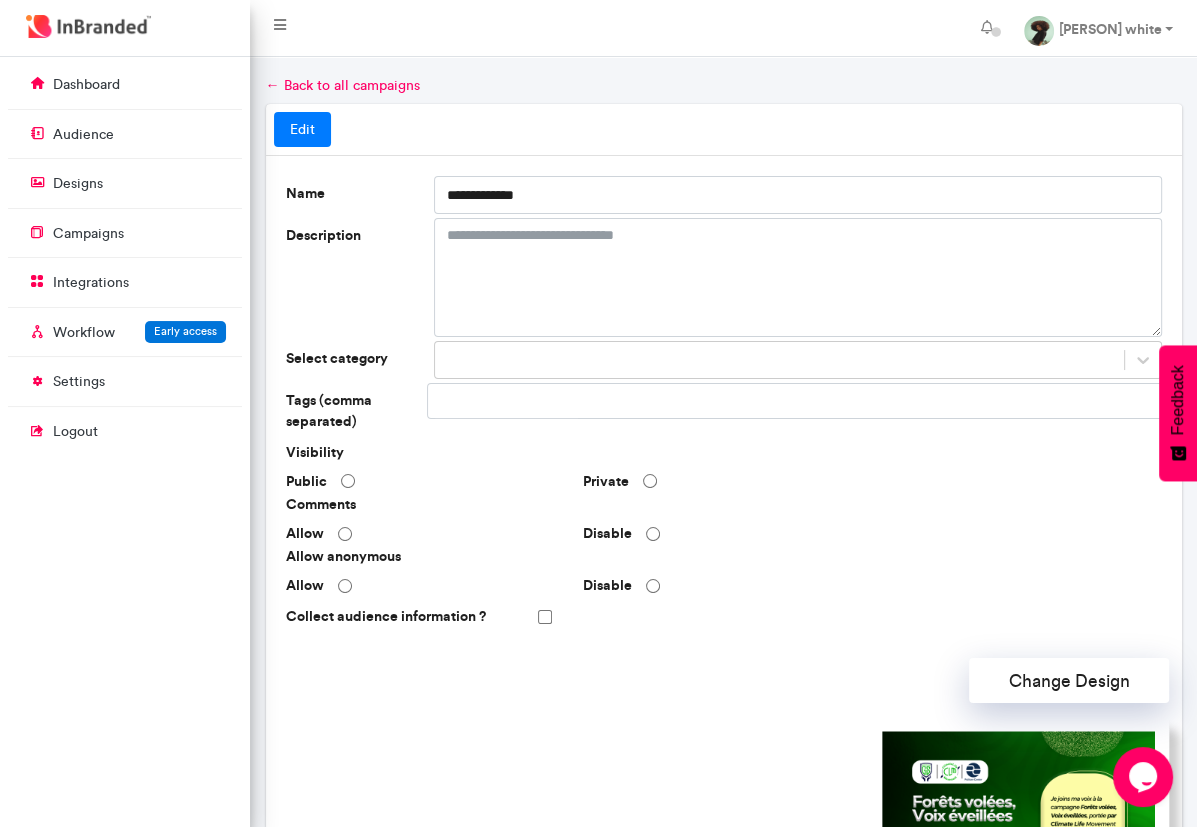 scroll, scrollTop: 0, scrollLeft: 0, axis: both 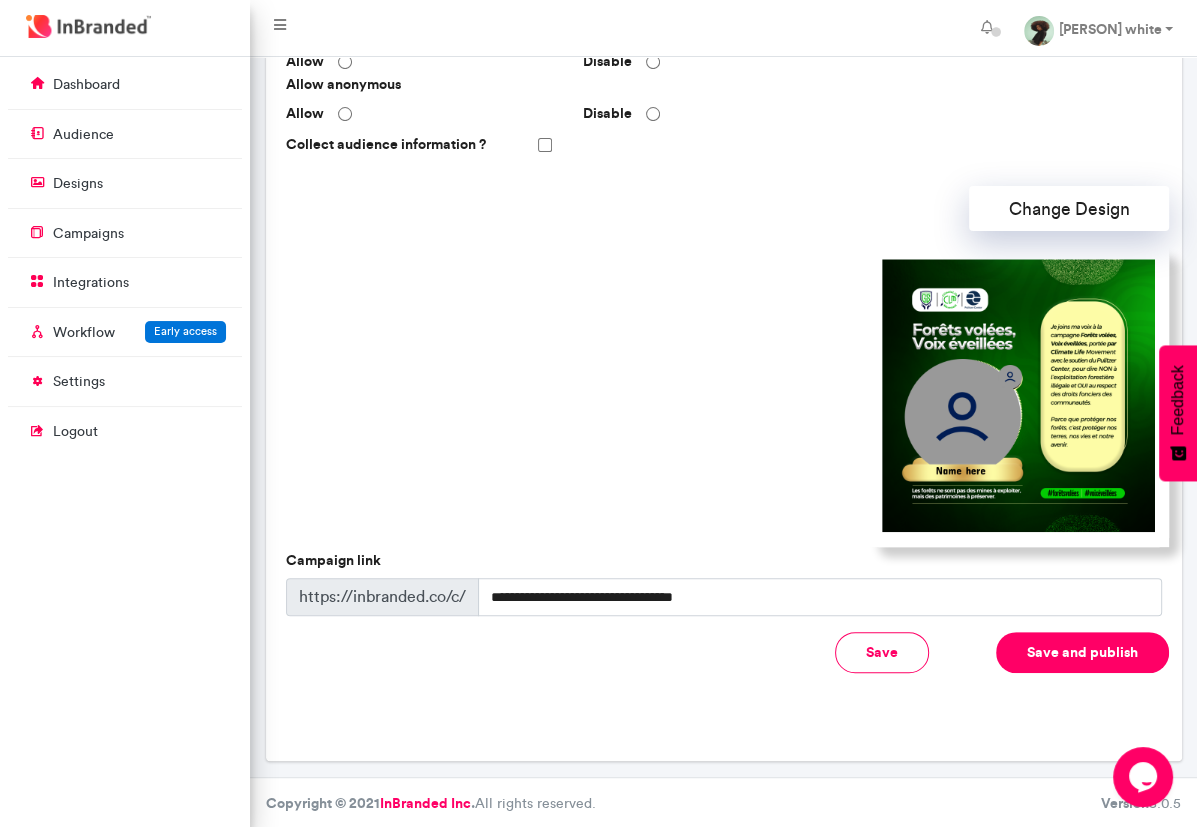 click on "Save and publish" at bounding box center (1082, 652) 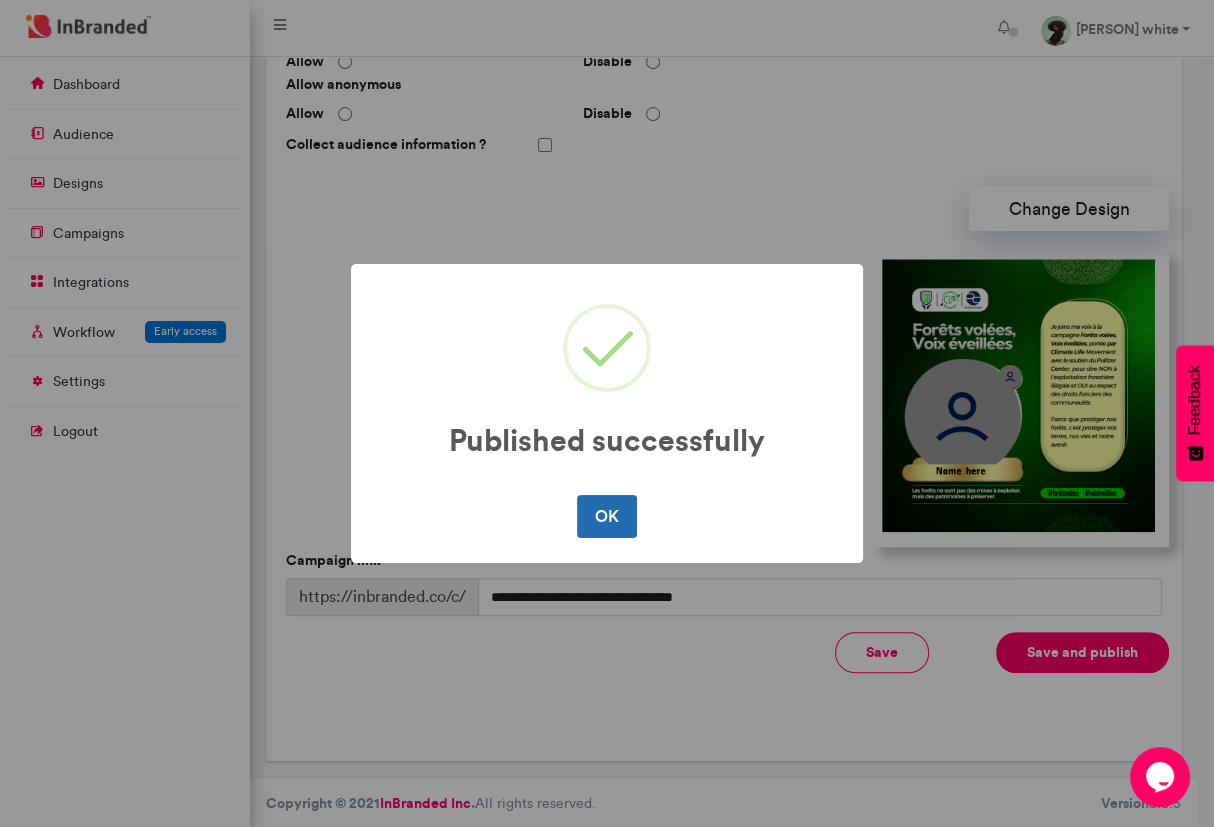 click on "OK" at bounding box center (606, 516) 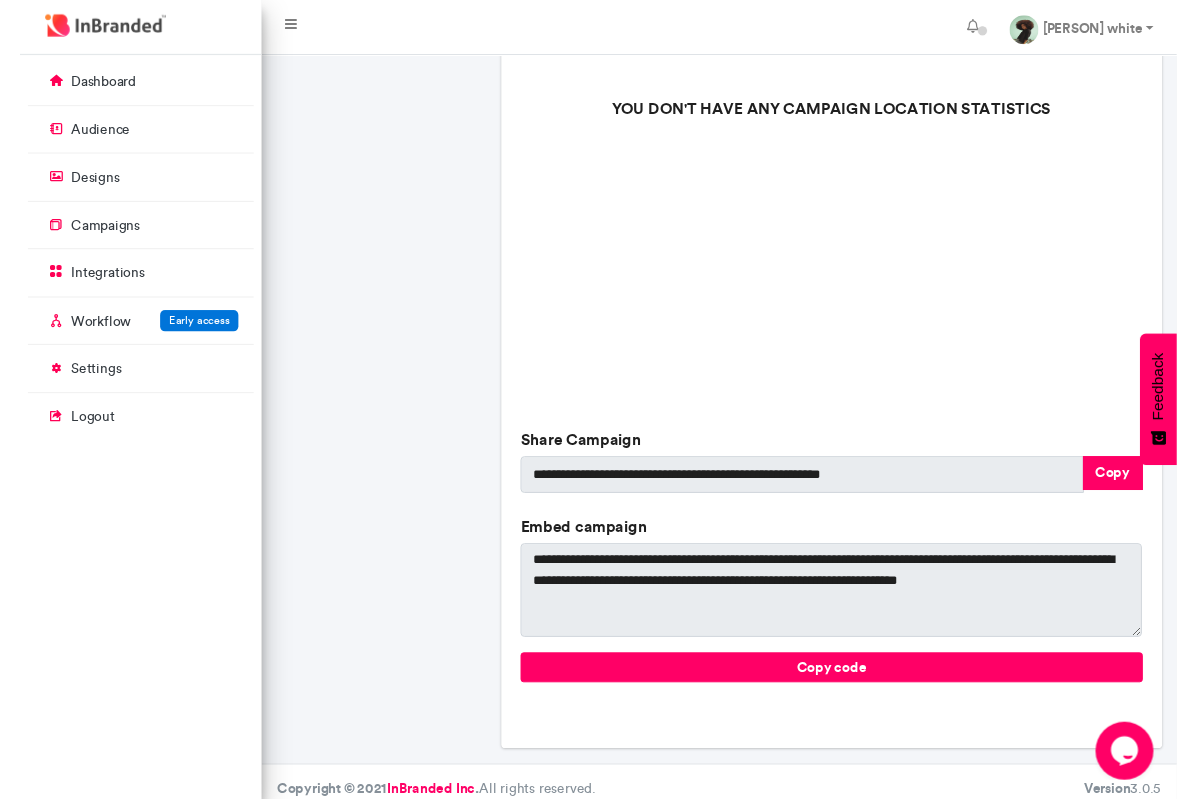 scroll, scrollTop: 574, scrollLeft: 0, axis: vertical 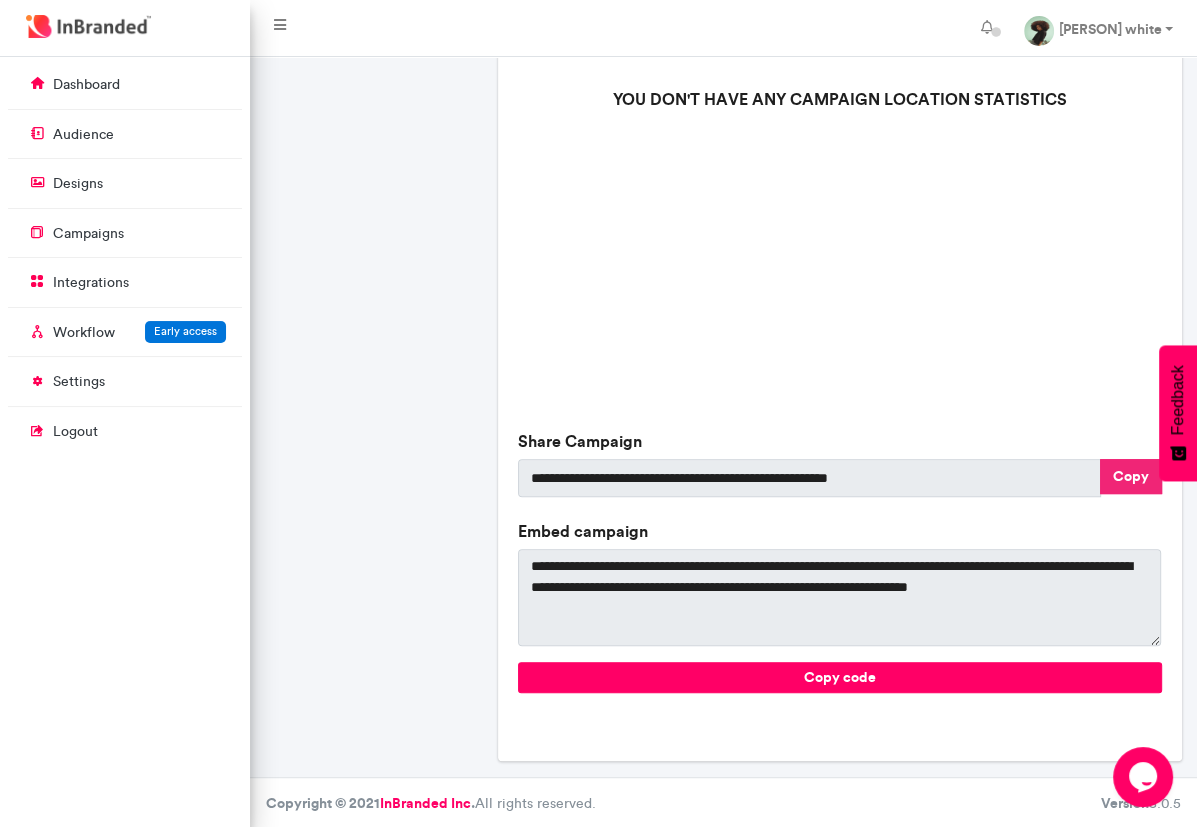 click on "Copy" at bounding box center (1131, 476) 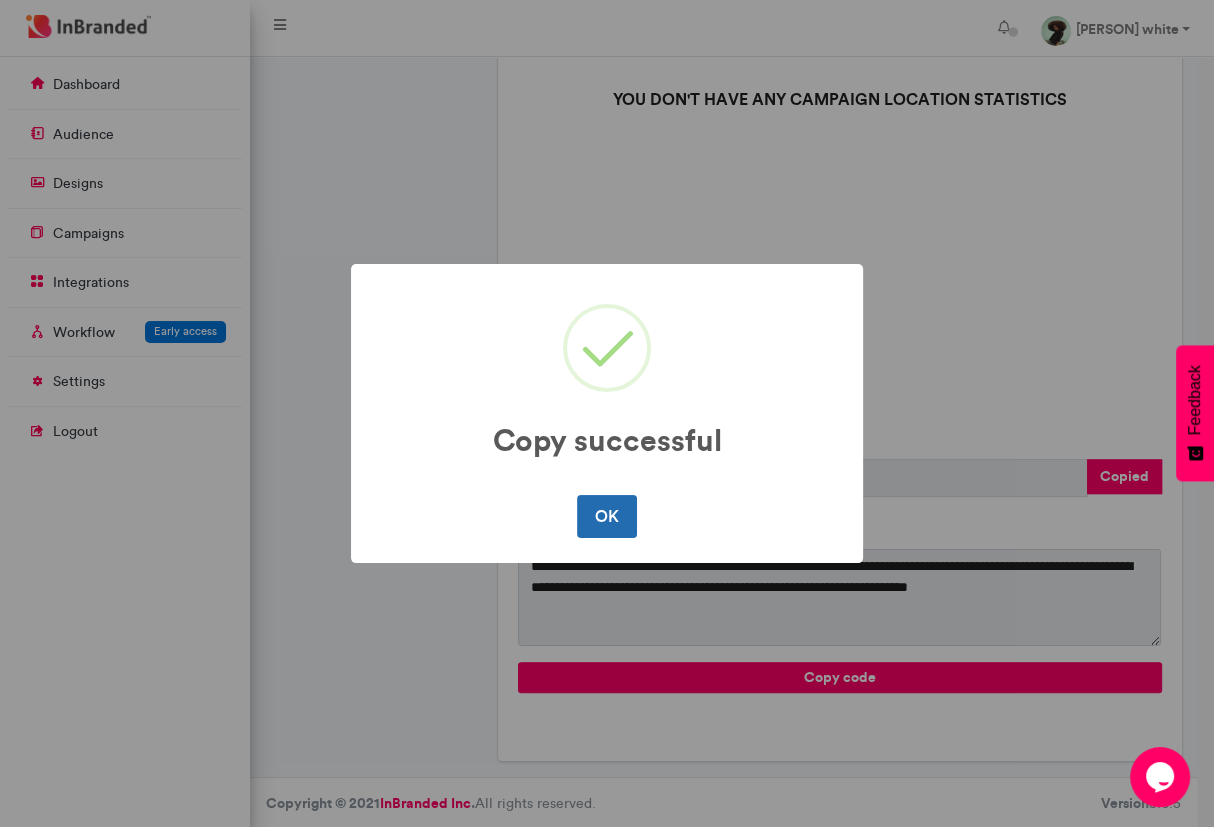 click on "OK" at bounding box center (606, 516) 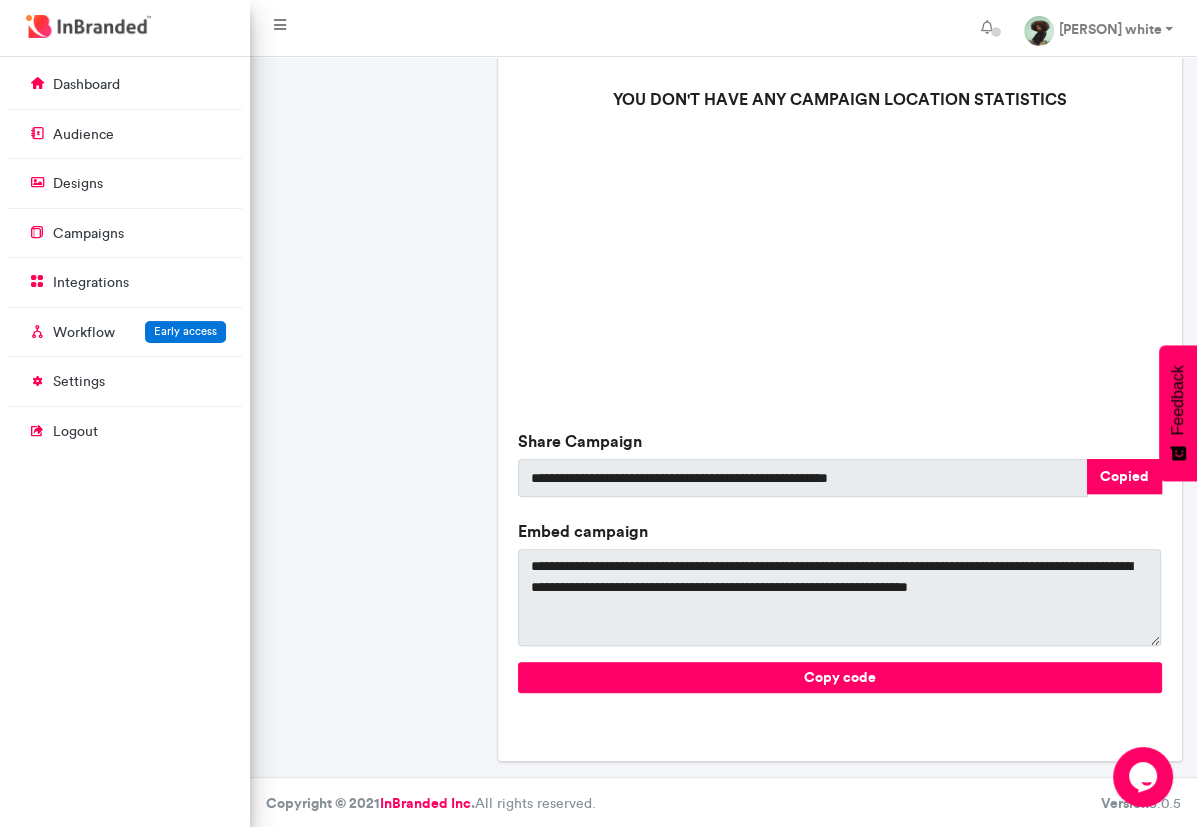 scroll, scrollTop: 741, scrollLeft: 249, axis: both 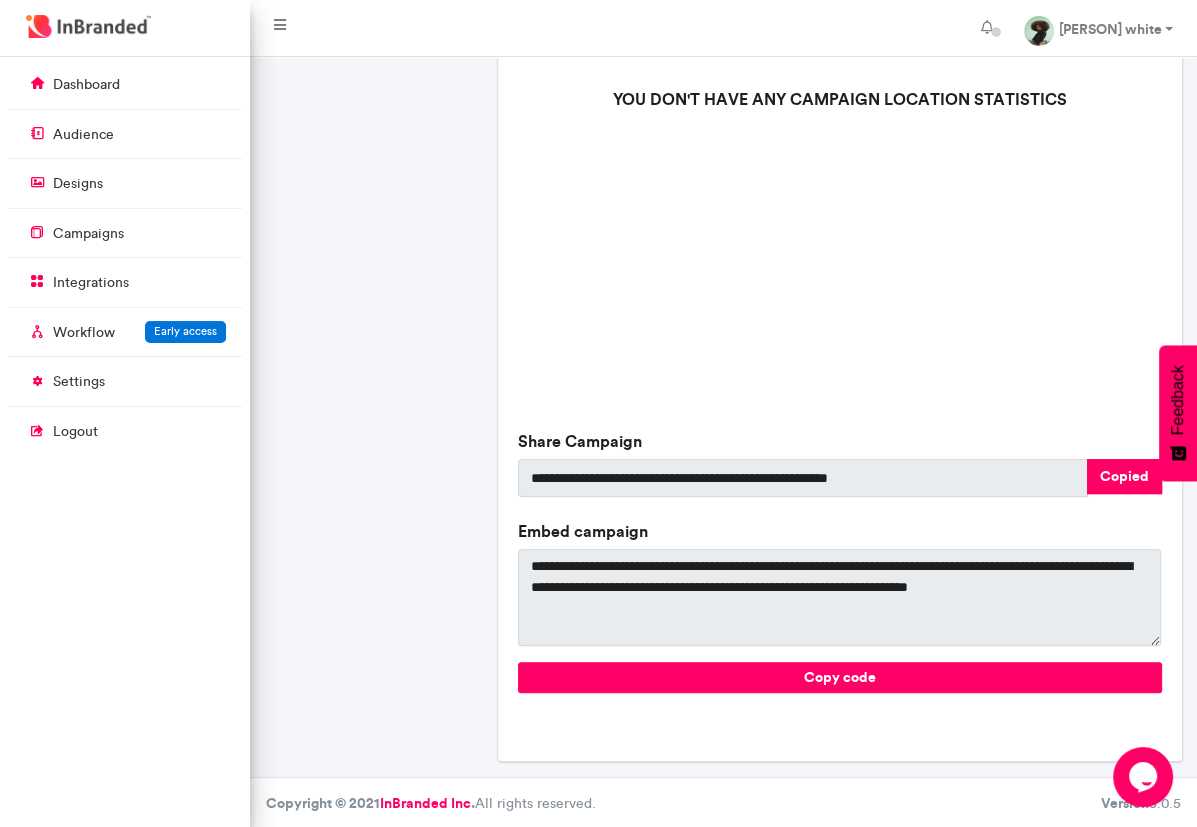 click on "FVVE campaign There Is No Description Yet Type   image Created   14 minutes ago Published   Just now Views   0 Entries   0 publish campaign un-publish campaign Generate segment from audience" at bounding box center (374, 159) 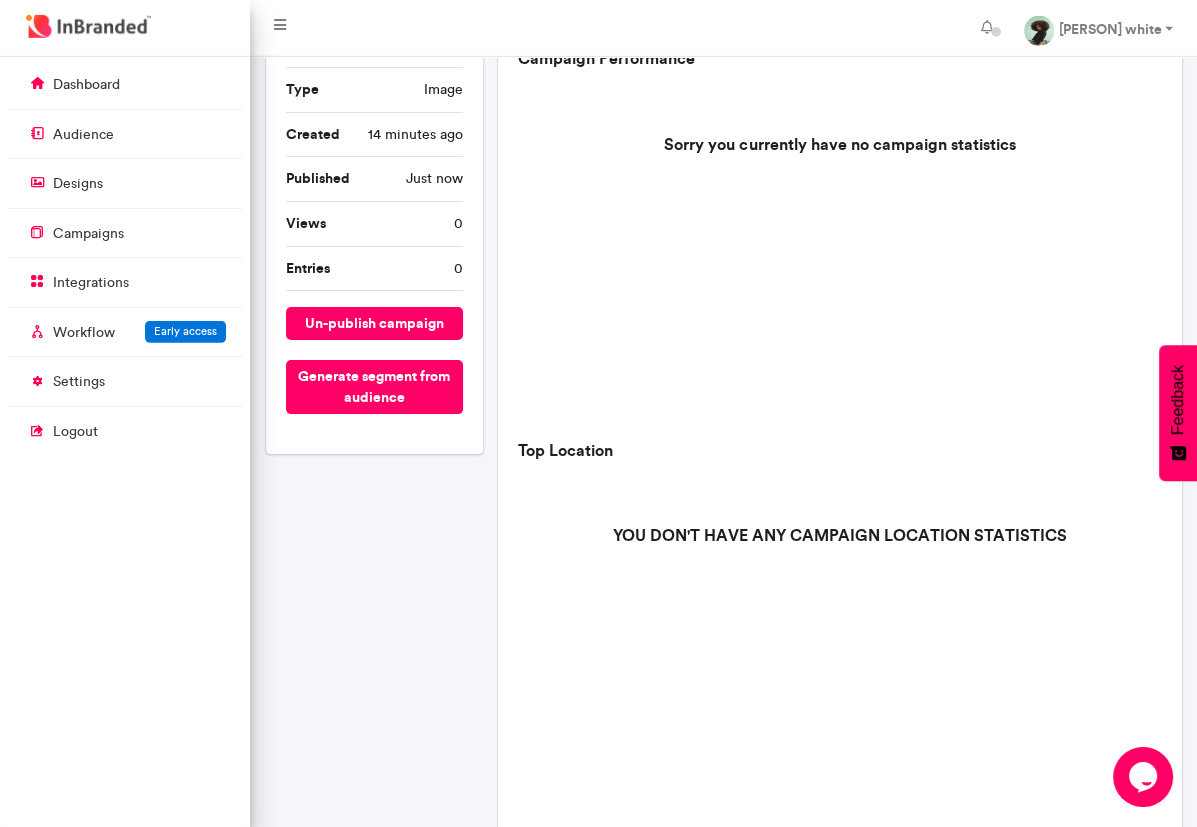 scroll, scrollTop: 0, scrollLeft: 0, axis: both 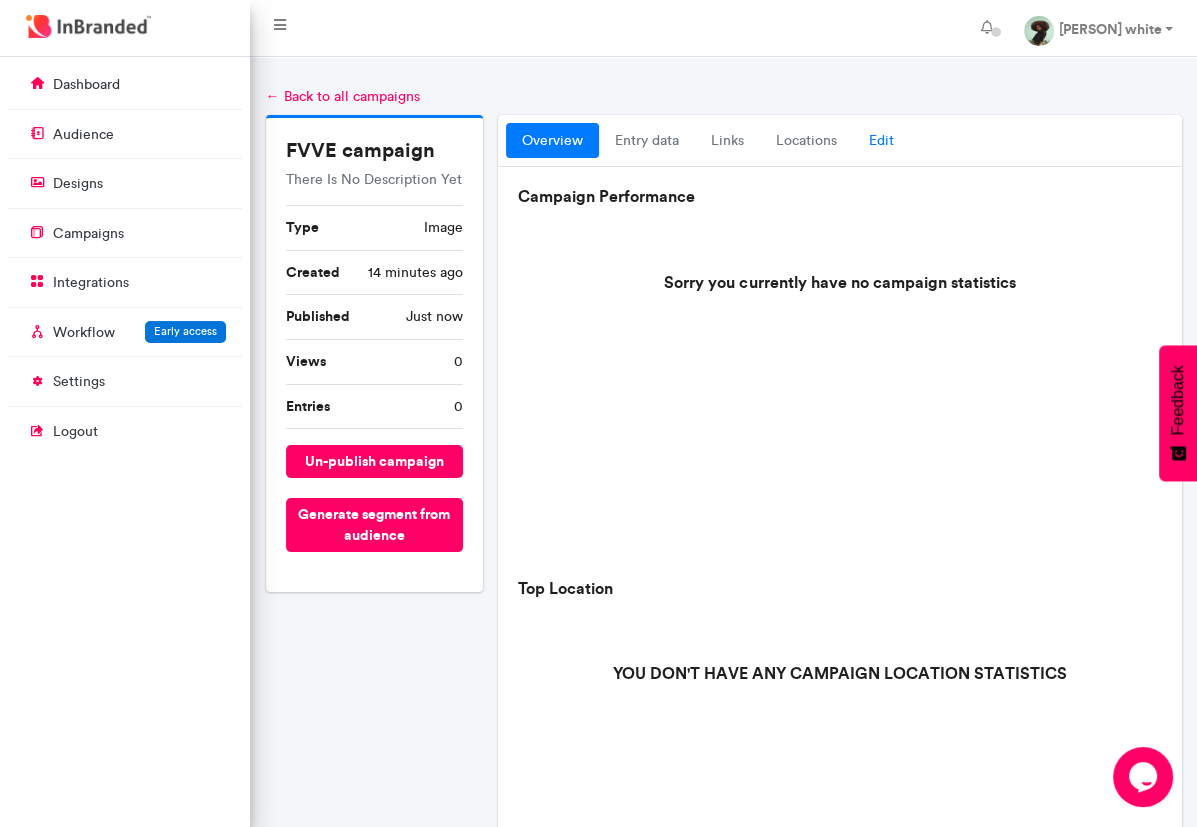click on "Edit" at bounding box center [881, 141] 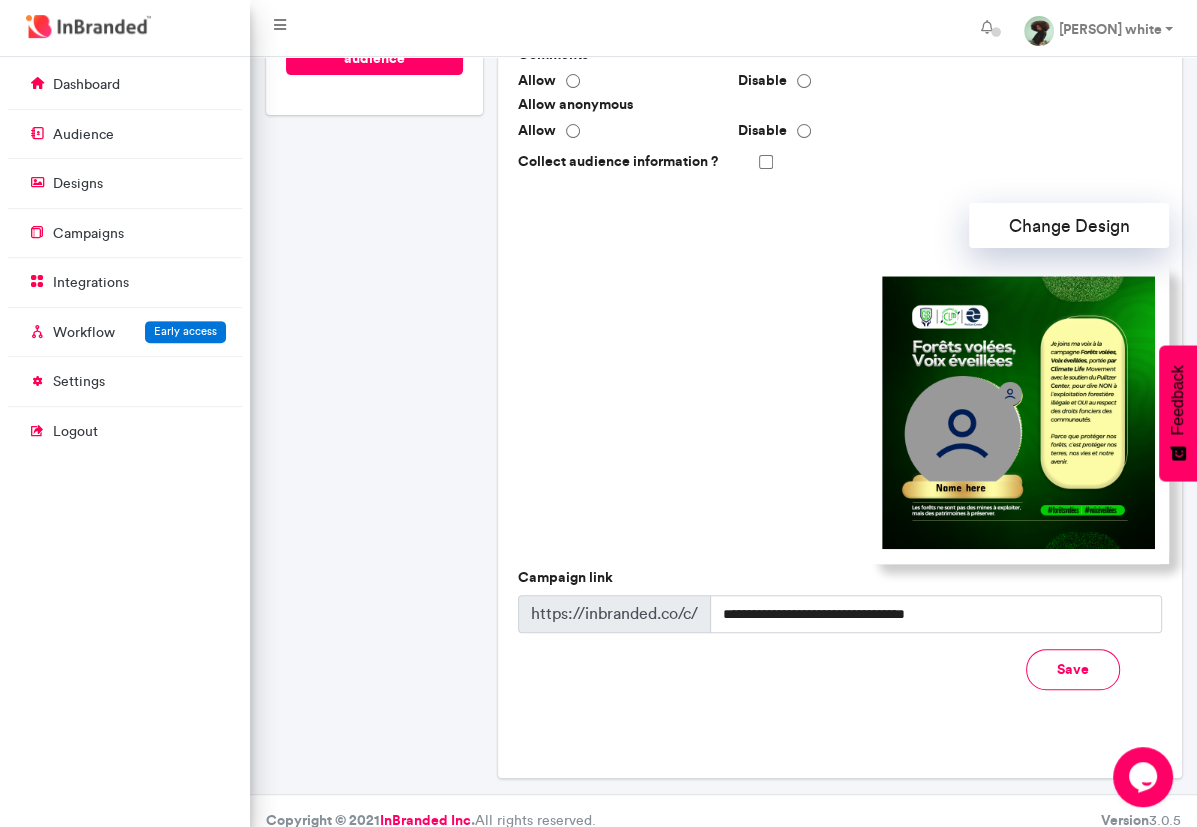 scroll, scrollTop: 478, scrollLeft: 0, axis: vertical 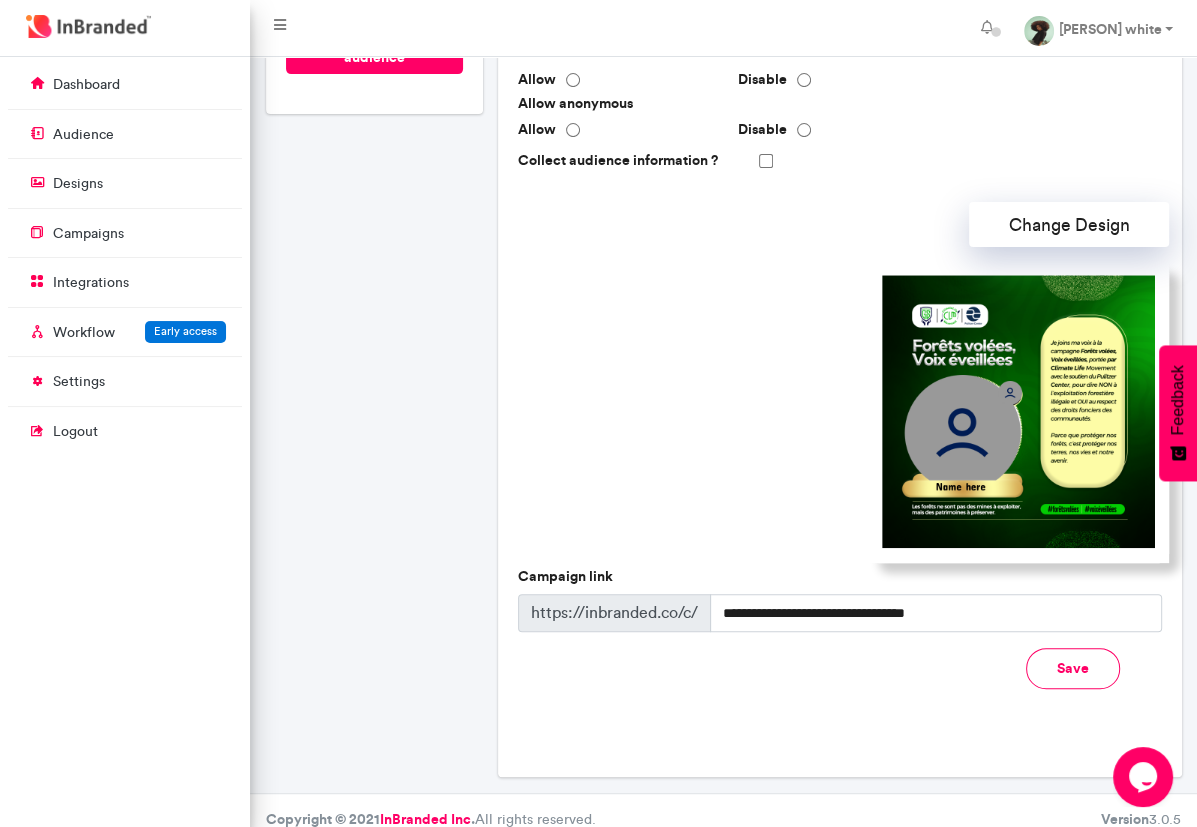 click at bounding box center [1019, 413] 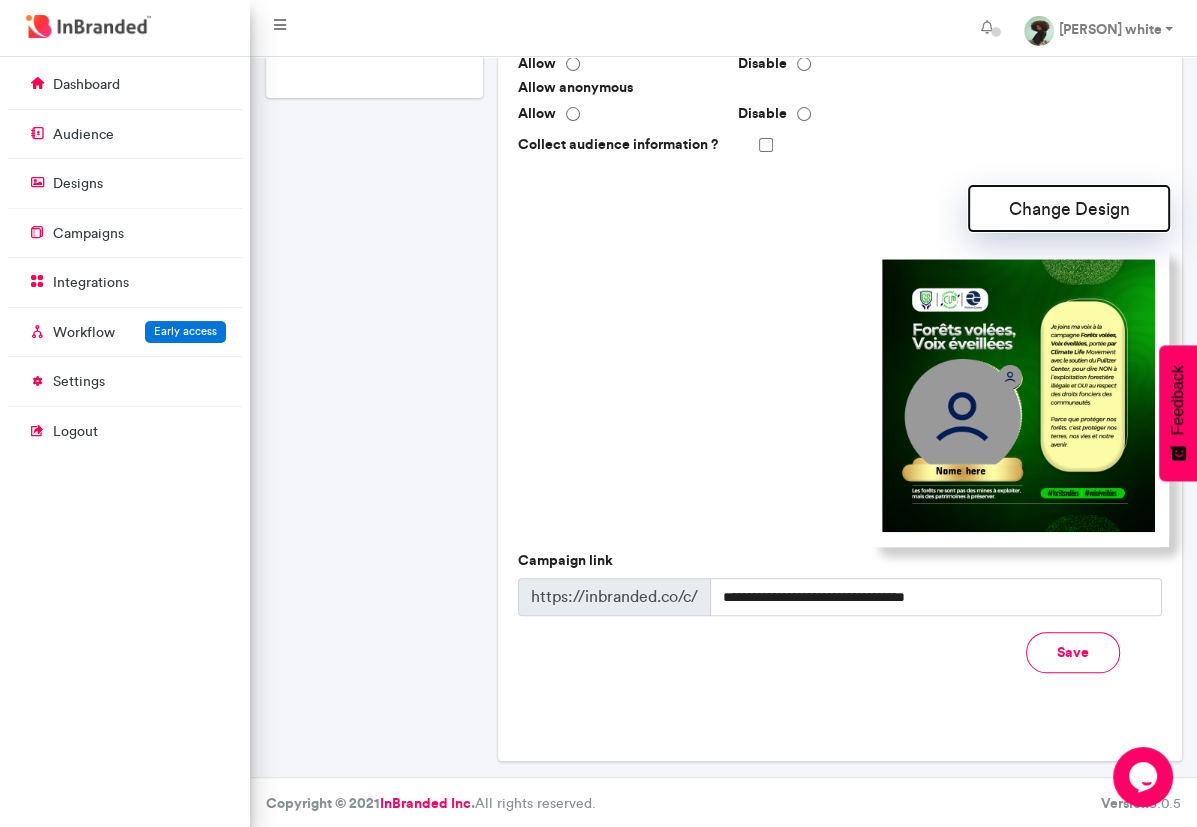 click on "Change Design" at bounding box center [1069, 208] 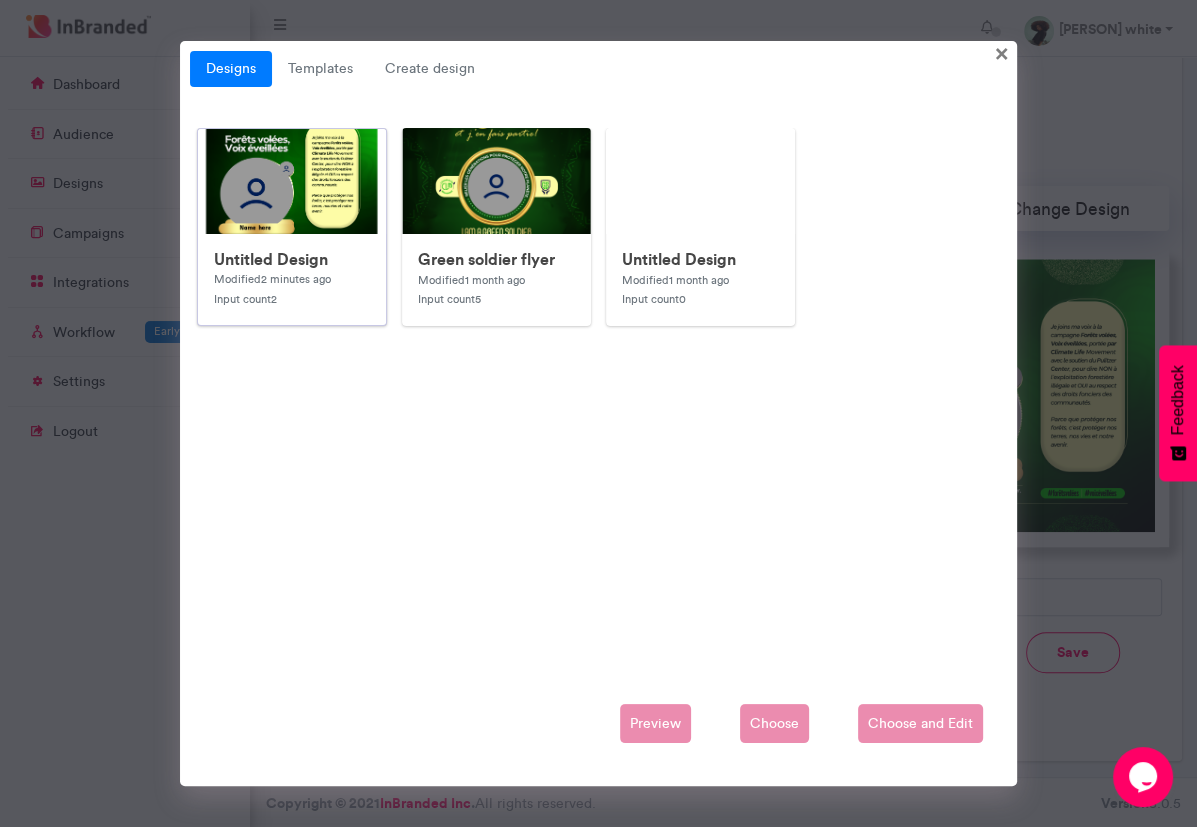 click at bounding box center [598, 529] 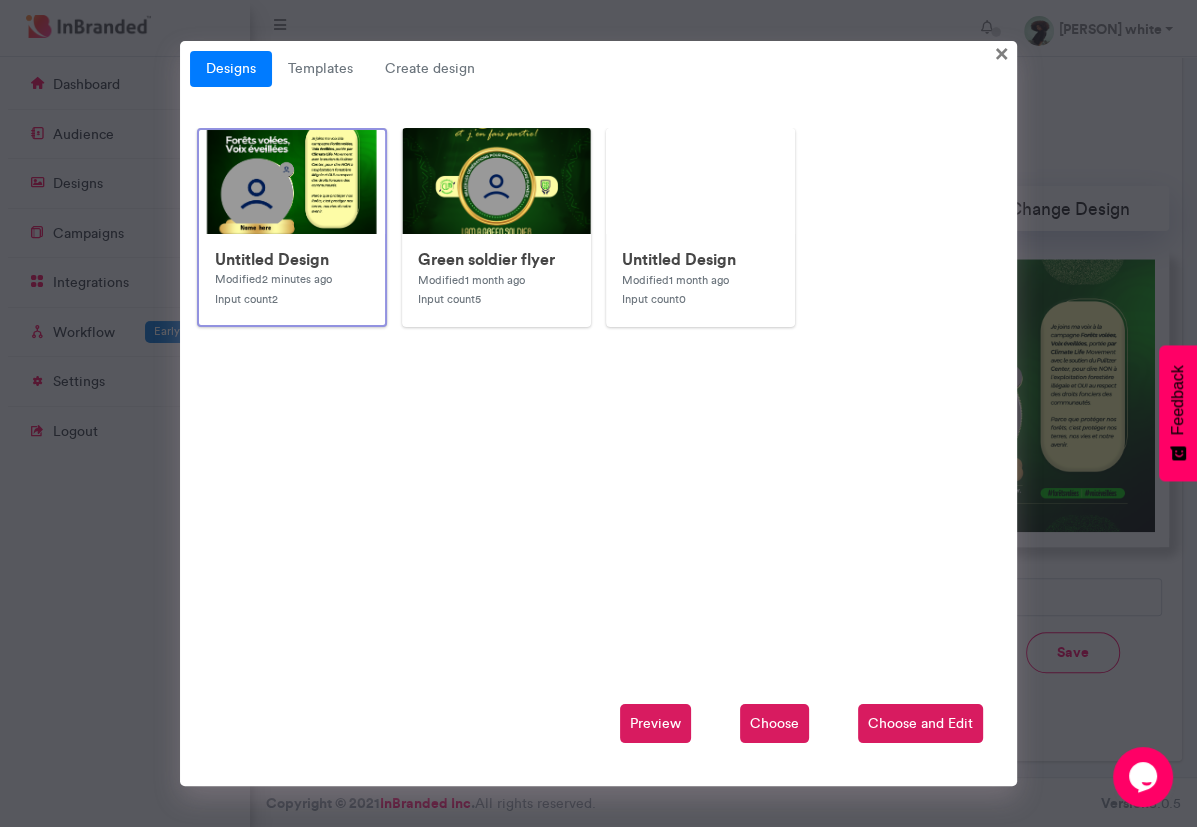 click on "Choose and Edit" at bounding box center [920, 724] 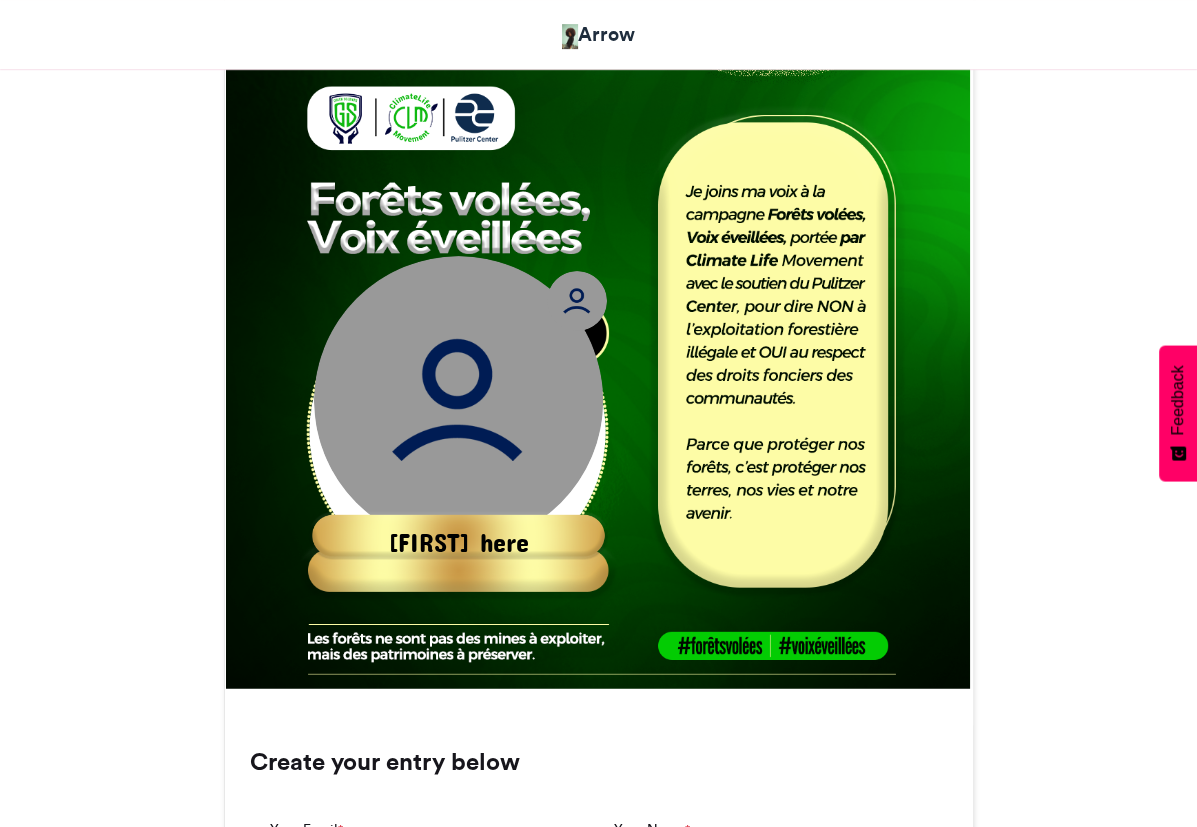 scroll, scrollTop: 702, scrollLeft: 0, axis: vertical 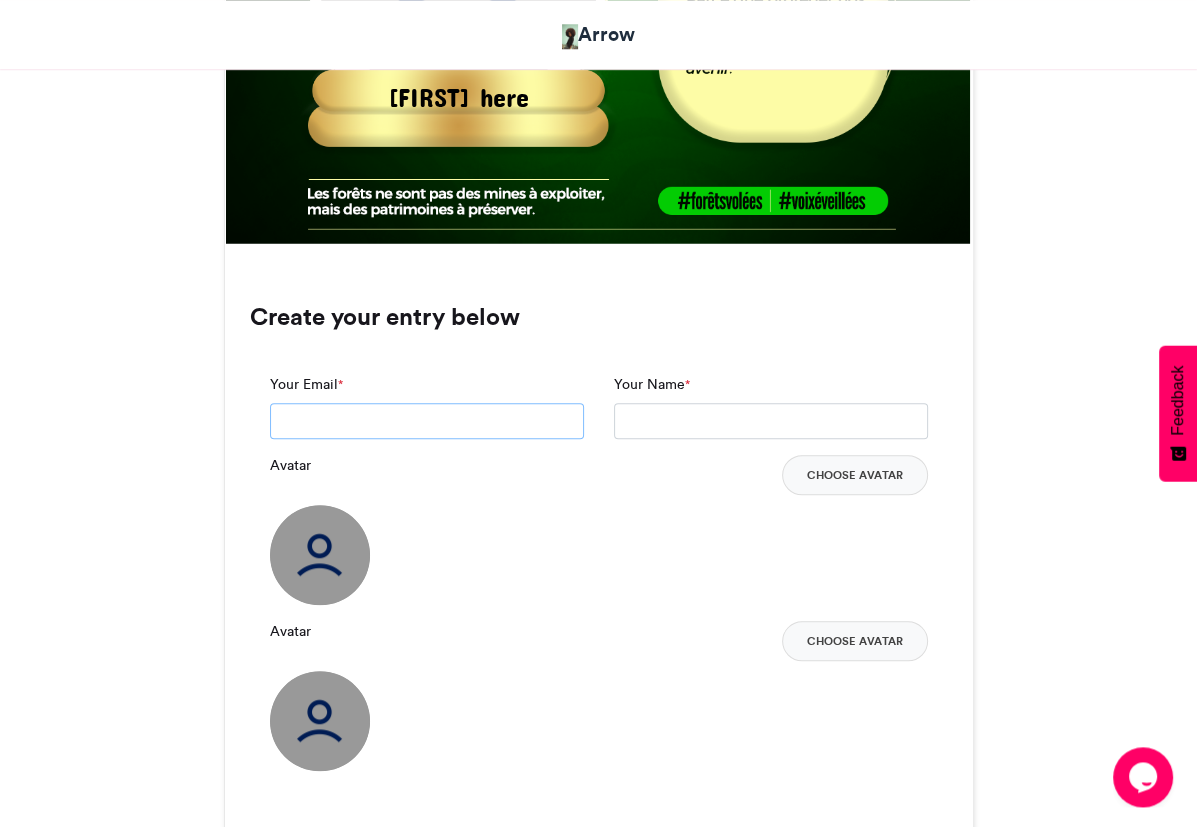 click on "Your Email  *" at bounding box center (427, 421) 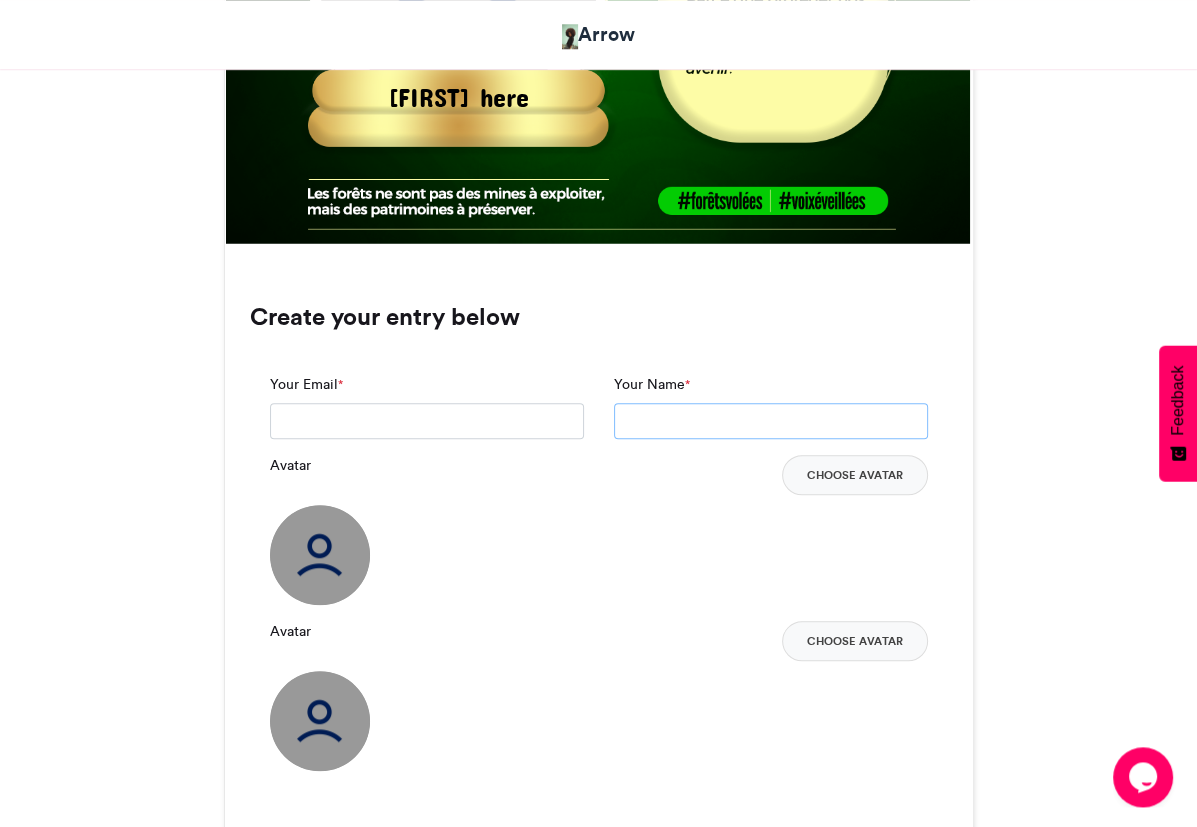 click on "Your Name  *" at bounding box center (771, 421) 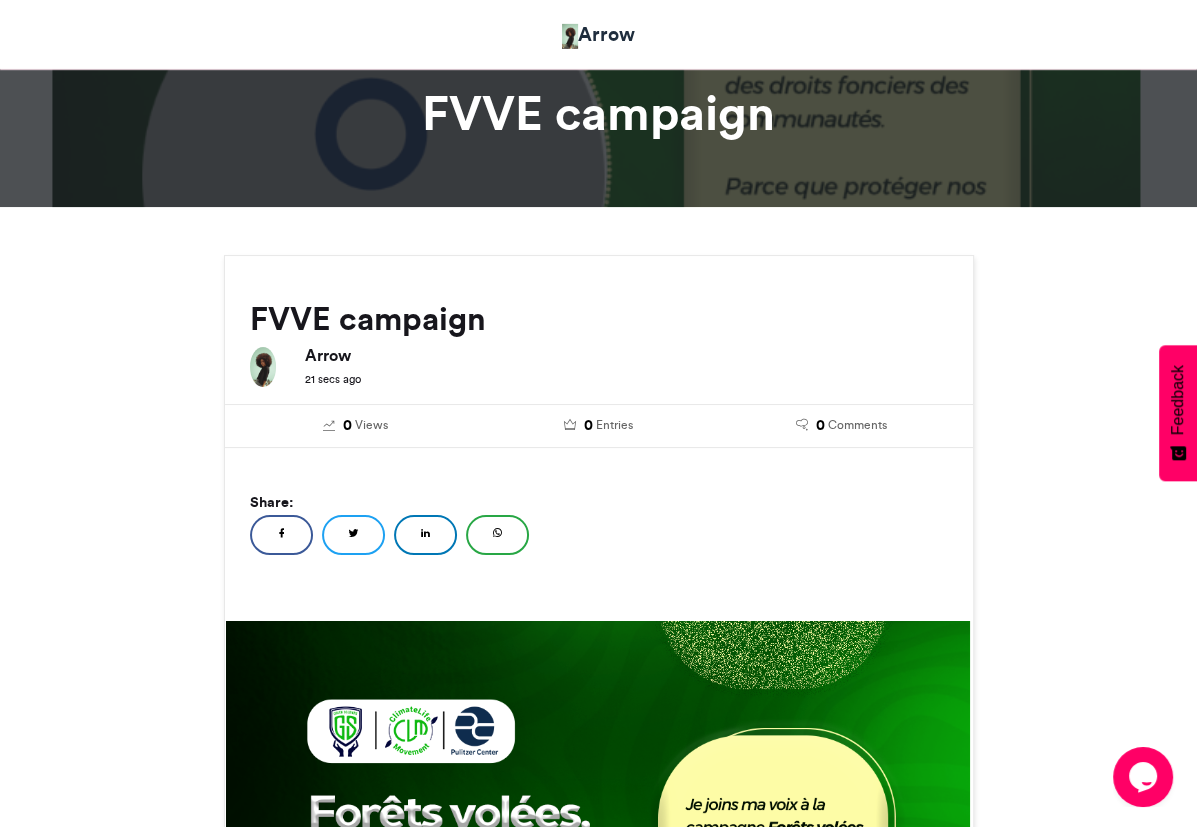 scroll, scrollTop: 50, scrollLeft: 0, axis: vertical 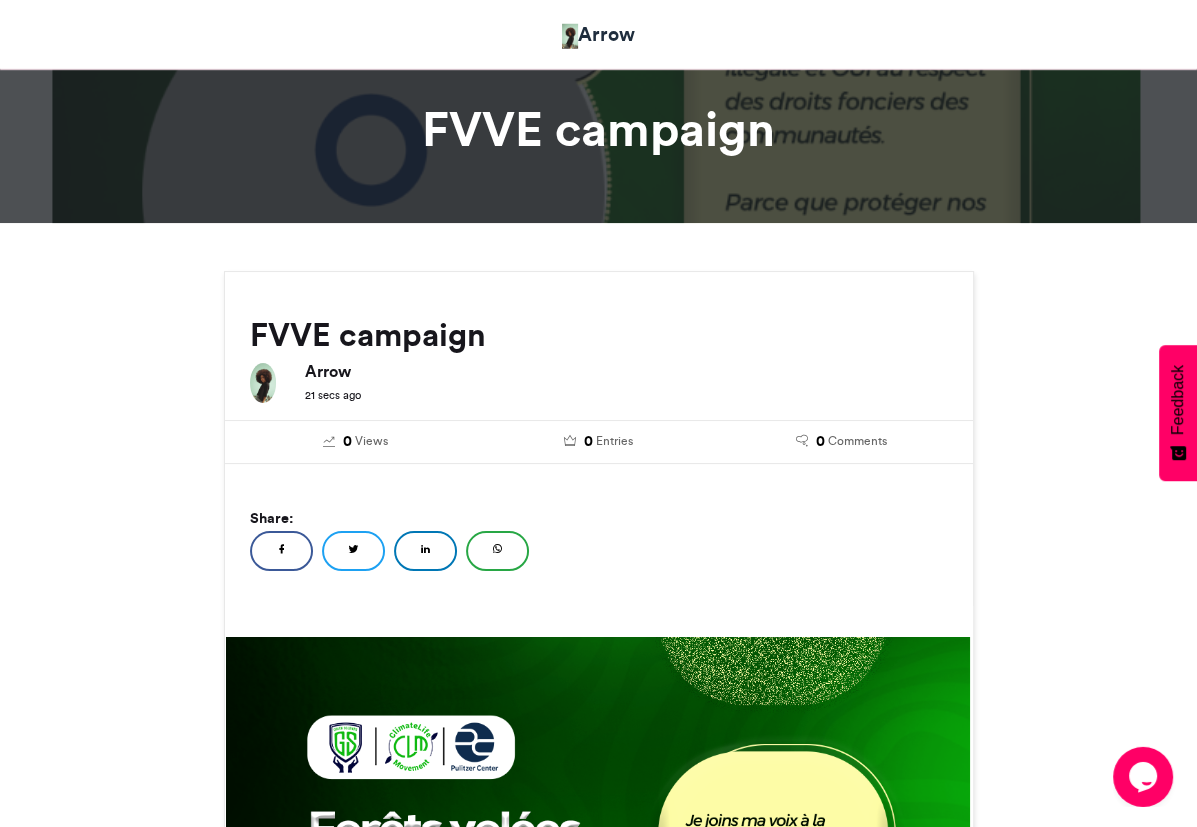 type on "**********" 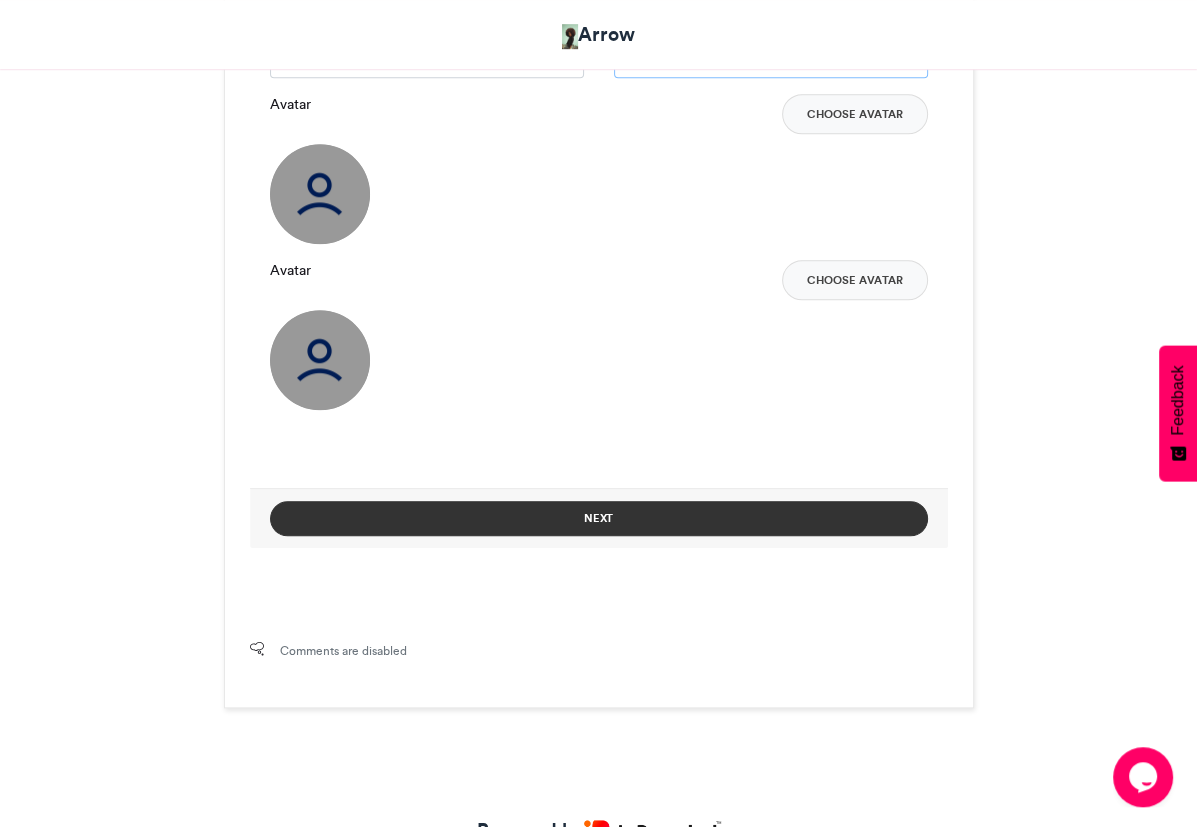 scroll, scrollTop: 1489, scrollLeft: 0, axis: vertical 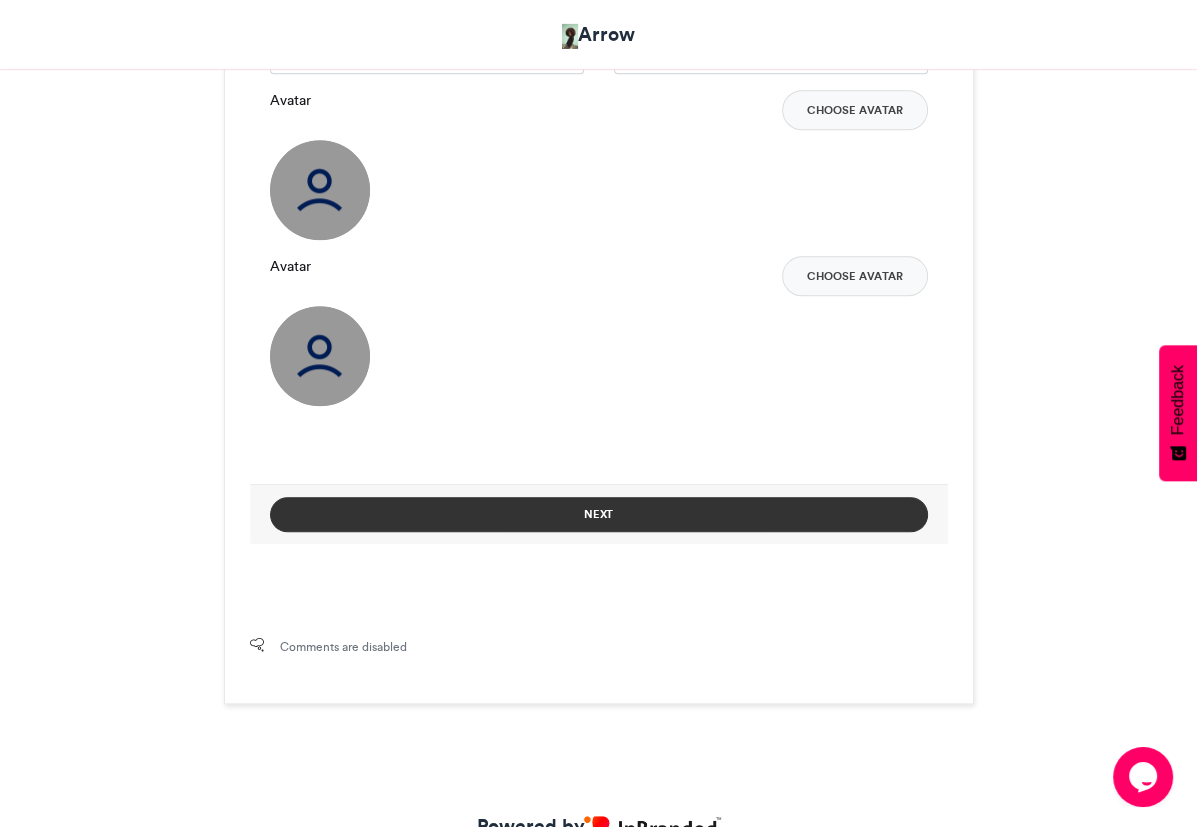 click on "Next" at bounding box center (599, 514) 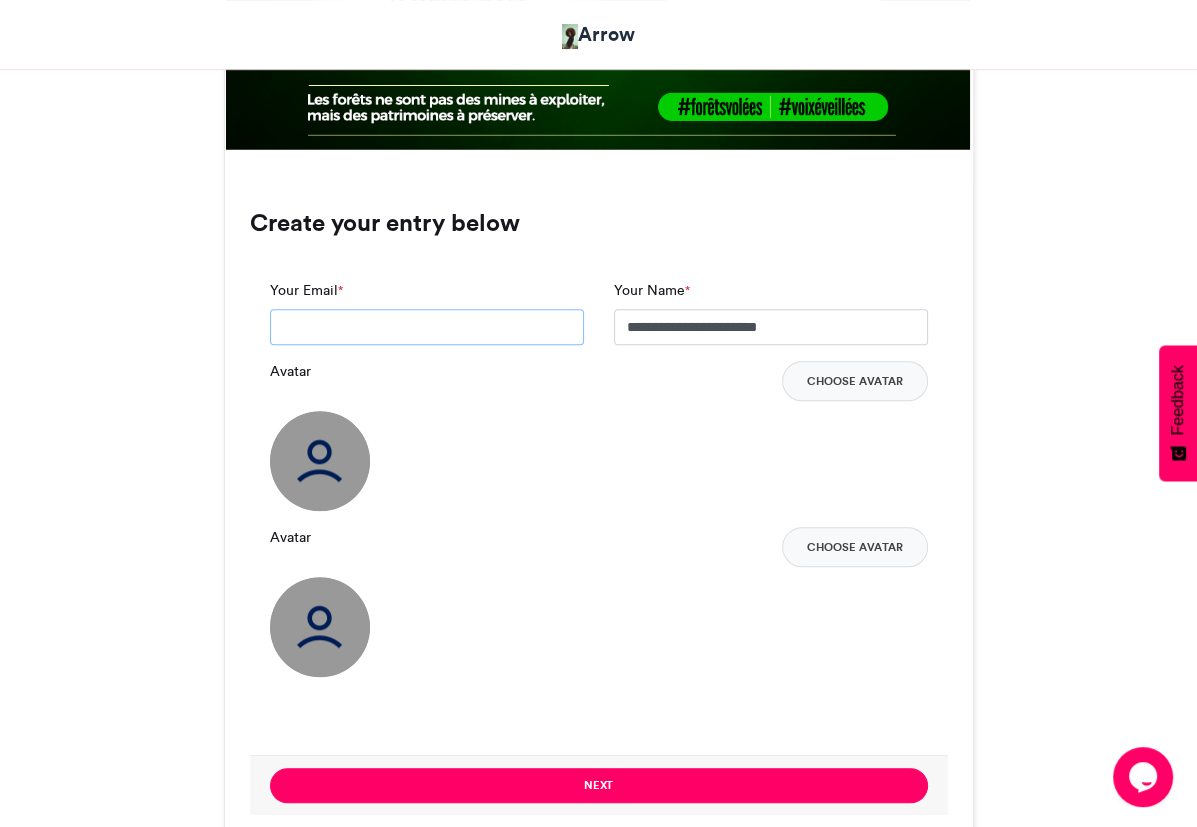 scroll, scrollTop: 1216, scrollLeft: 0, axis: vertical 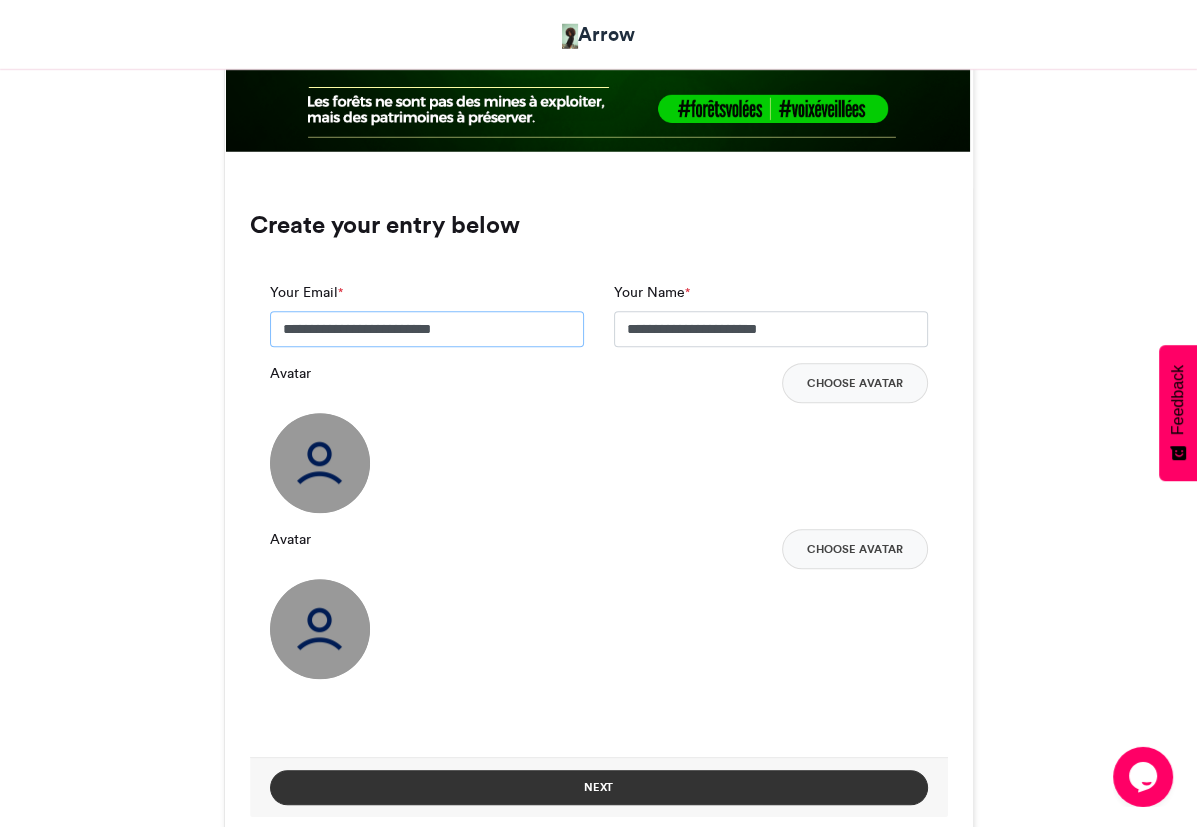type on "**********" 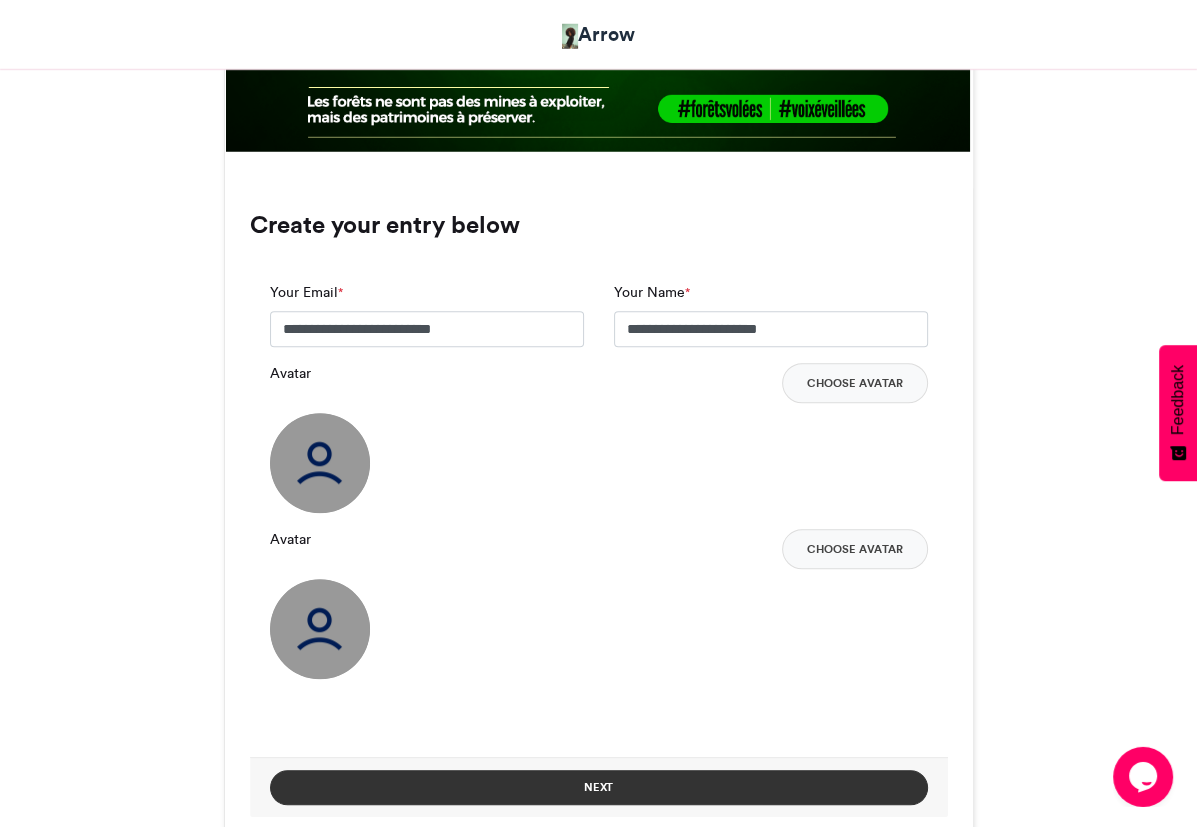 click on "Next" at bounding box center [599, 787] 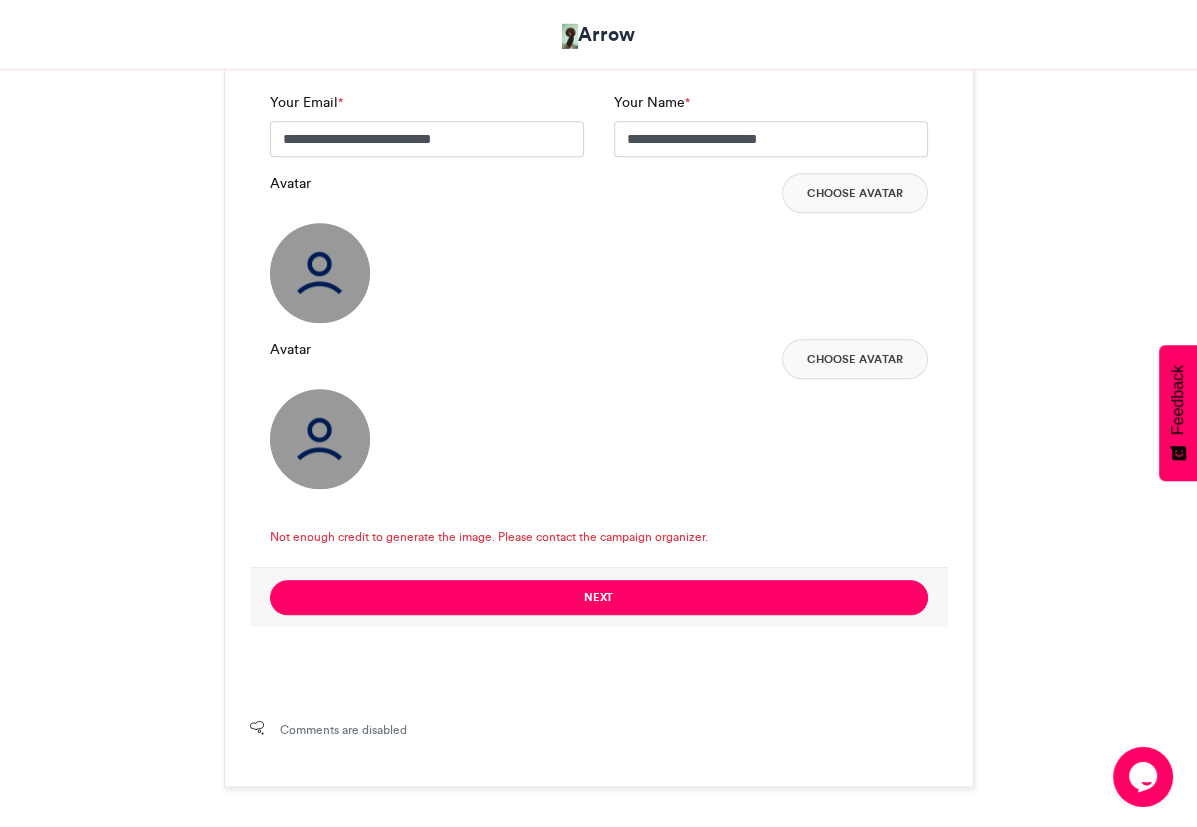 scroll, scrollTop: 1409, scrollLeft: 0, axis: vertical 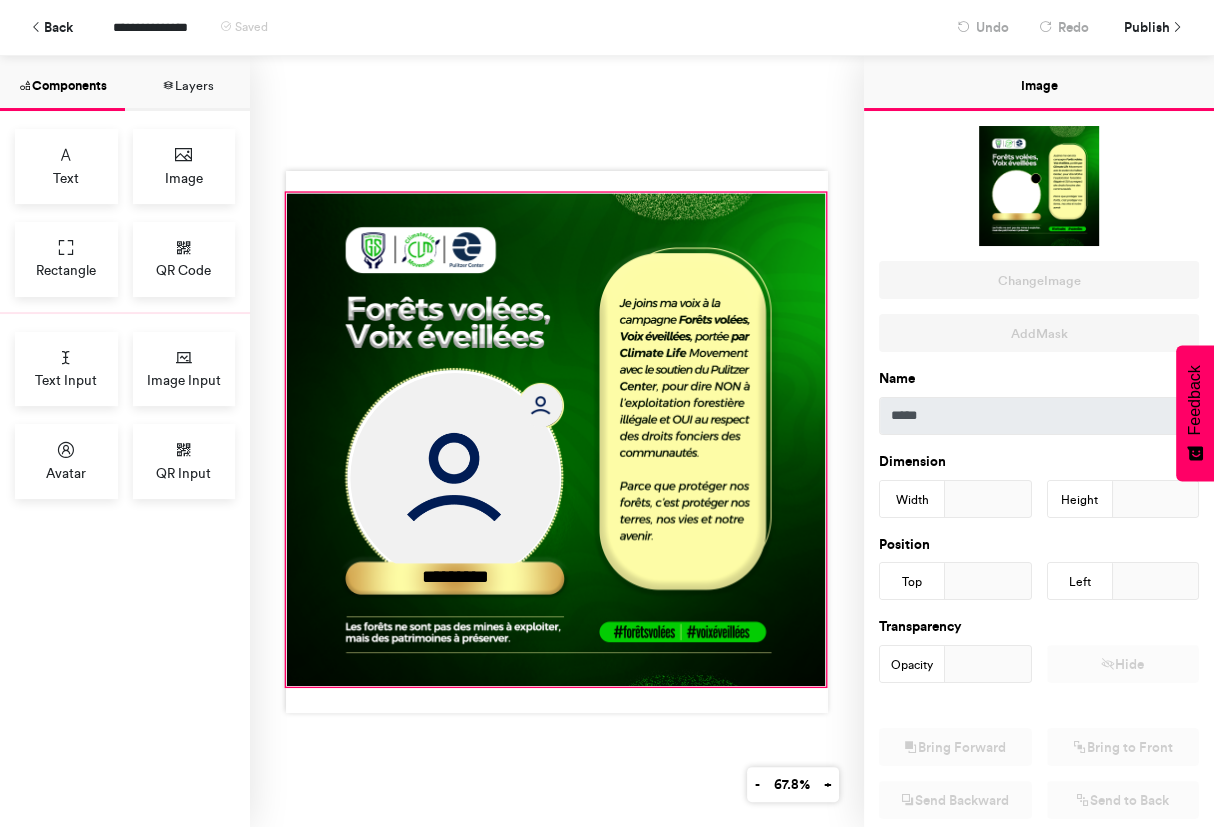 click at bounding box center [556, 439] 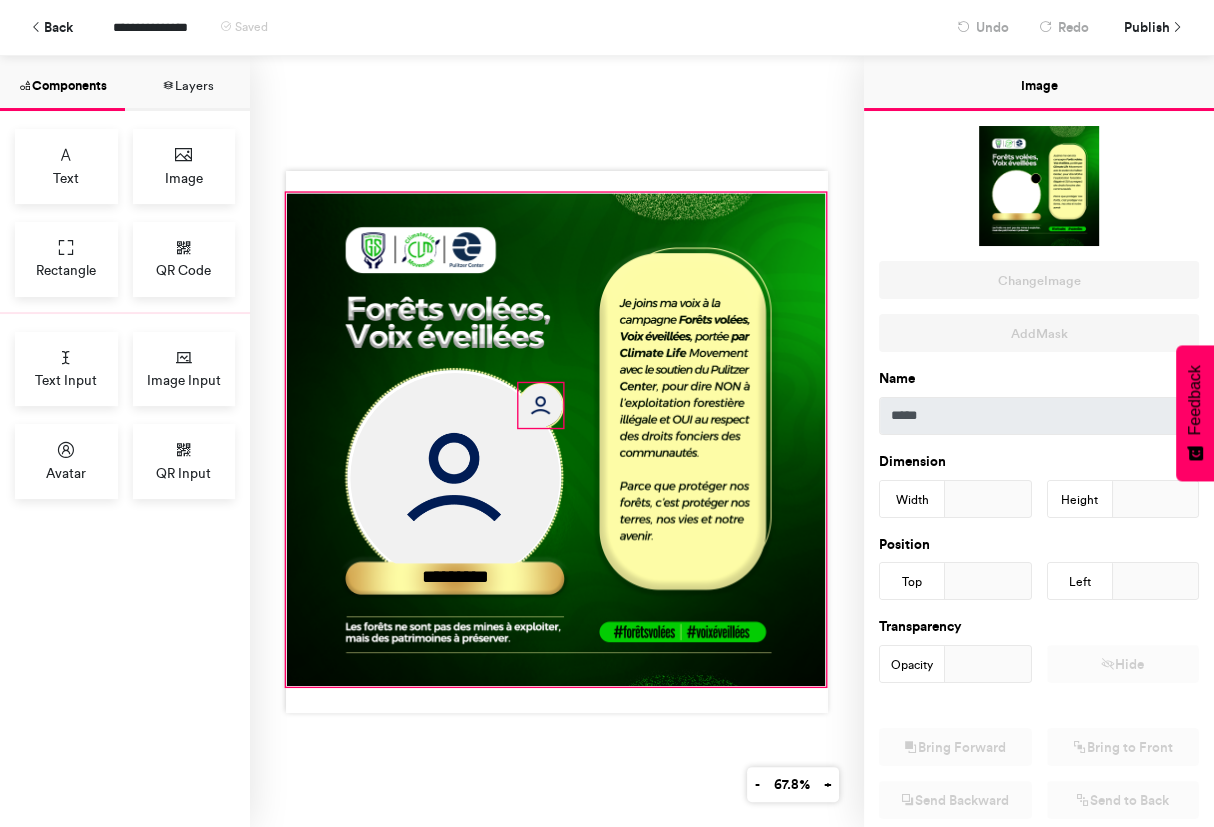 click at bounding box center [540, 404] 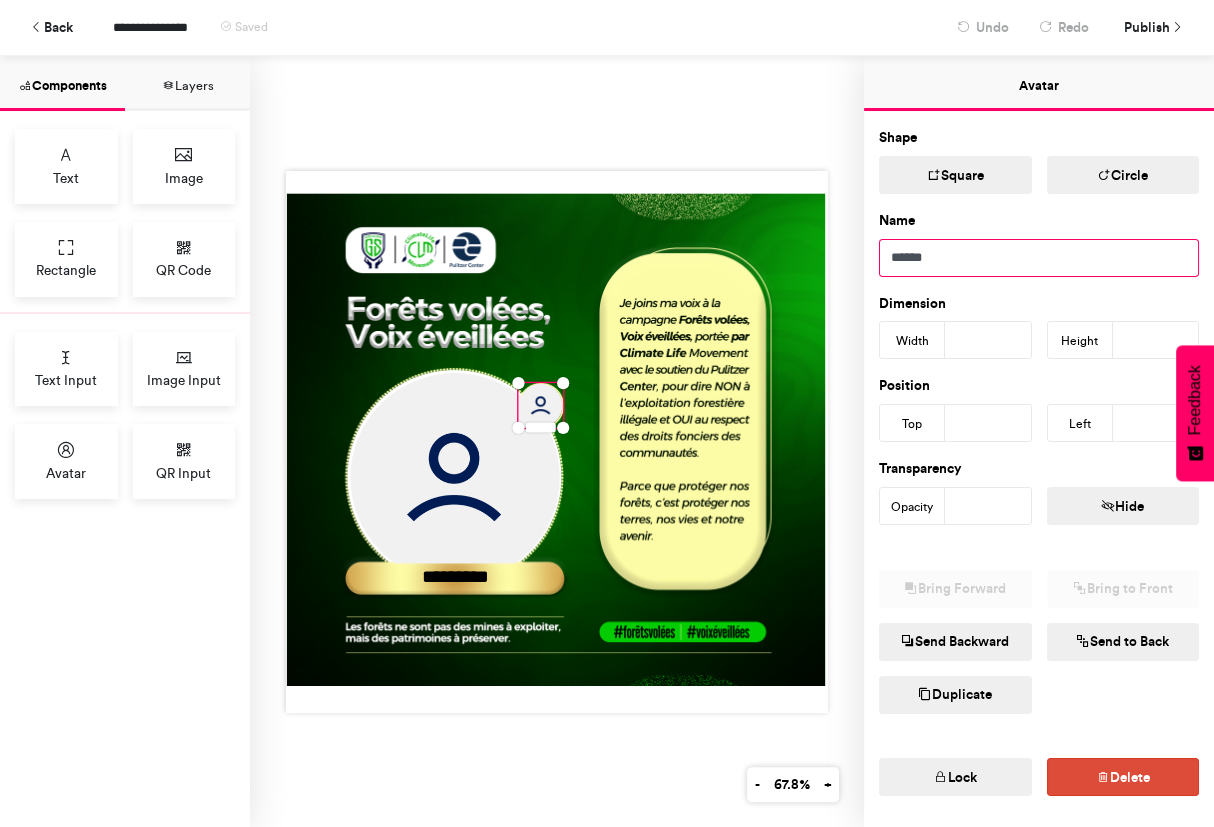 click on "******" at bounding box center [1039, 258] 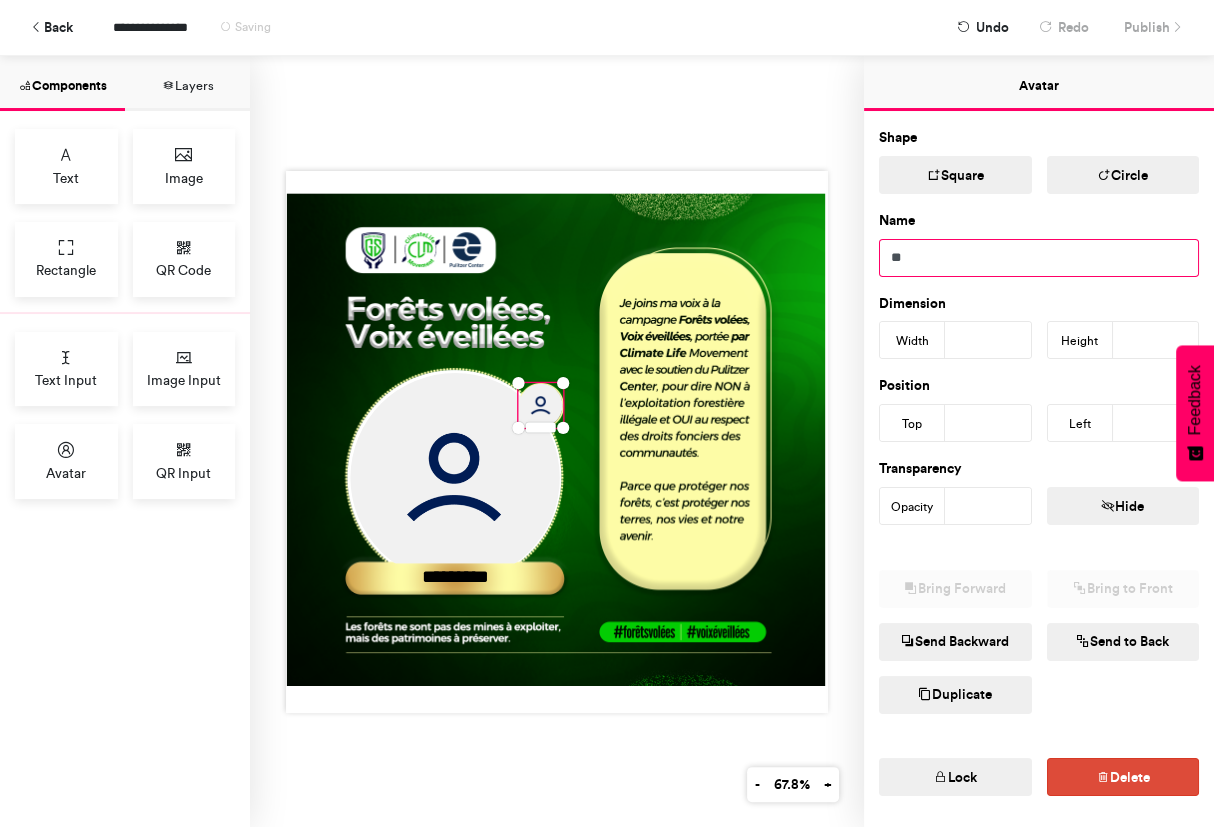 type on "*" 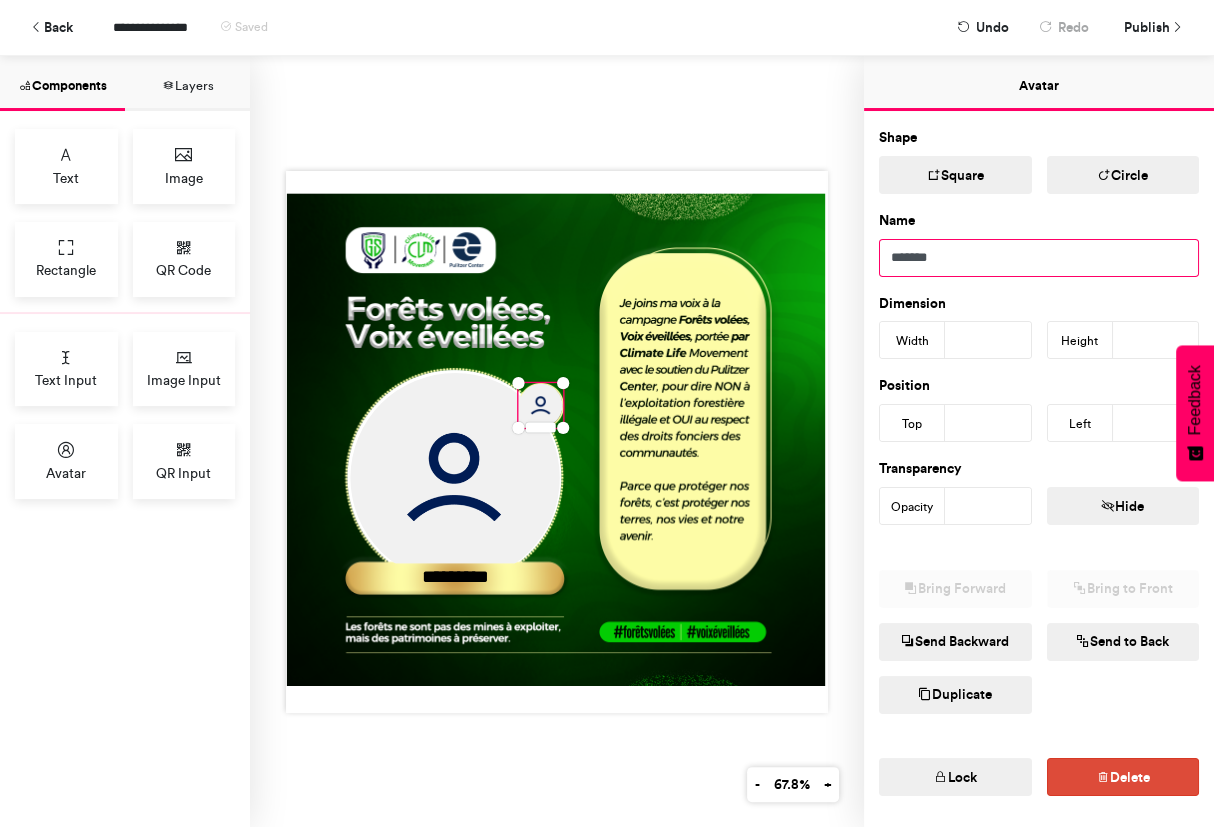 click on "*******" at bounding box center [1039, 258] 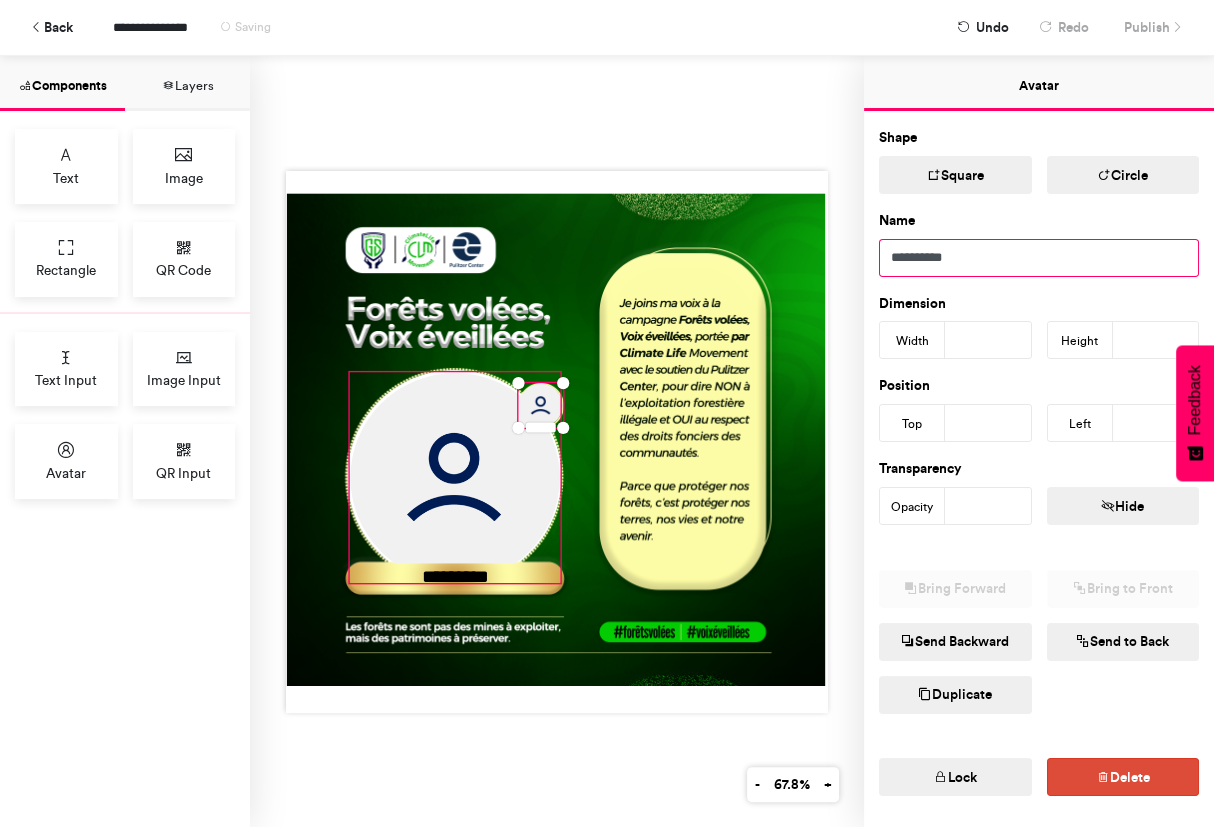 click at bounding box center [454, 476] 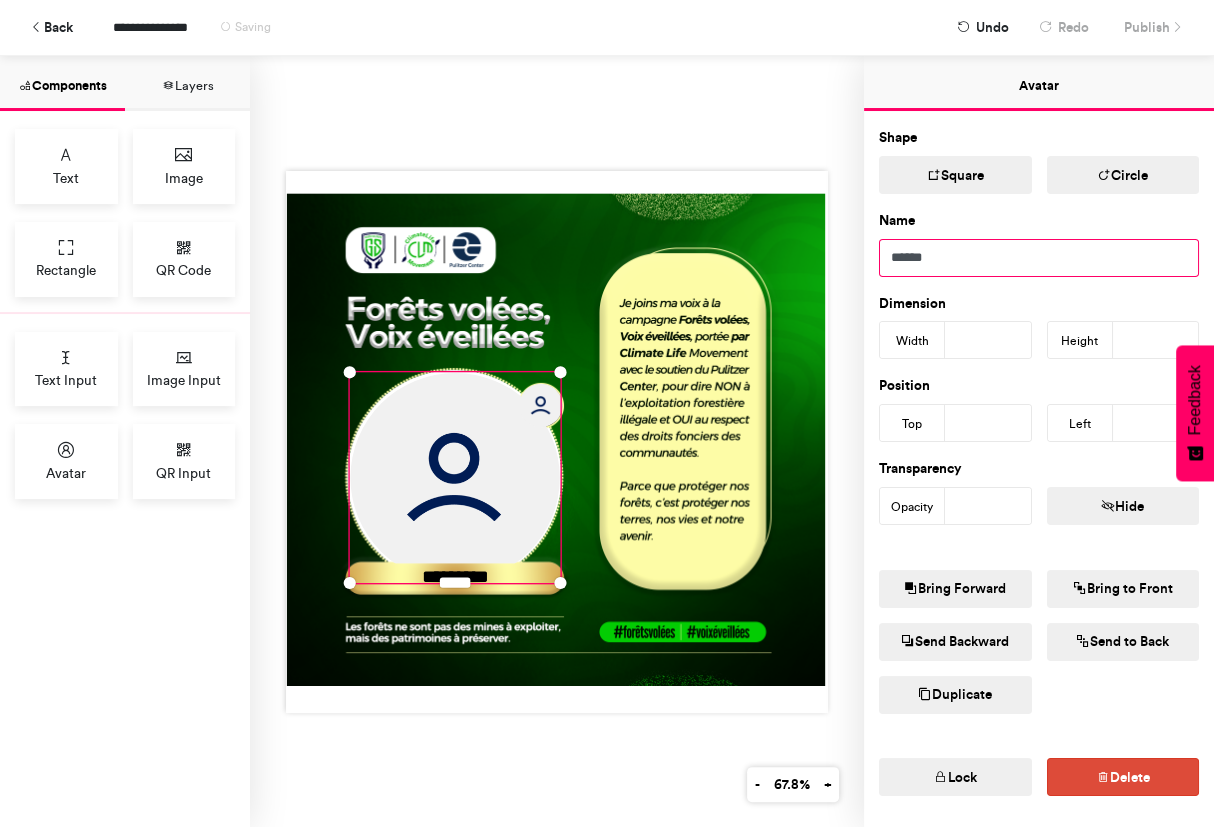 click on "******" at bounding box center (1039, 258) 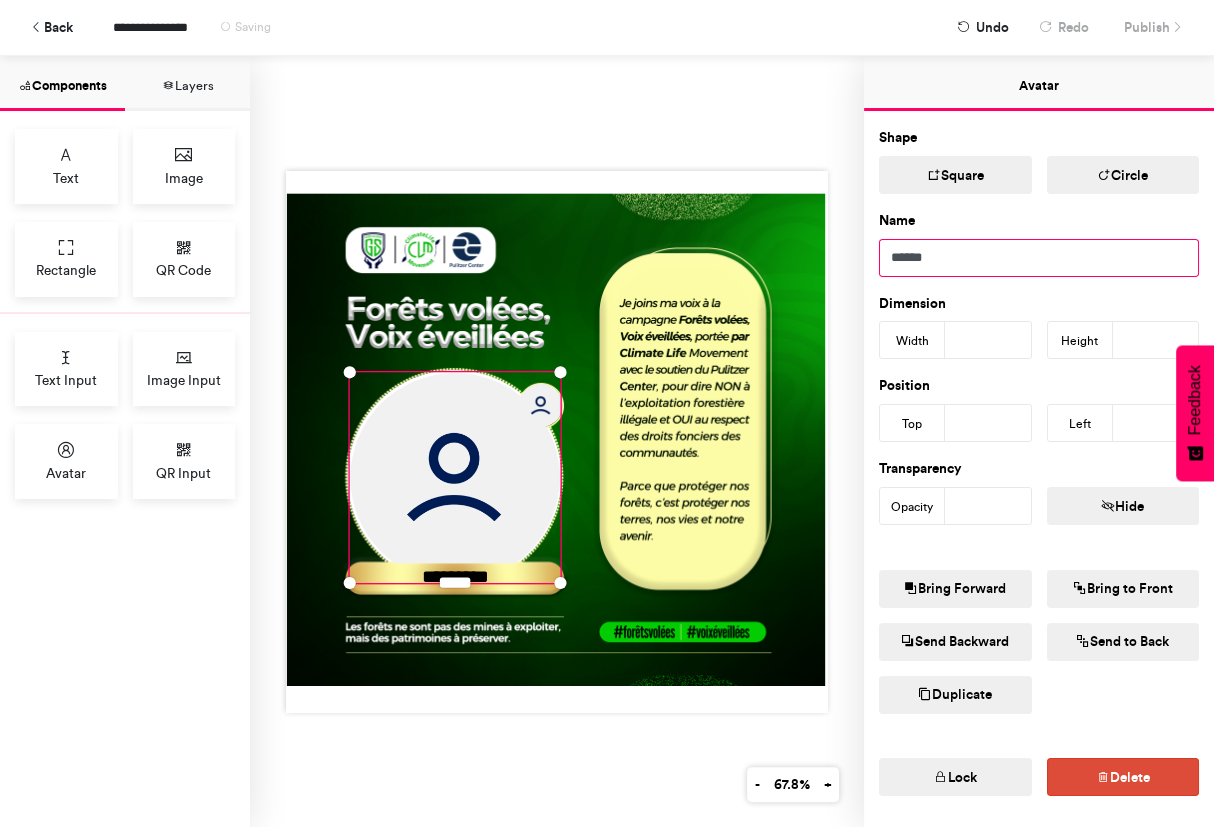 click on "******" at bounding box center (1039, 258) 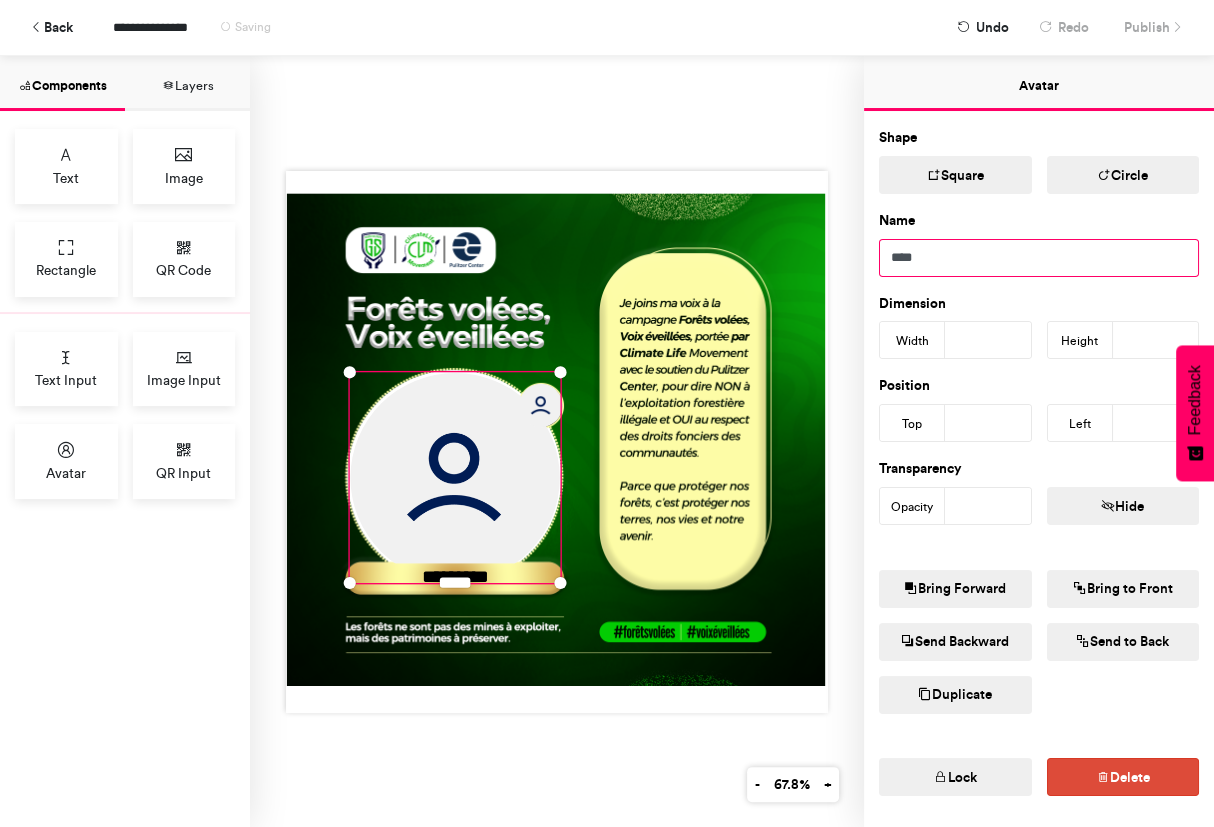 type on "*****" 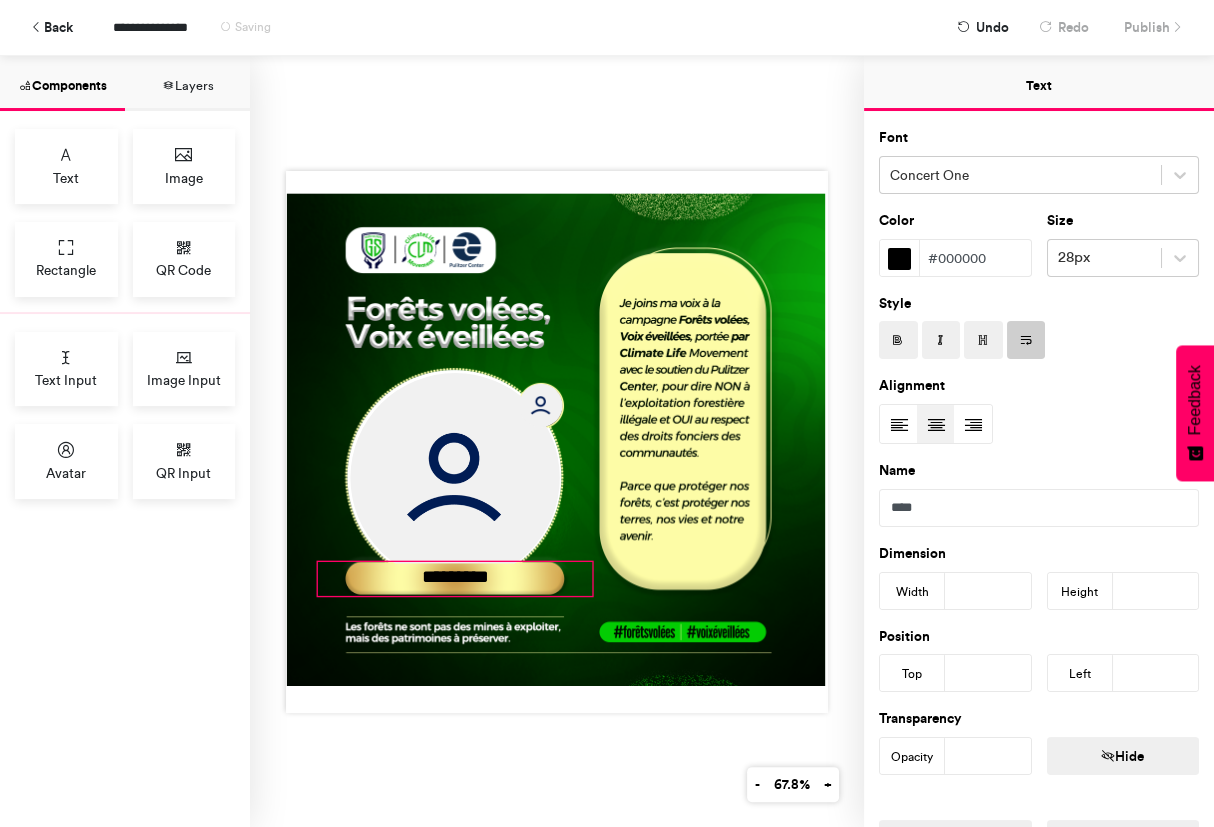 click on "*********" at bounding box center (455, 578) 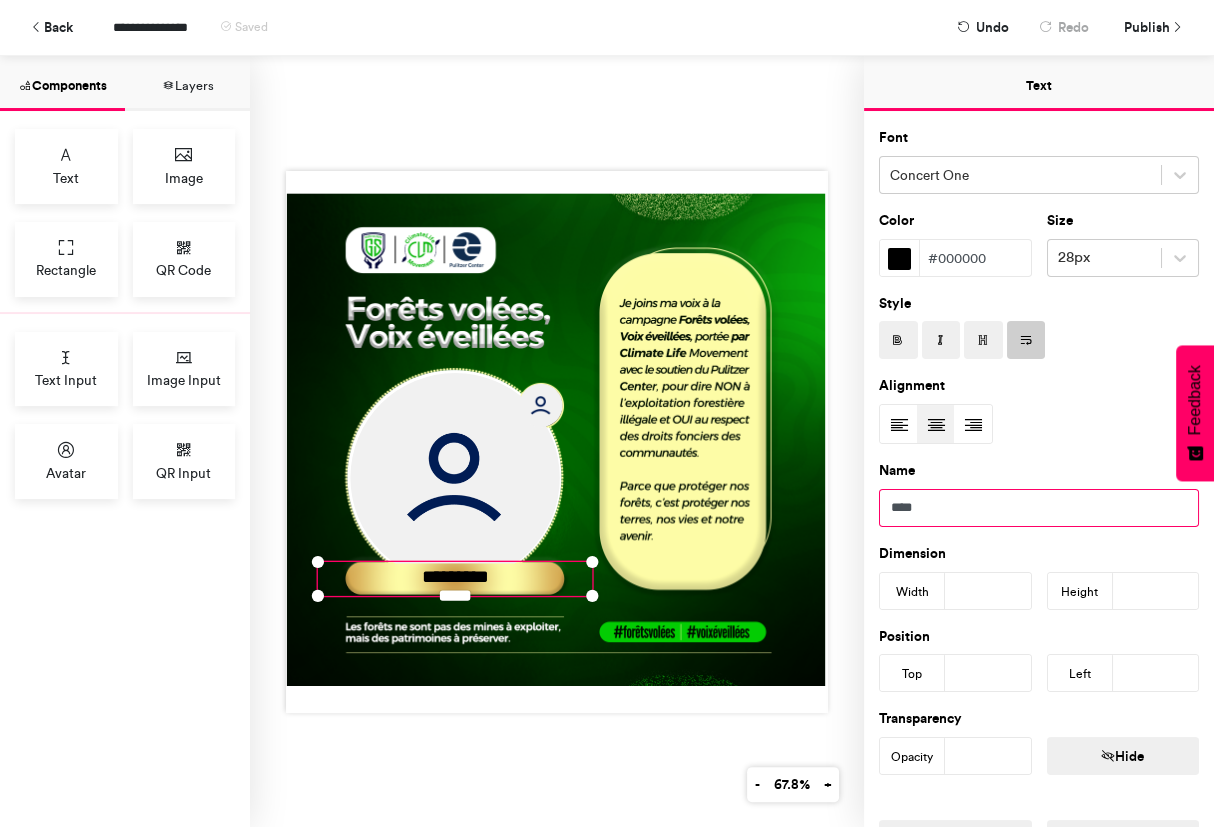 click on "****" at bounding box center [1039, 508] 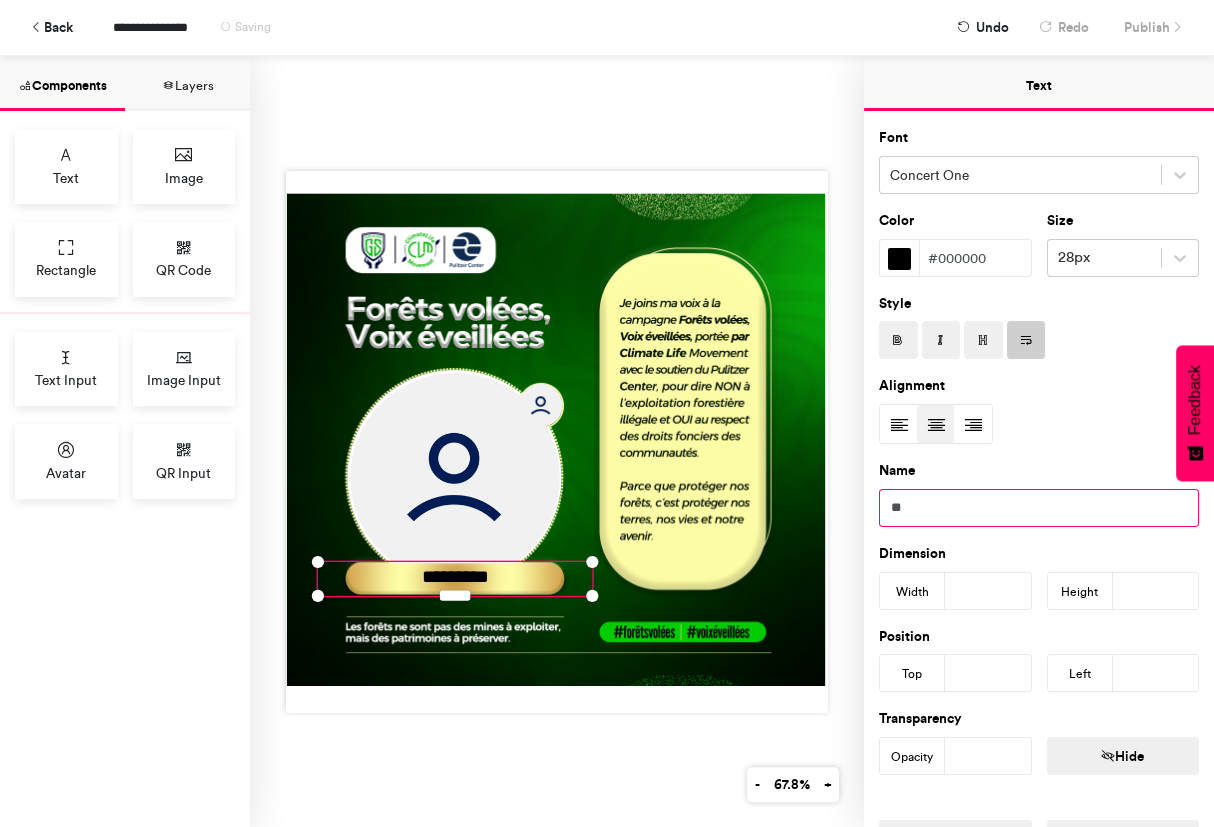type on "*" 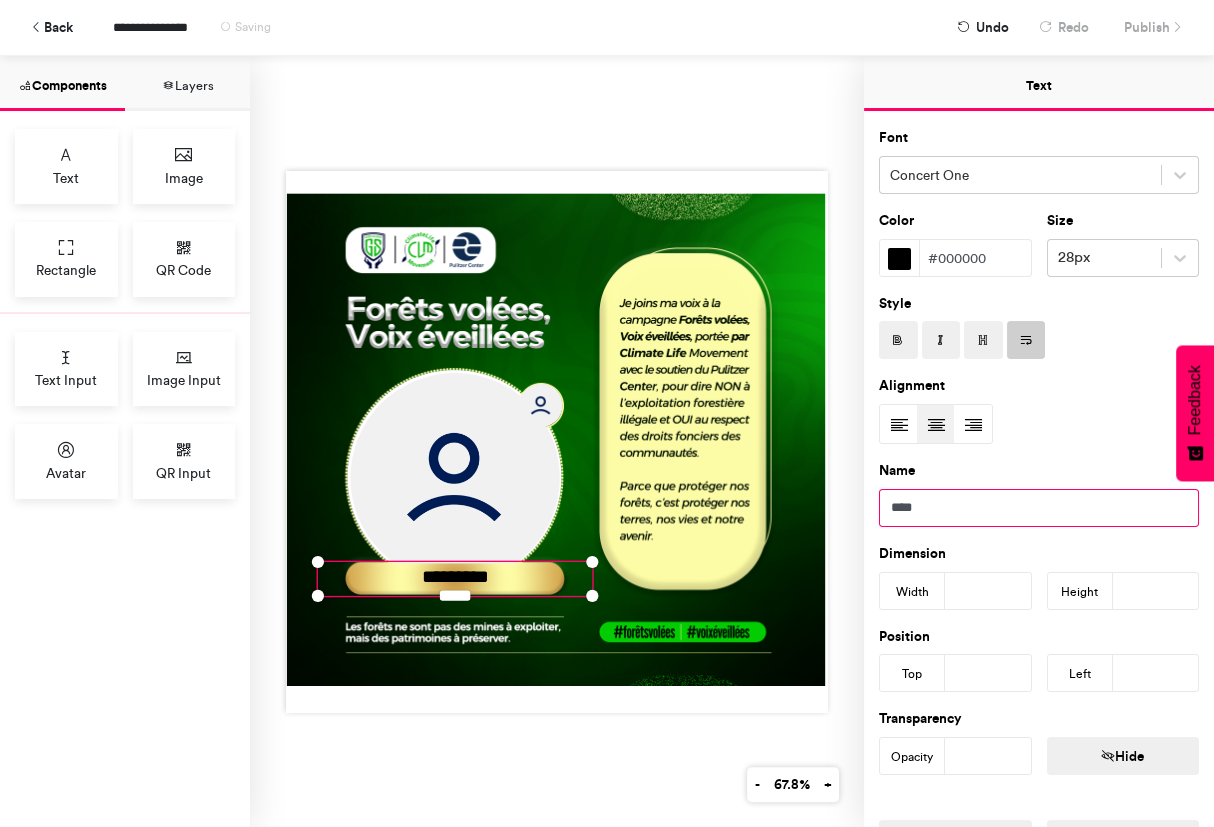 type on "****" 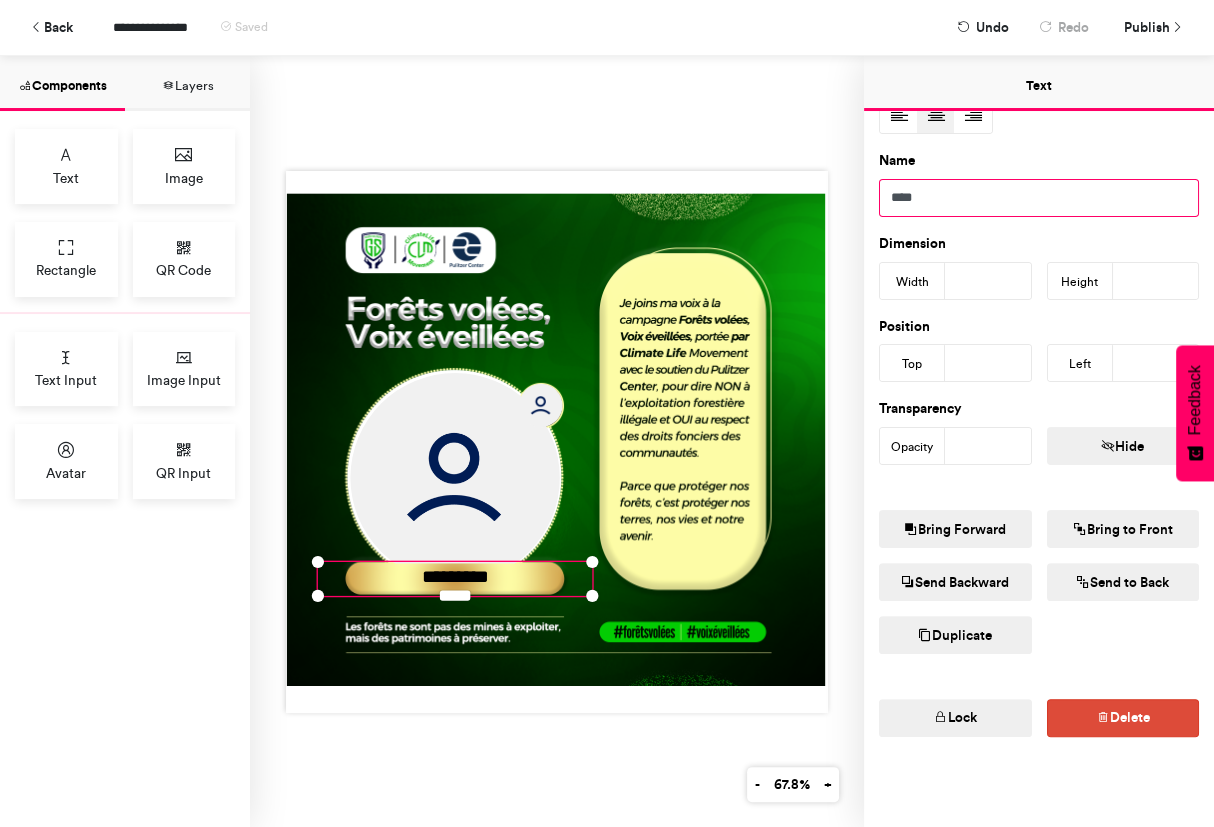scroll, scrollTop: 0, scrollLeft: 0, axis: both 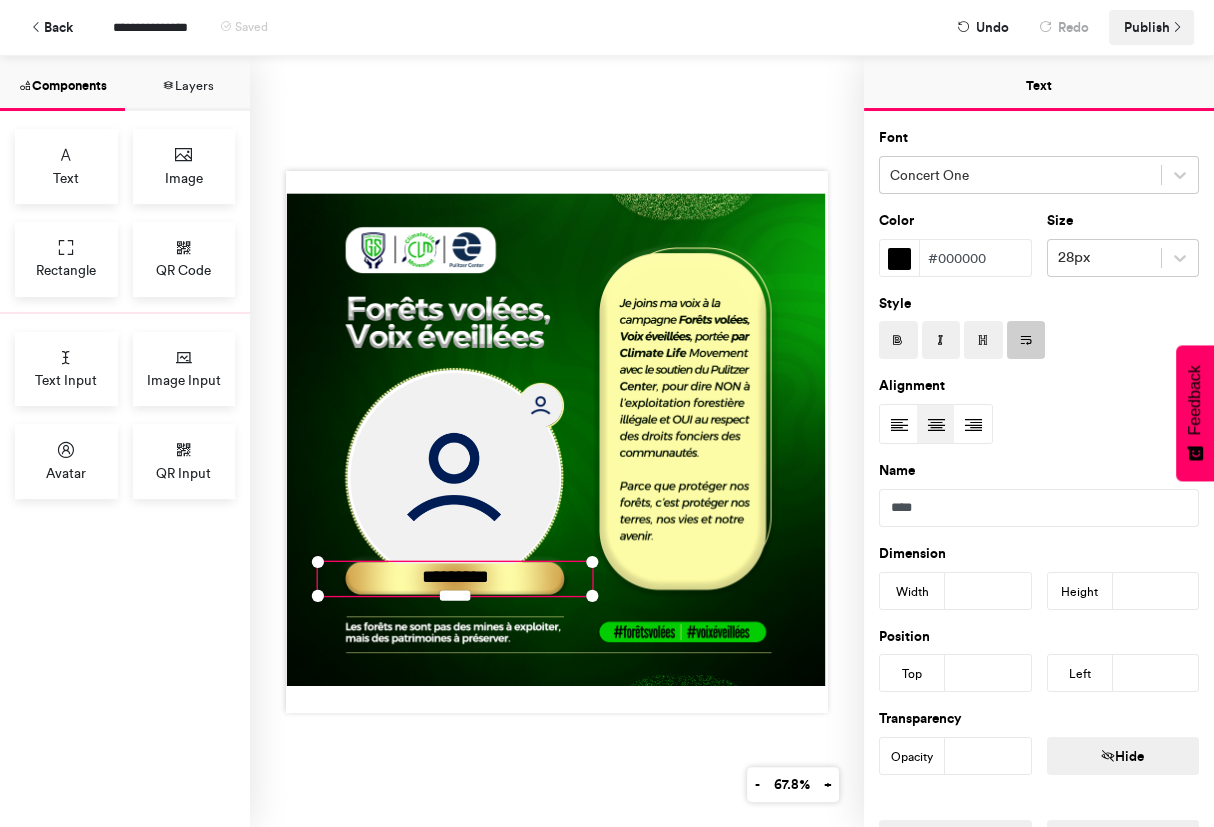 click on "Publish" at bounding box center (1147, 27) 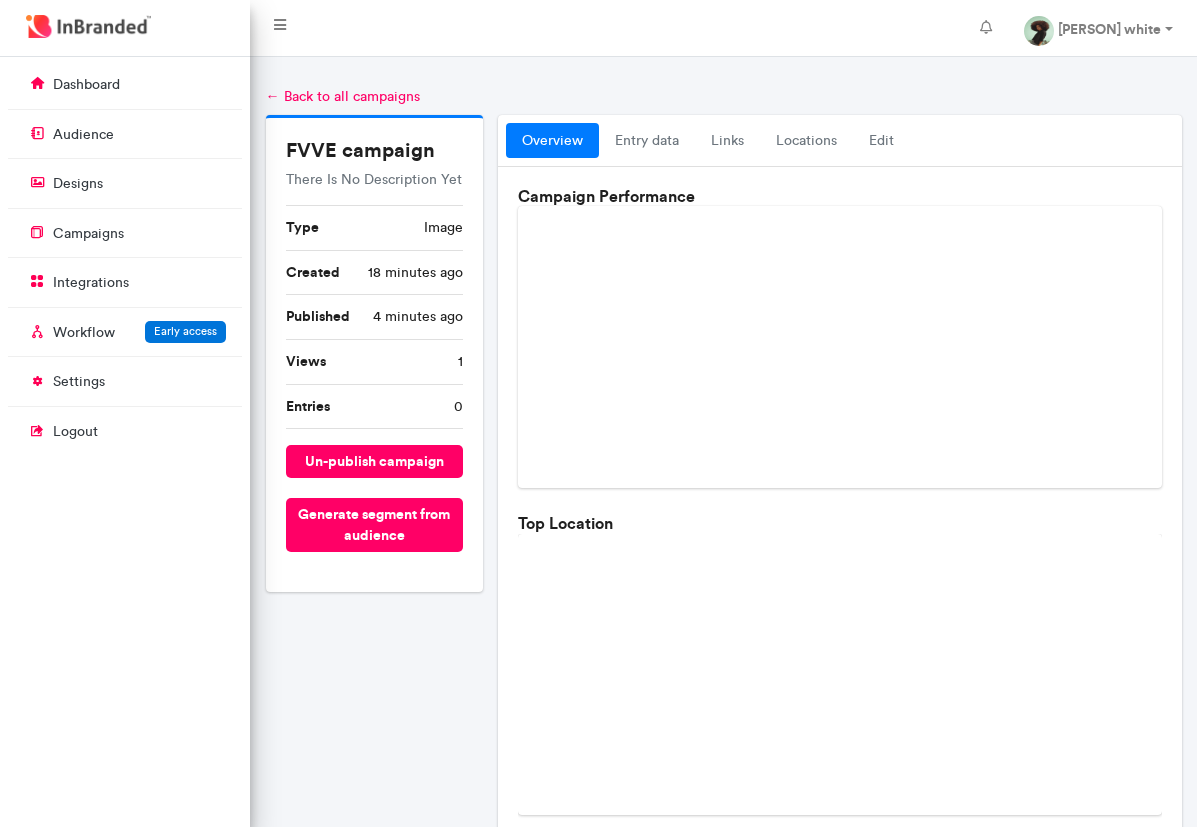 scroll, scrollTop: 0, scrollLeft: 0, axis: both 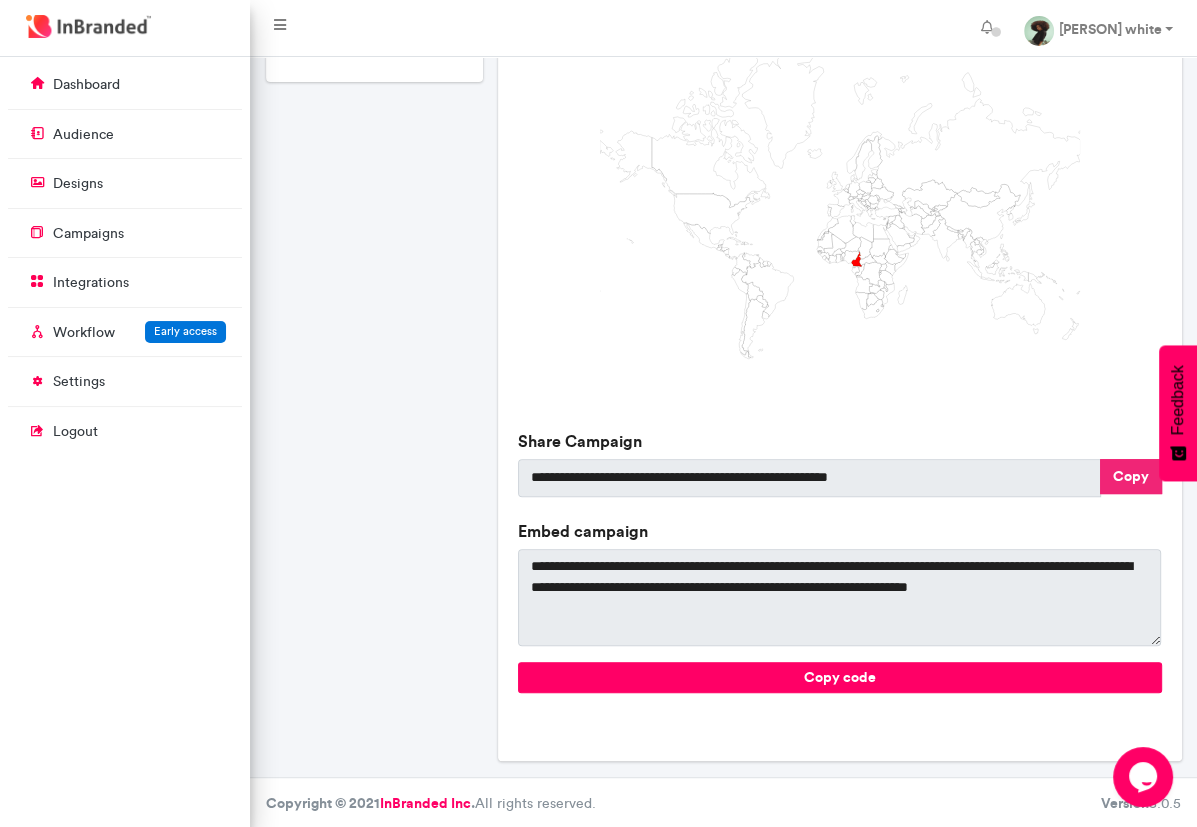 click on "Copy" at bounding box center (1131, 476) 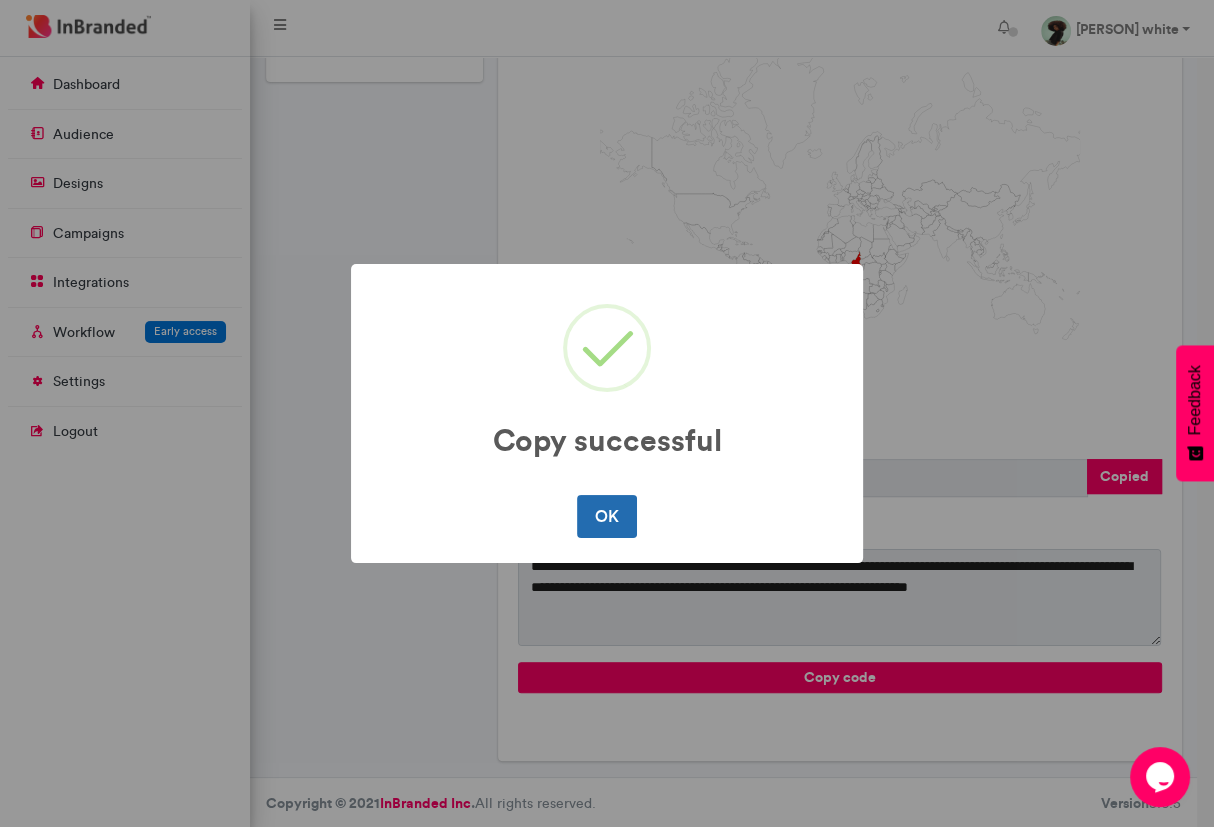 click on "OK" at bounding box center (606, 516) 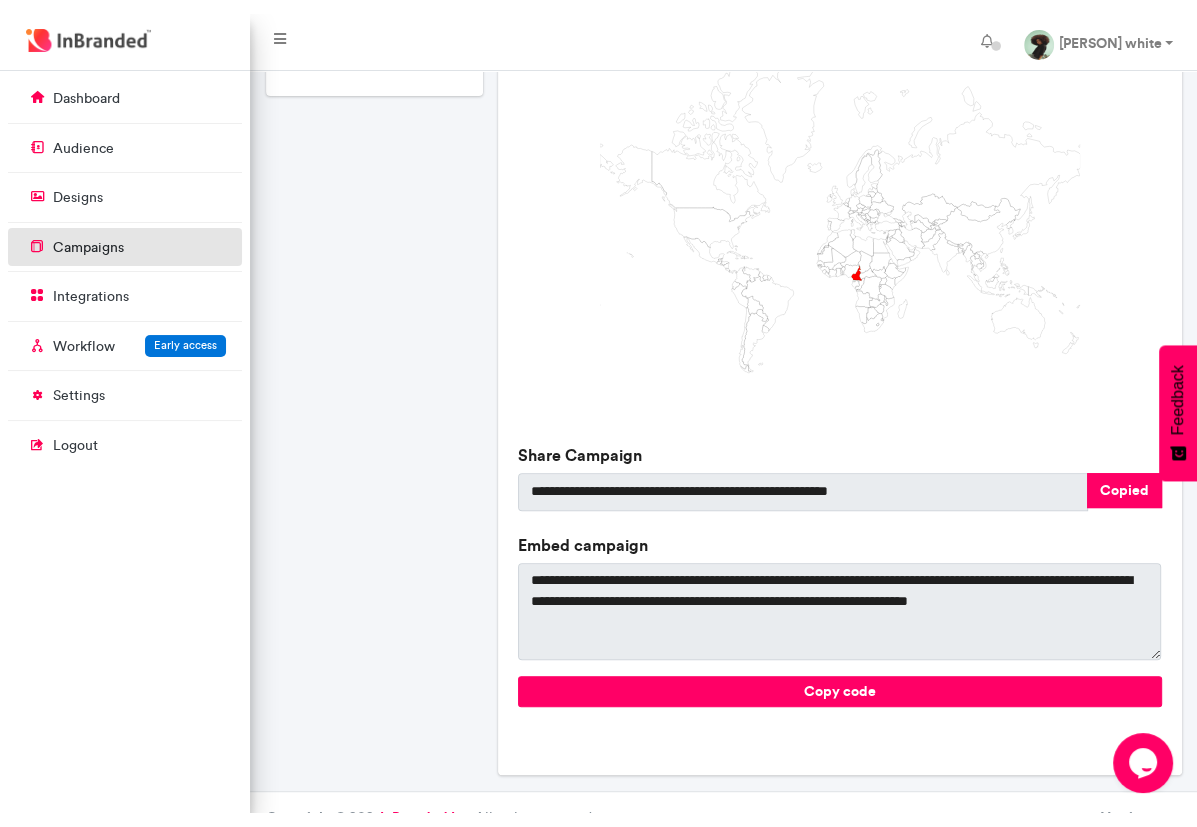 scroll, scrollTop: 741, scrollLeft: 249, axis: both 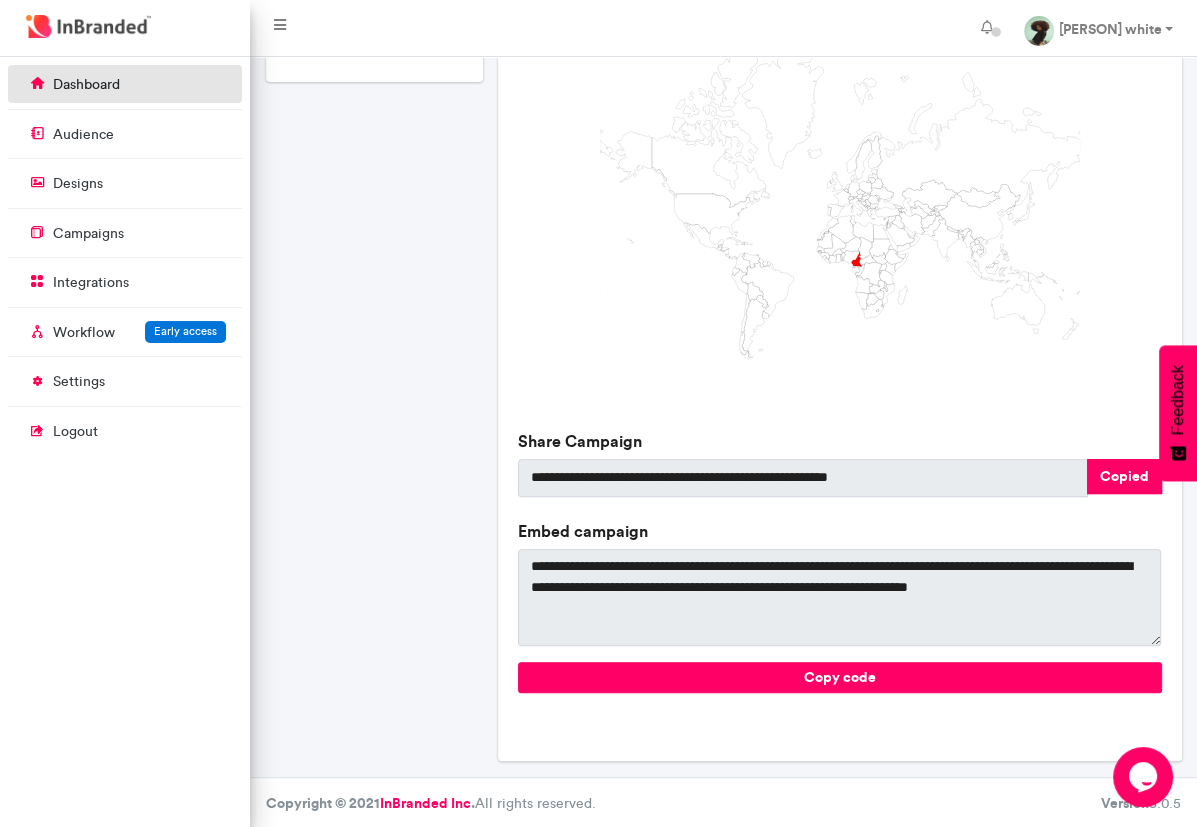click on "dashboard" at bounding box center [125, 84] 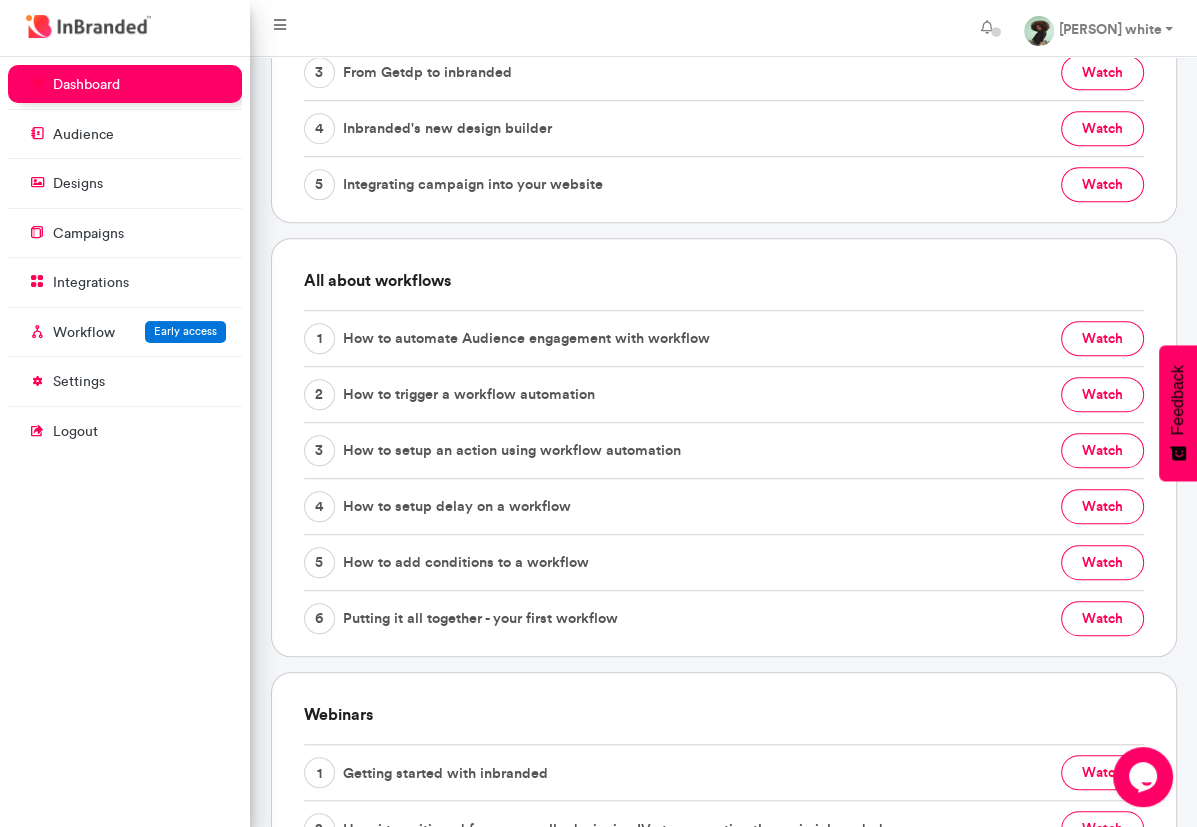 scroll, scrollTop: 933, scrollLeft: 0, axis: vertical 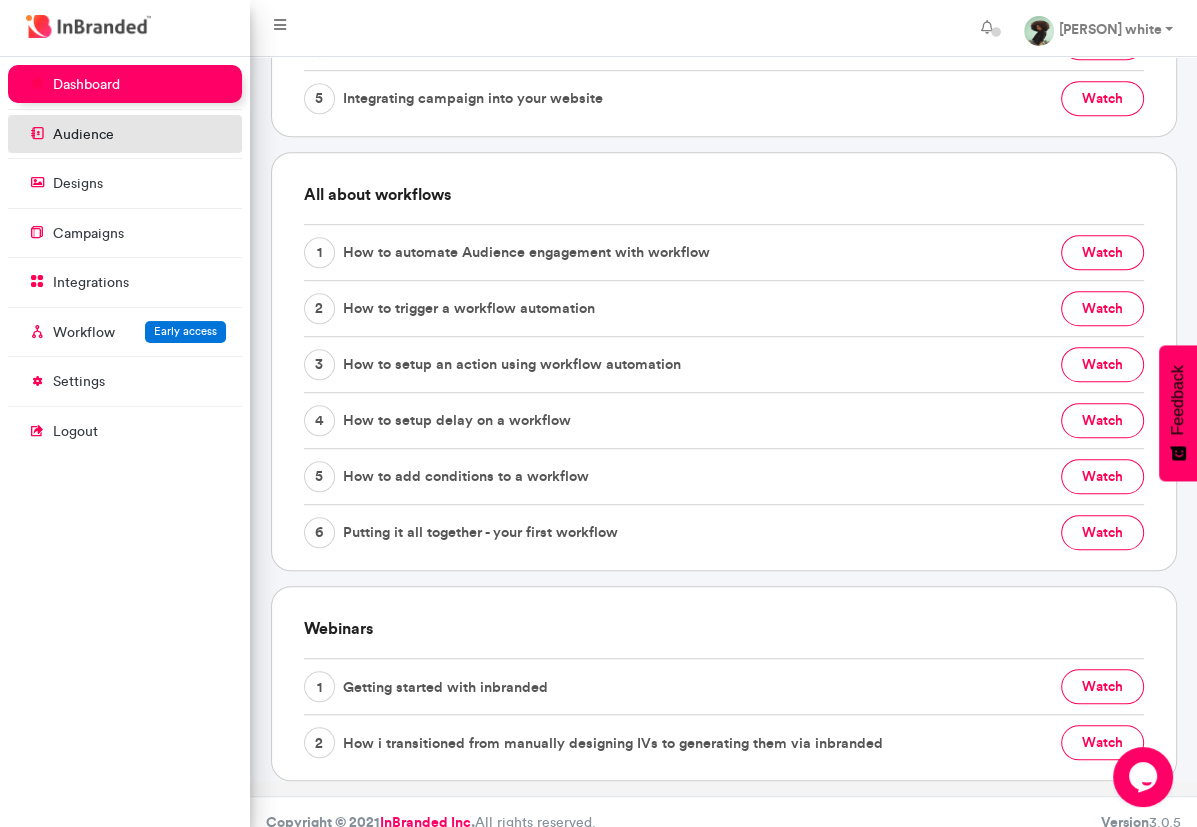 click on "audience" at bounding box center [83, 135] 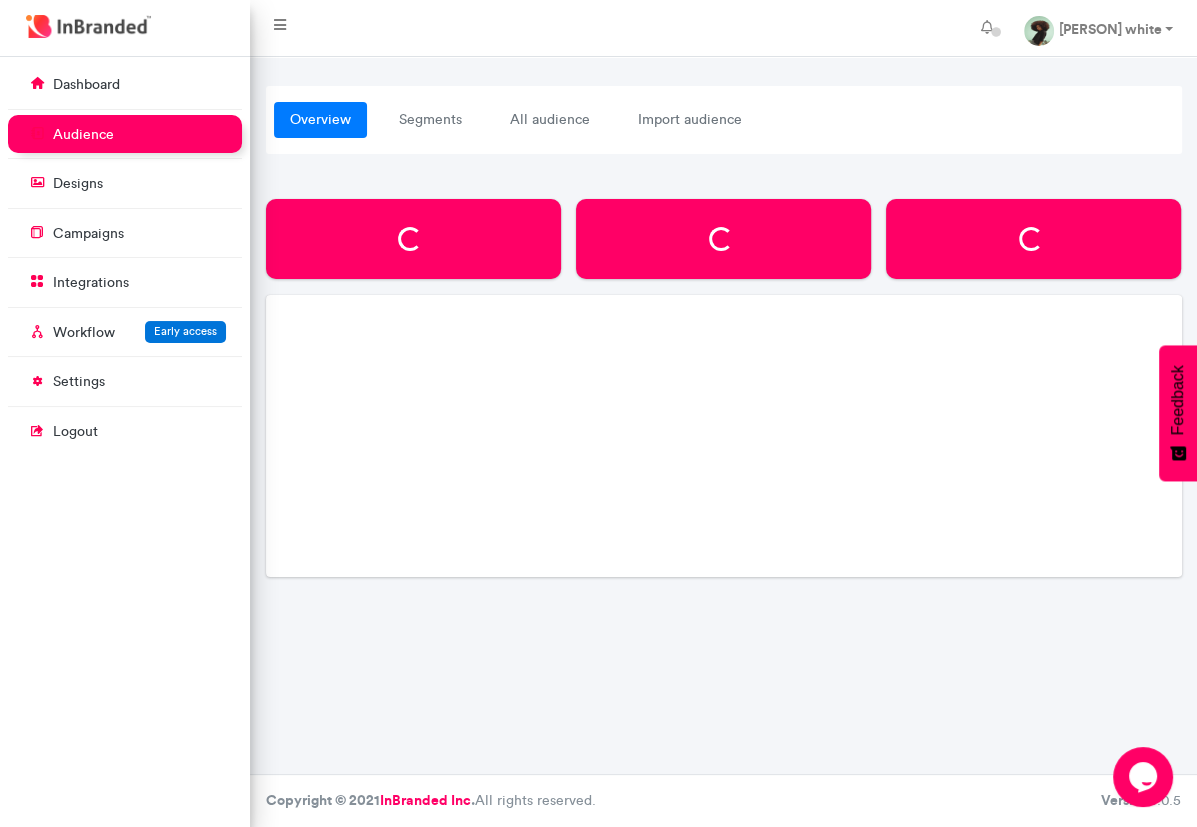scroll, scrollTop: 0, scrollLeft: 0, axis: both 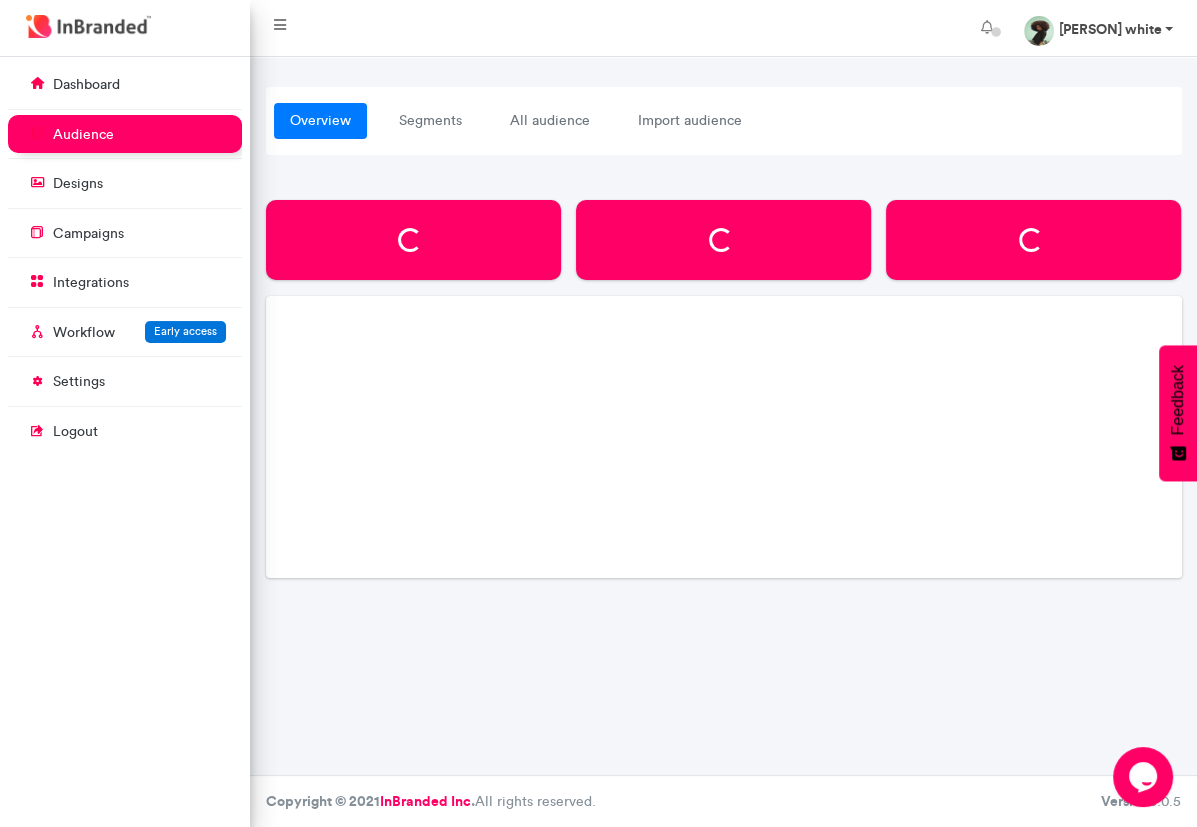 click on "Balemba white" at bounding box center [1098, 28] 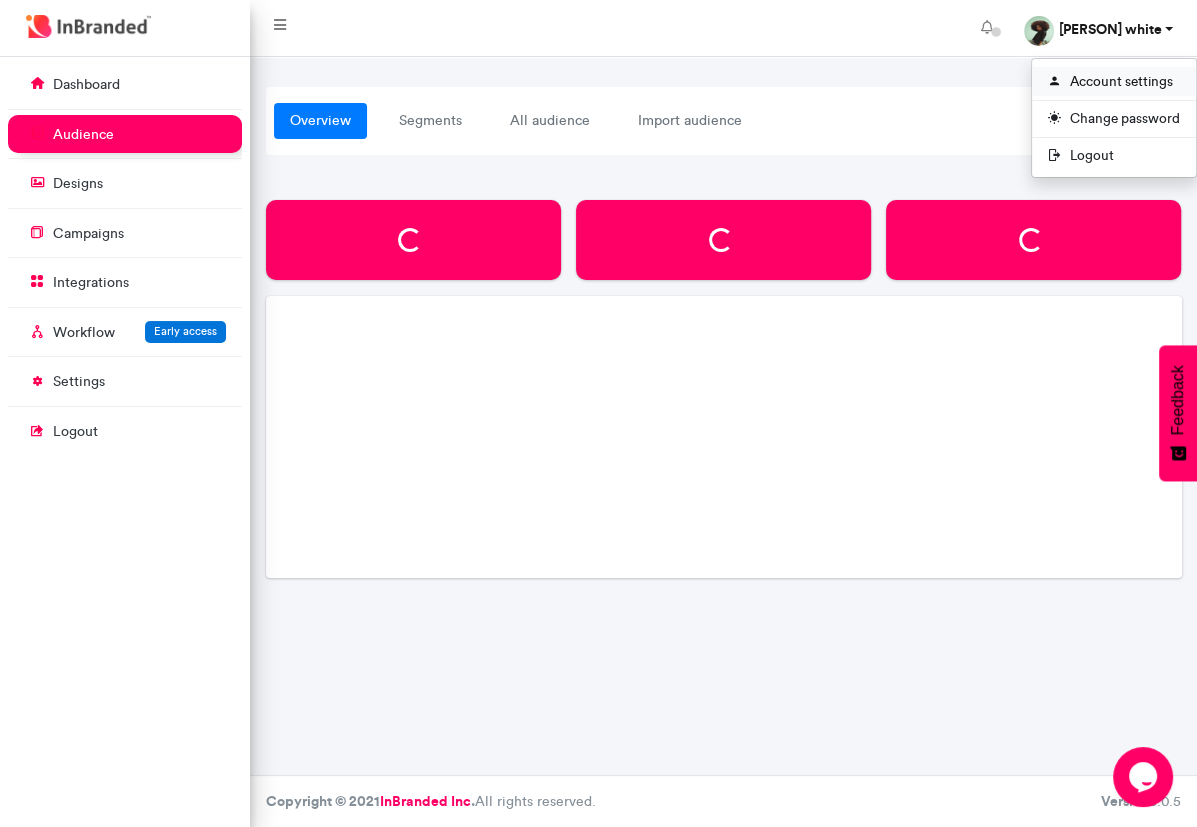 click on "Account settings" at bounding box center (1114, 81) 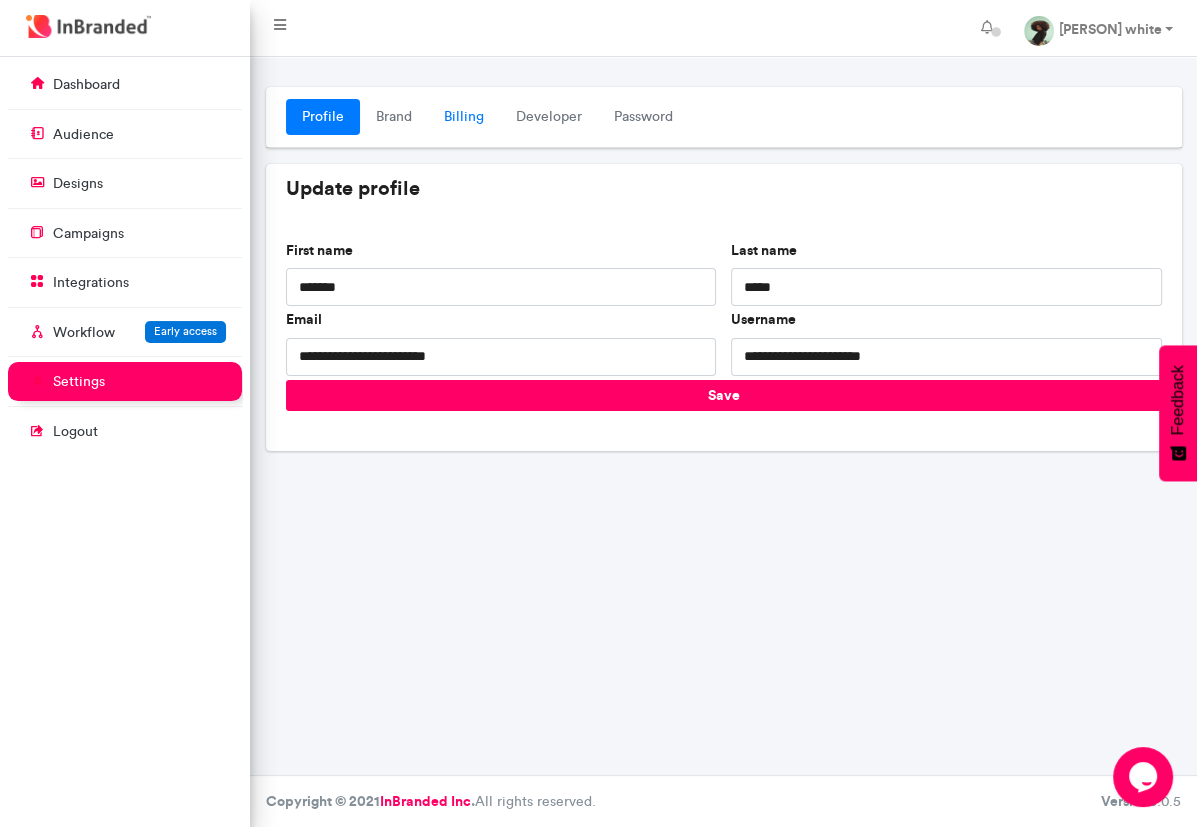 click on "Billing" at bounding box center (464, 117) 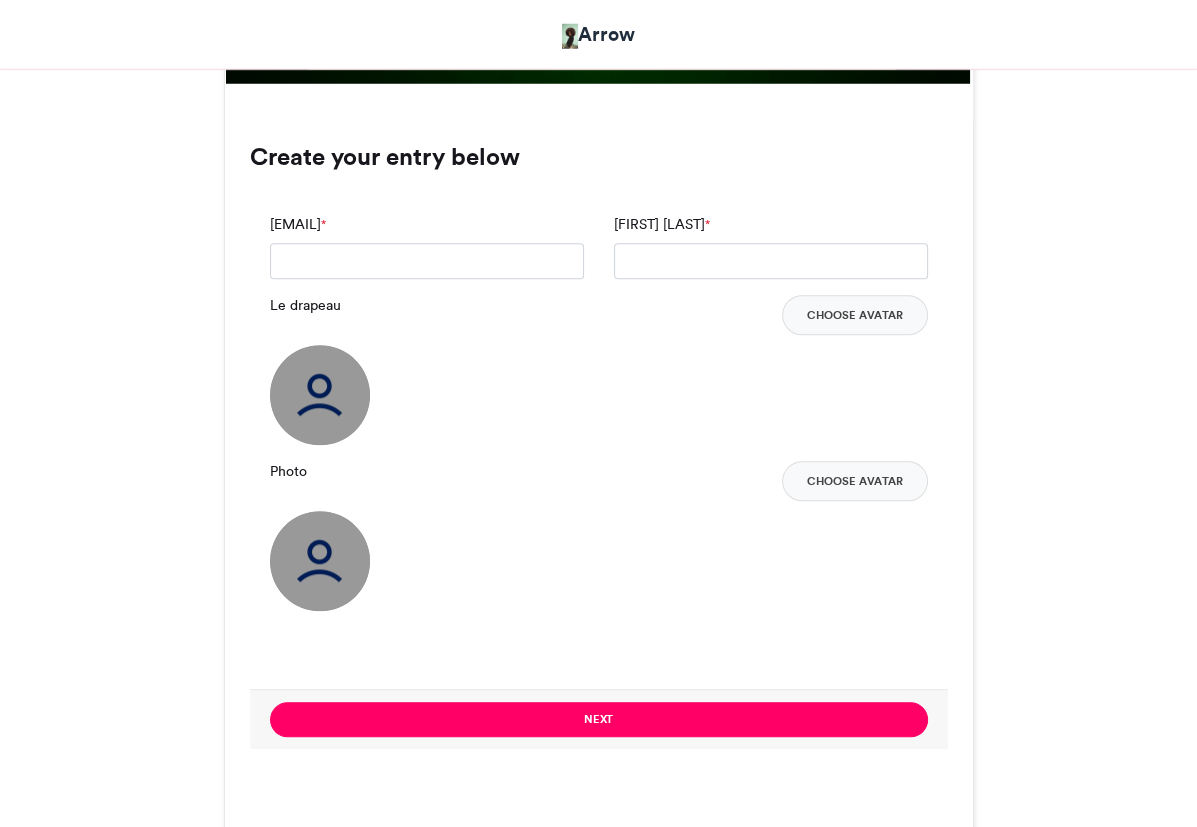 scroll, scrollTop: 1280, scrollLeft: 0, axis: vertical 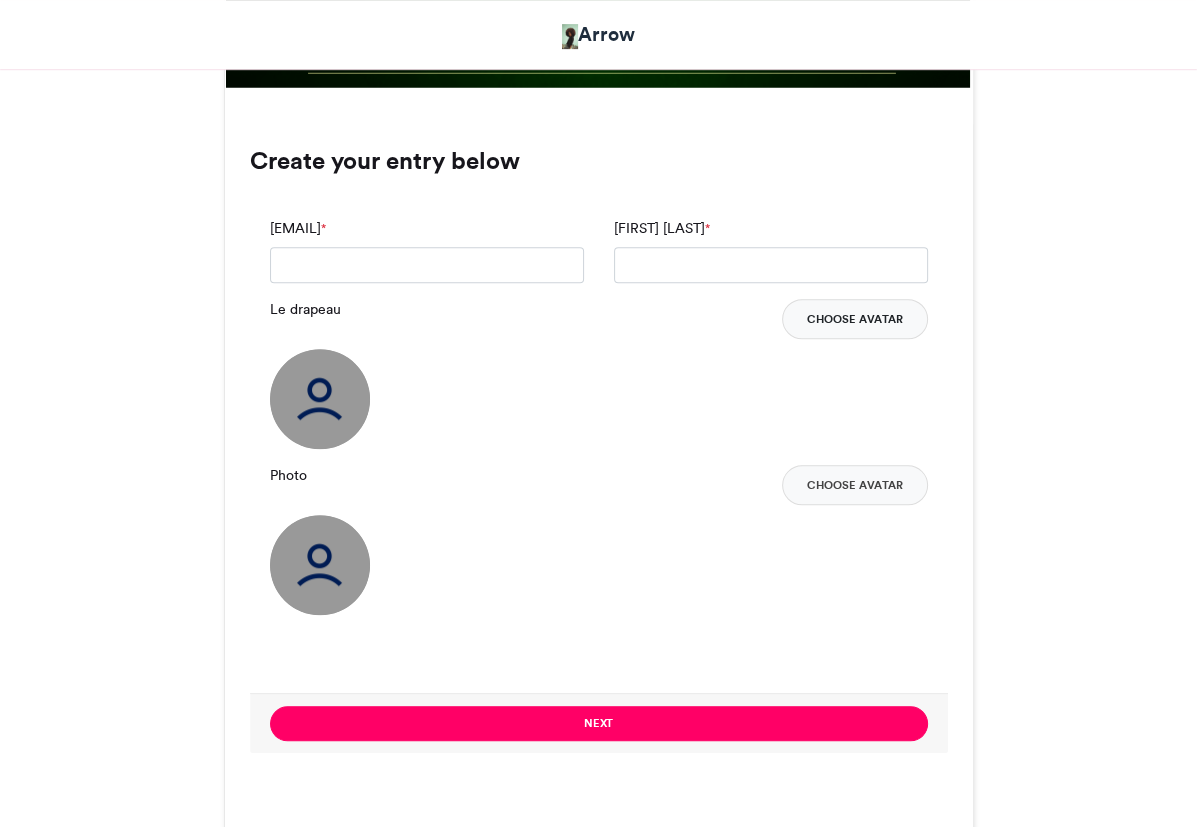 click on "Choose Avatar" at bounding box center [855, 319] 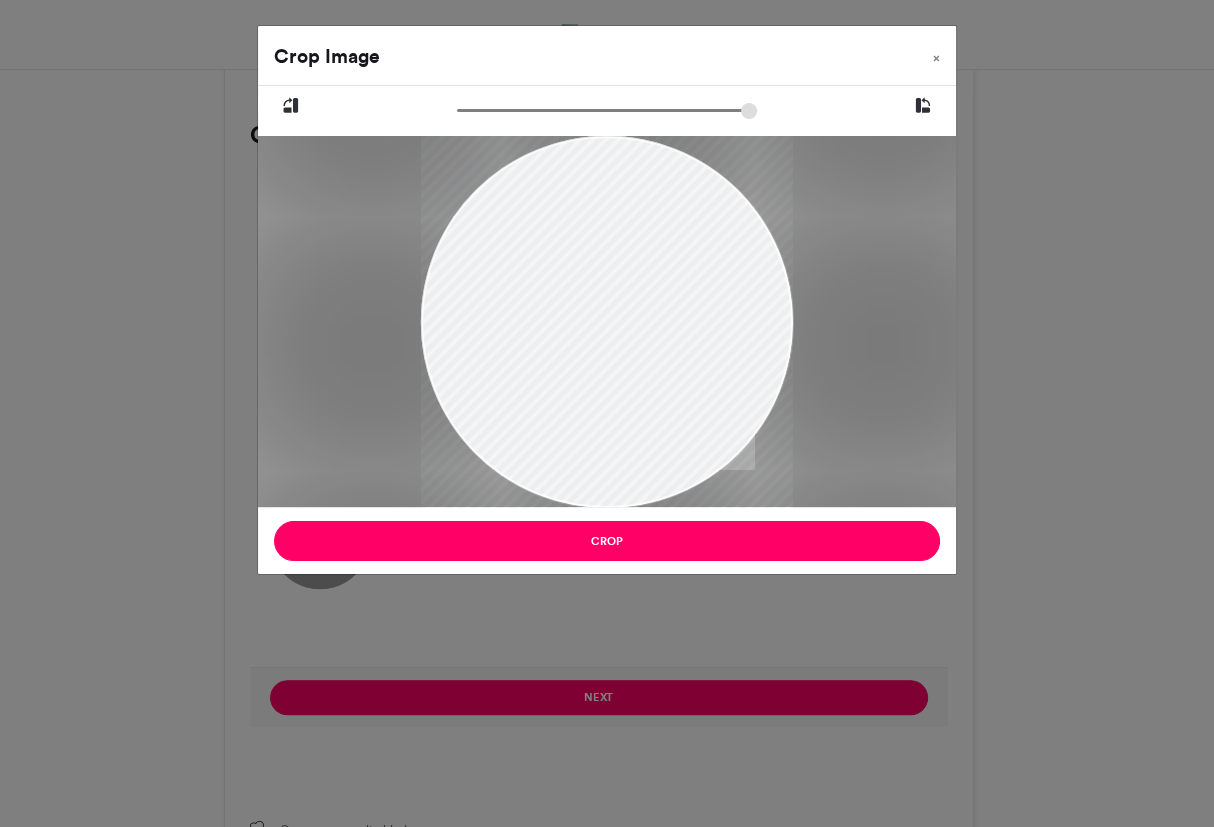 drag, startPoint x: 675, startPoint y: 351, endPoint x: 686, endPoint y: 419, distance: 68.88396 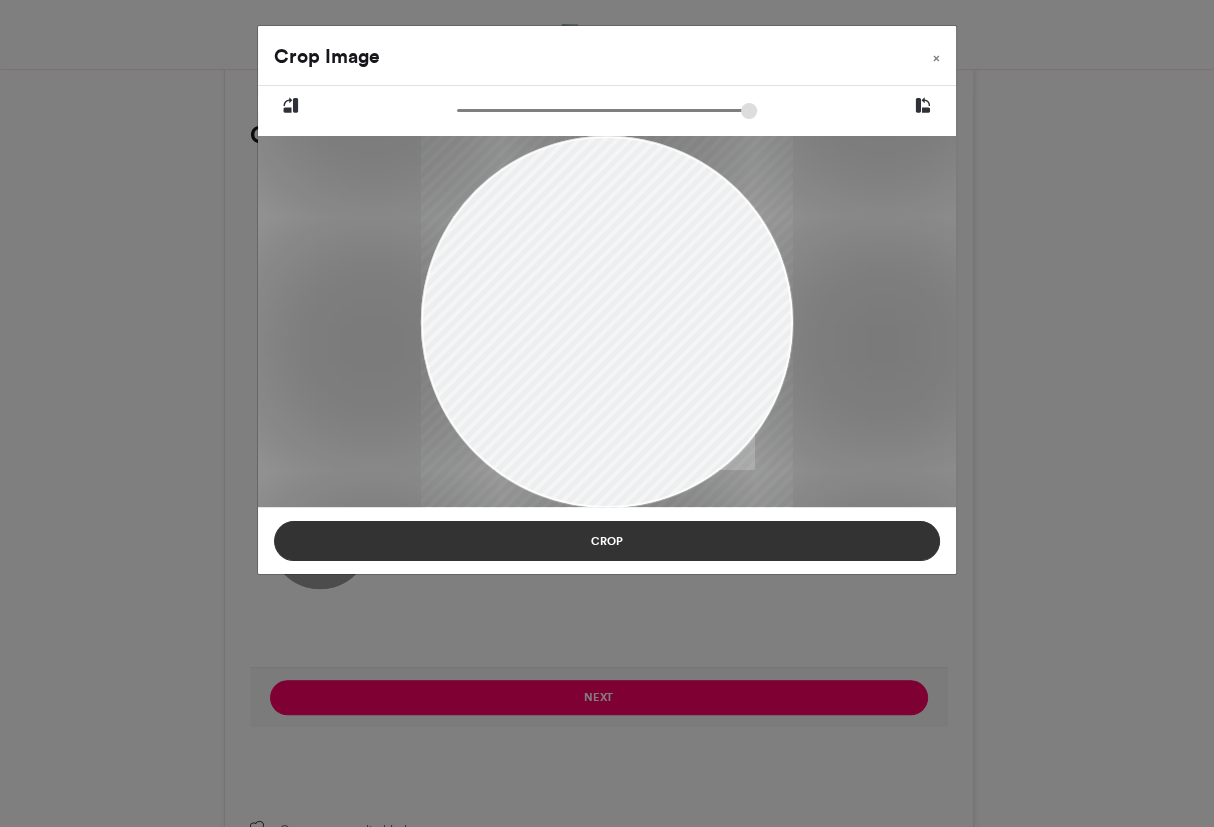 click on "Crop" at bounding box center [607, 541] 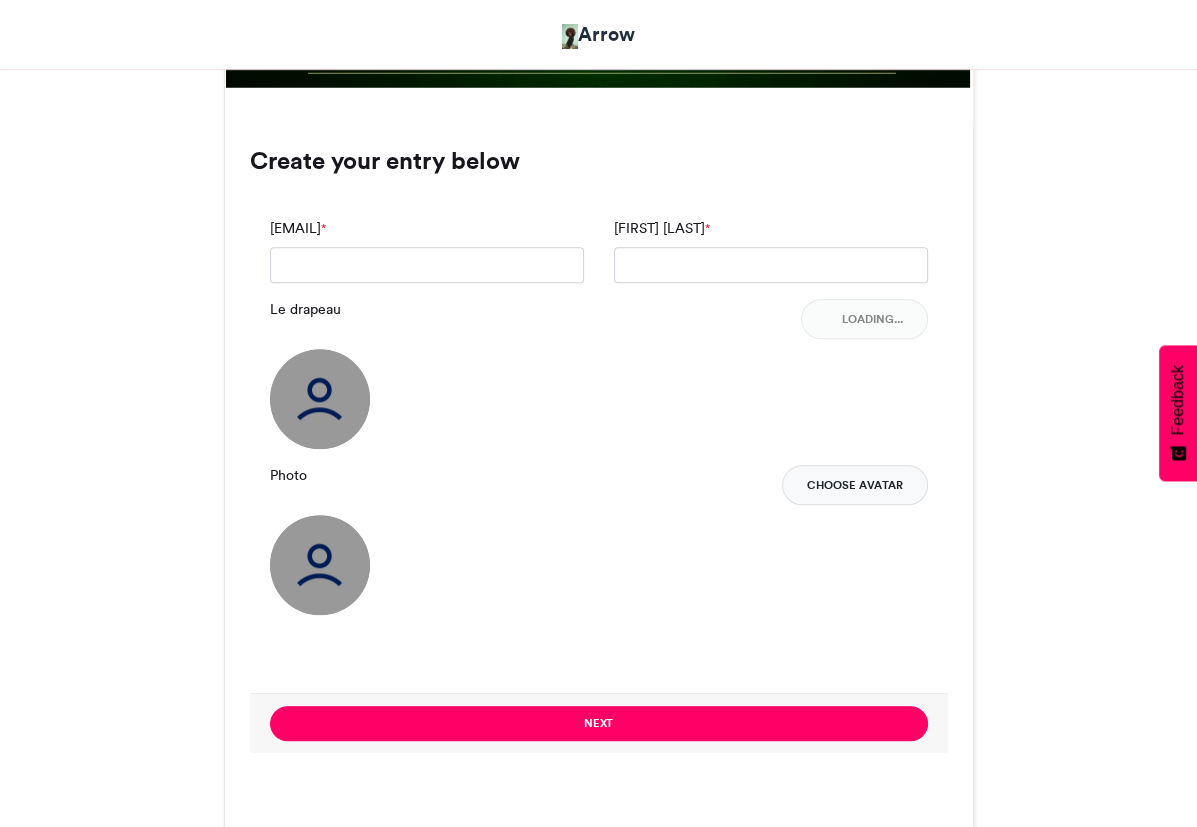 click on "Choose Avatar" at bounding box center [855, 485] 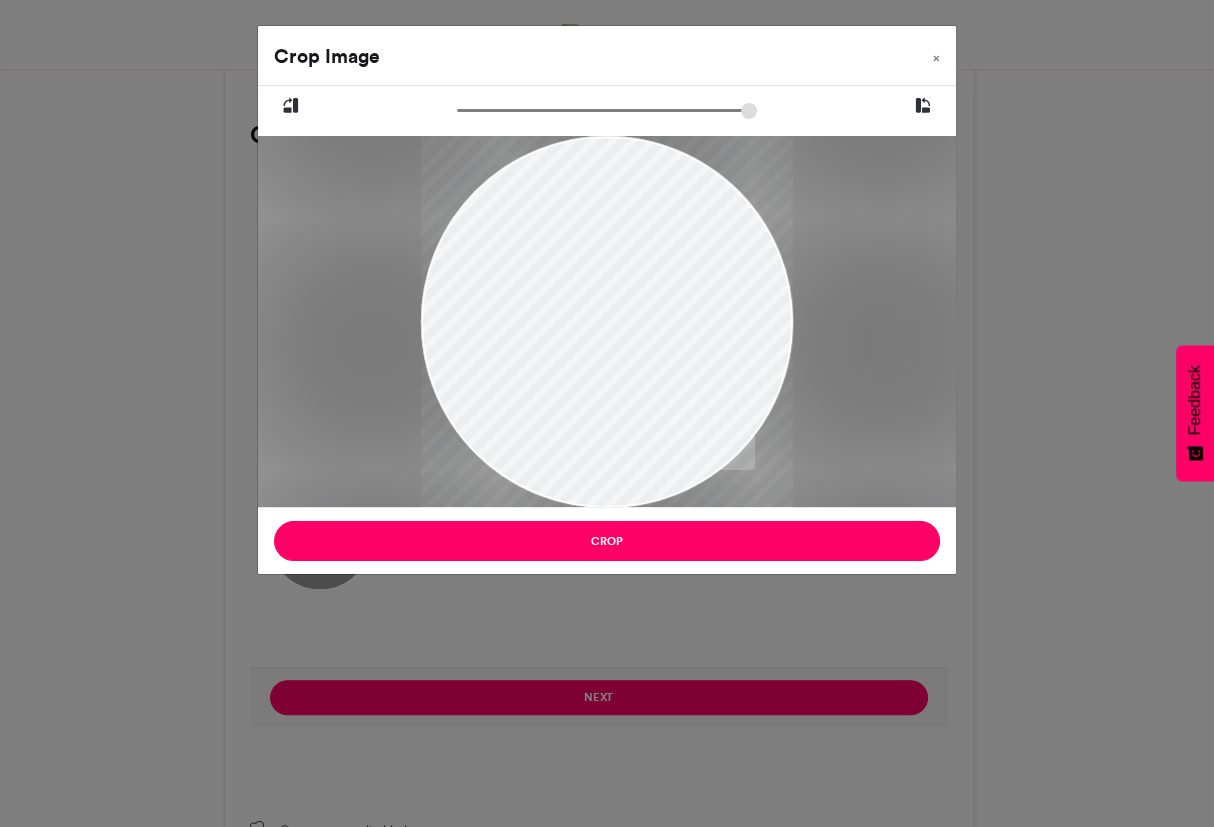 click at bounding box center (607, 322) 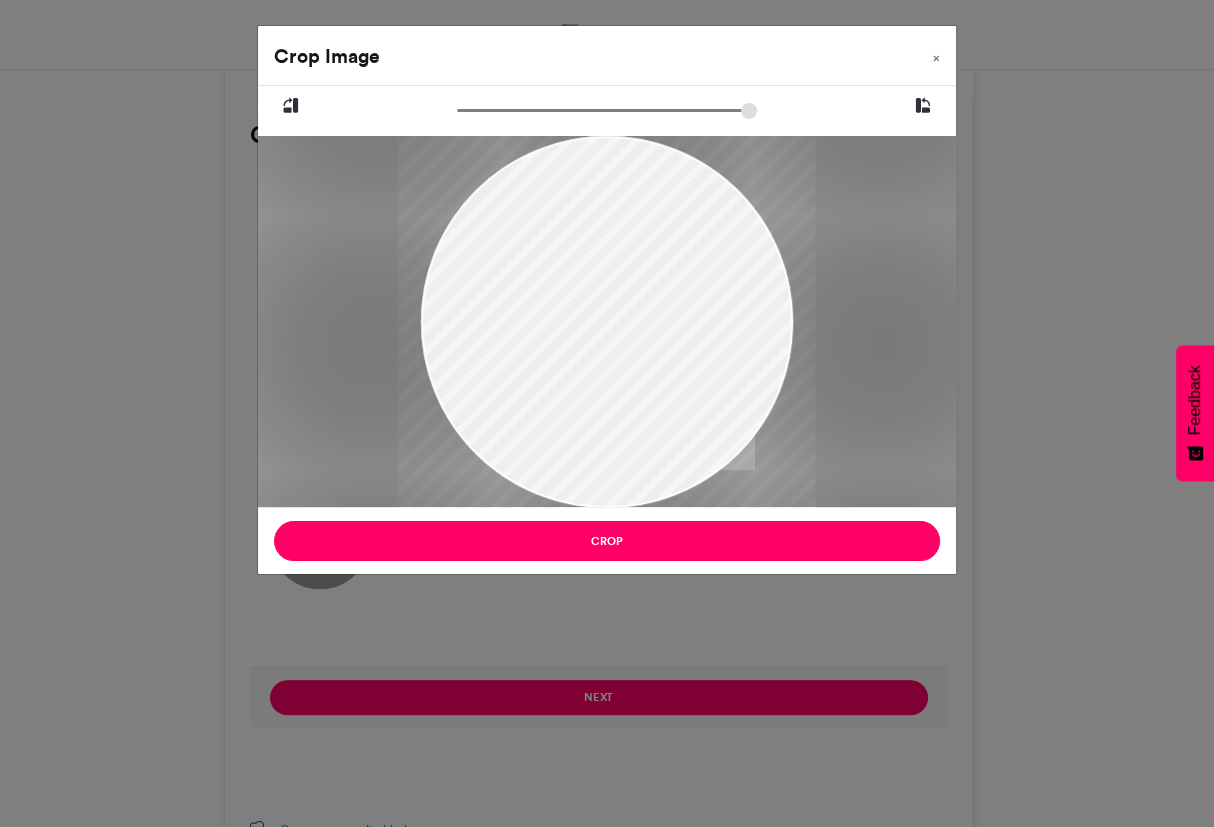 click at bounding box center [607, 110] 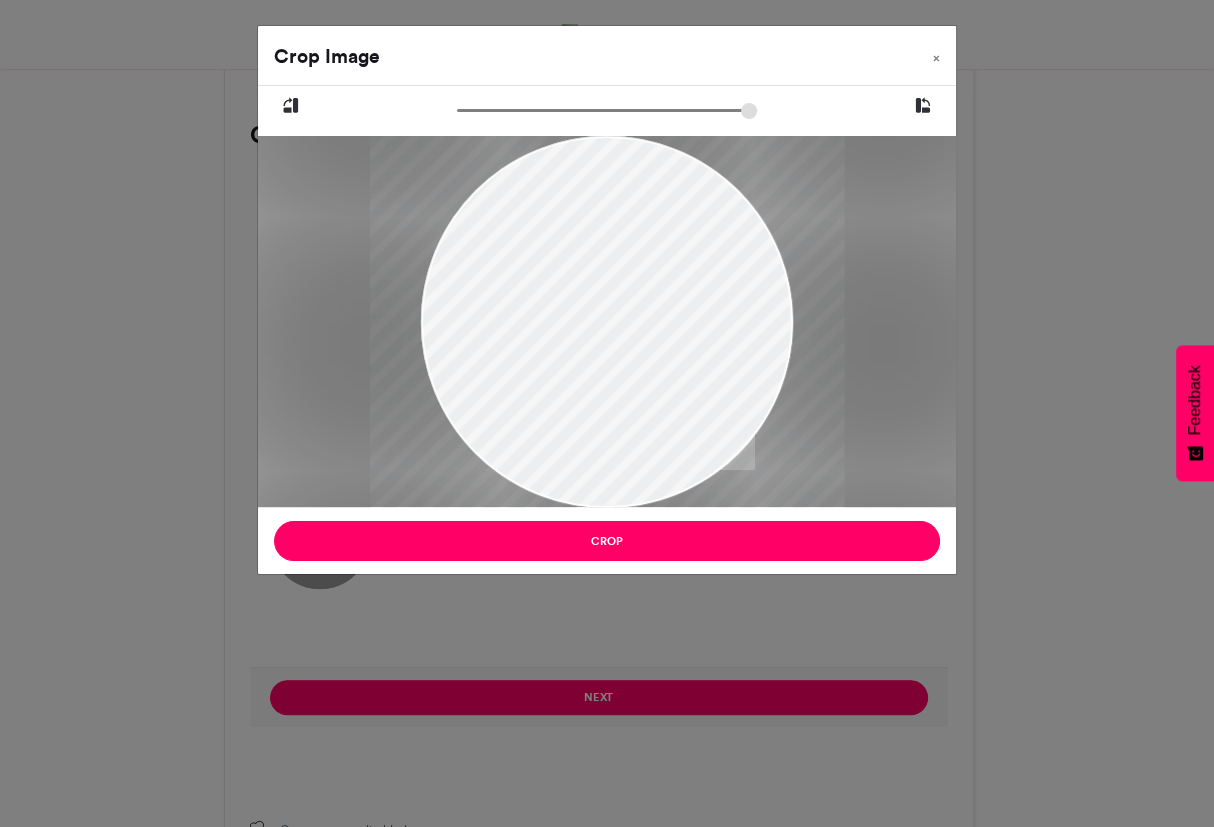 click at bounding box center (607, 110) 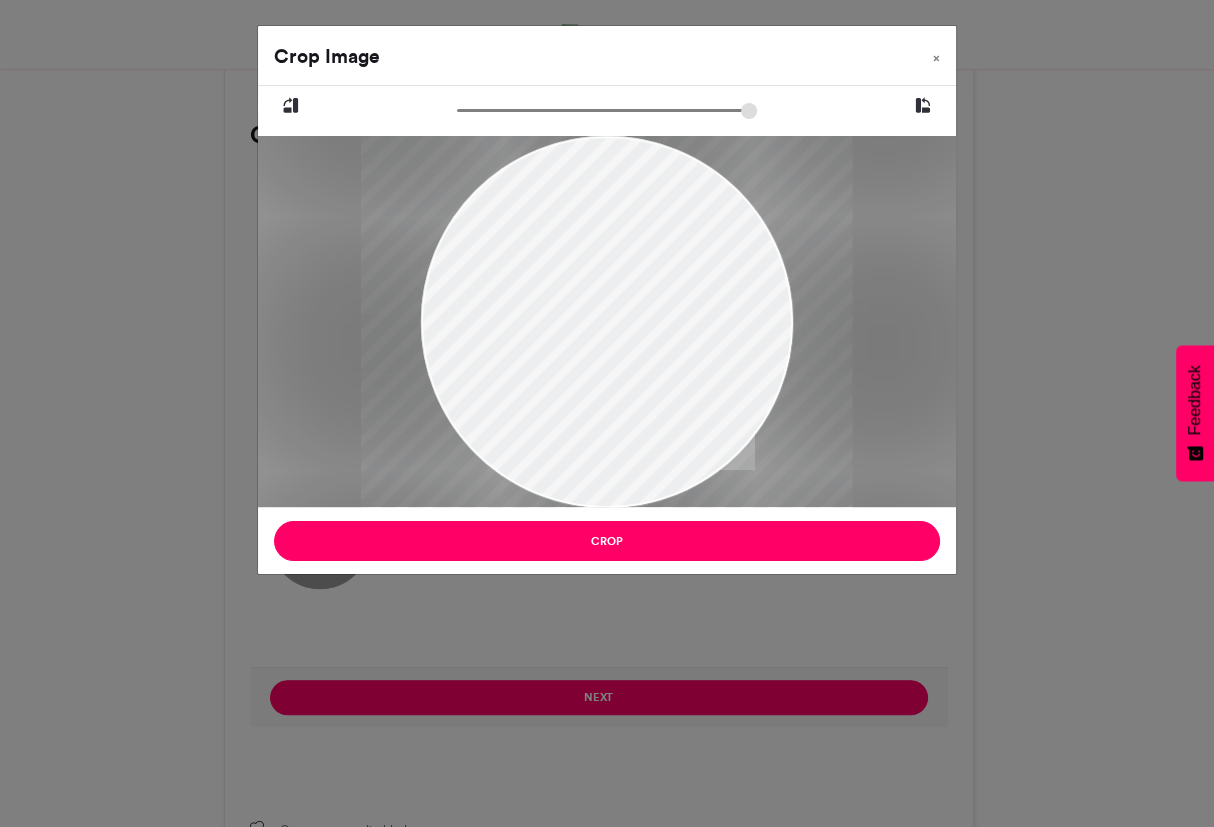 type on "******" 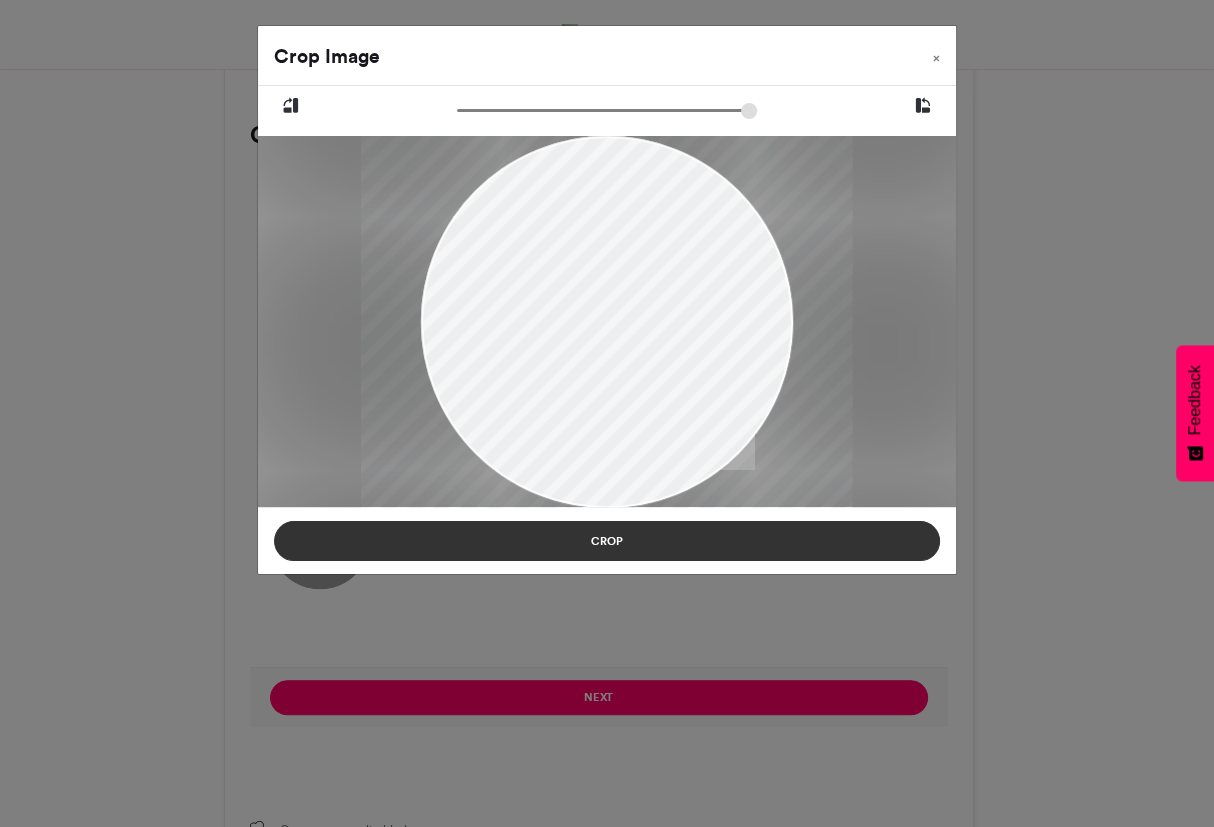 click on "Crop" at bounding box center (607, 541) 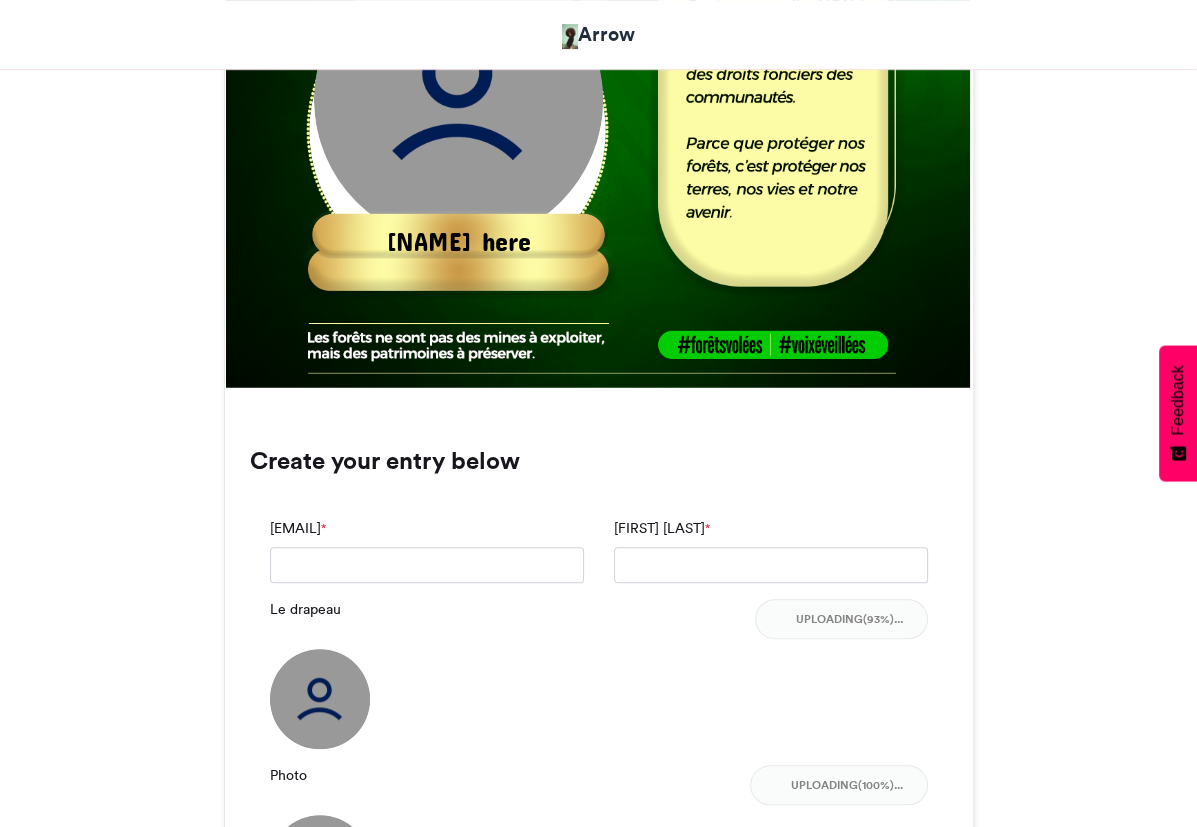 scroll, scrollTop: 979, scrollLeft: 0, axis: vertical 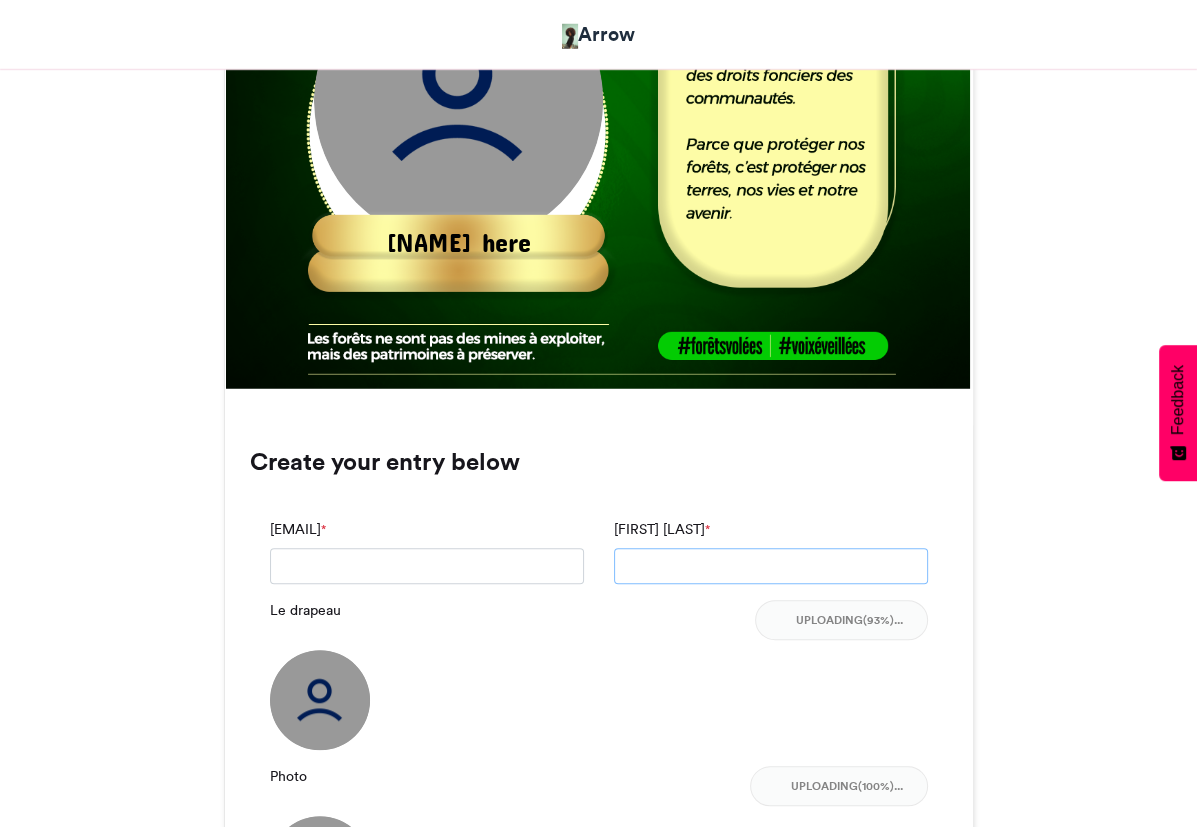 click on "[FIRST] [LAST]  *" at bounding box center [771, 566] 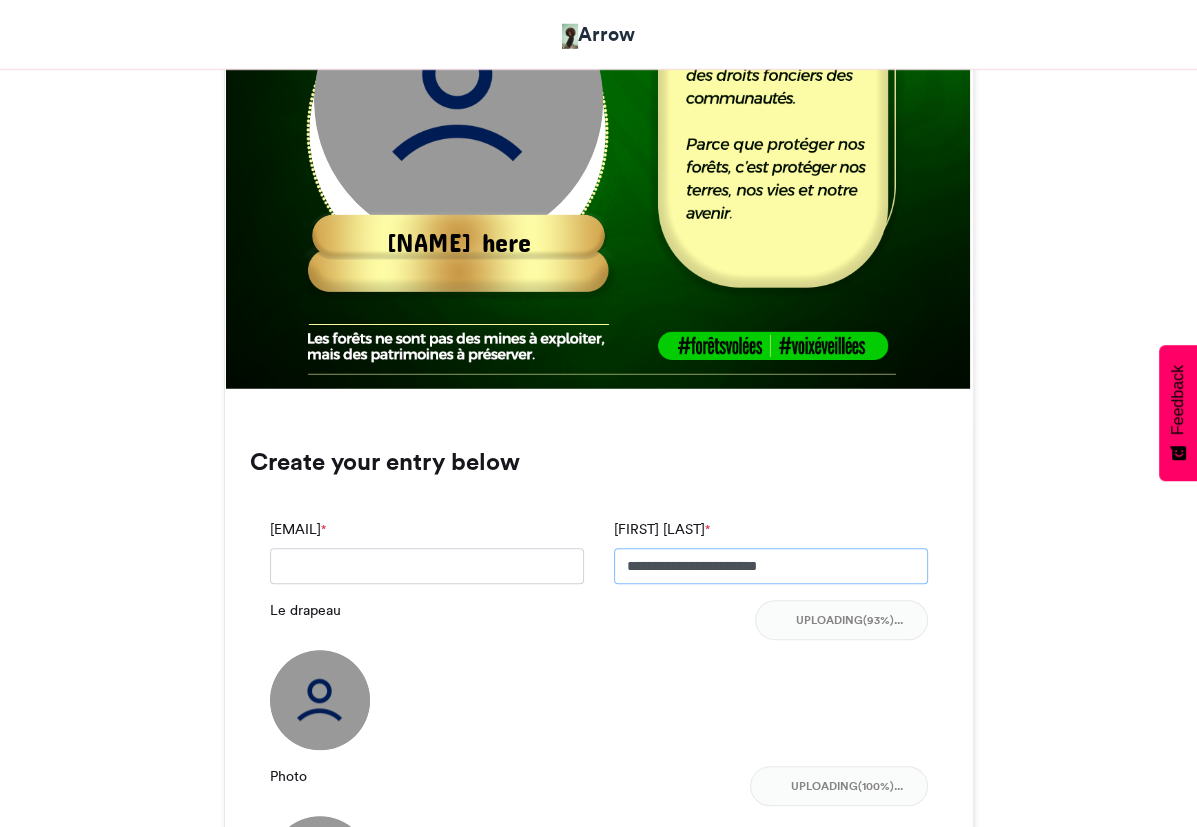 type on "**********" 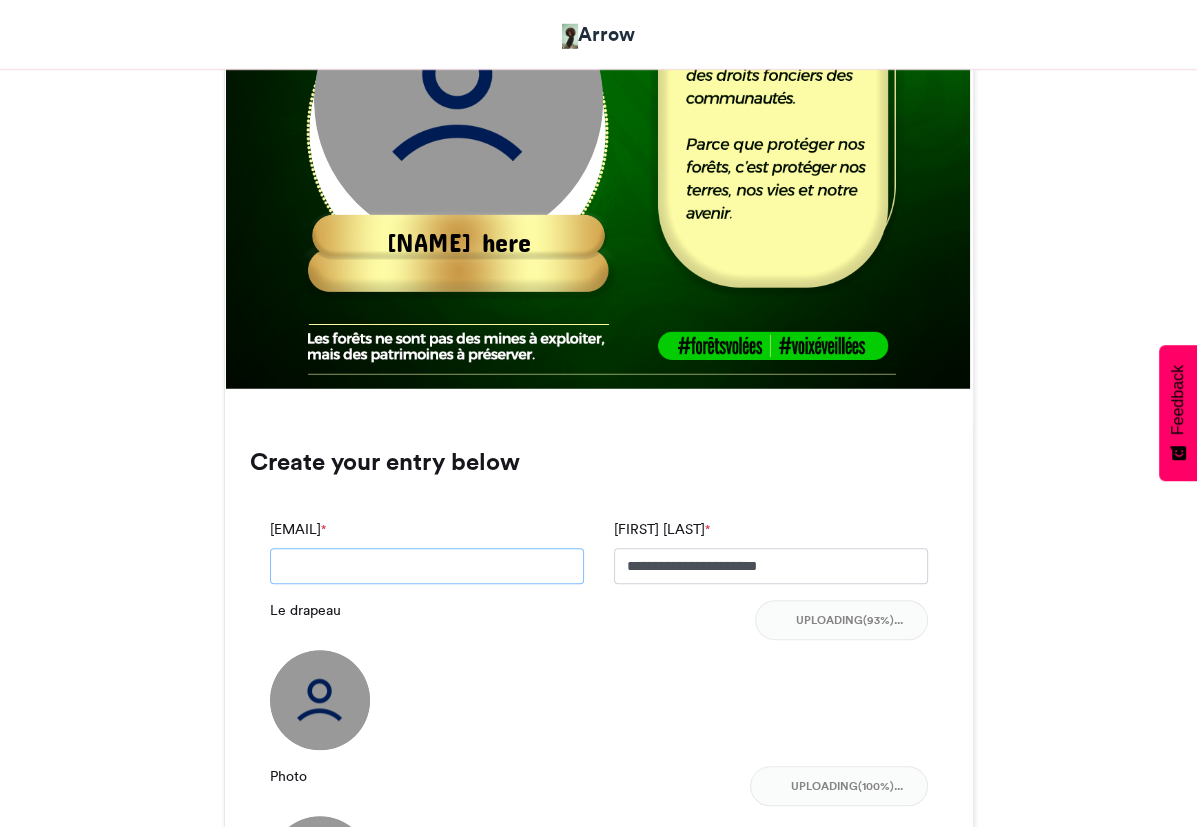 click on "[EMAIL]  *" at bounding box center [427, 566] 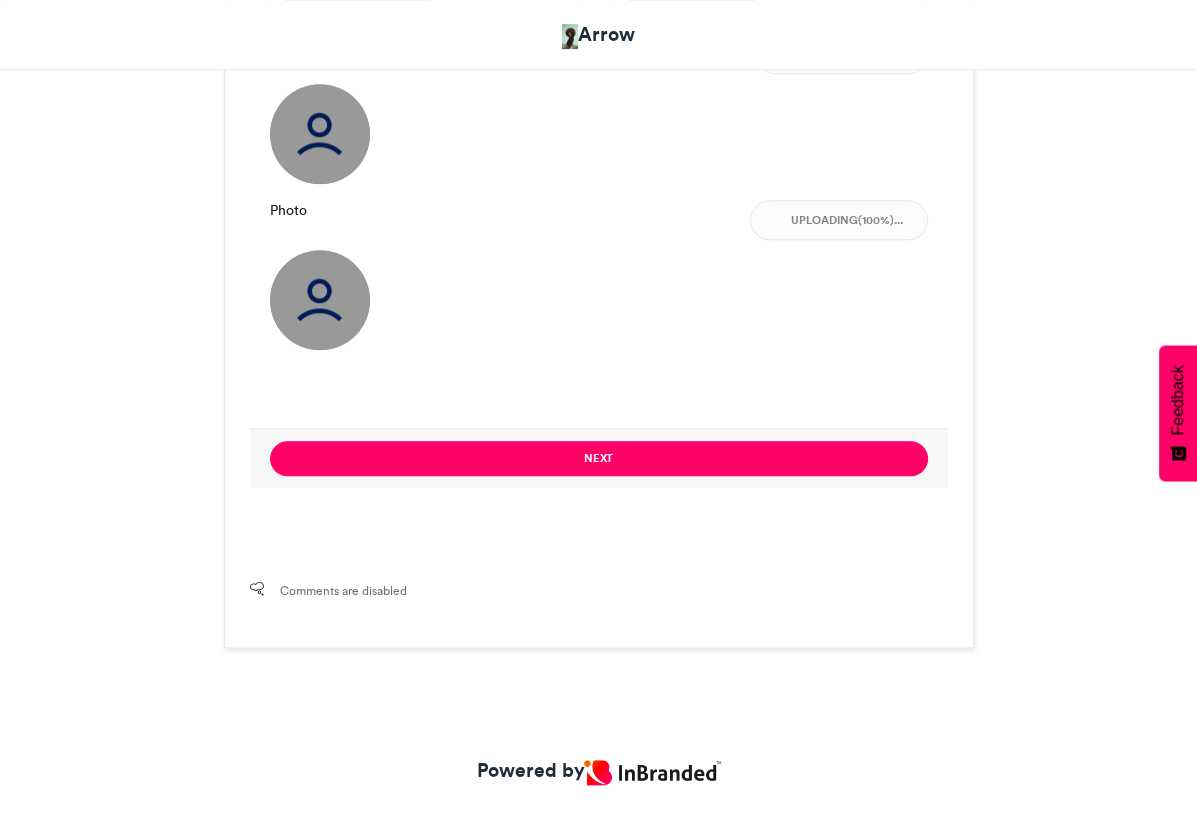 scroll, scrollTop: 1556, scrollLeft: 0, axis: vertical 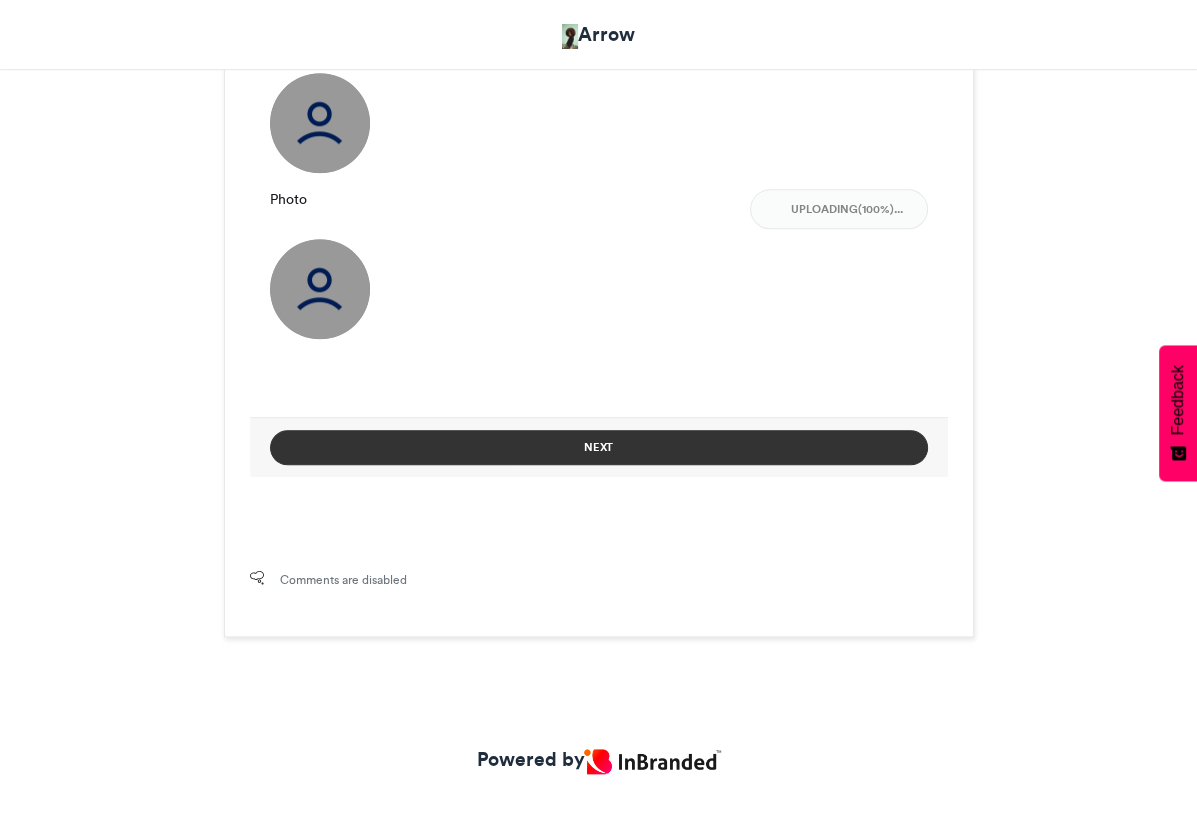 type on "**********" 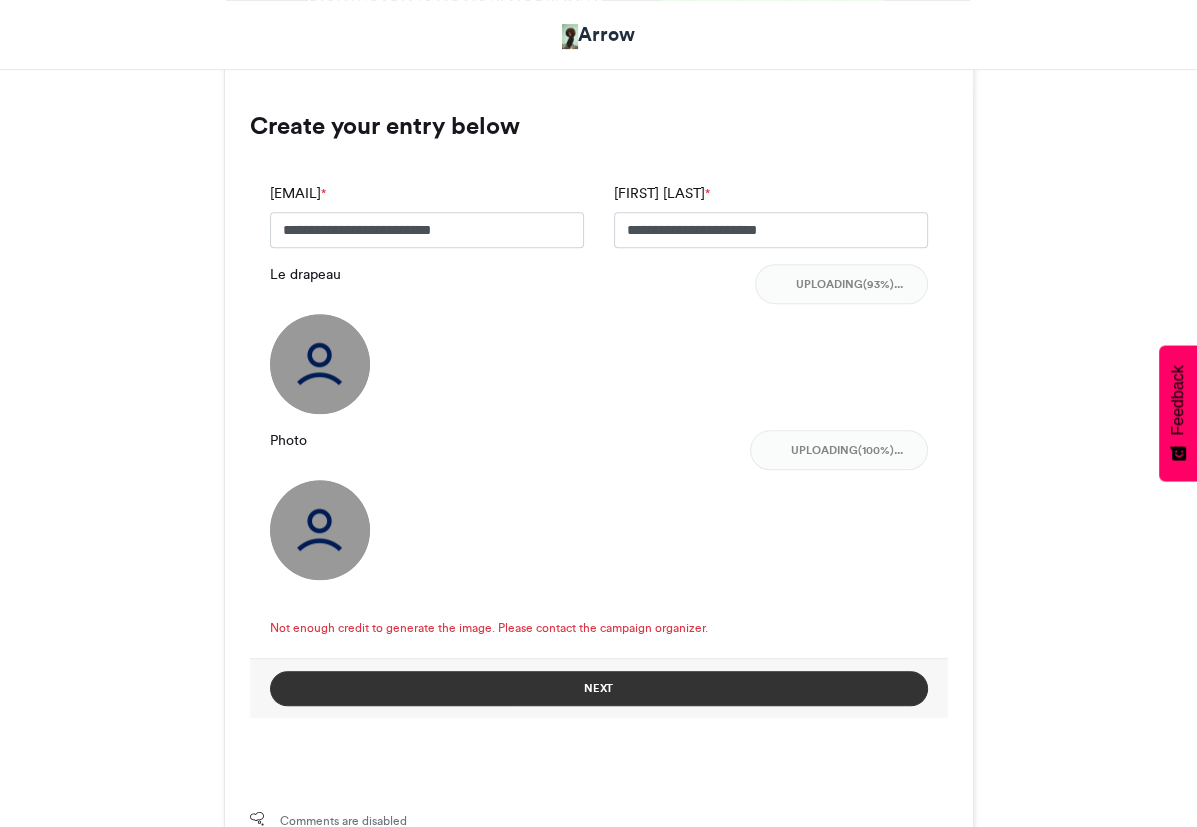 scroll, scrollTop: 1314, scrollLeft: 0, axis: vertical 